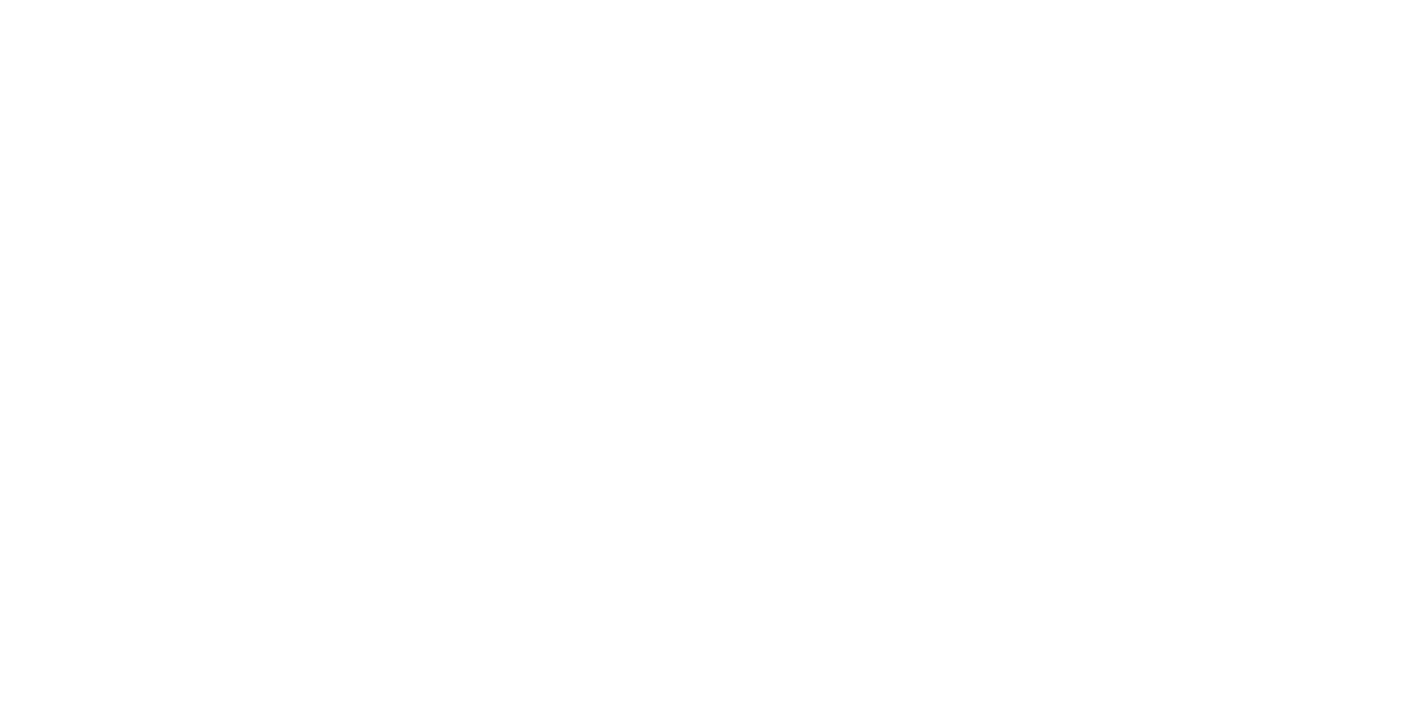 scroll, scrollTop: 0, scrollLeft: 0, axis: both 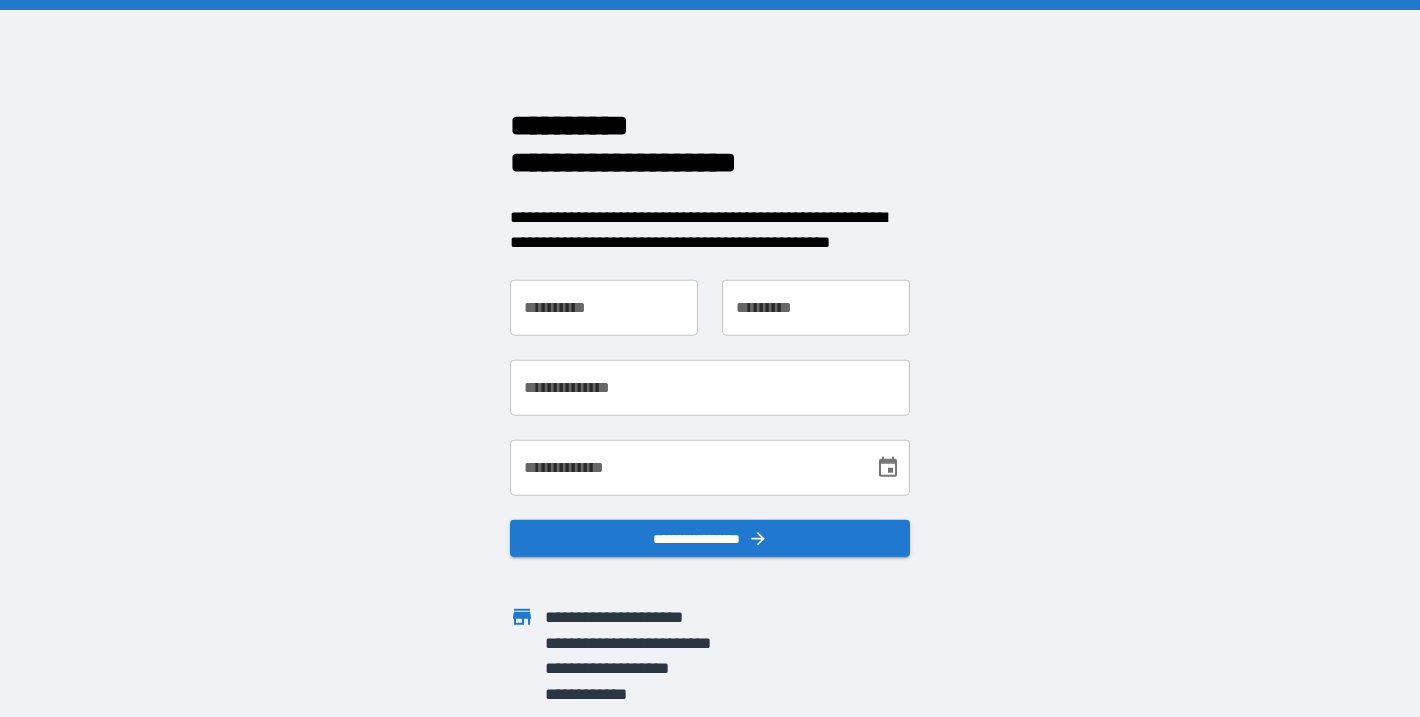 click on "**********" at bounding box center (604, 307) 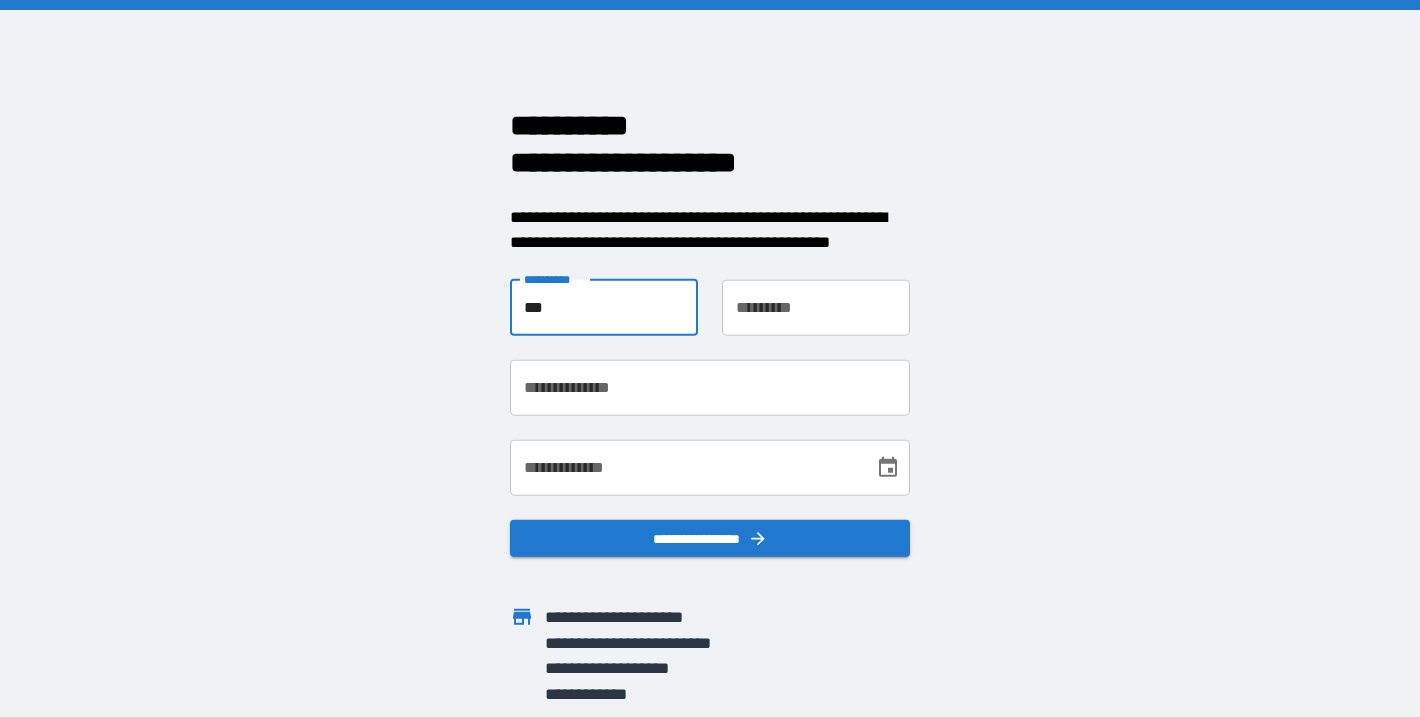 type on "***" 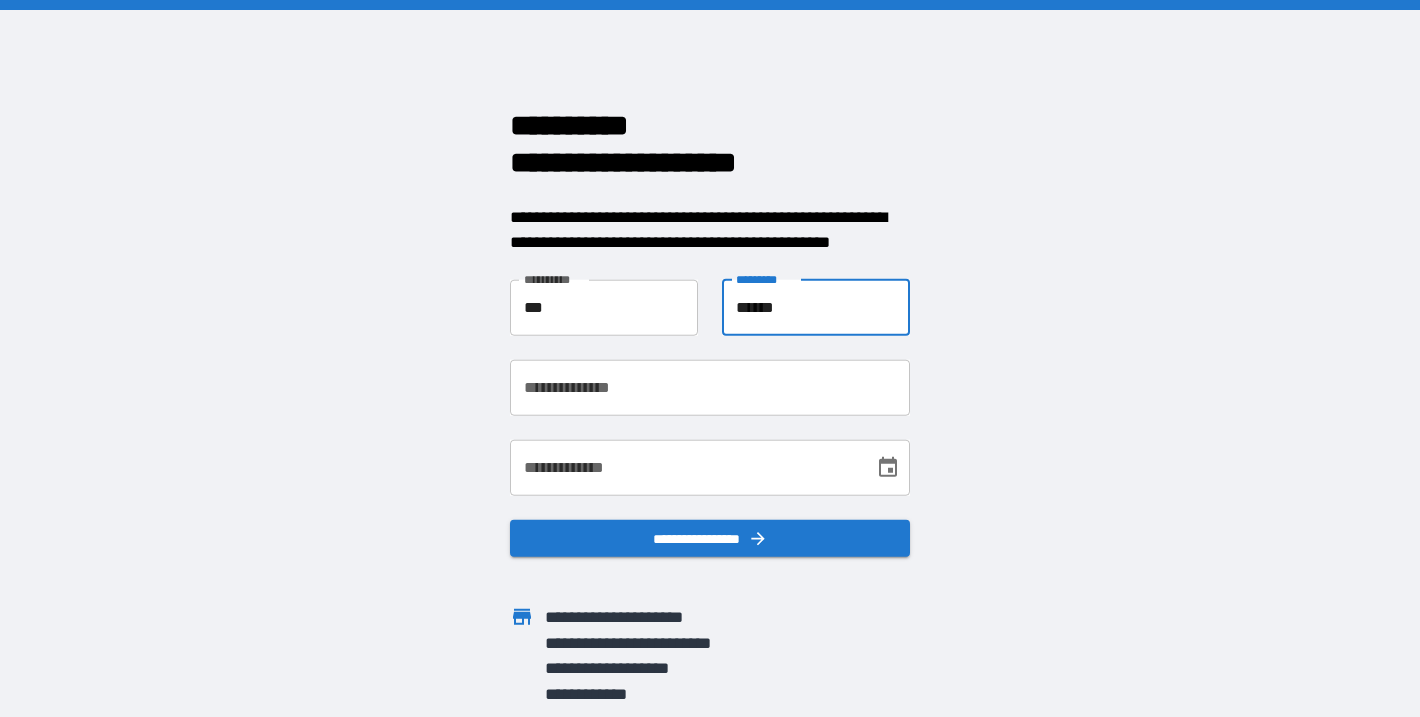 type on "******" 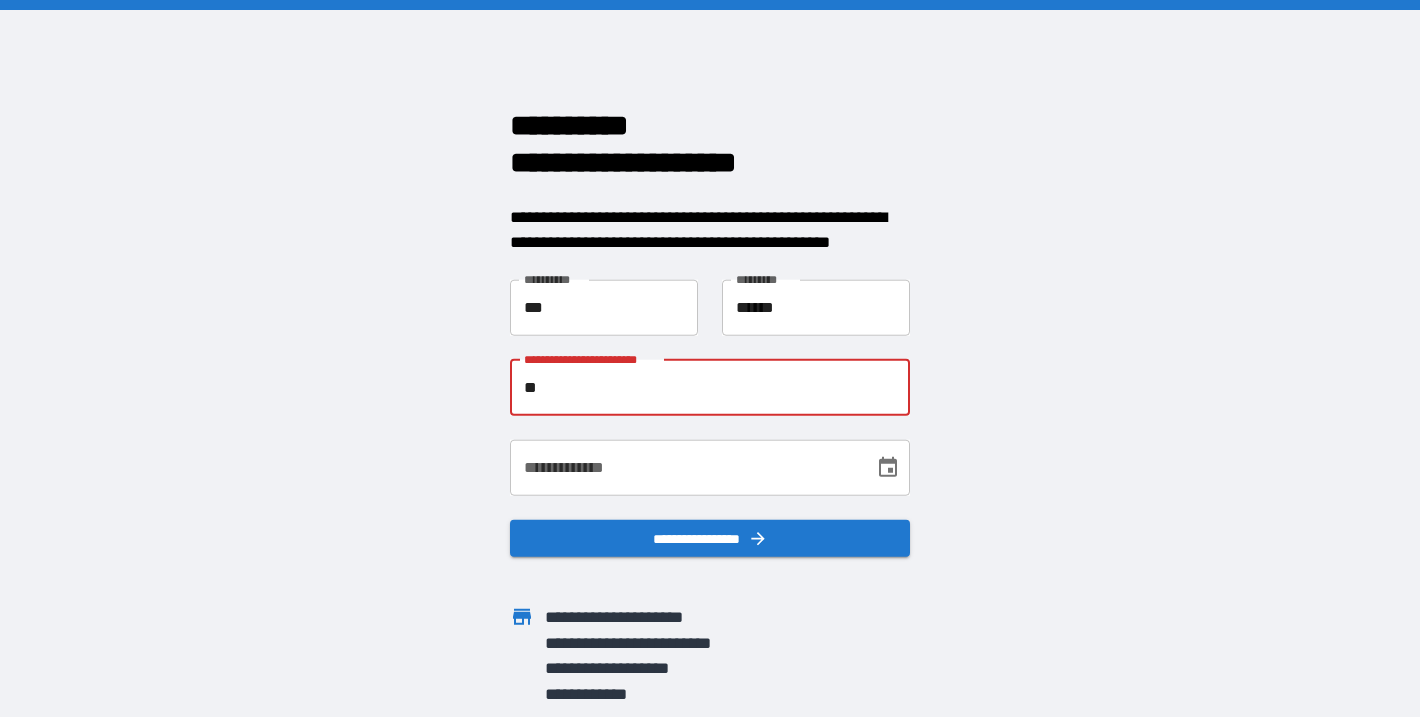 type on "*" 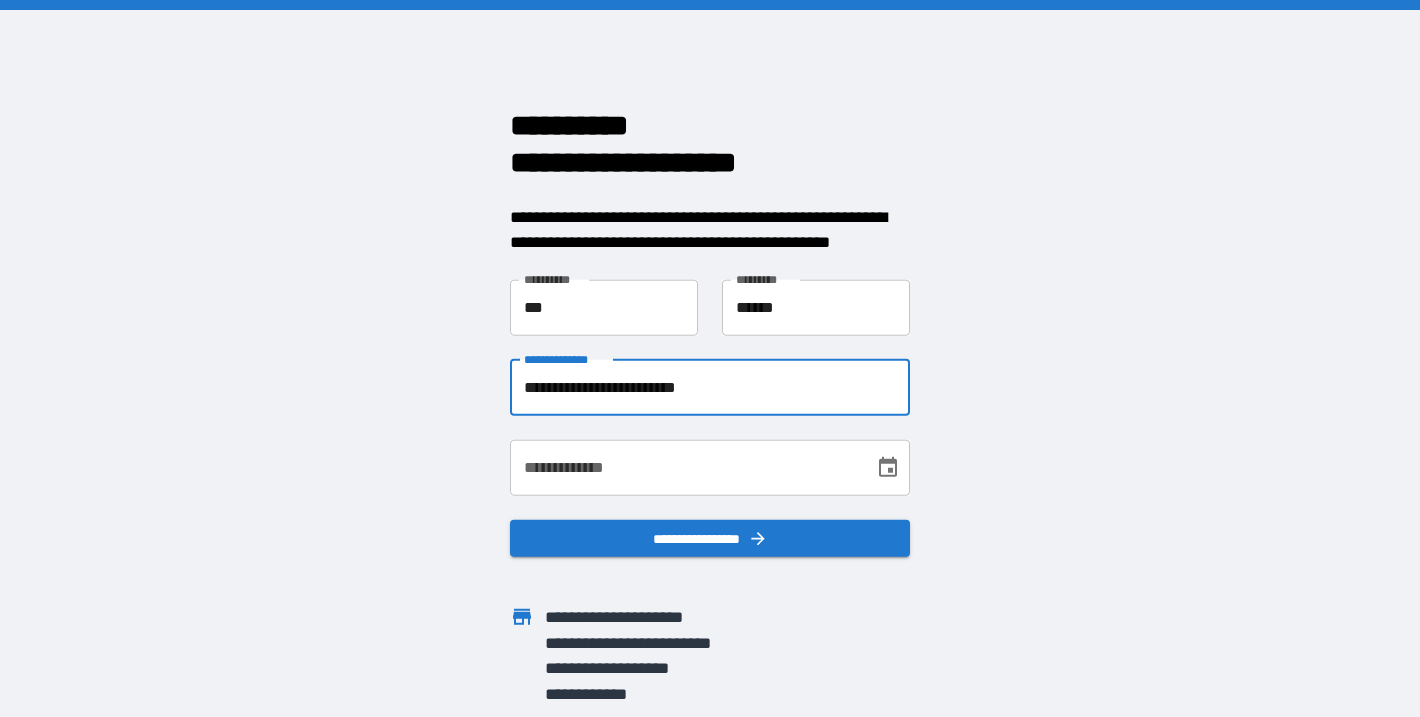 type on "**********" 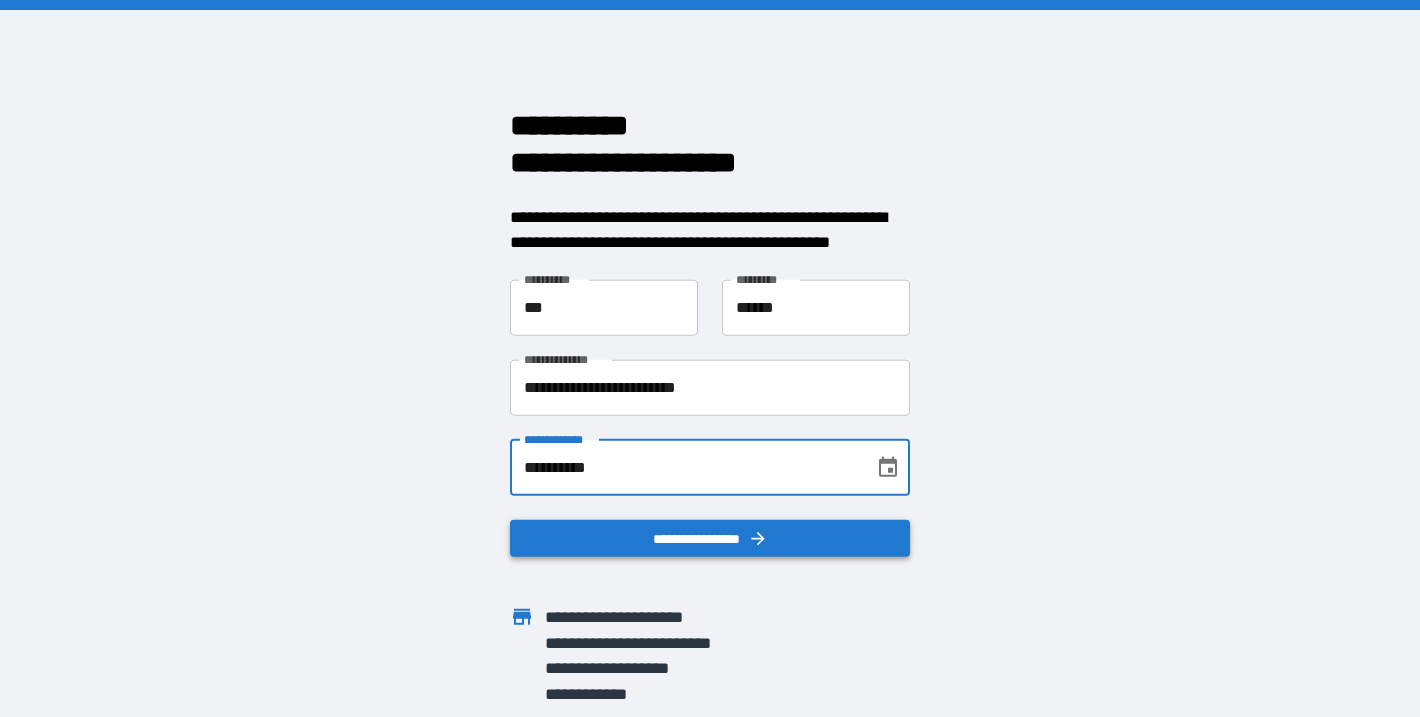 type on "**********" 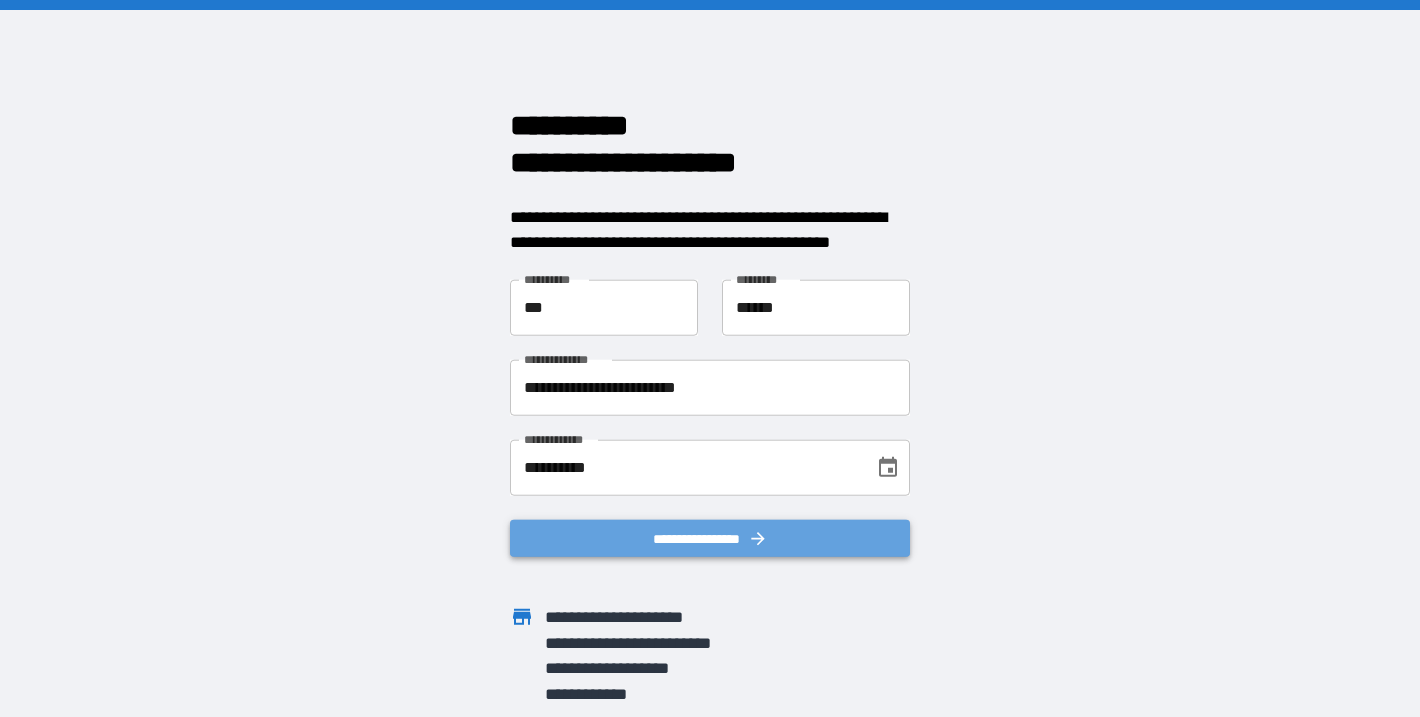 click on "**********" at bounding box center [710, 538] 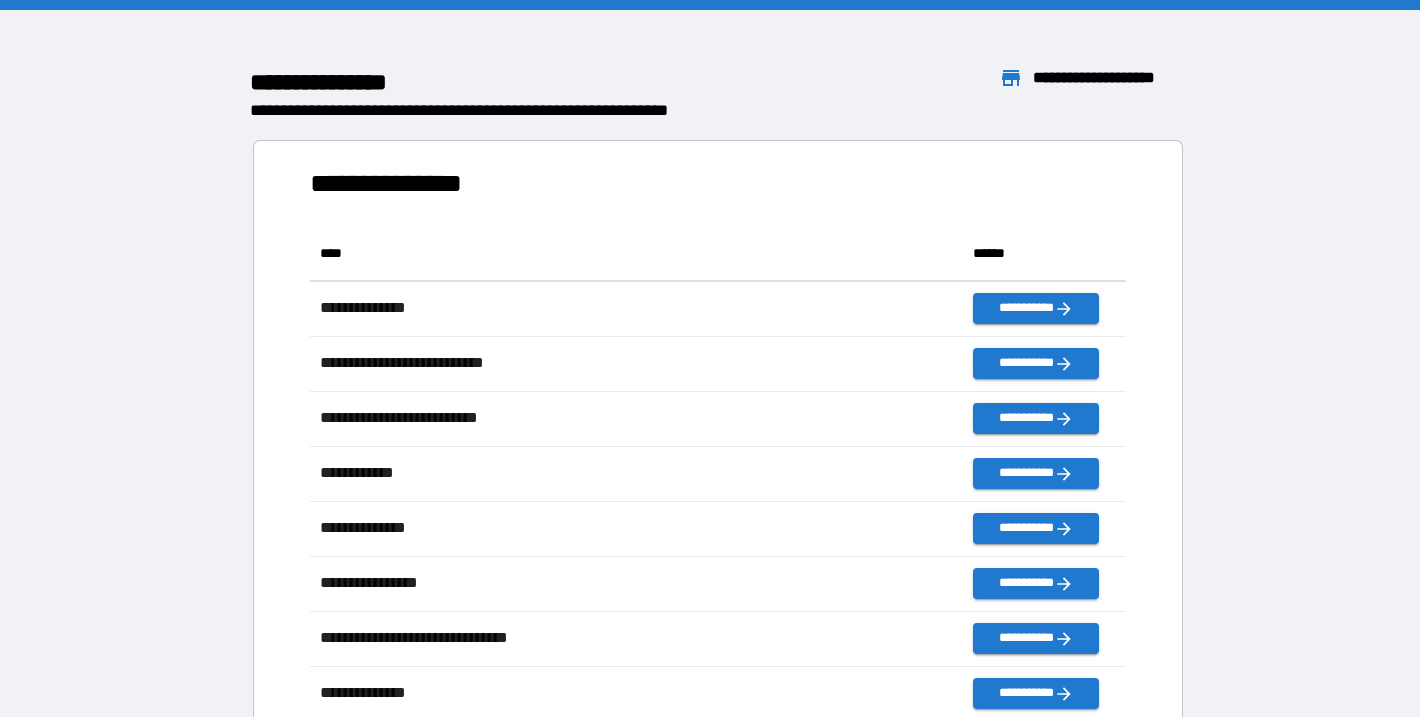 scroll, scrollTop: 1, scrollLeft: 2, axis: both 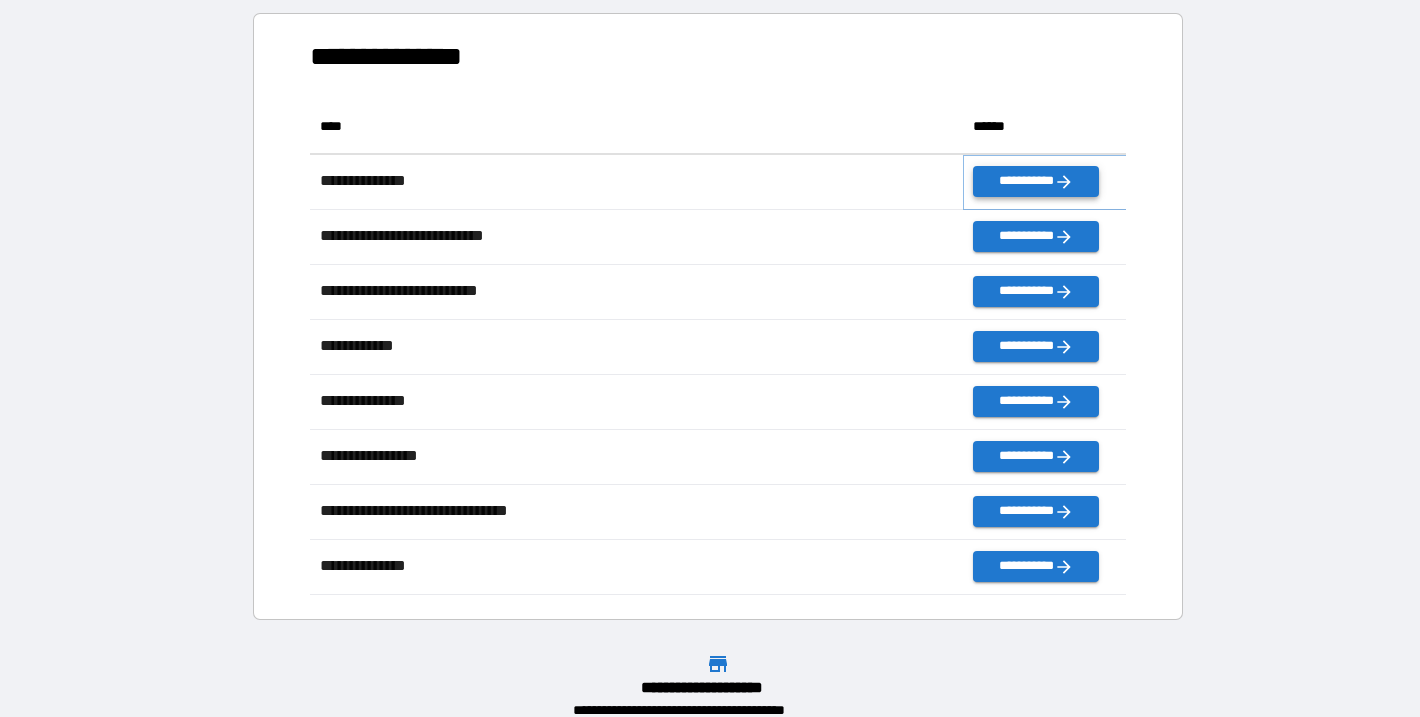 click on "**********" at bounding box center (1036, 181) 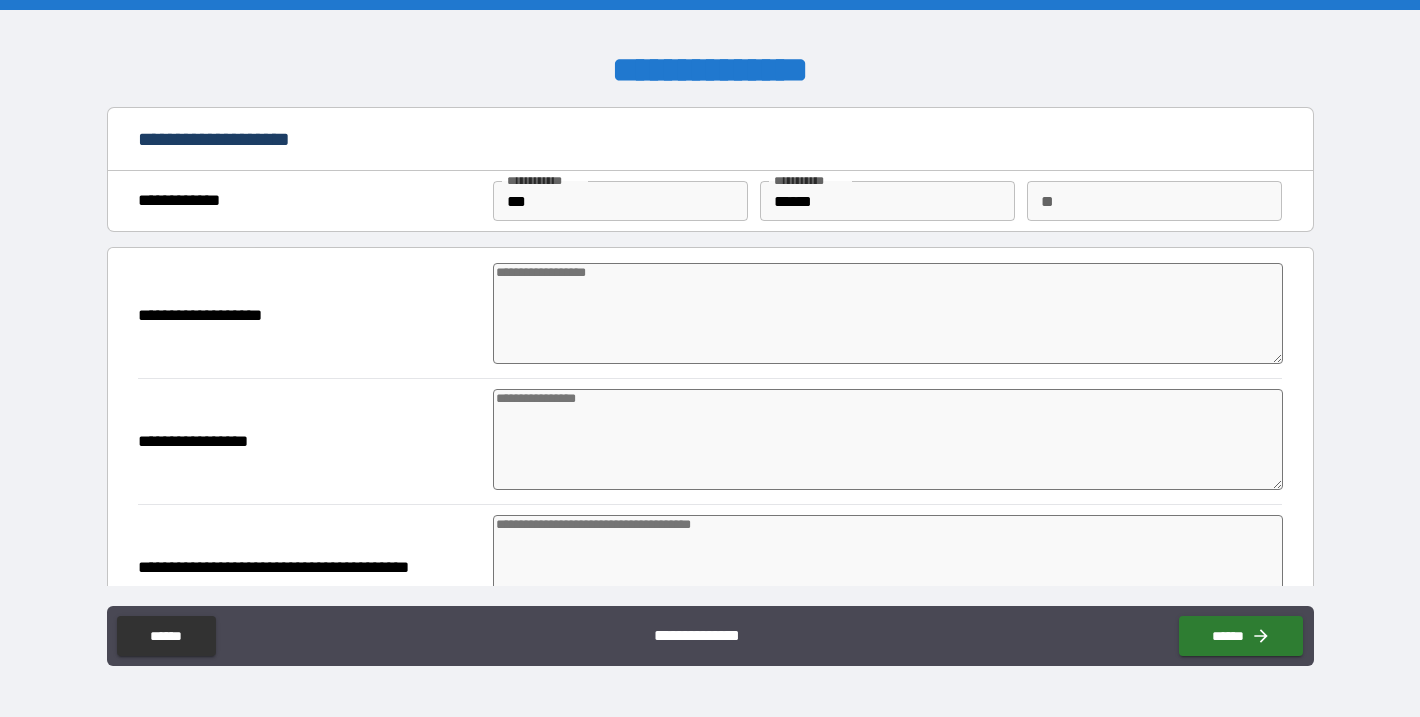 type on "*" 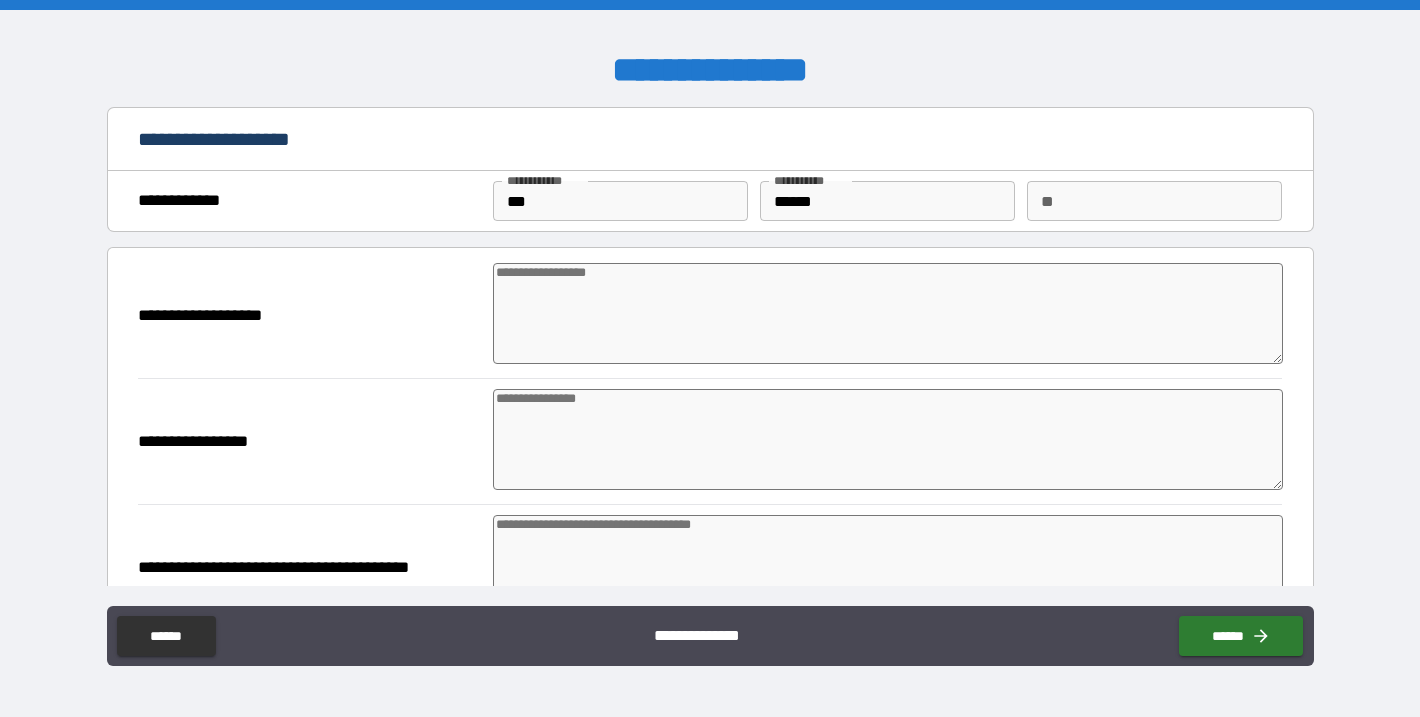 type on "*" 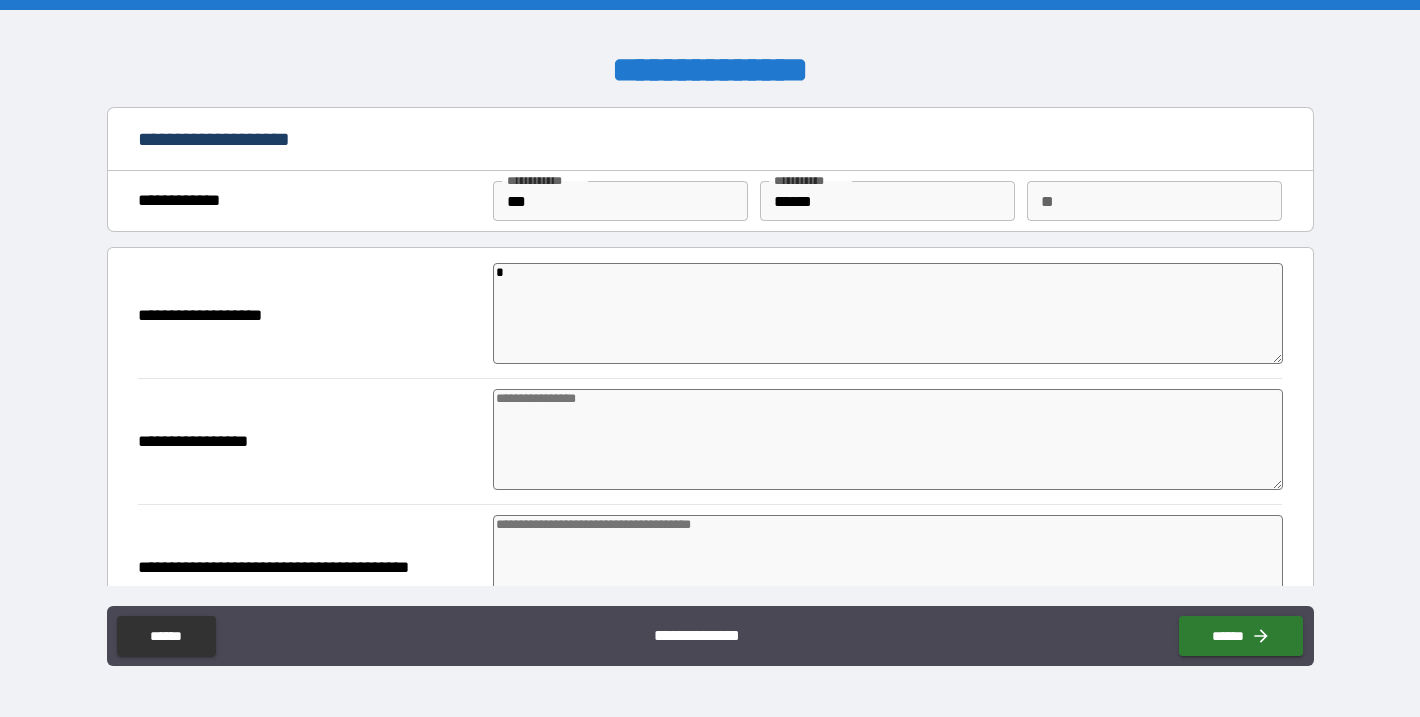 type on "**" 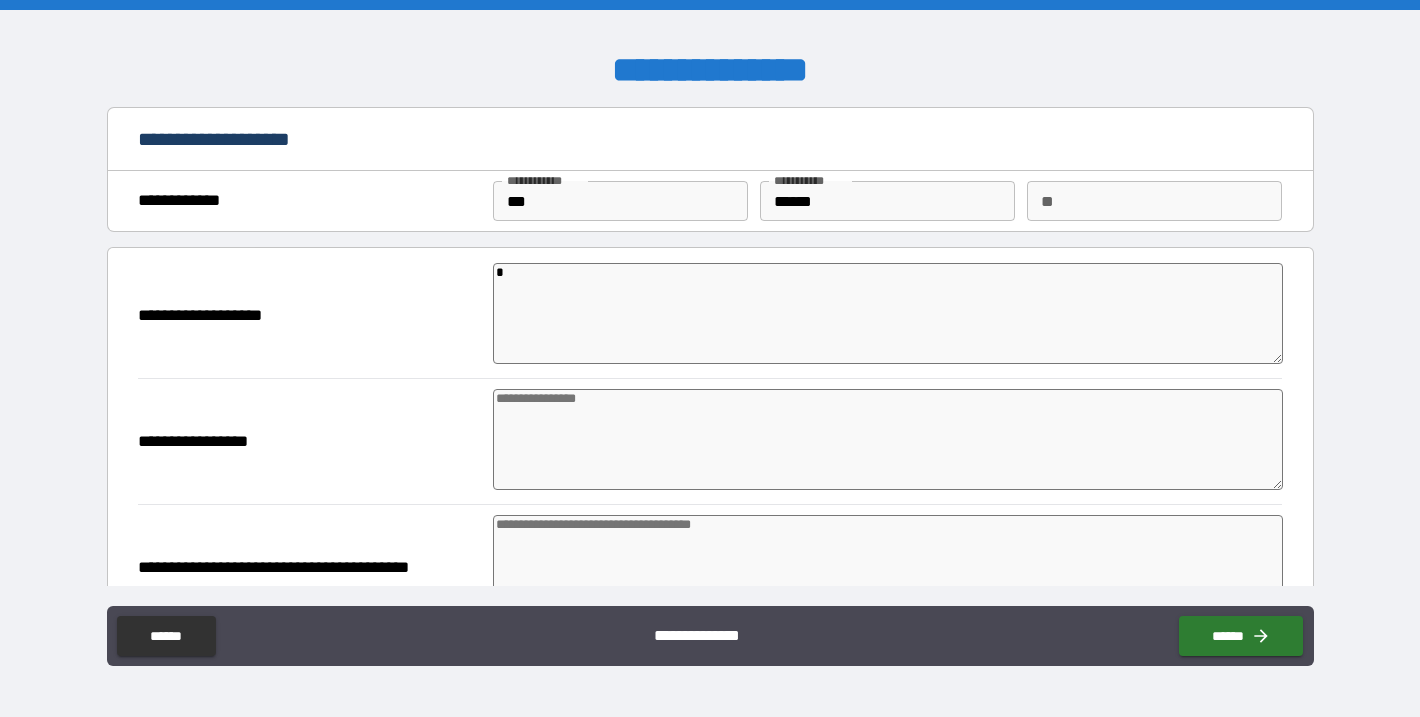 type on "*" 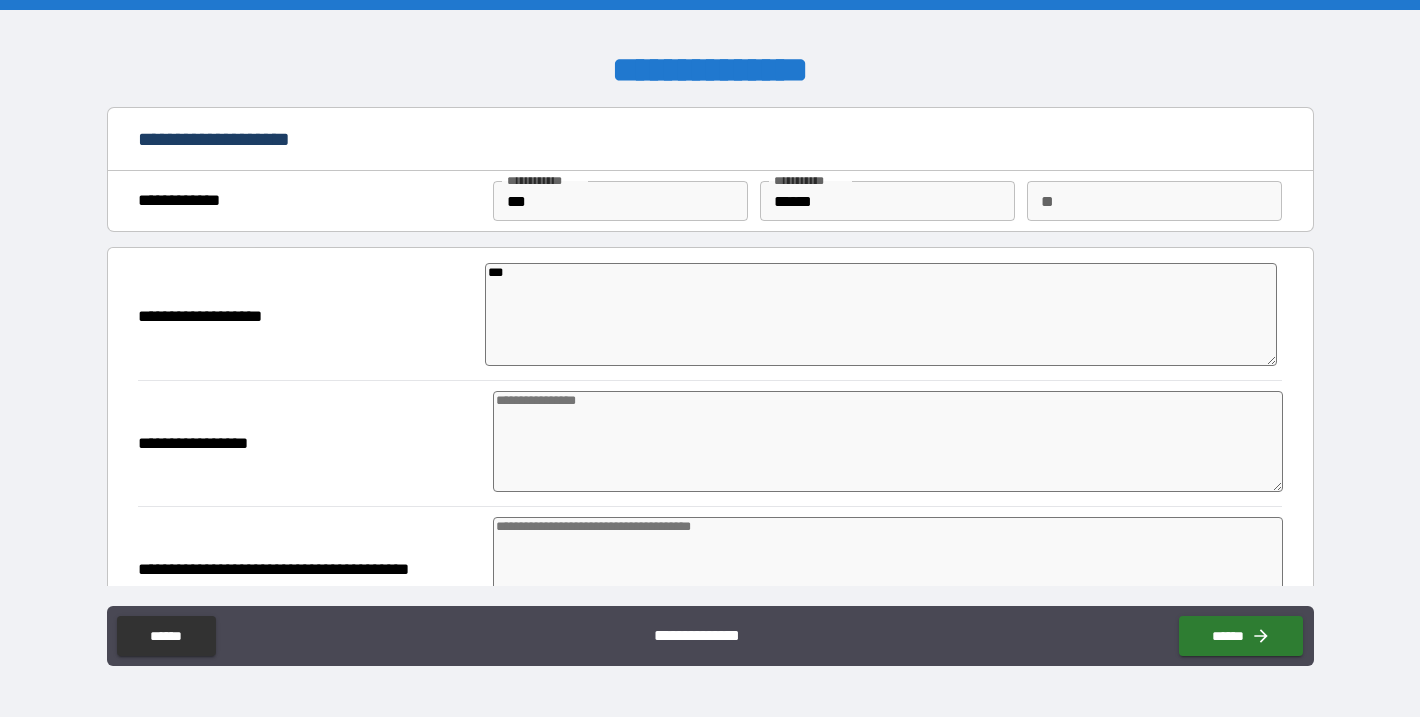 type on "****" 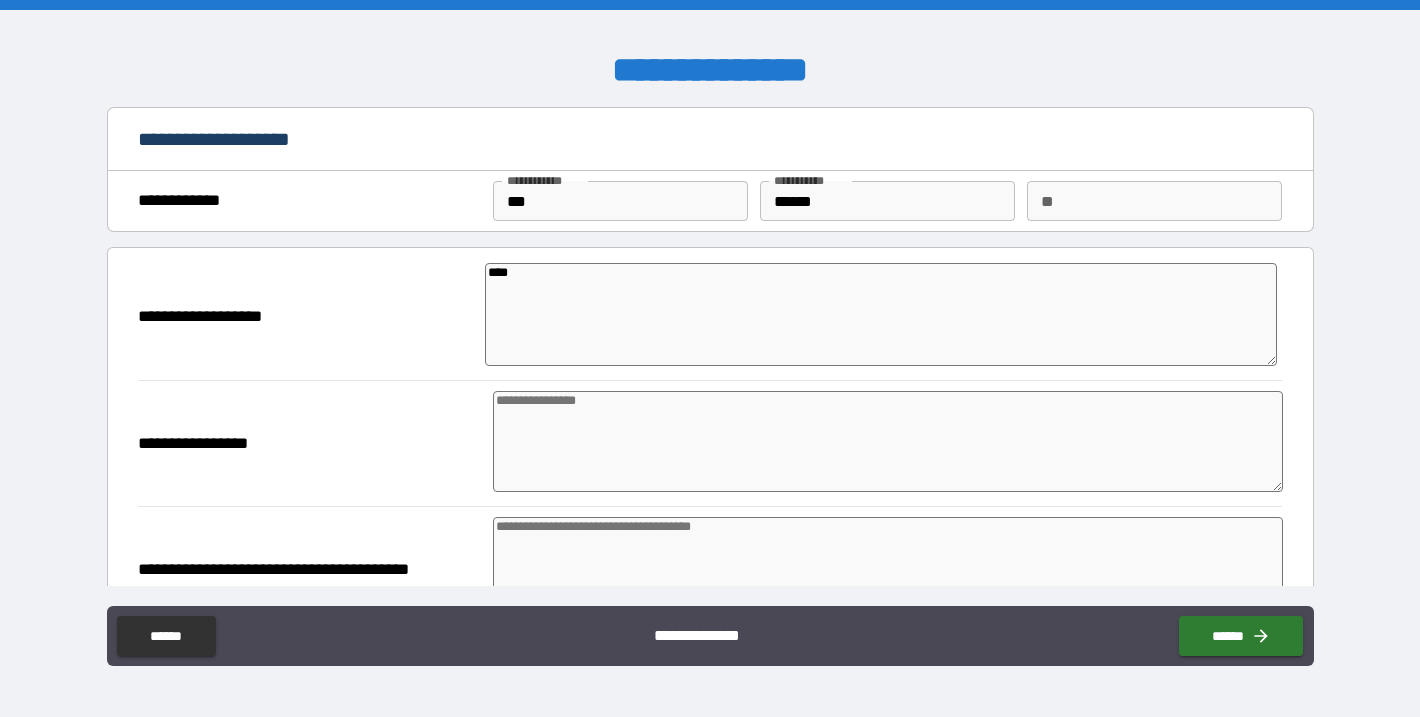 type on "*" 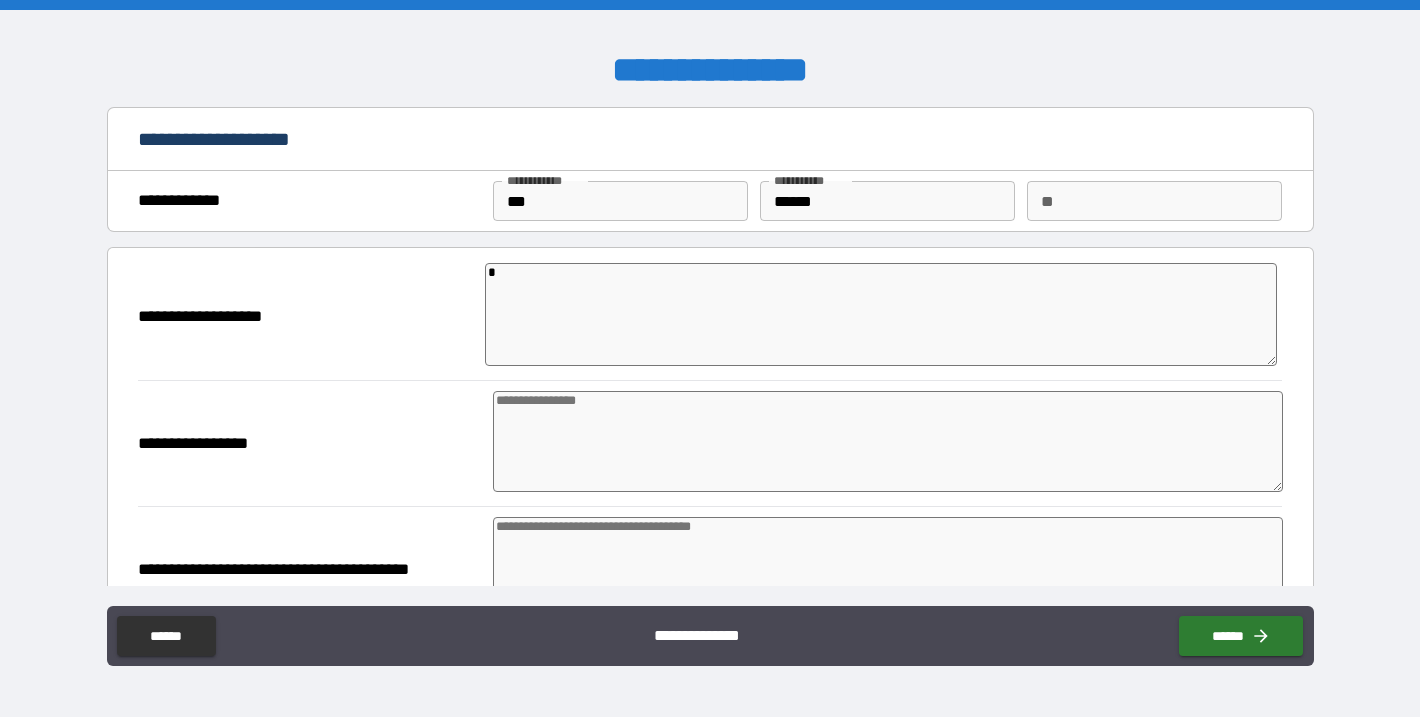 type on "*" 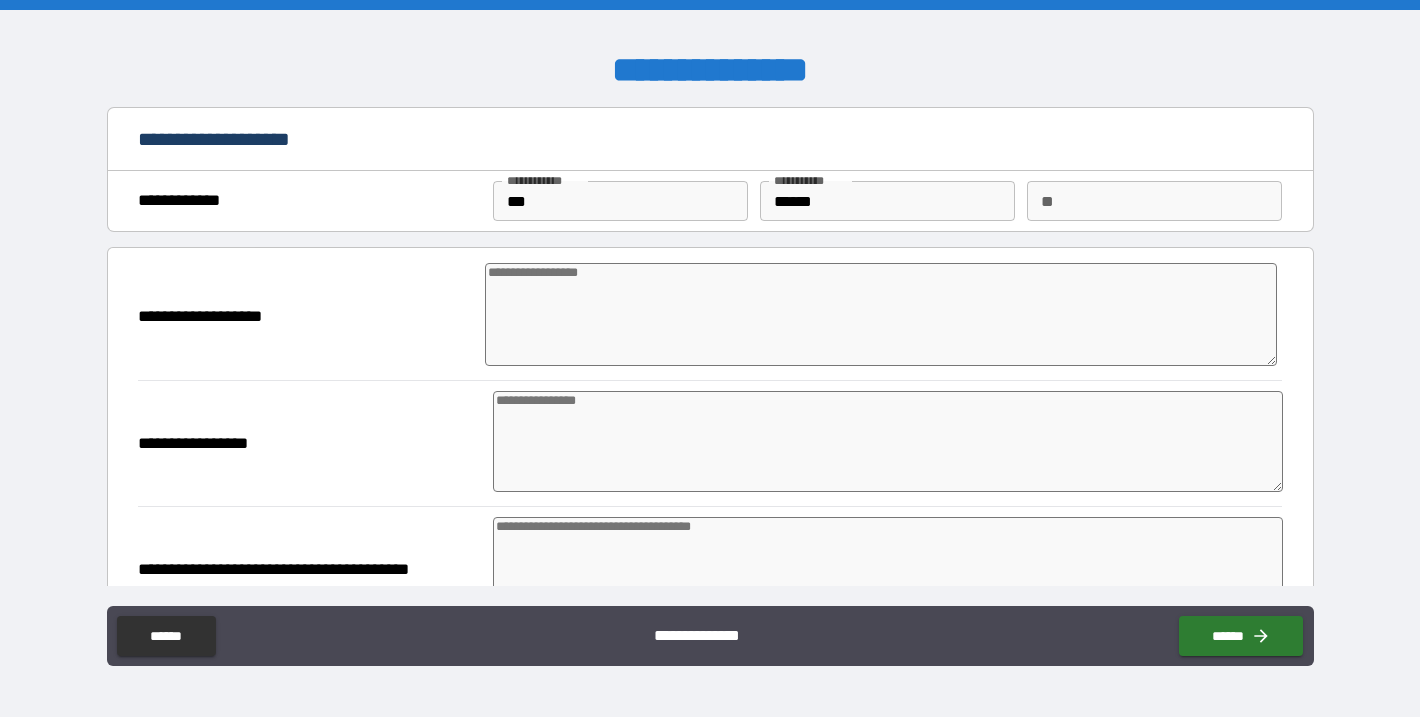 type on "*" 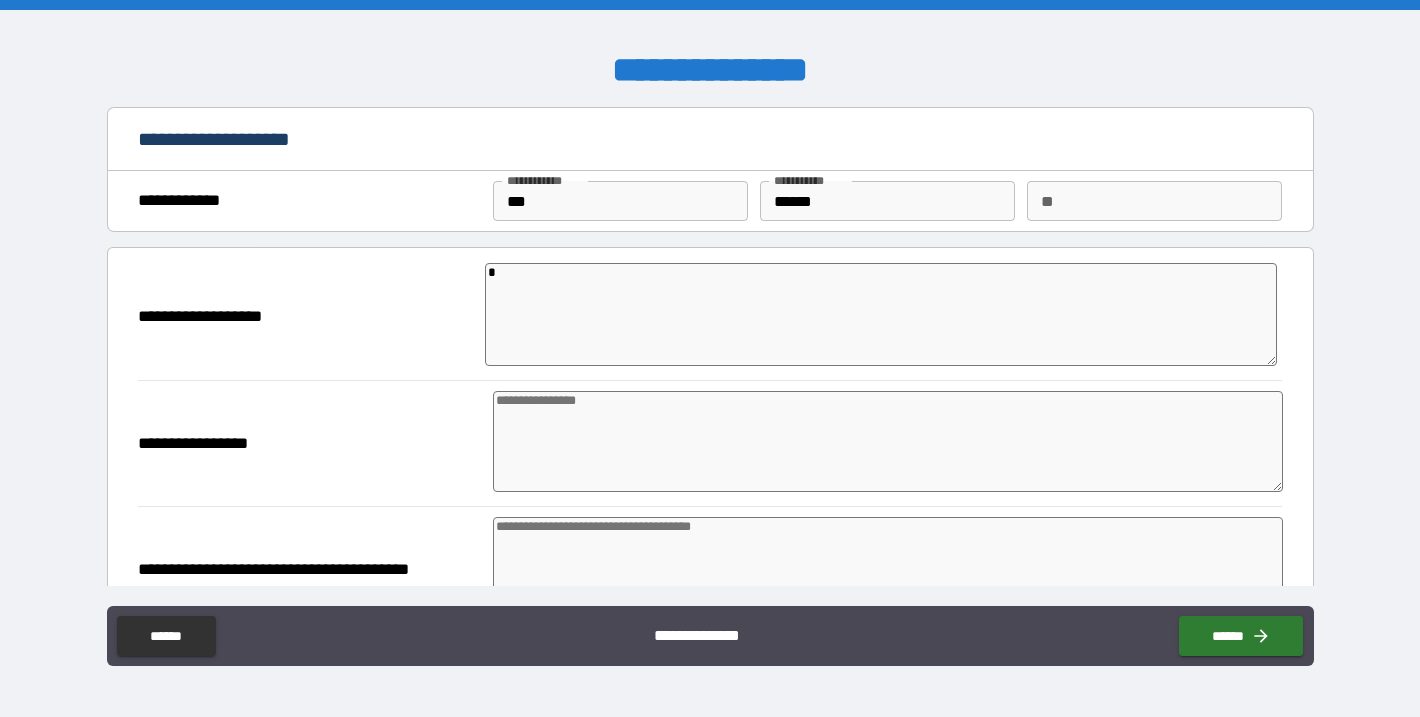 type on "**" 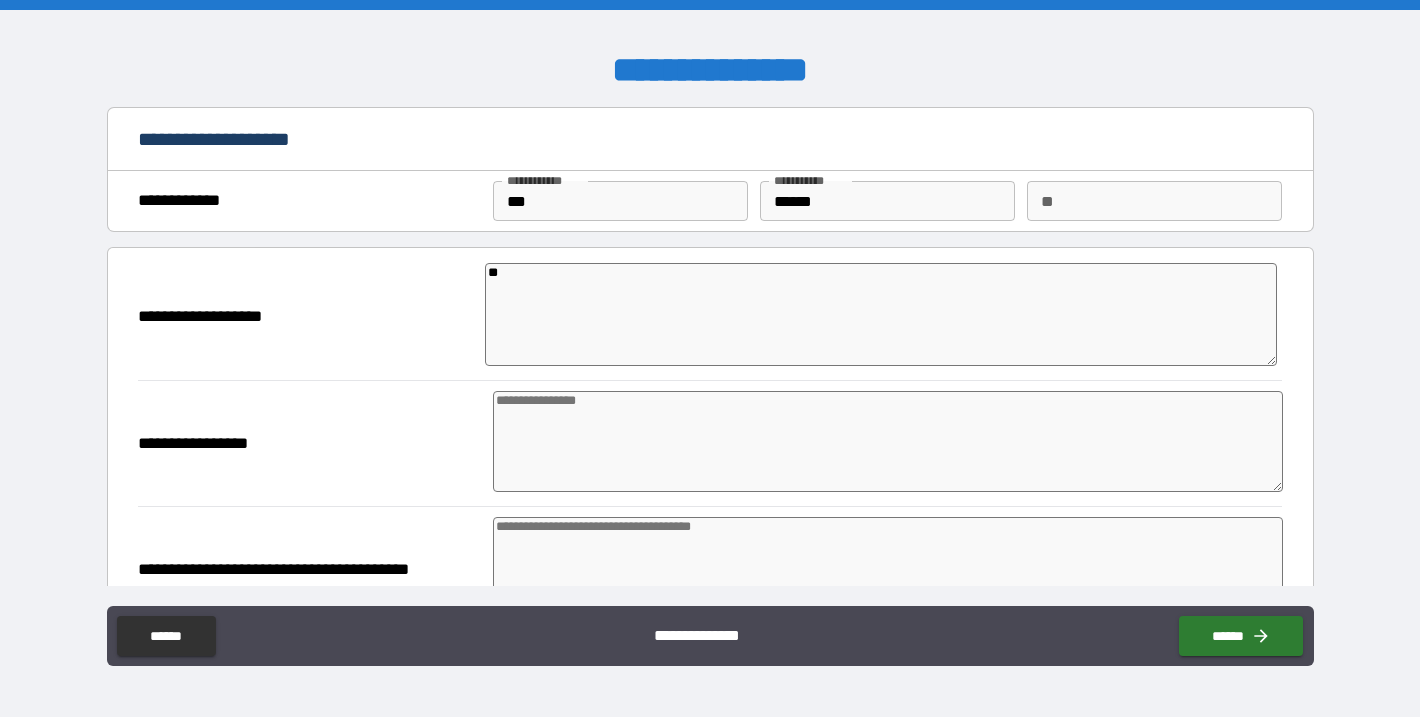type on "***" 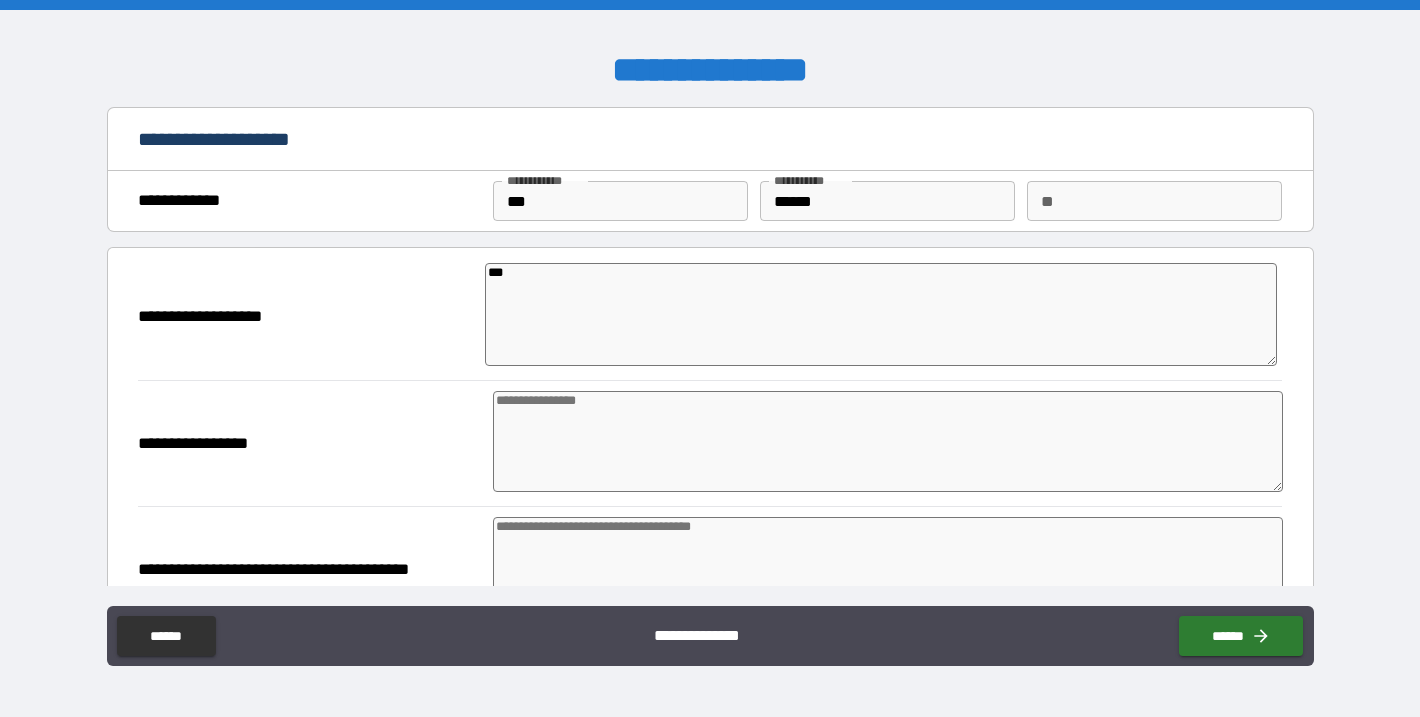 type on "****" 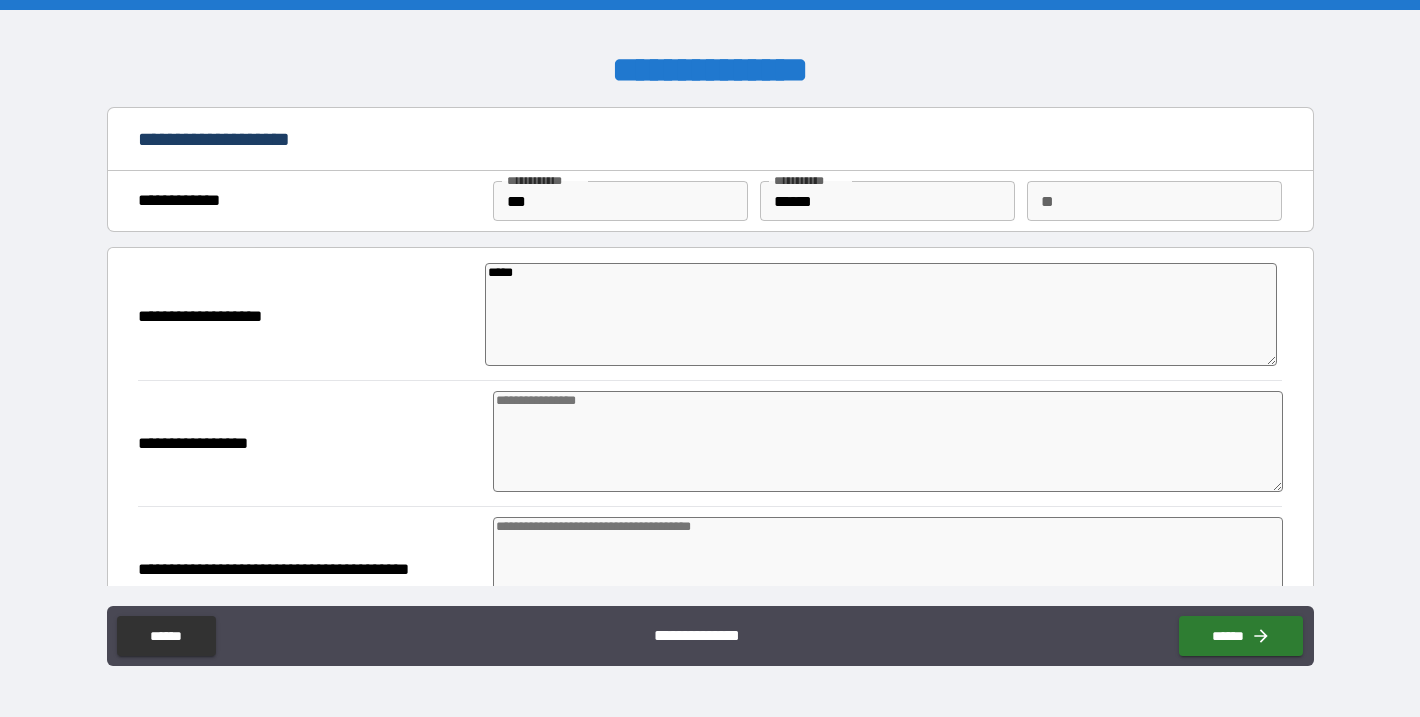 type on "*****" 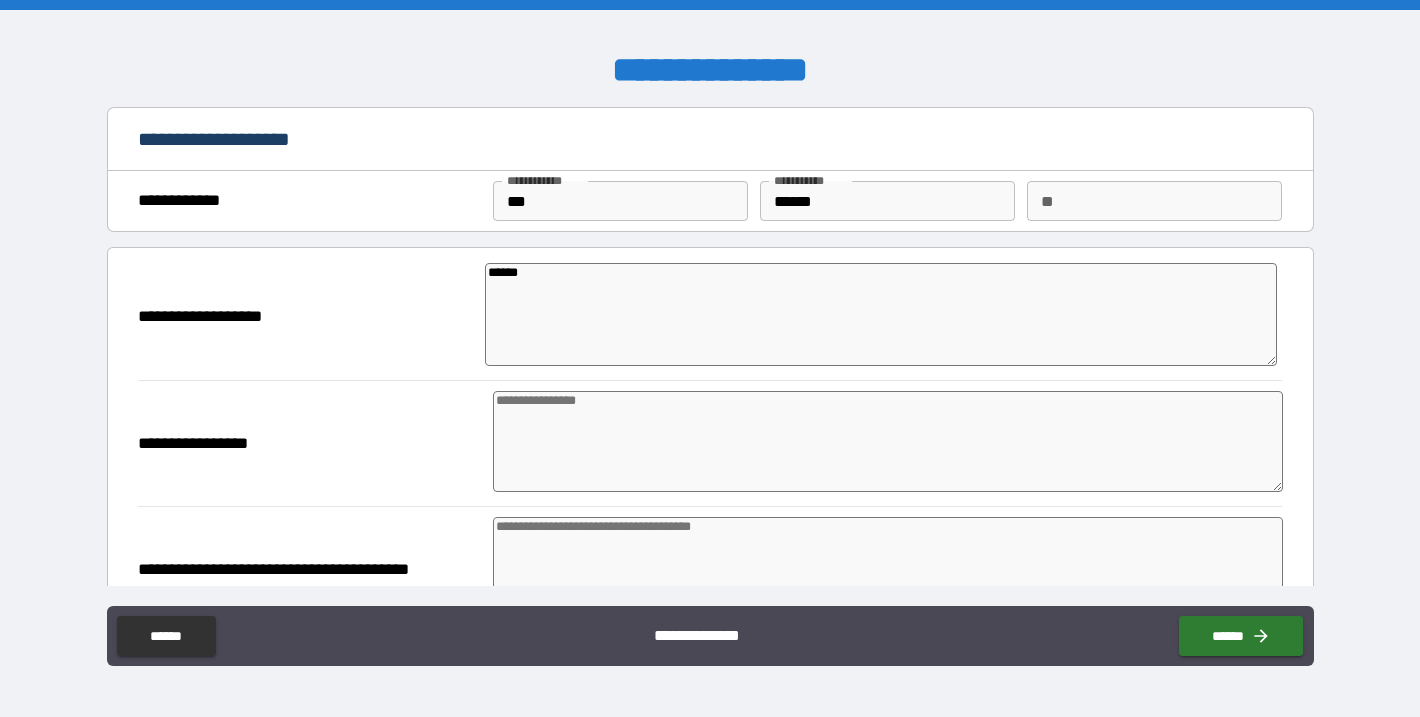 type on "*" 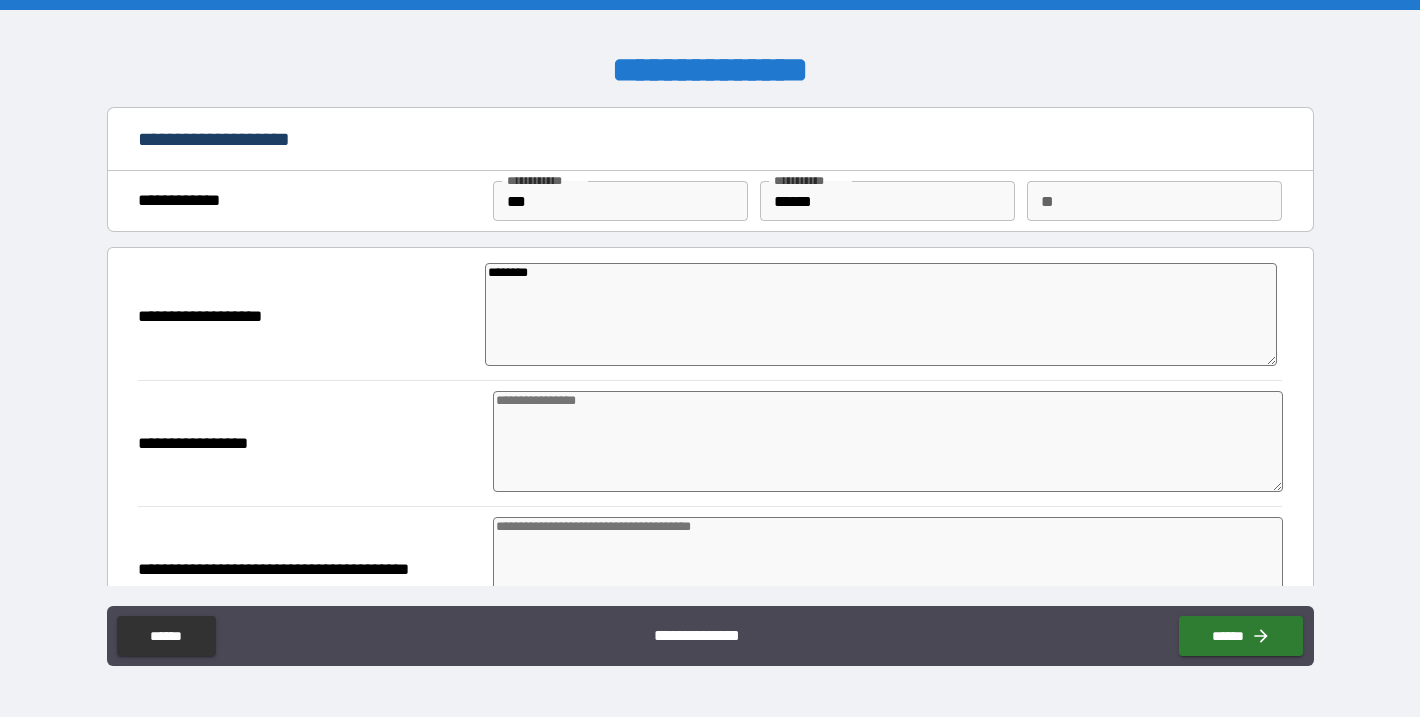 type on "*********" 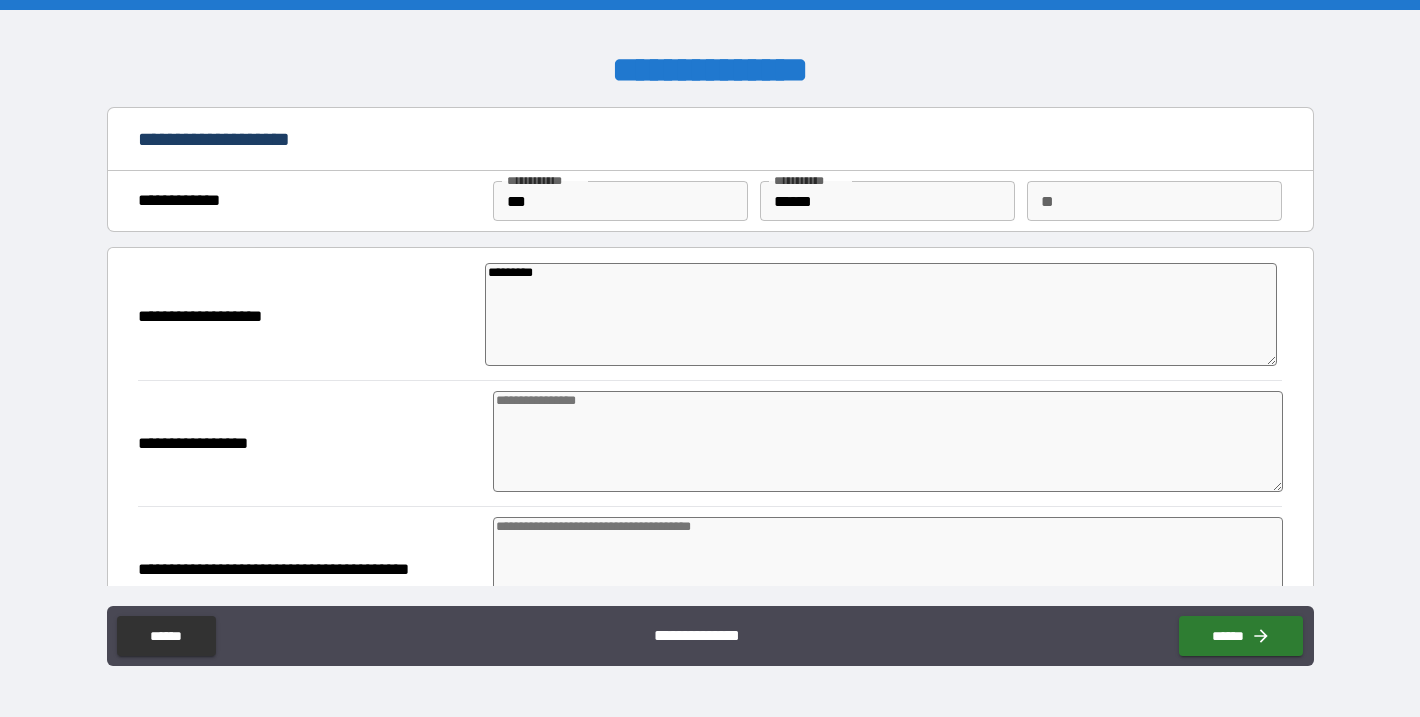 type on "**********" 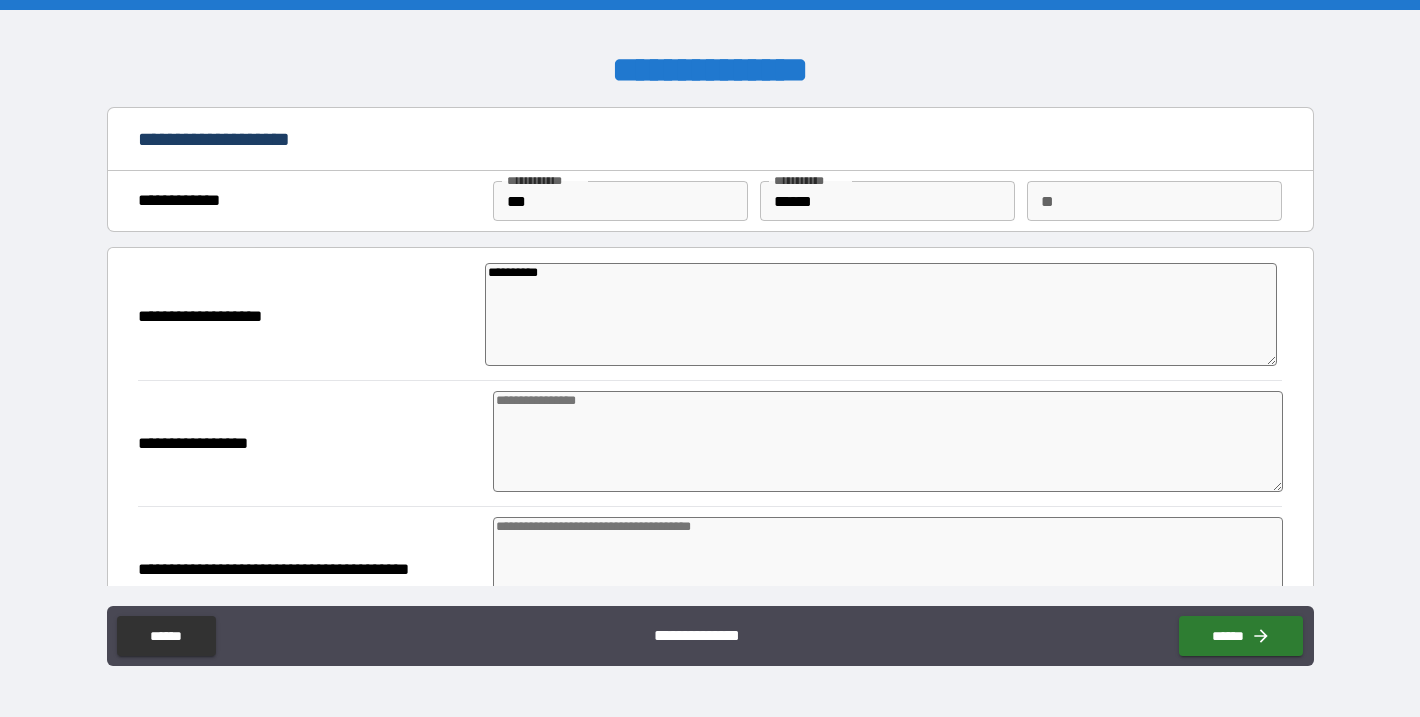 type on "*" 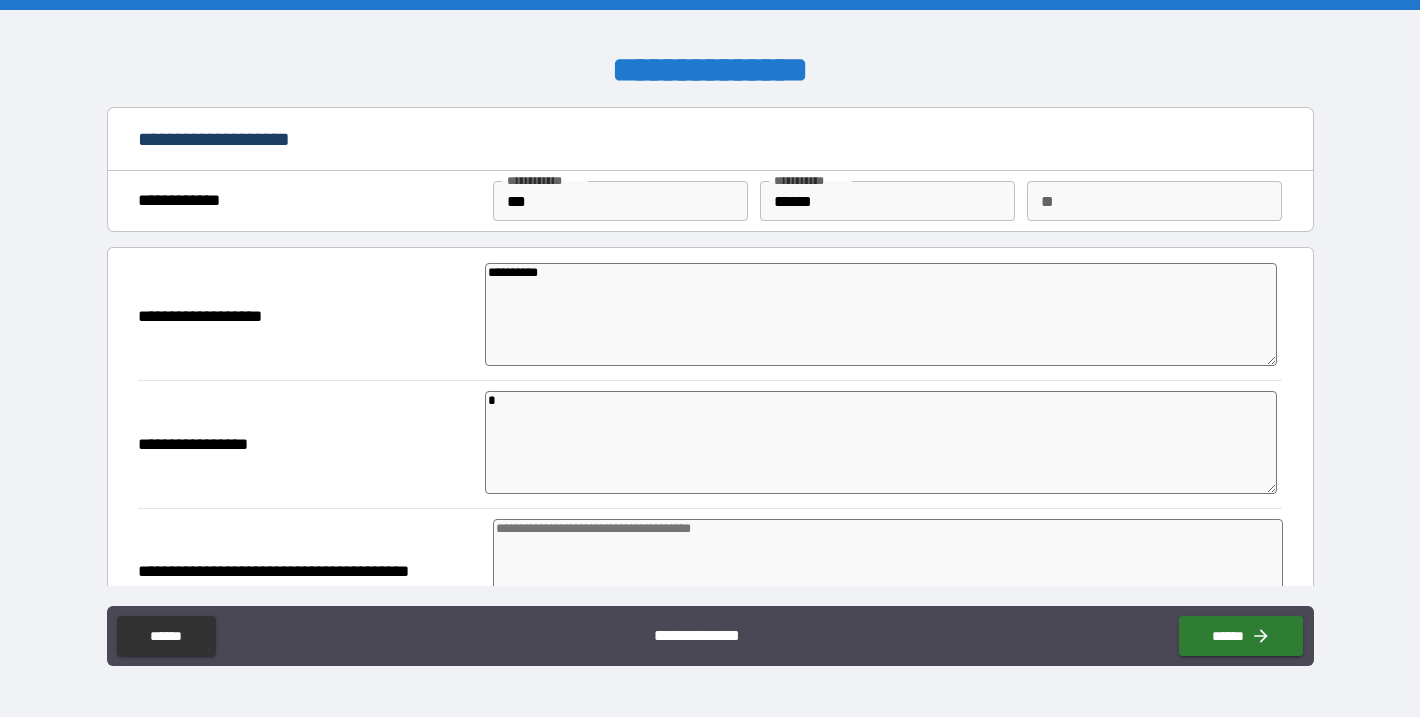 type on "*" 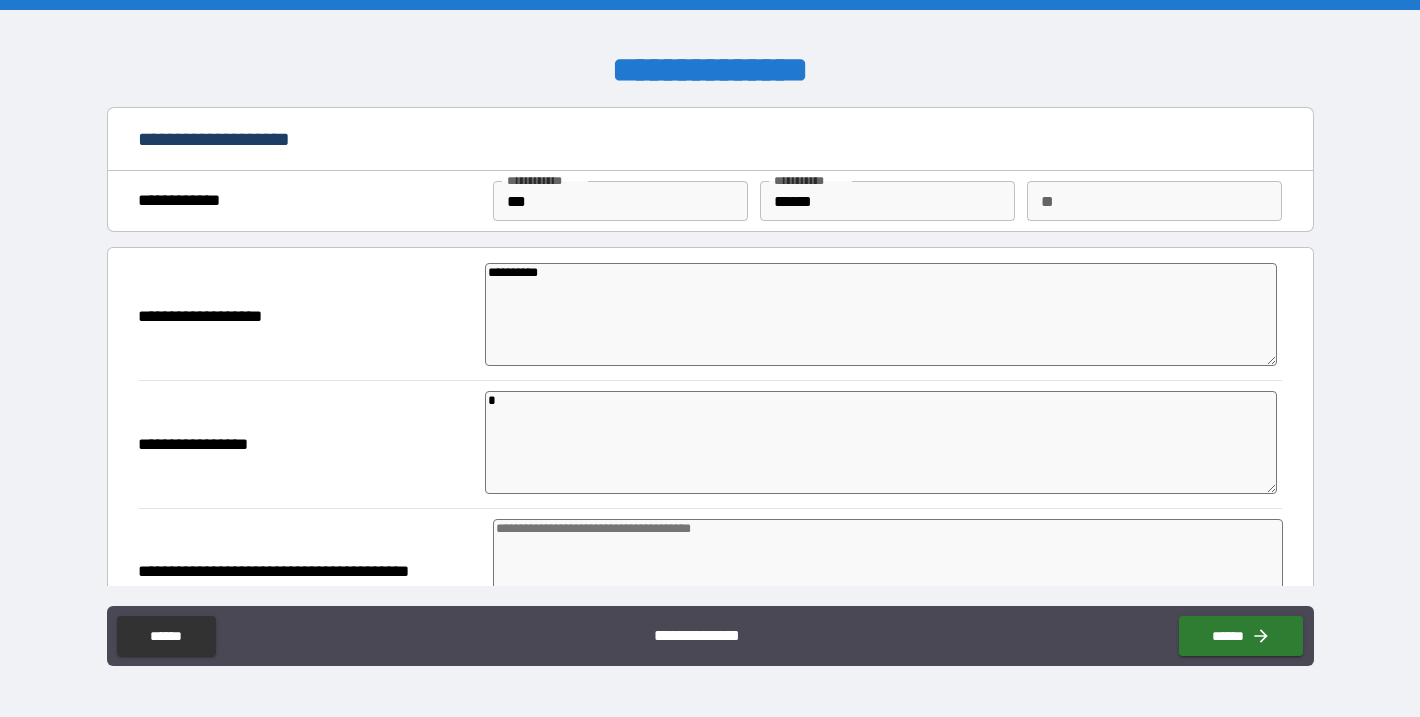 type on "*" 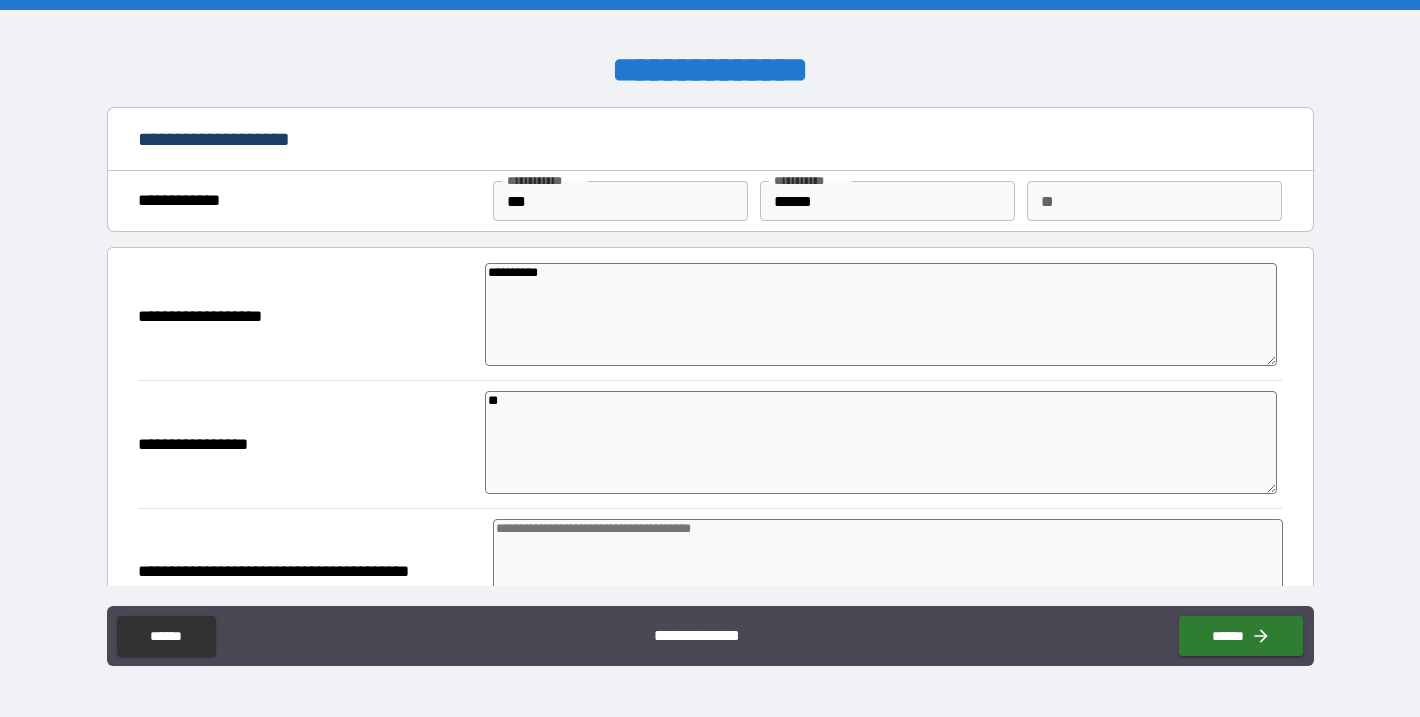 type on "*" 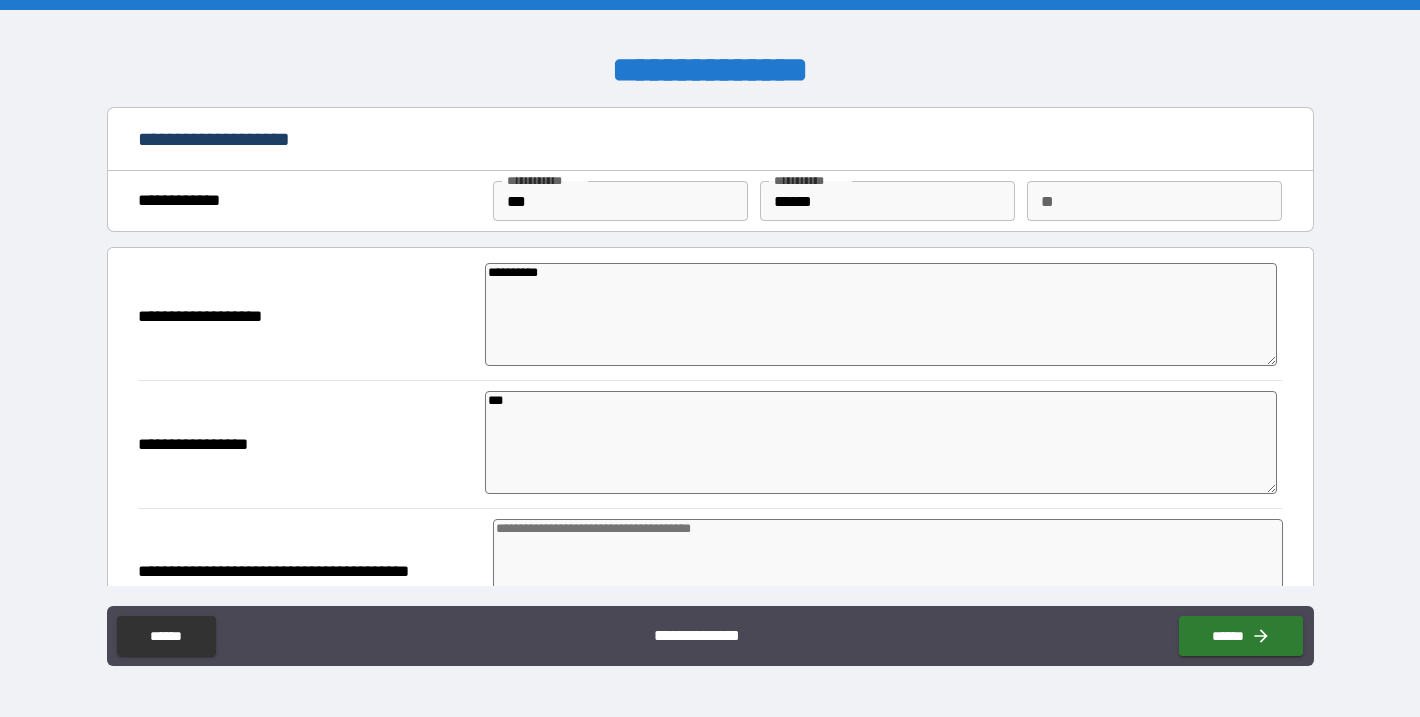 type on "*" 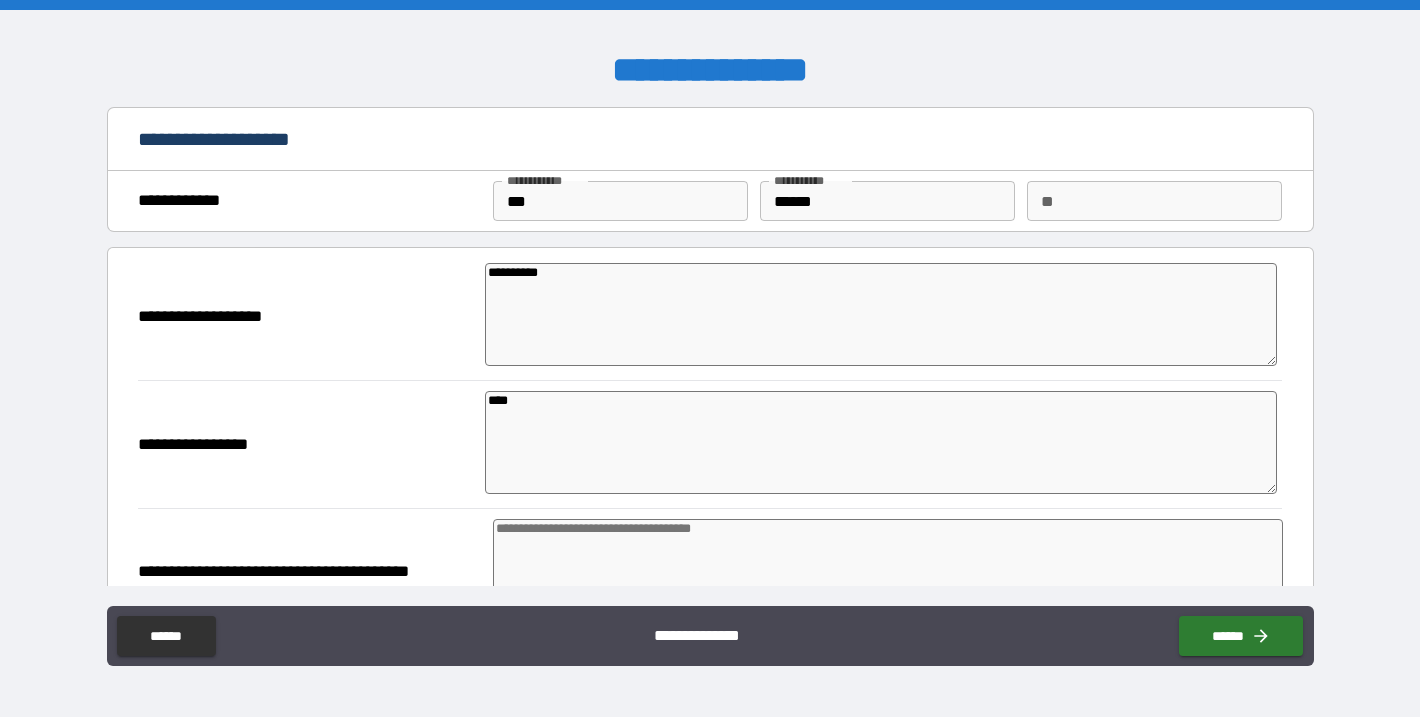 type on "*" 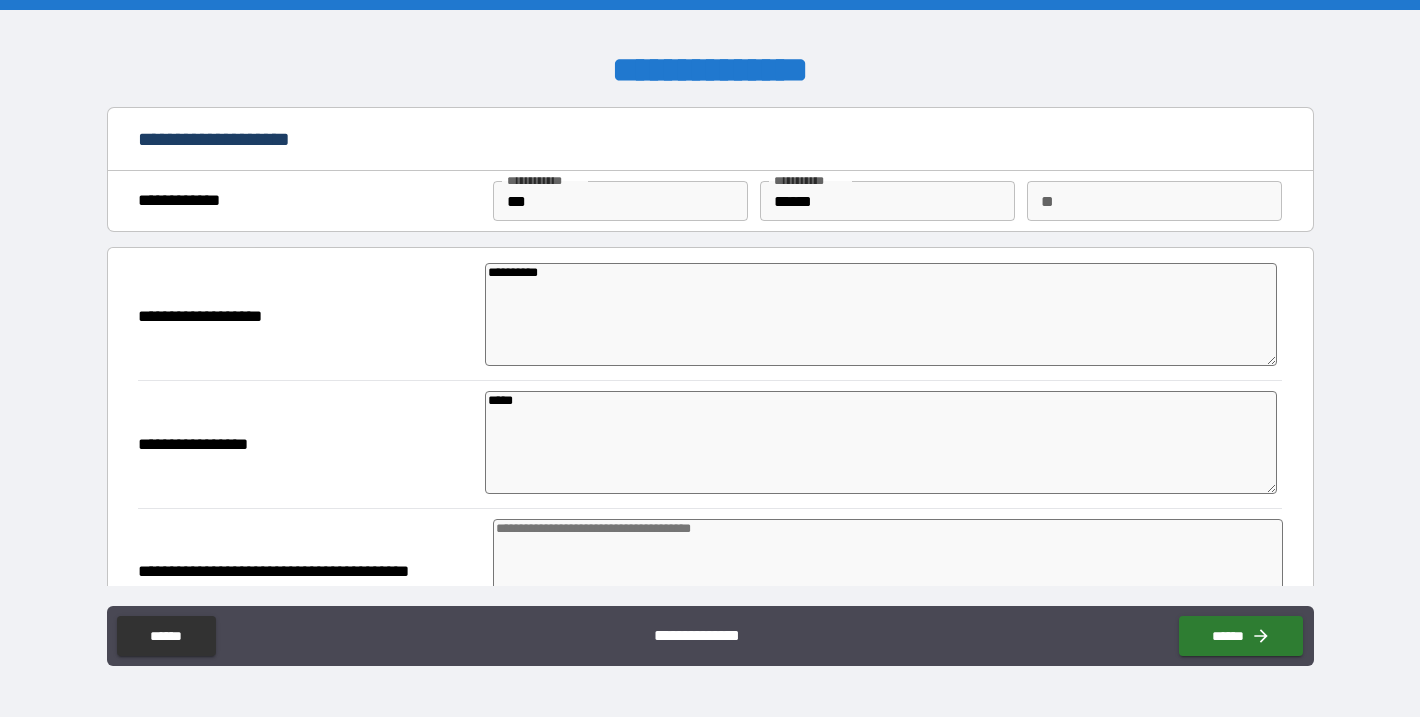 type on "*" 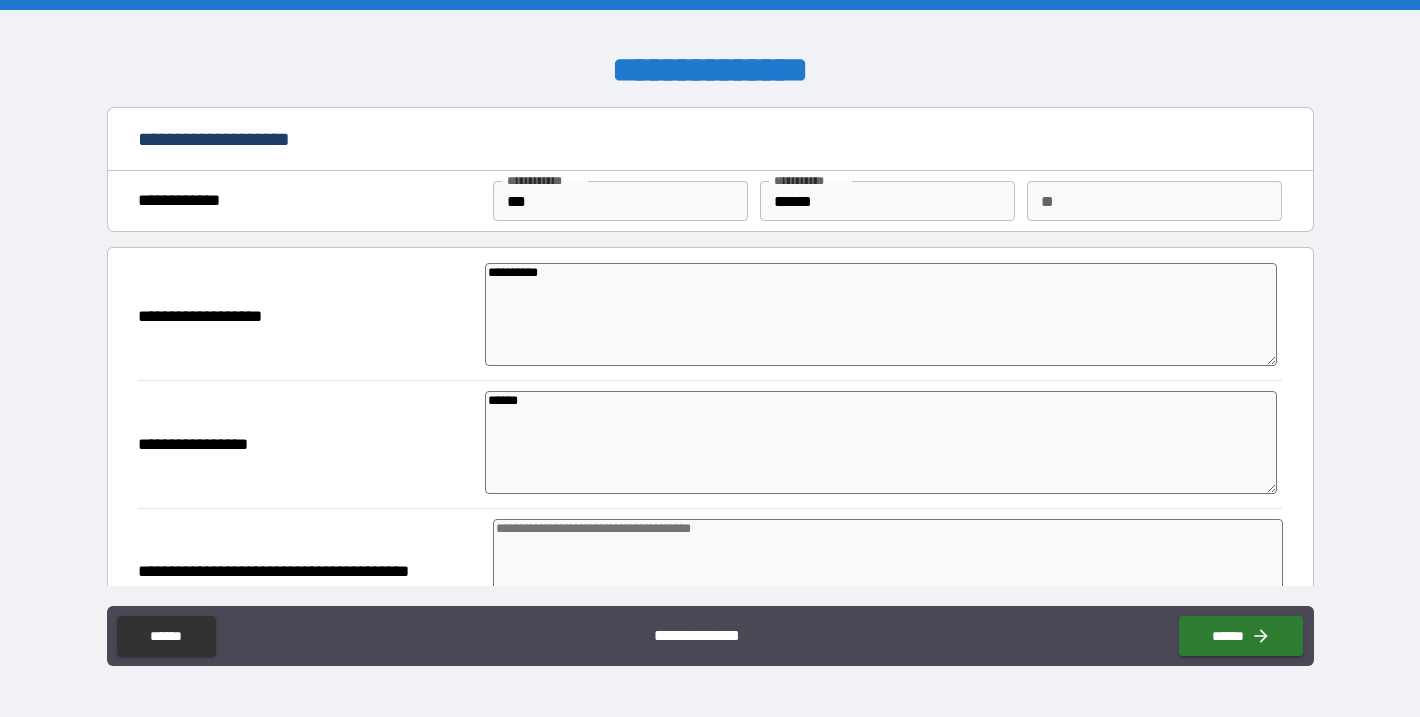type on "*******" 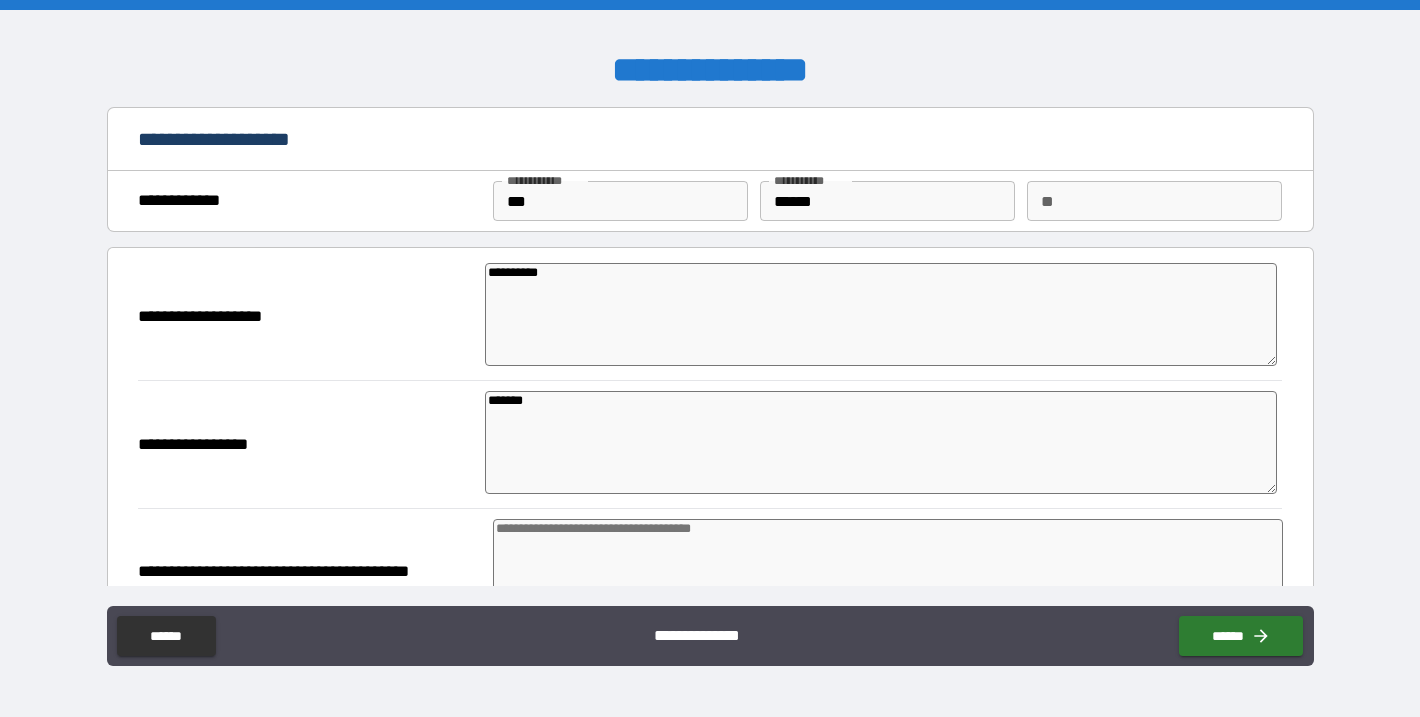 type on "*" 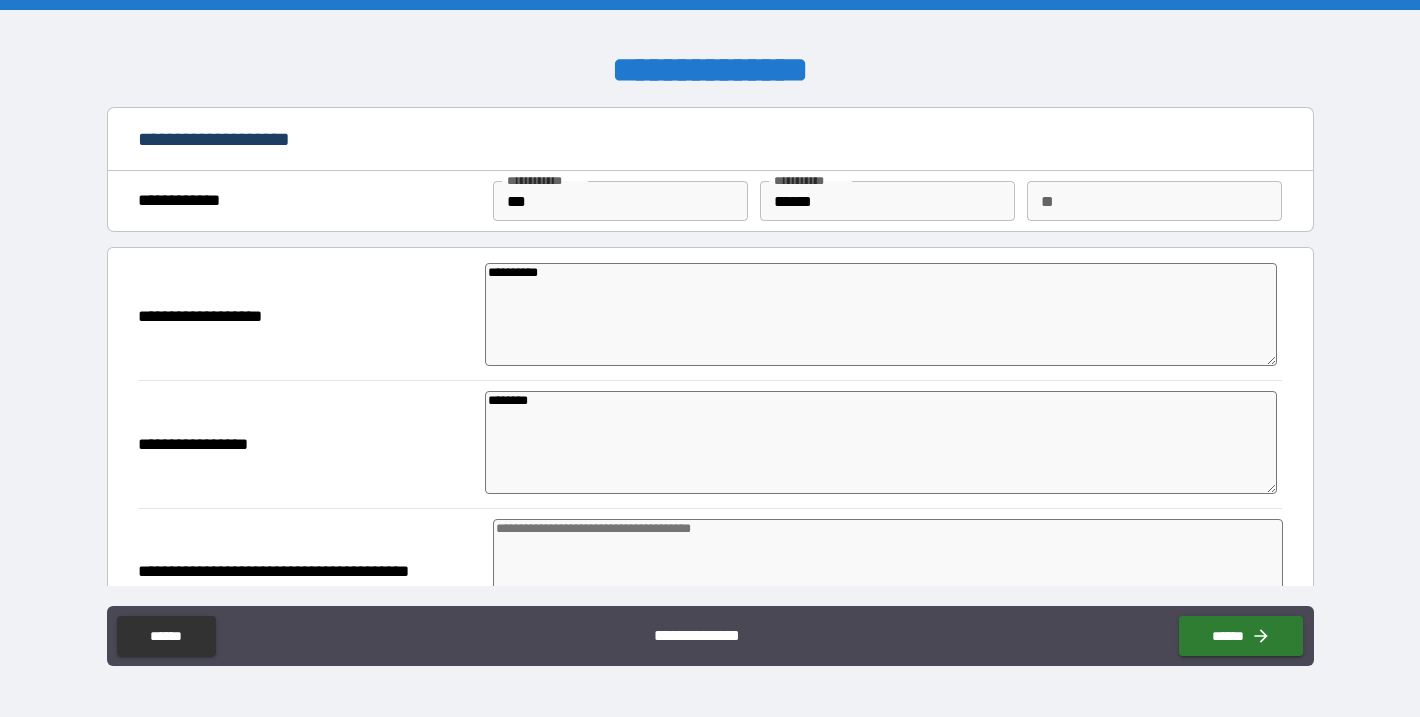 type on "*" 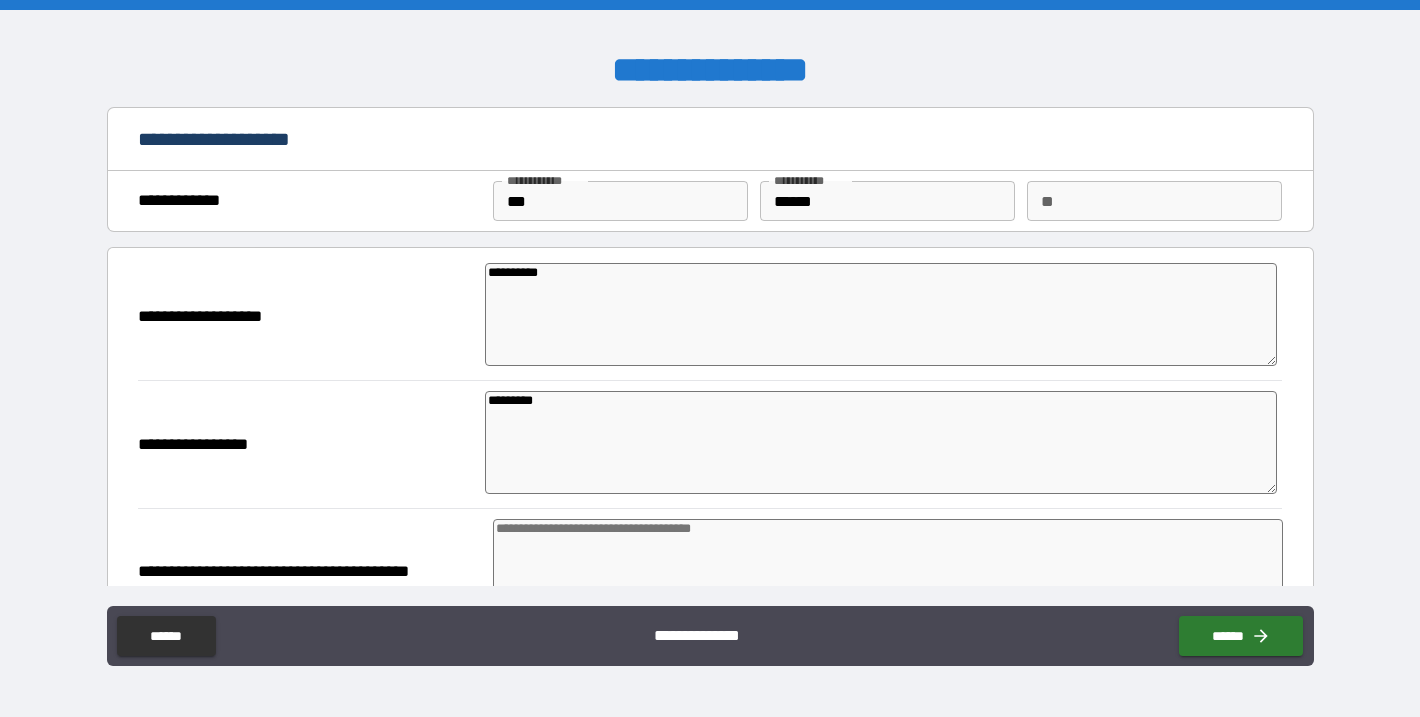 type on "*" 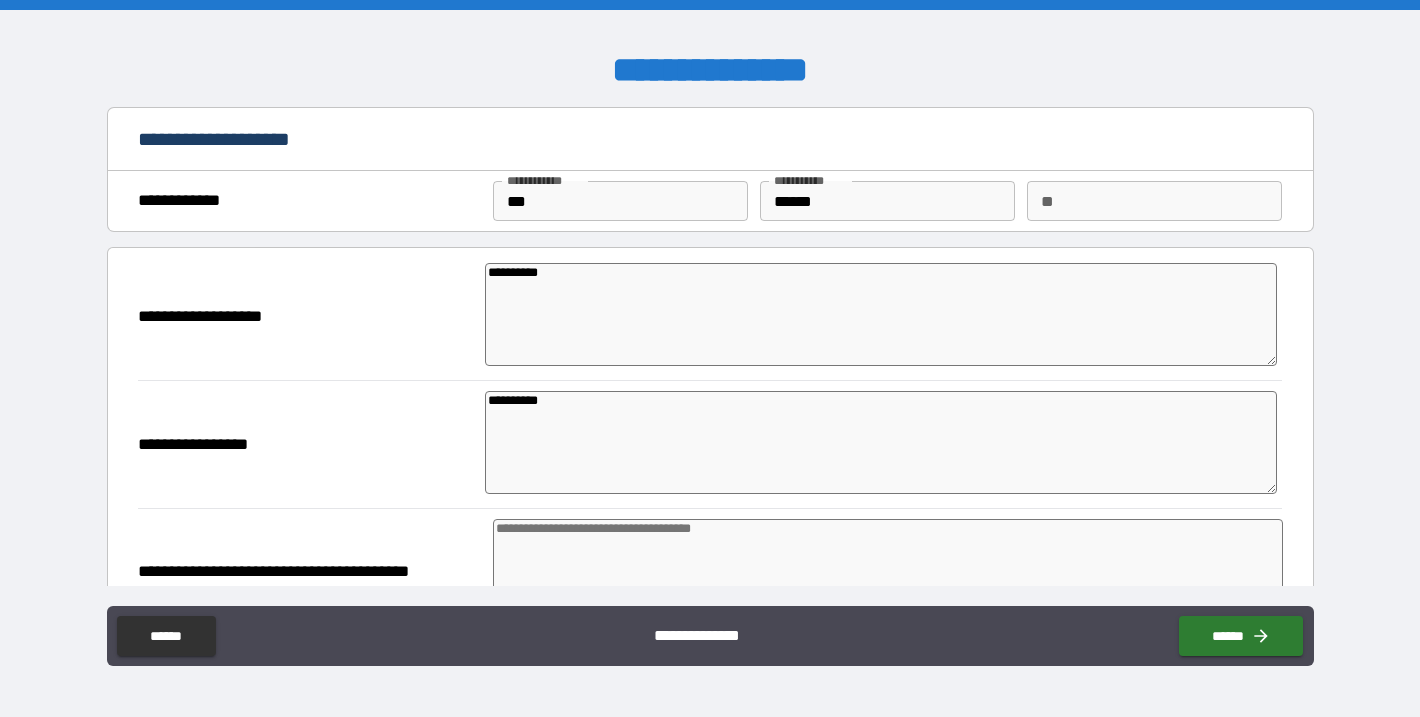 type on "*" 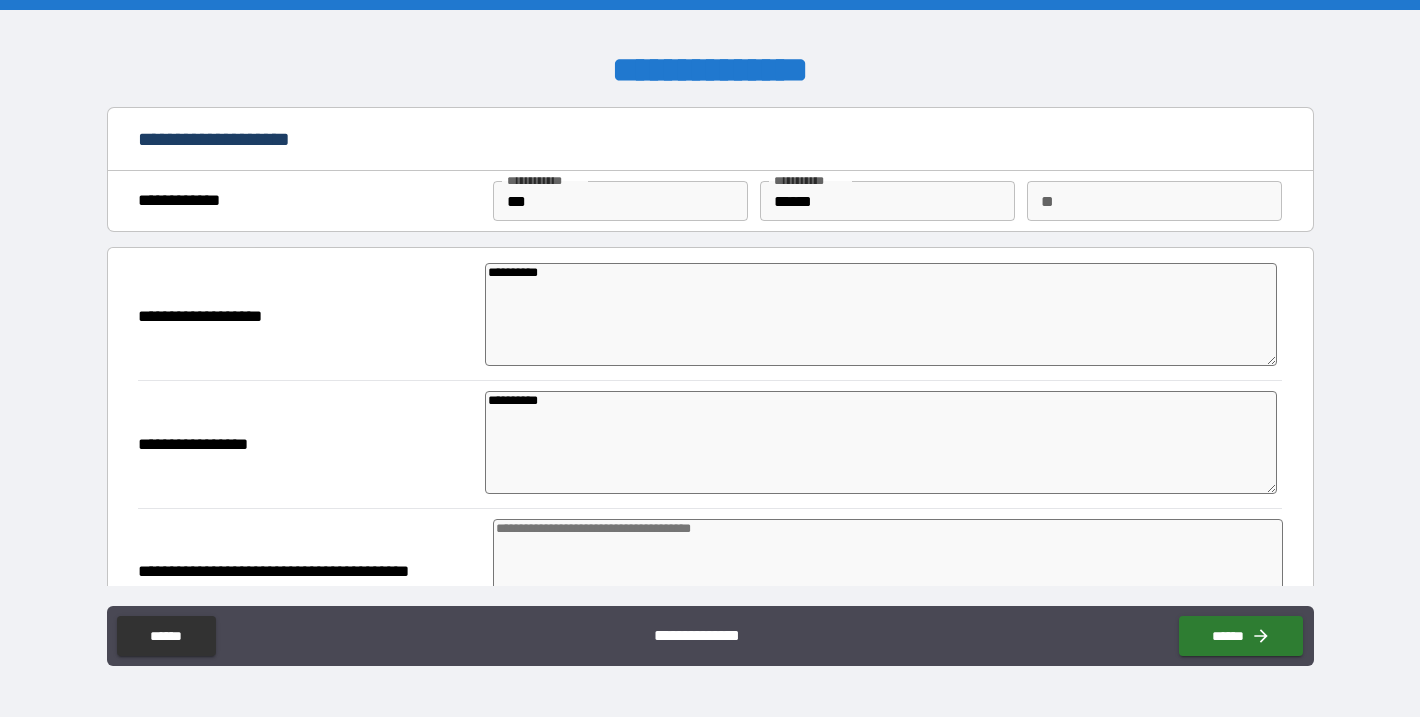 type on "*" 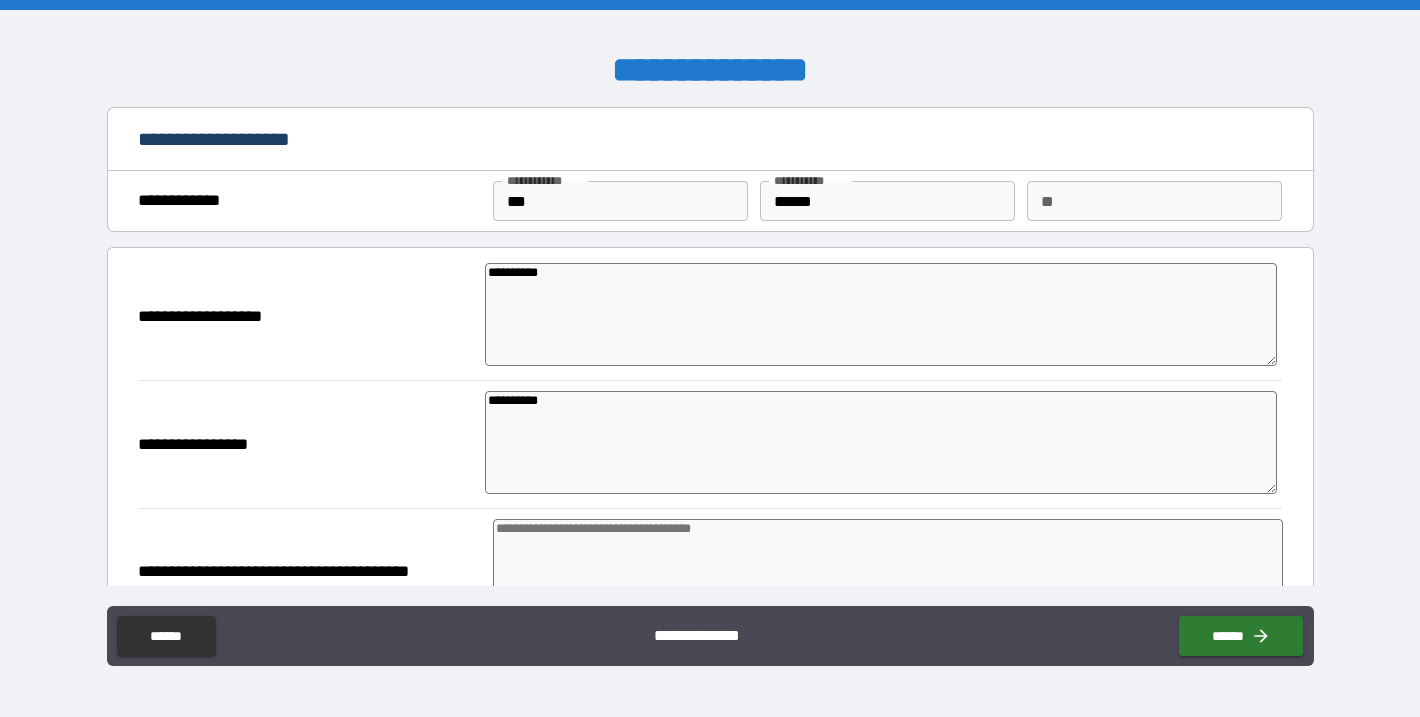 type on "*" 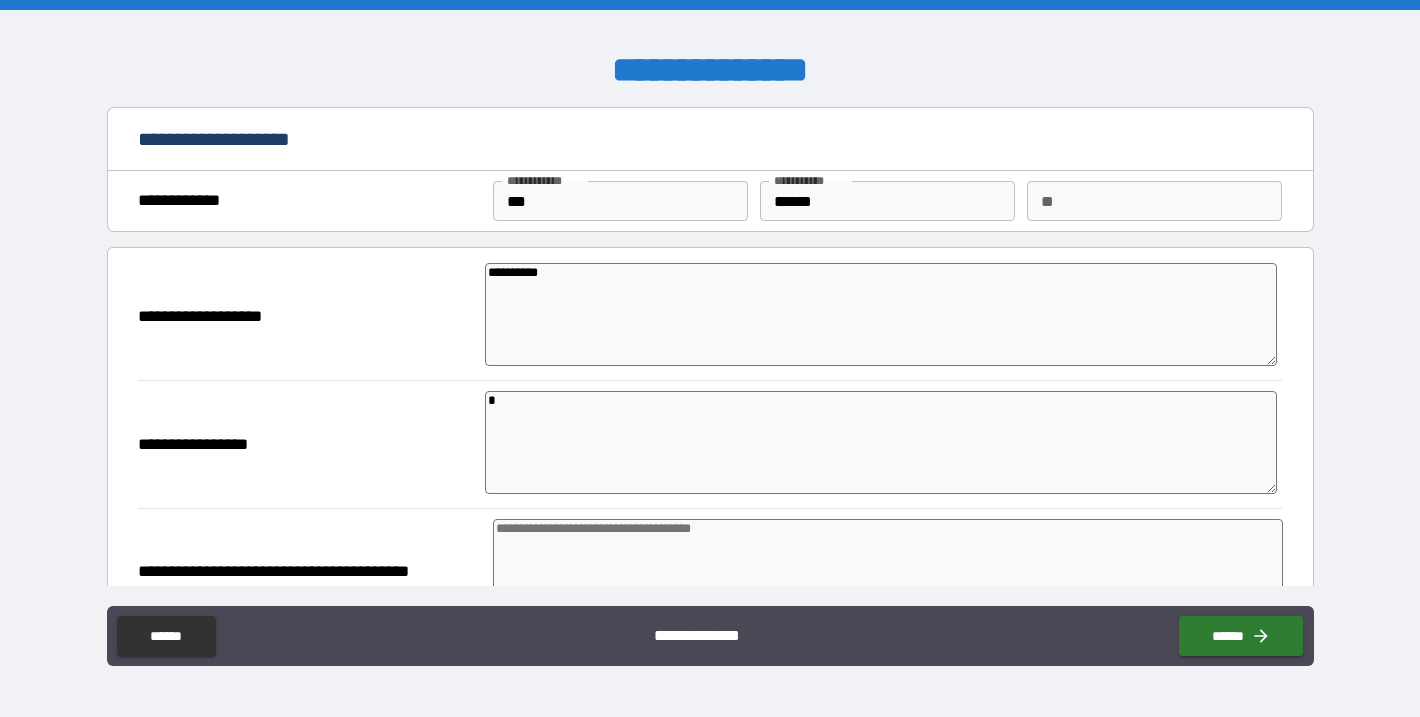 type on "*" 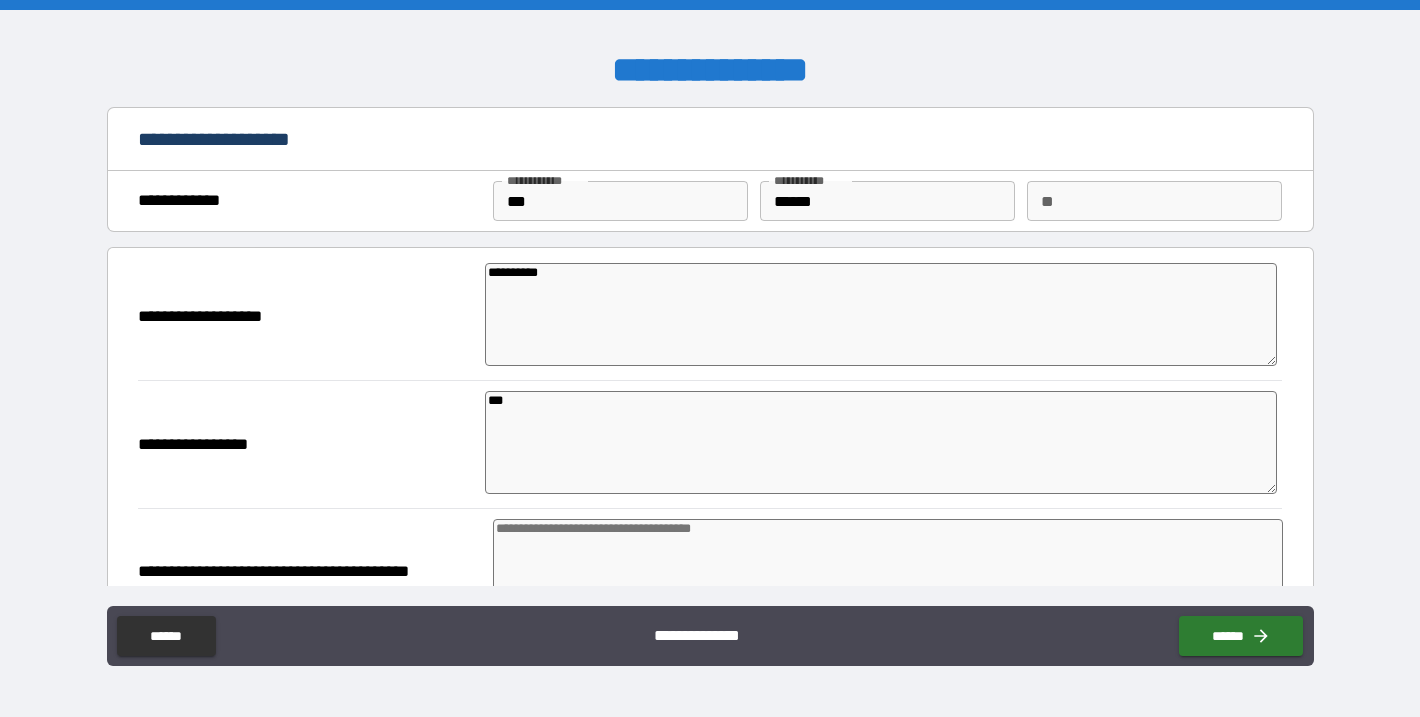 type on "***" 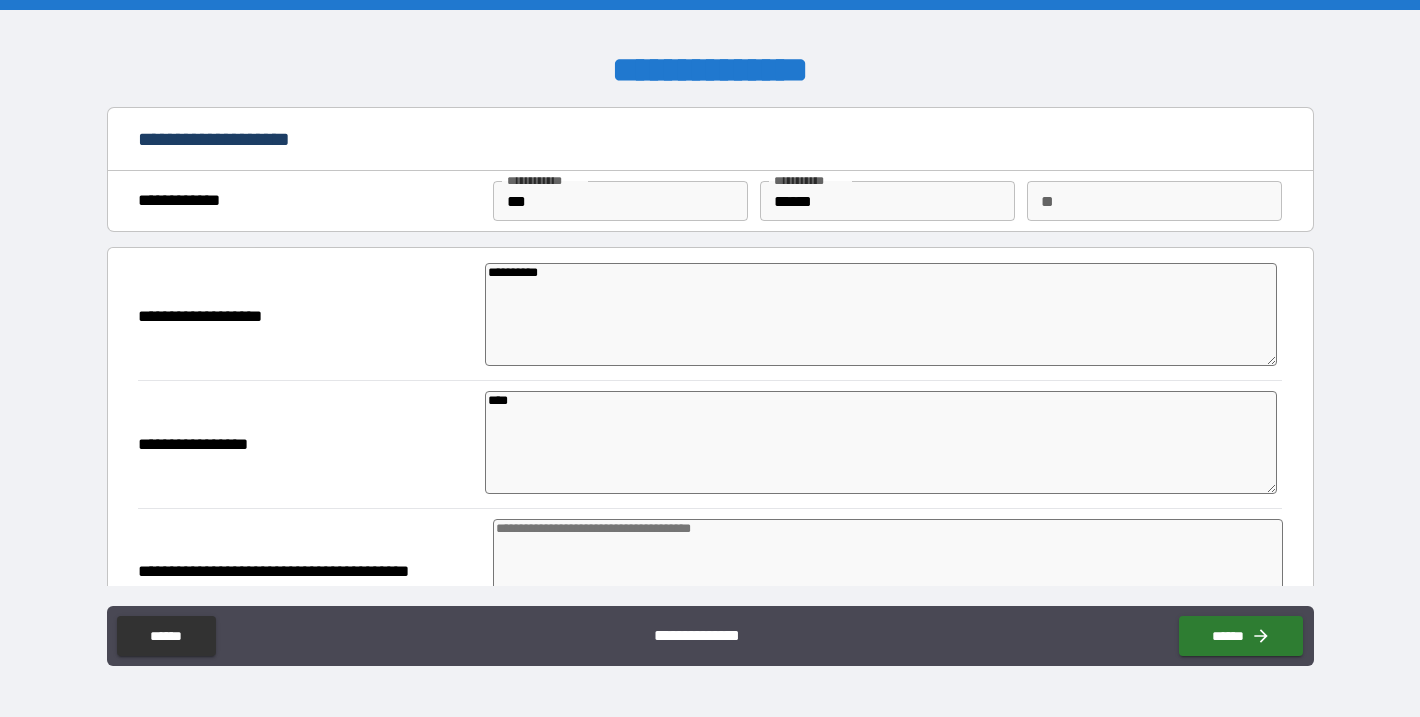 type on "*" 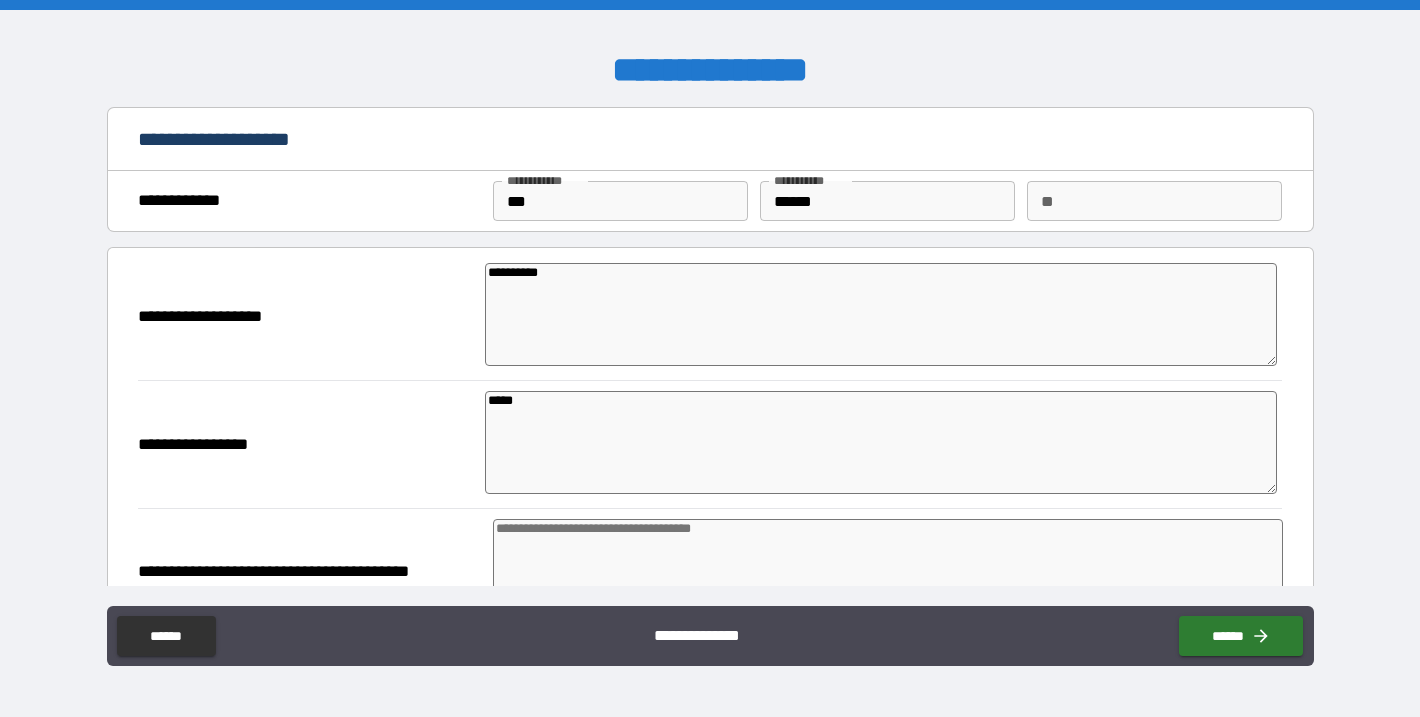 type on "*" 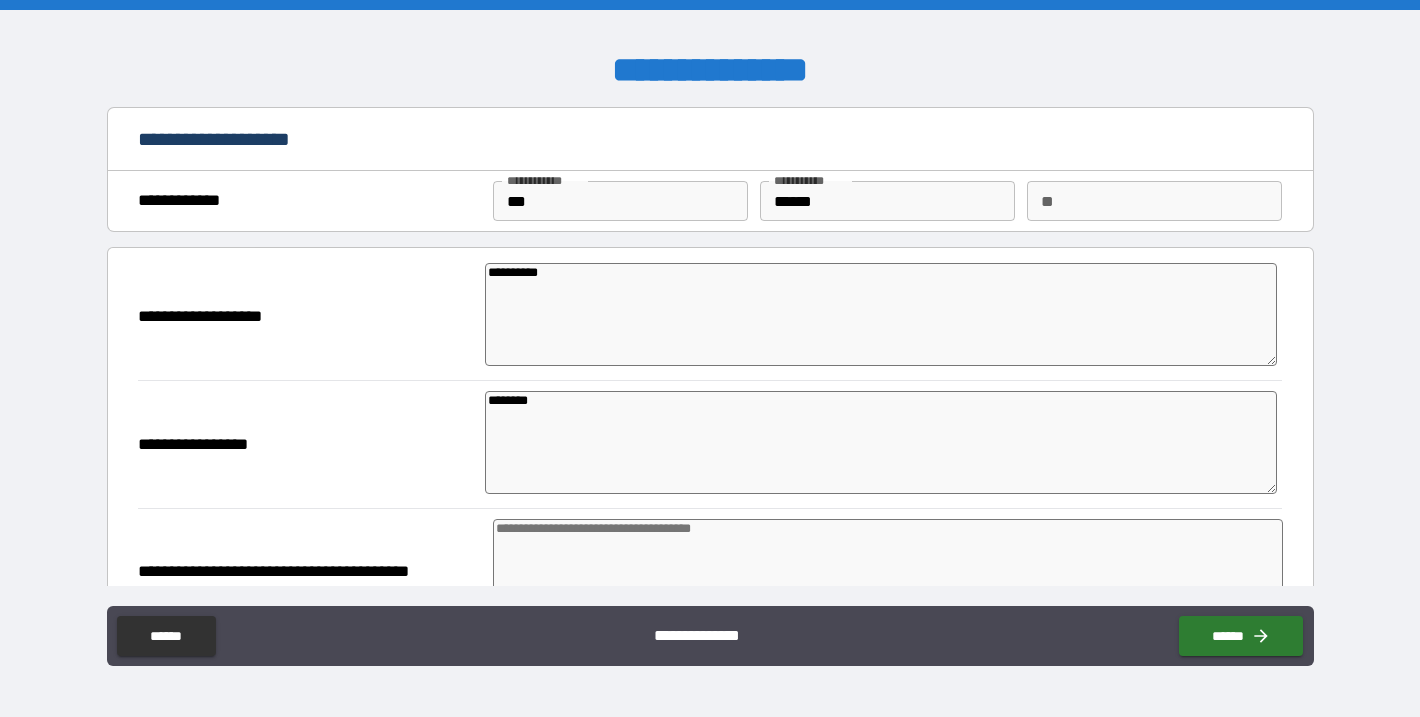 type on "********" 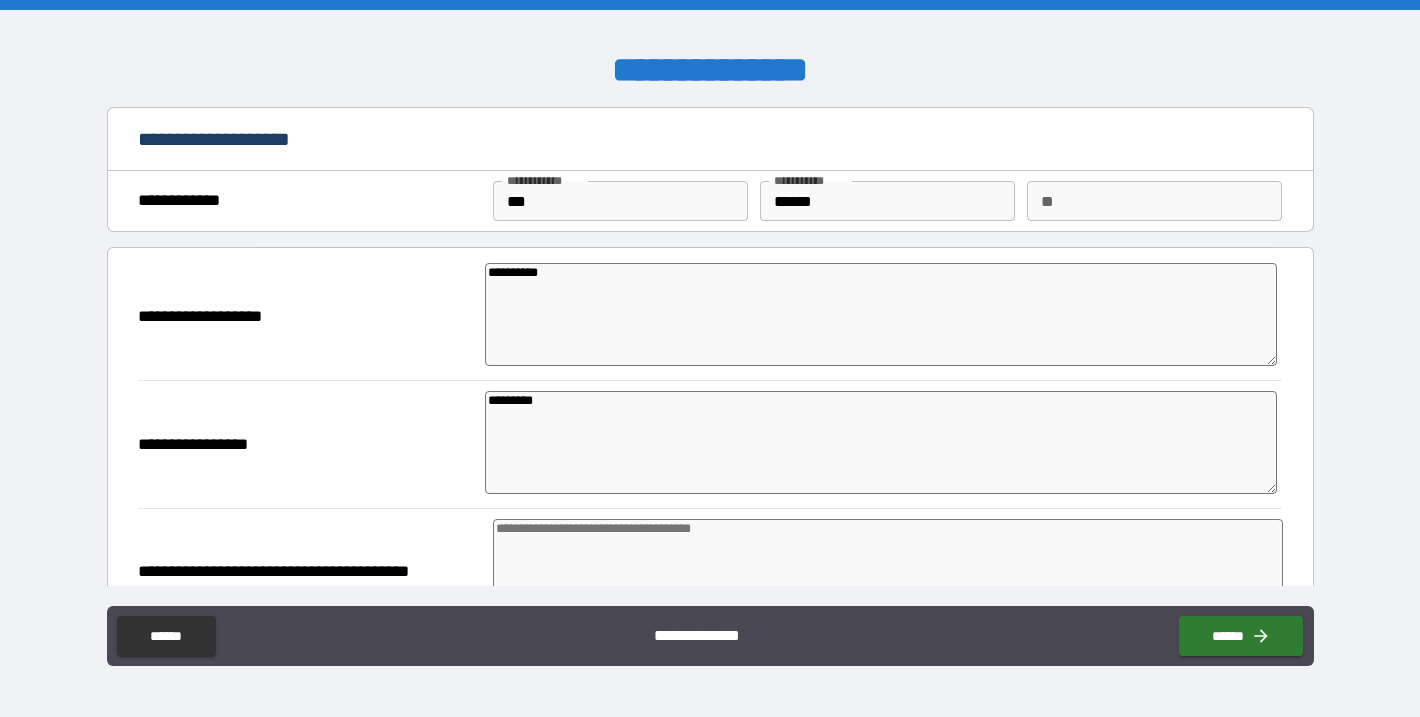 type on "*" 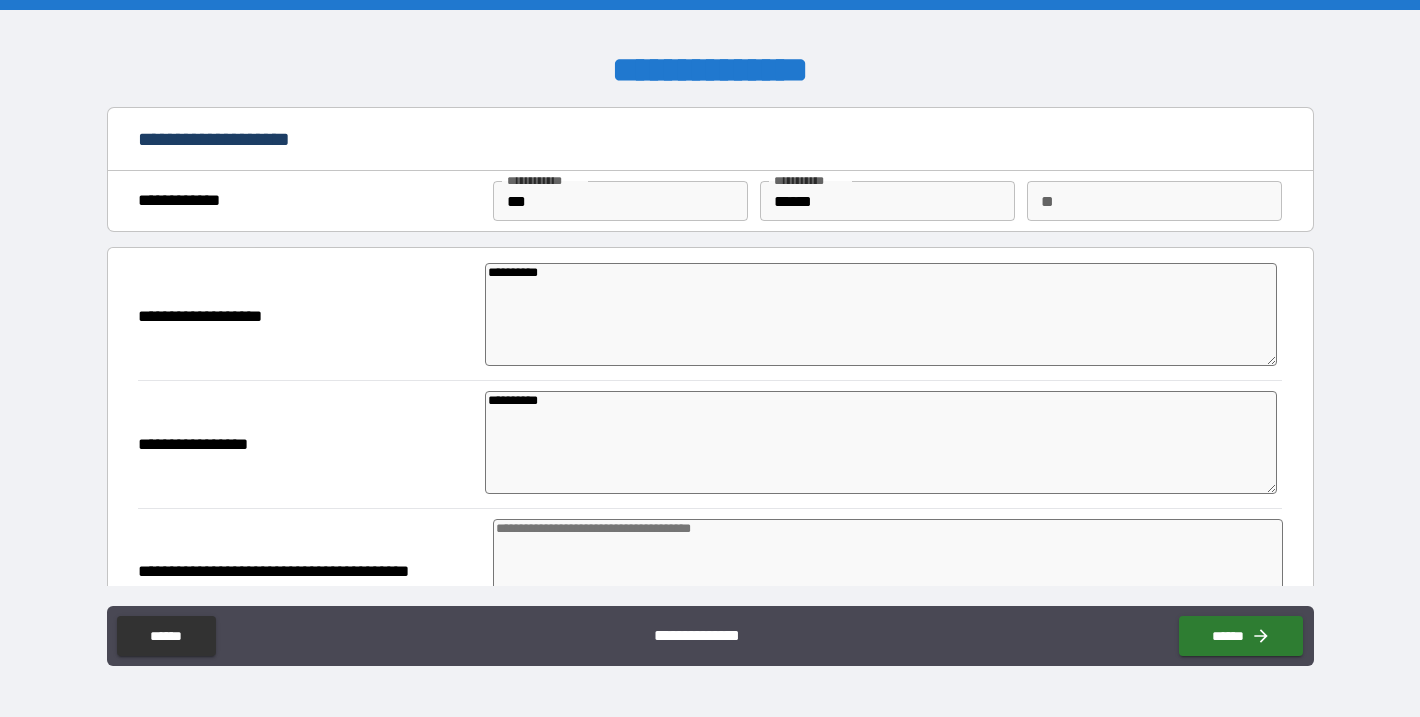 type on "**********" 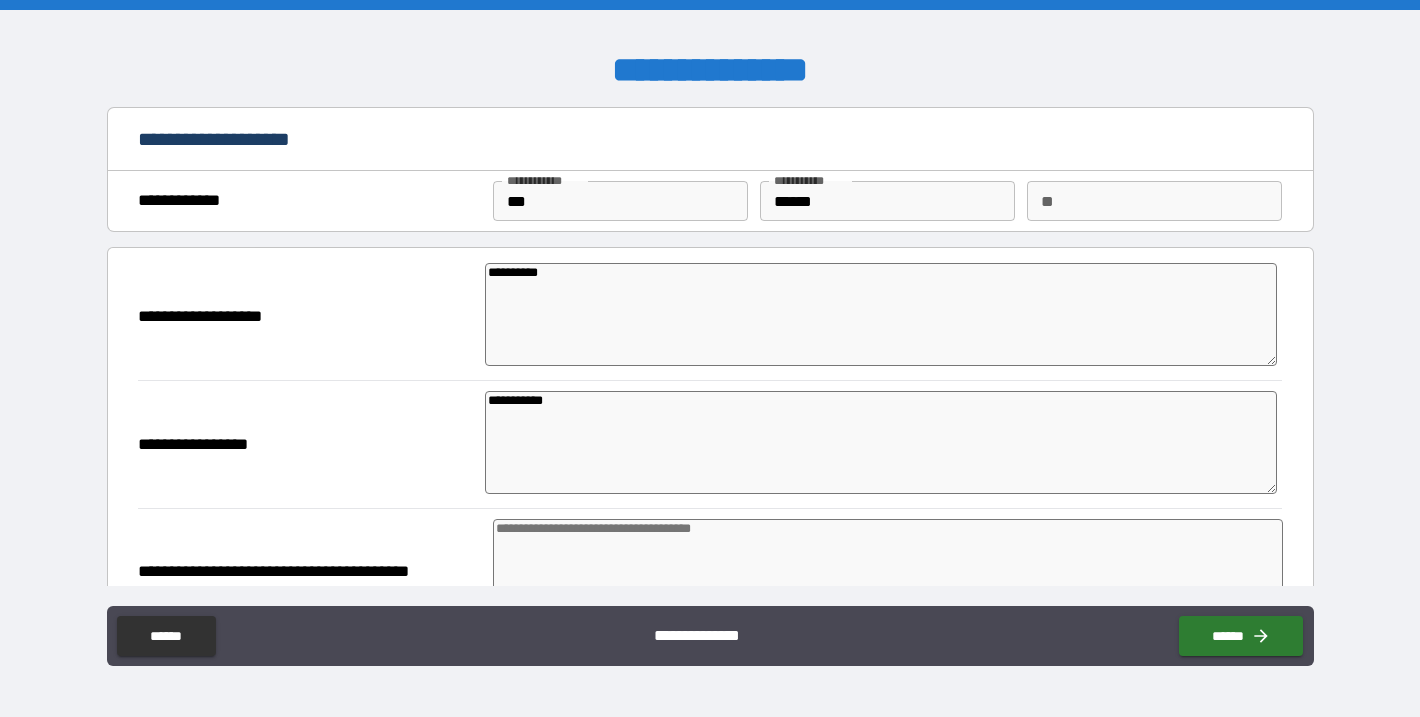 type on "*" 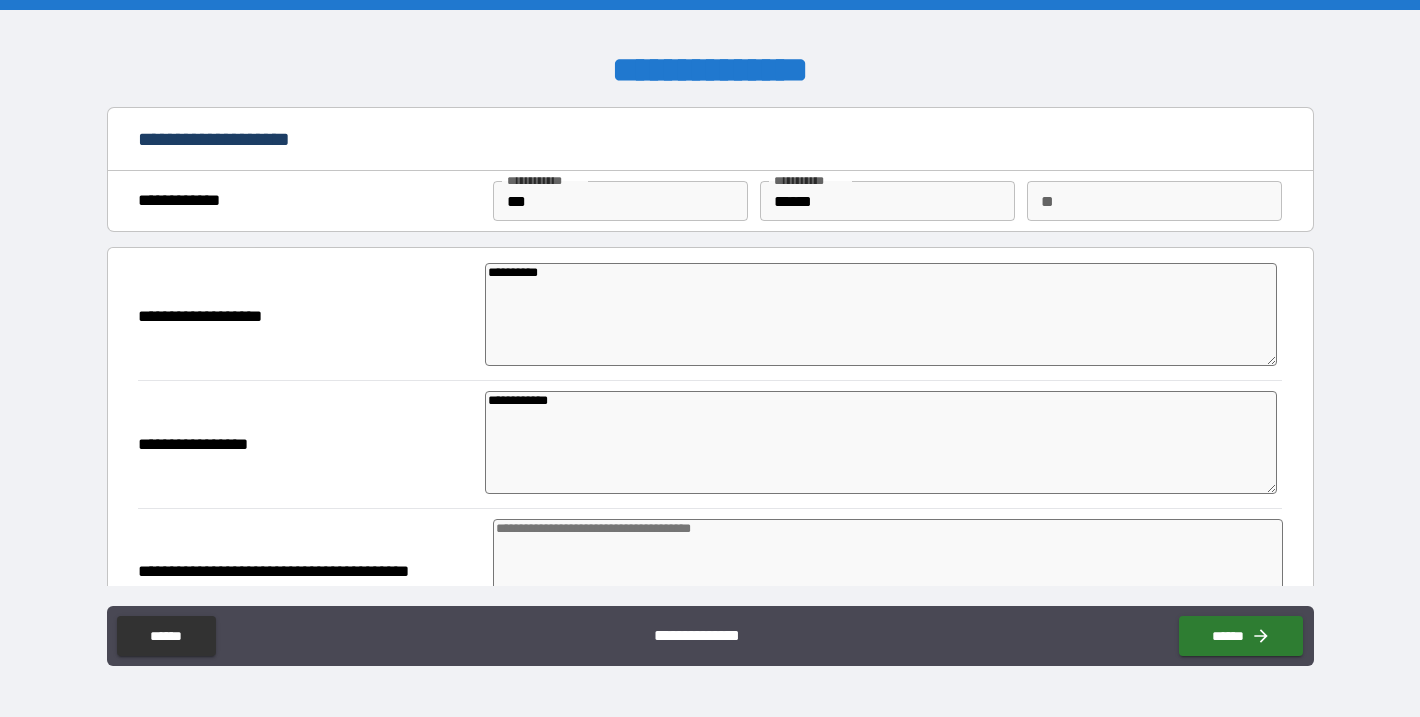type on "**********" 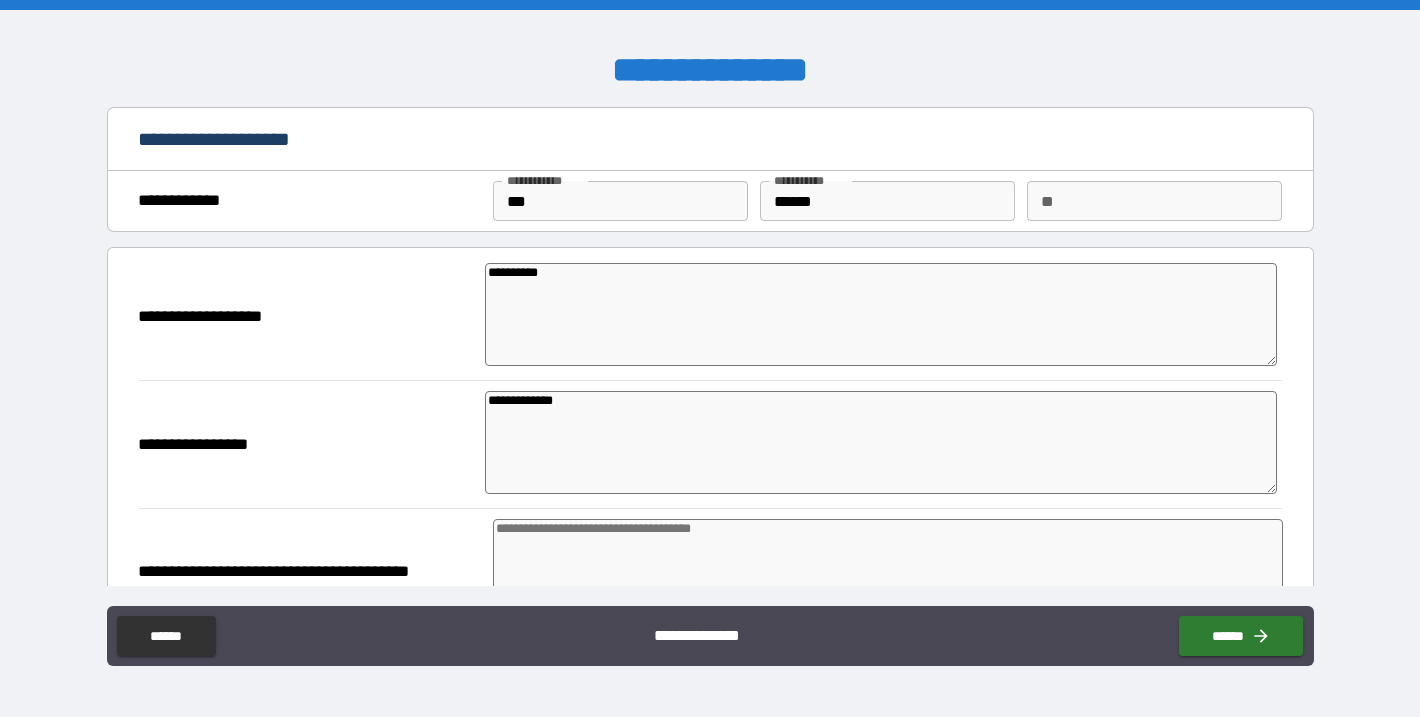 type on "*" 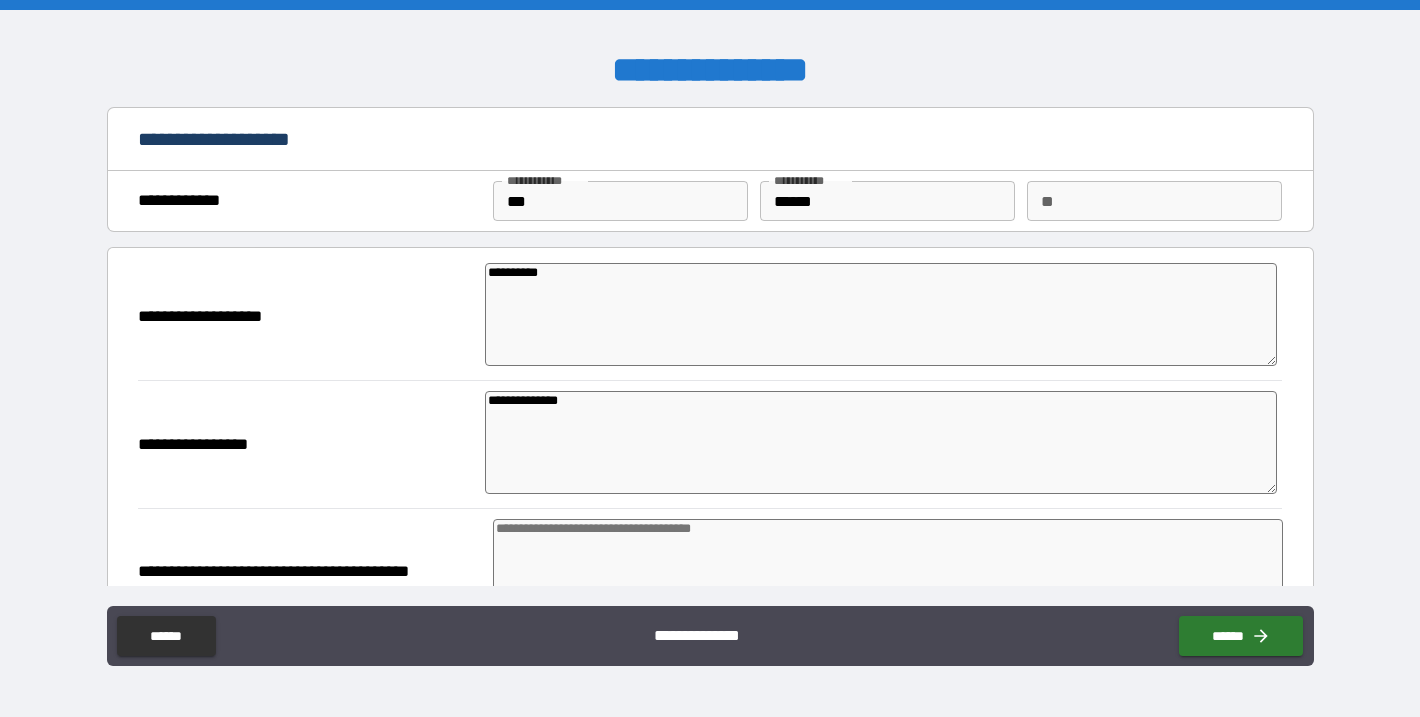 type on "*" 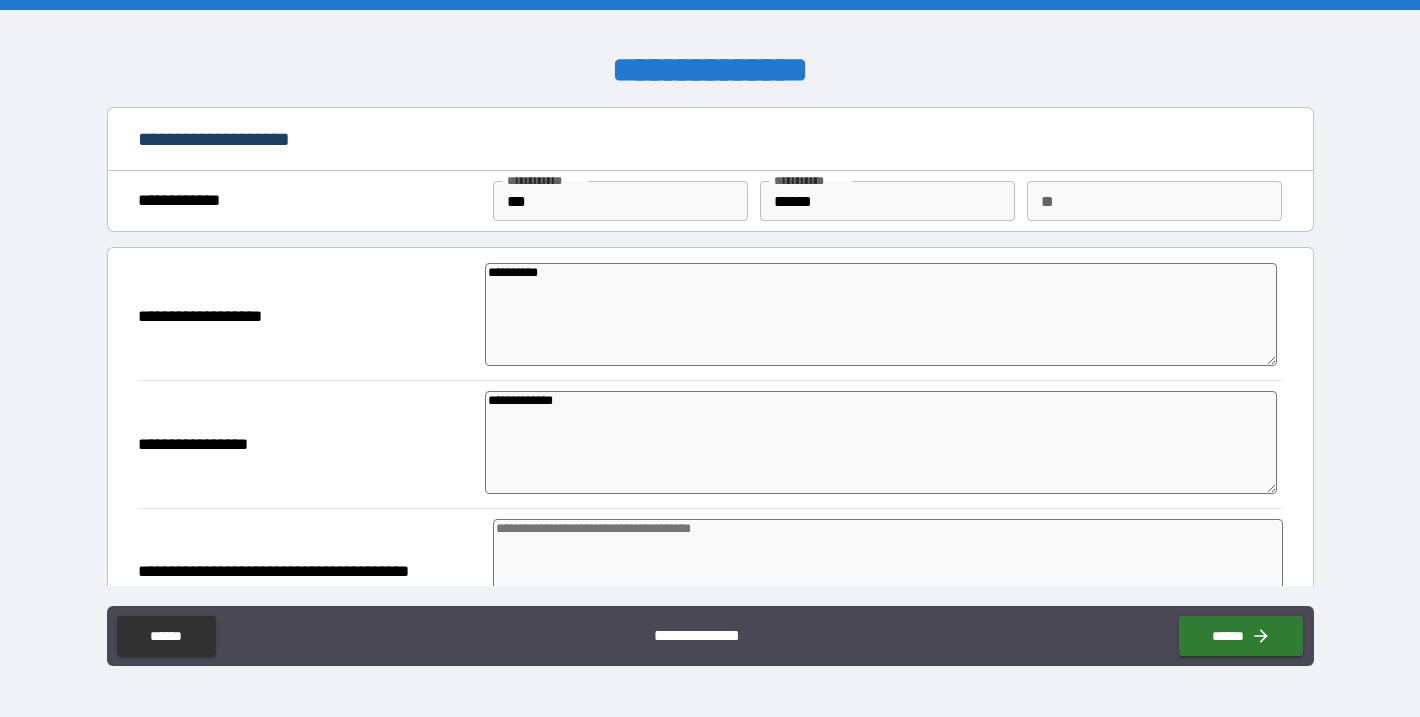 type on "*" 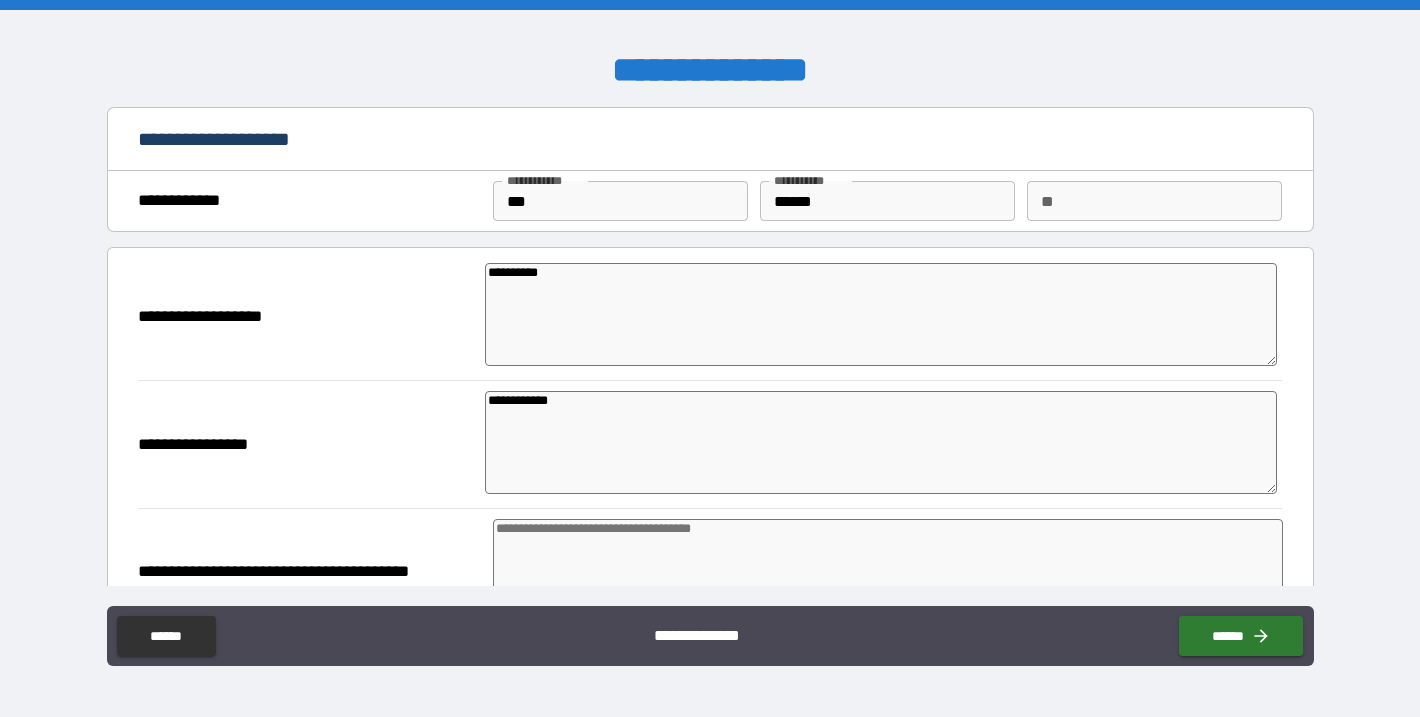 type on "*" 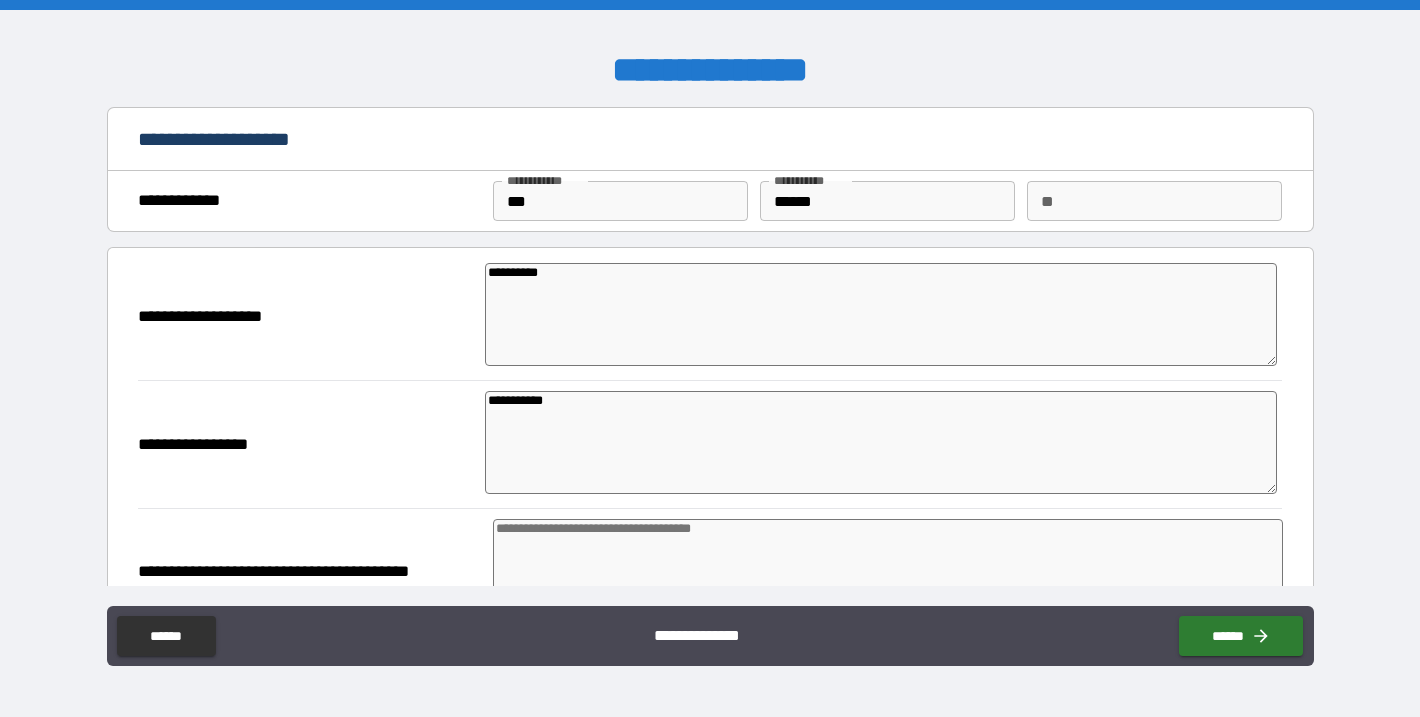 type on "**********" 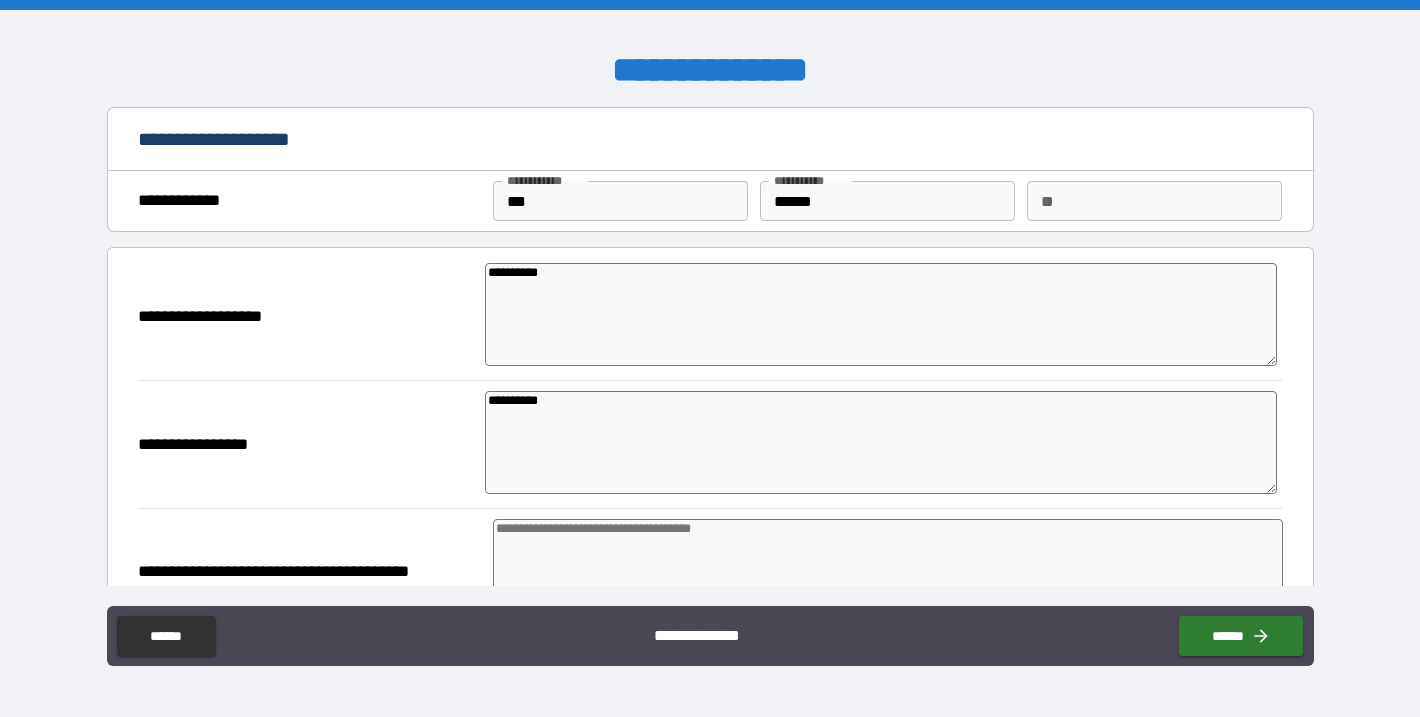 type on "*" 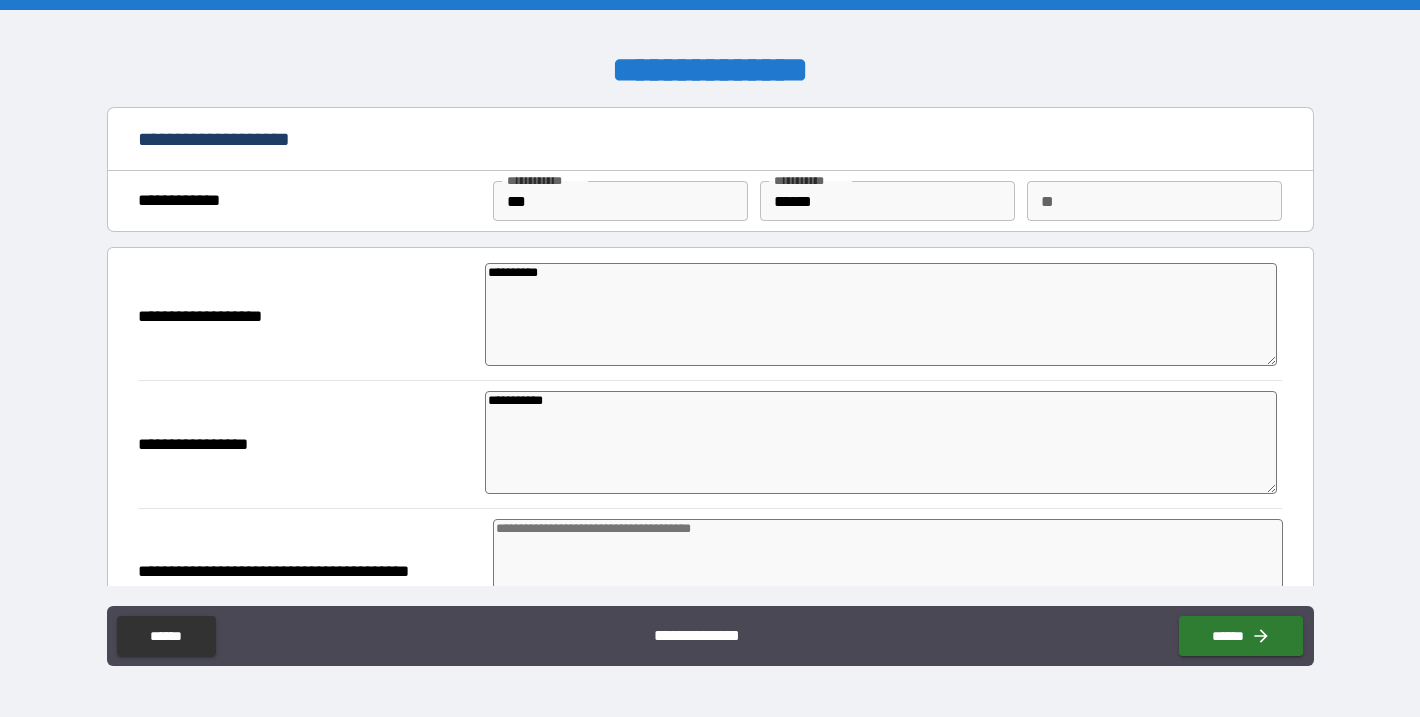 type on "*" 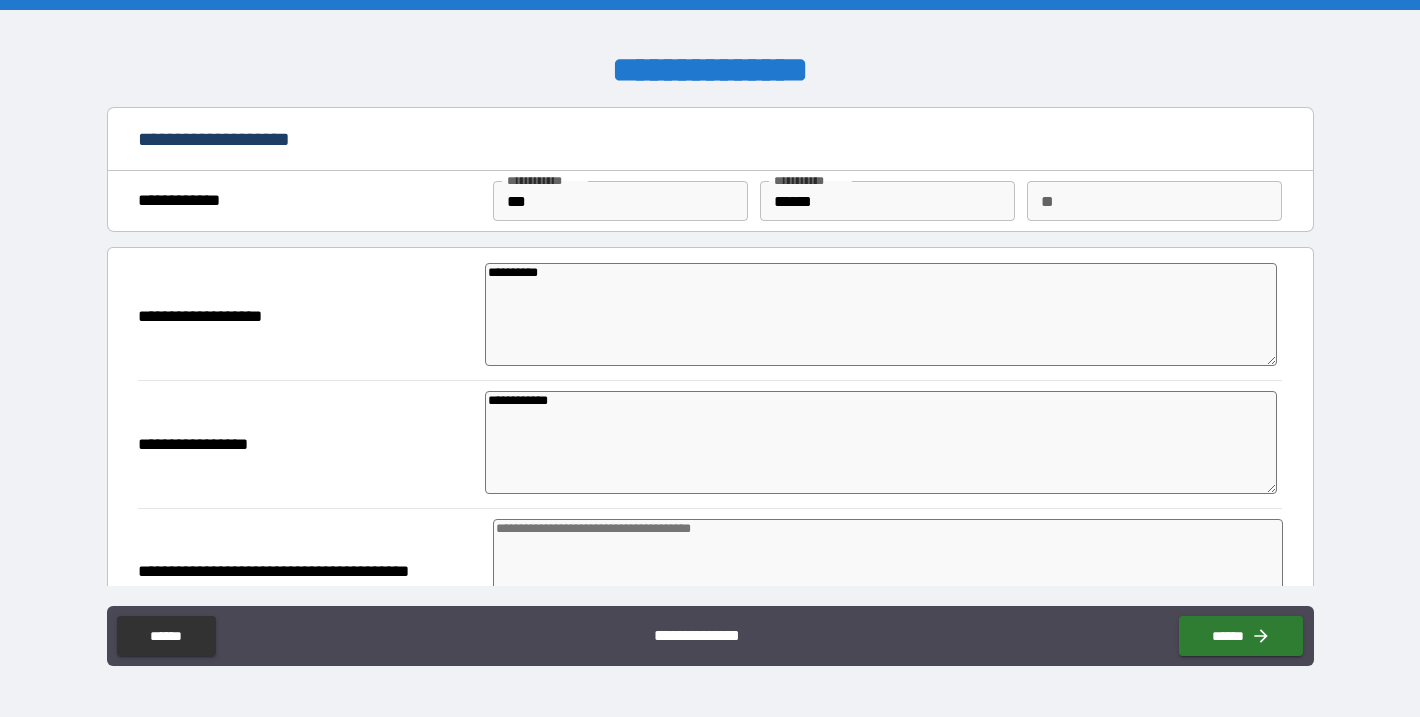 type 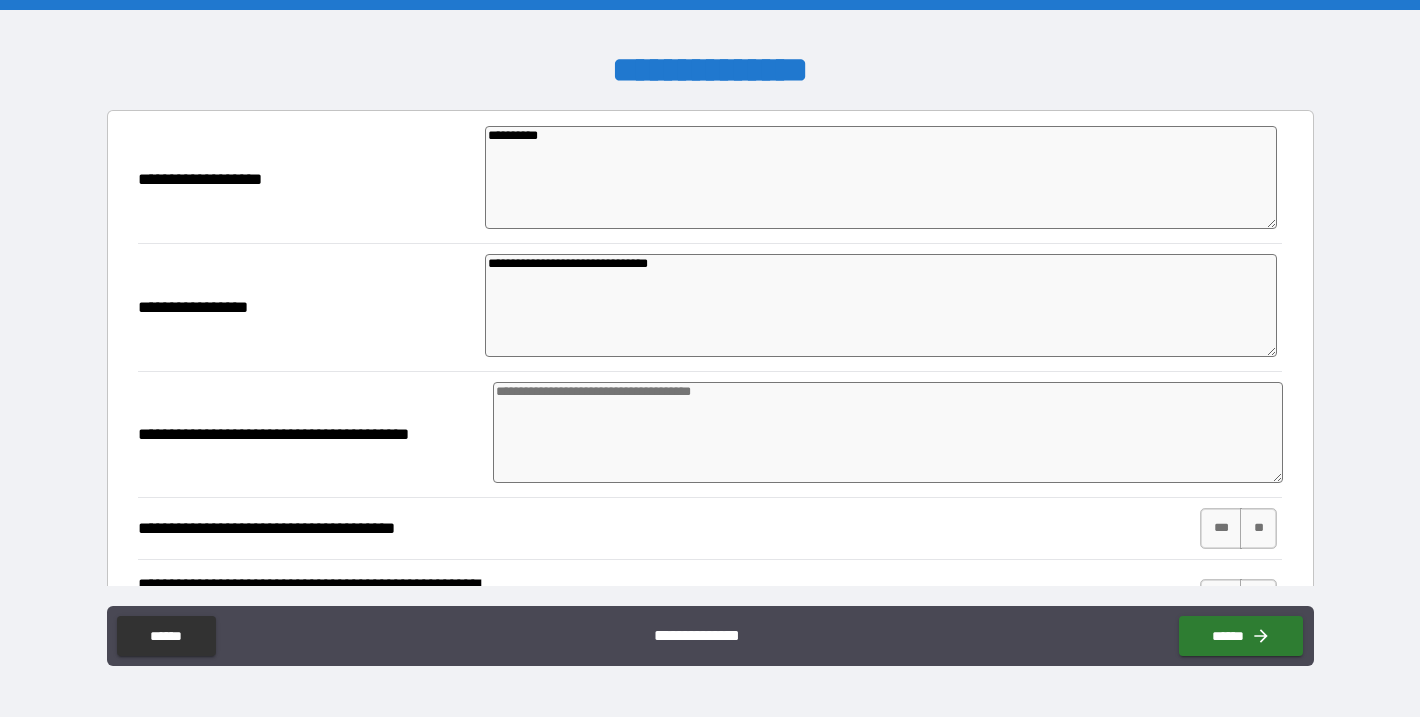 scroll, scrollTop: 145, scrollLeft: 0, axis: vertical 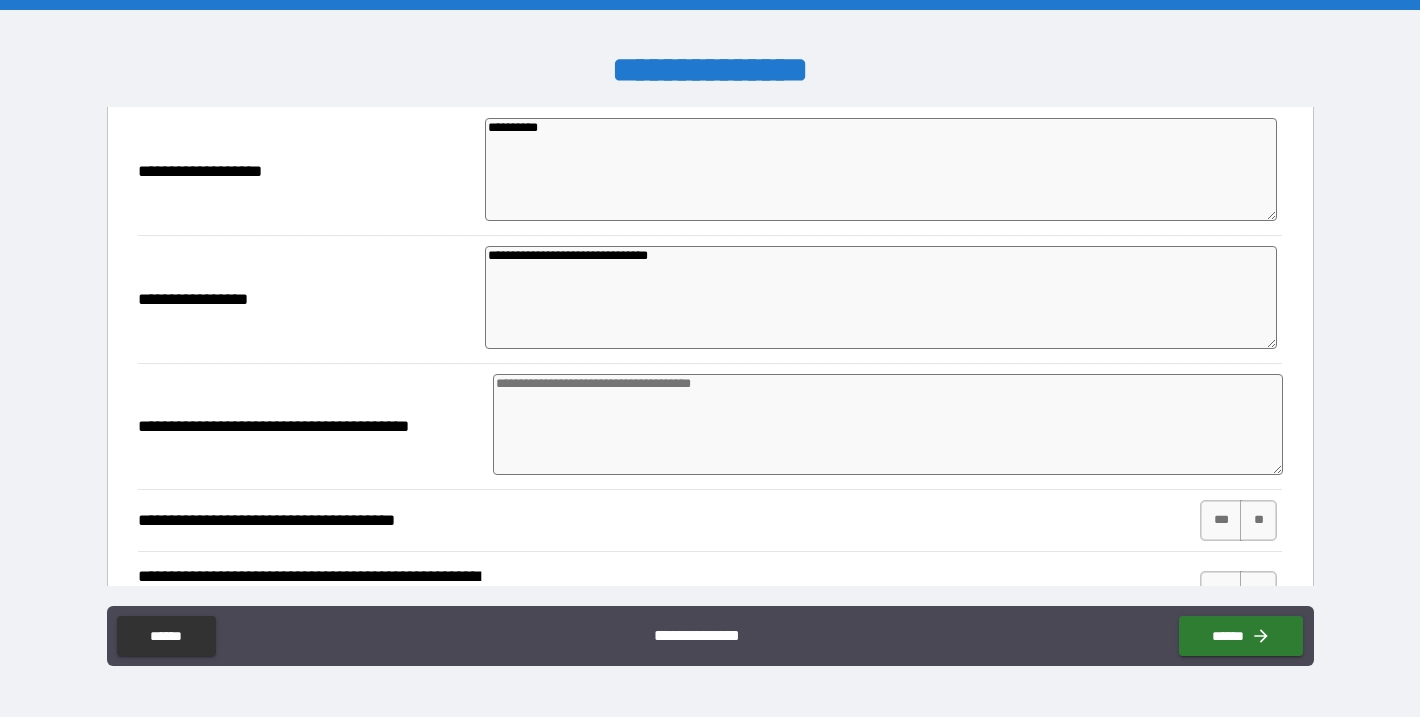 click at bounding box center [888, 424] 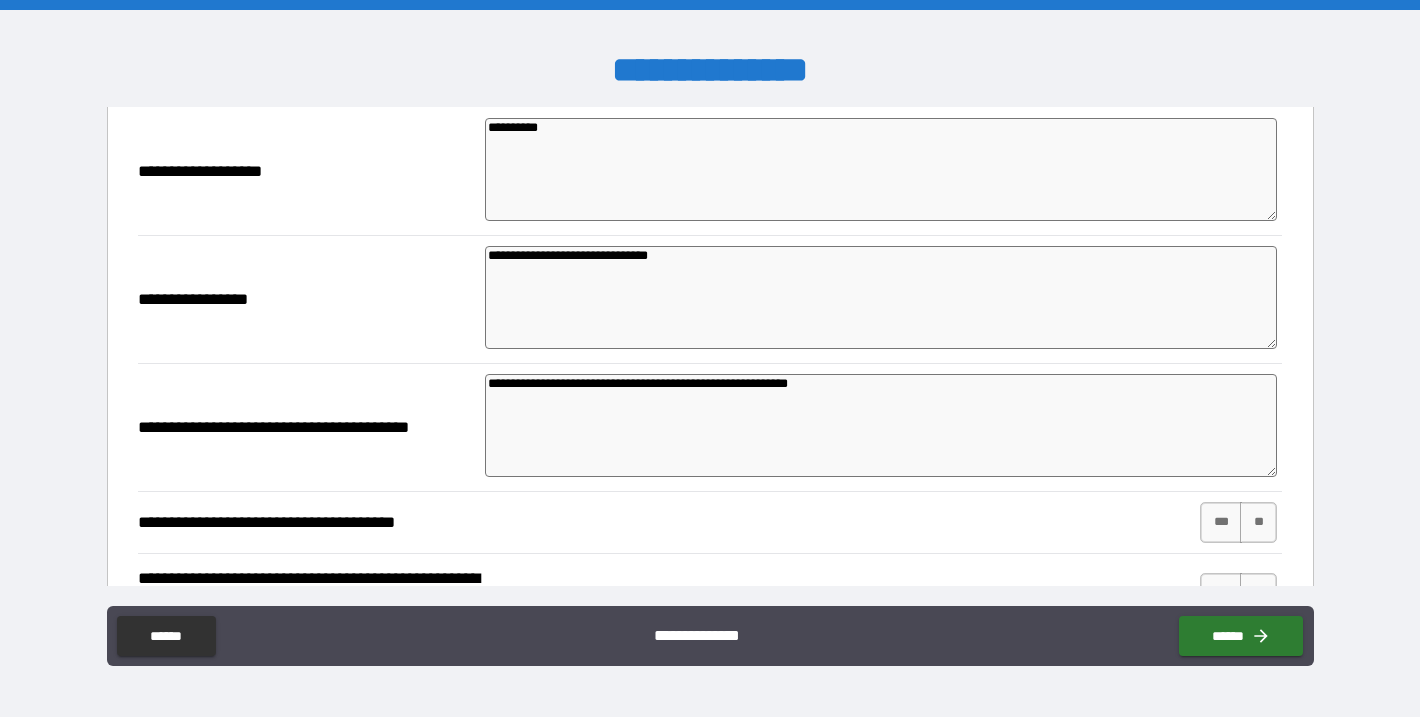 click on "**********" at bounding box center (881, 425) 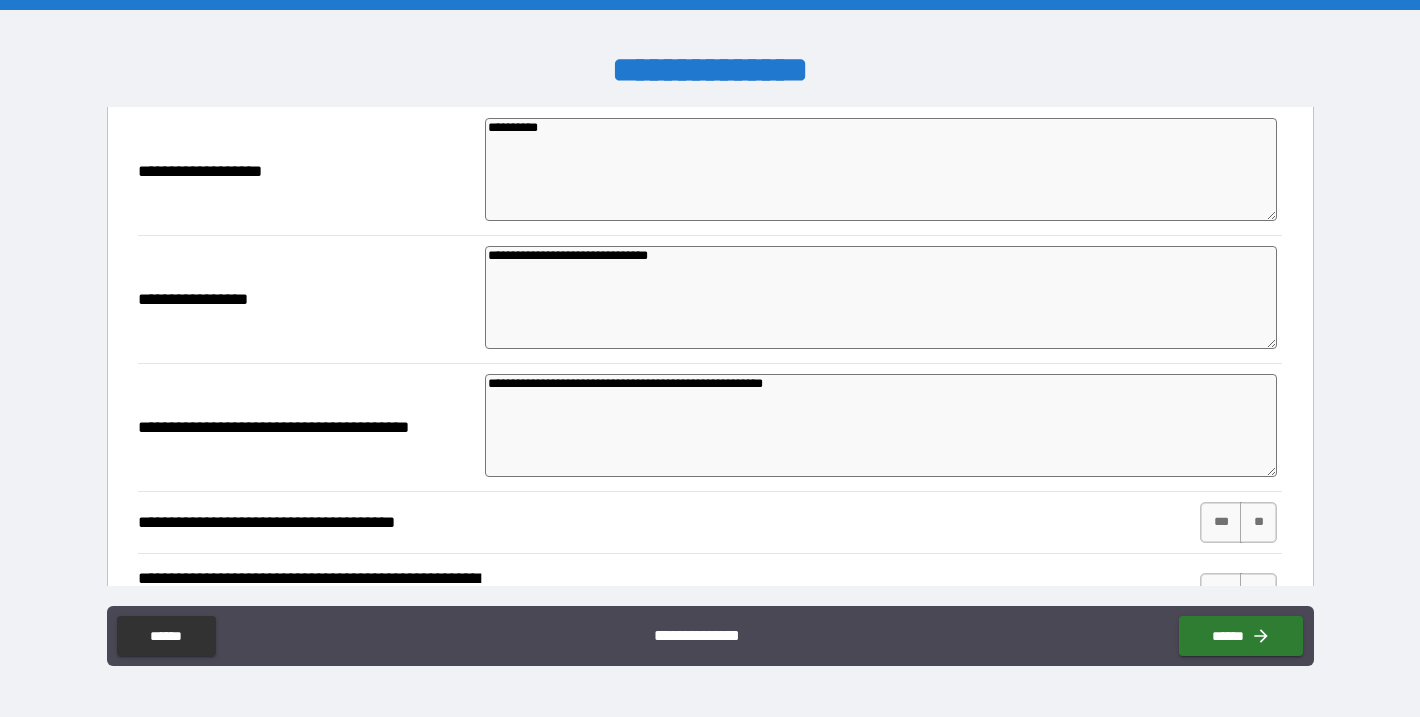 click on "**********" at bounding box center [881, 425] 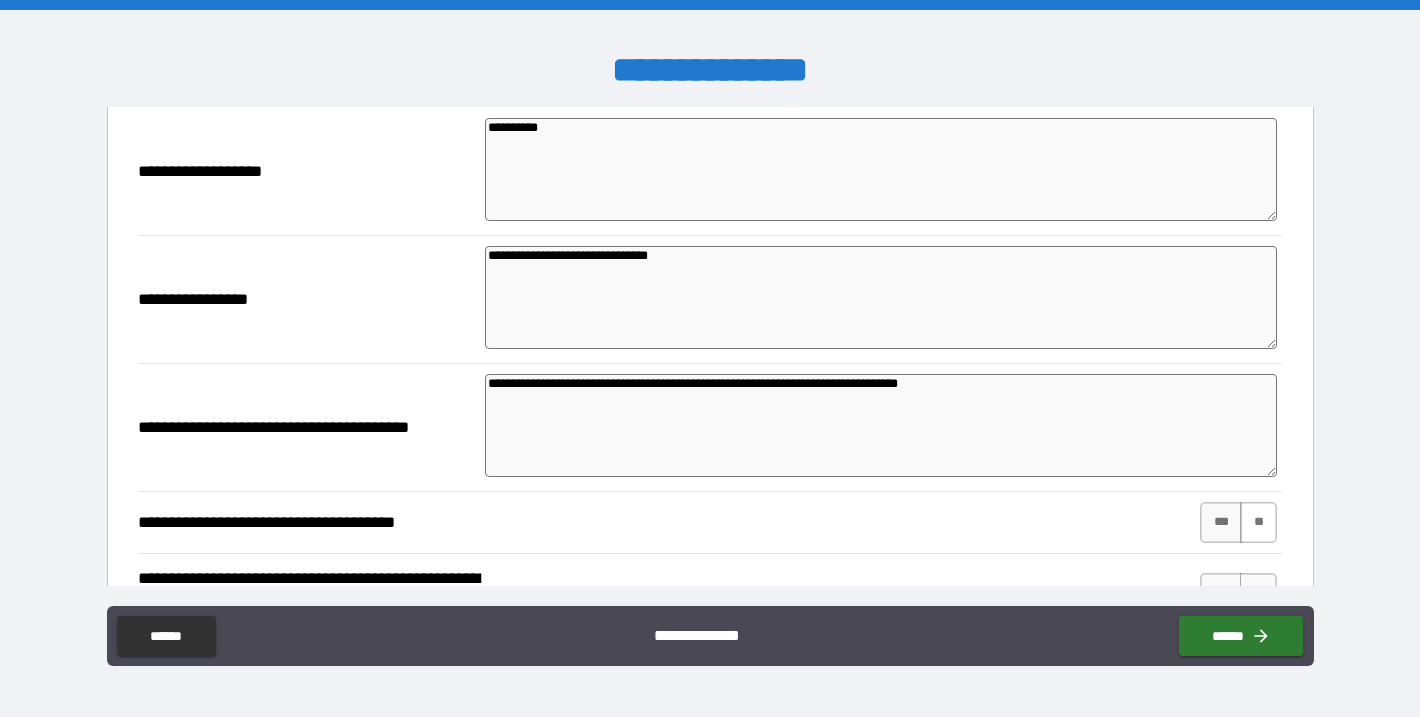 click on "**" at bounding box center (1258, 522) 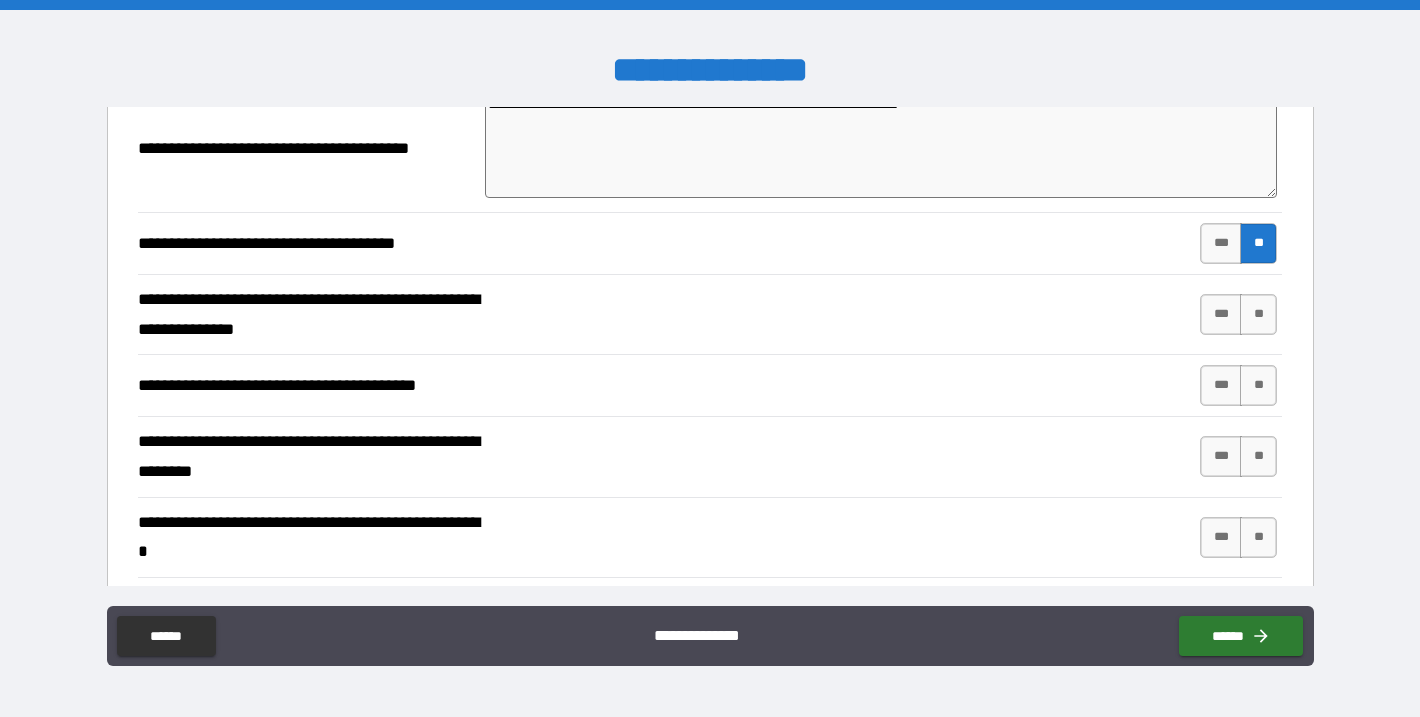 scroll, scrollTop: 452, scrollLeft: 0, axis: vertical 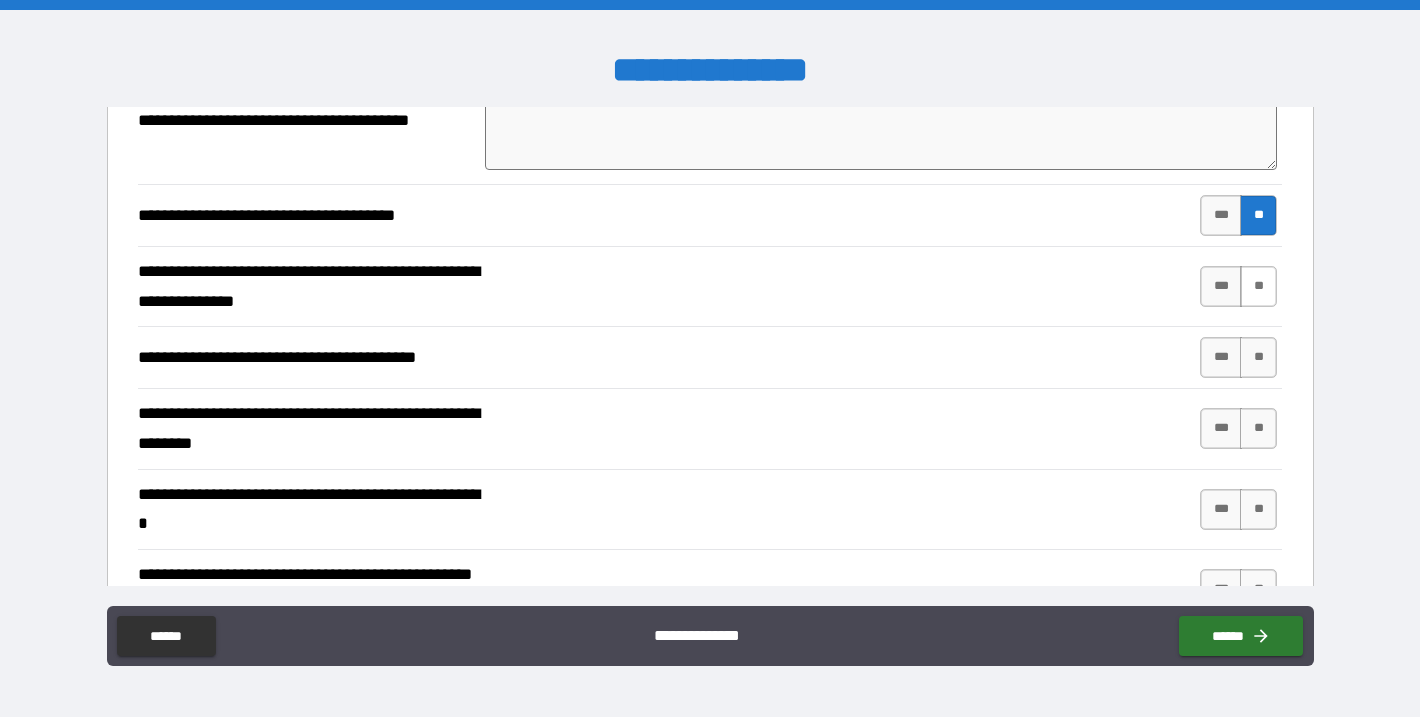 click on "**" at bounding box center (1258, 286) 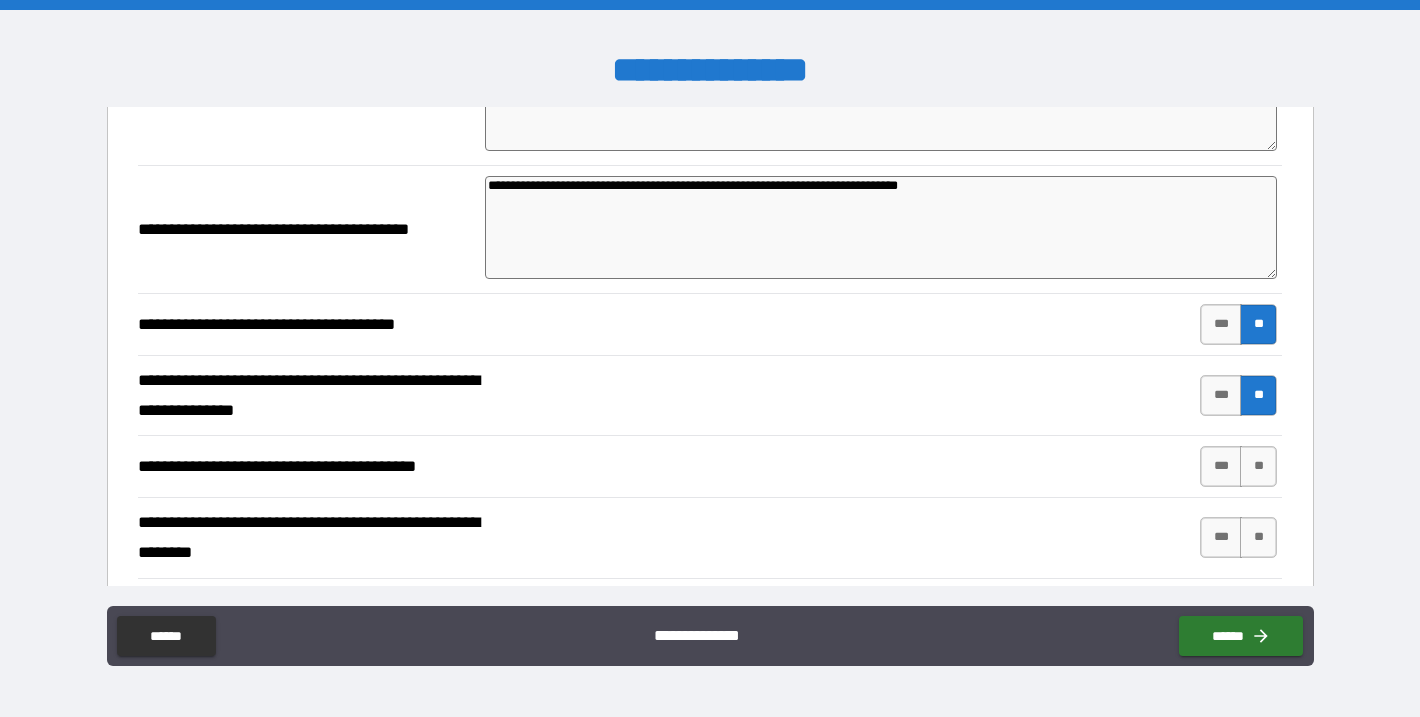 scroll, scrollTop: 397, scrollLeft: 0, axis: vertical 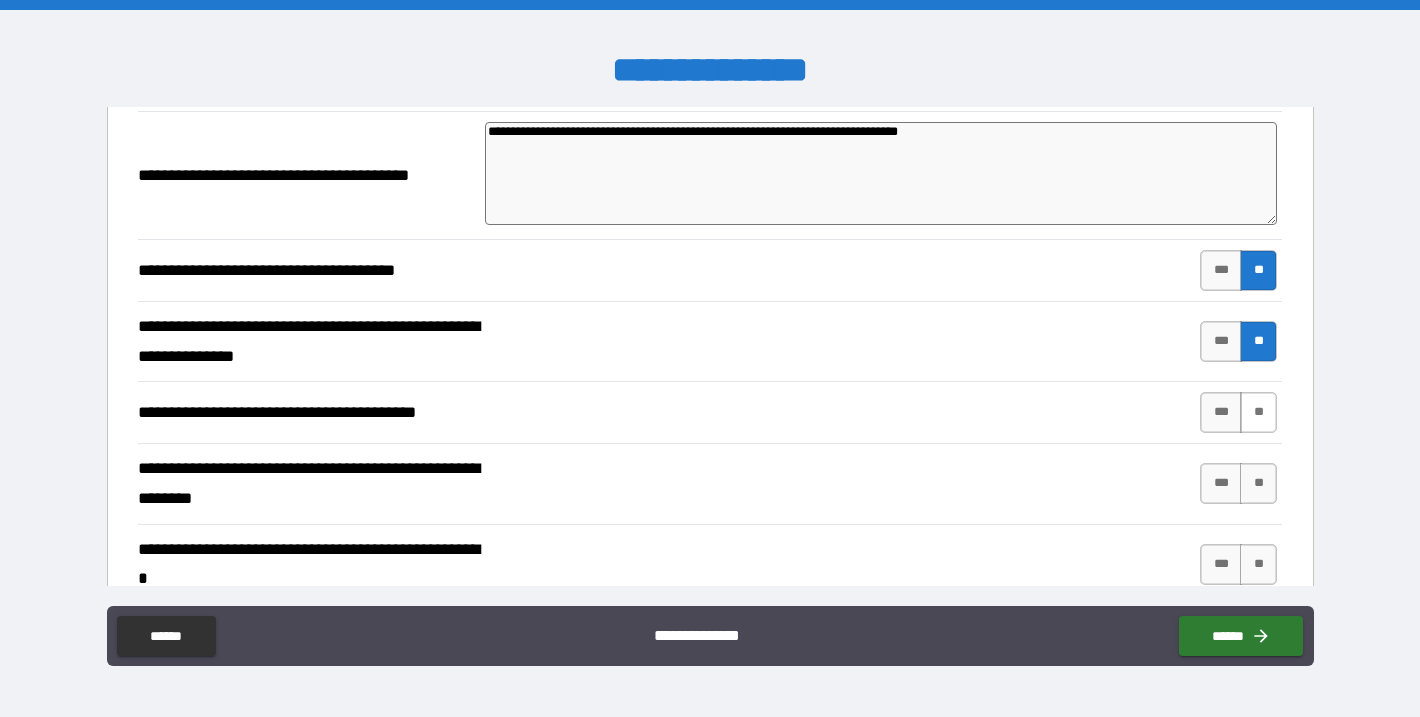 click on "**" at bounding box center (1258, 412) 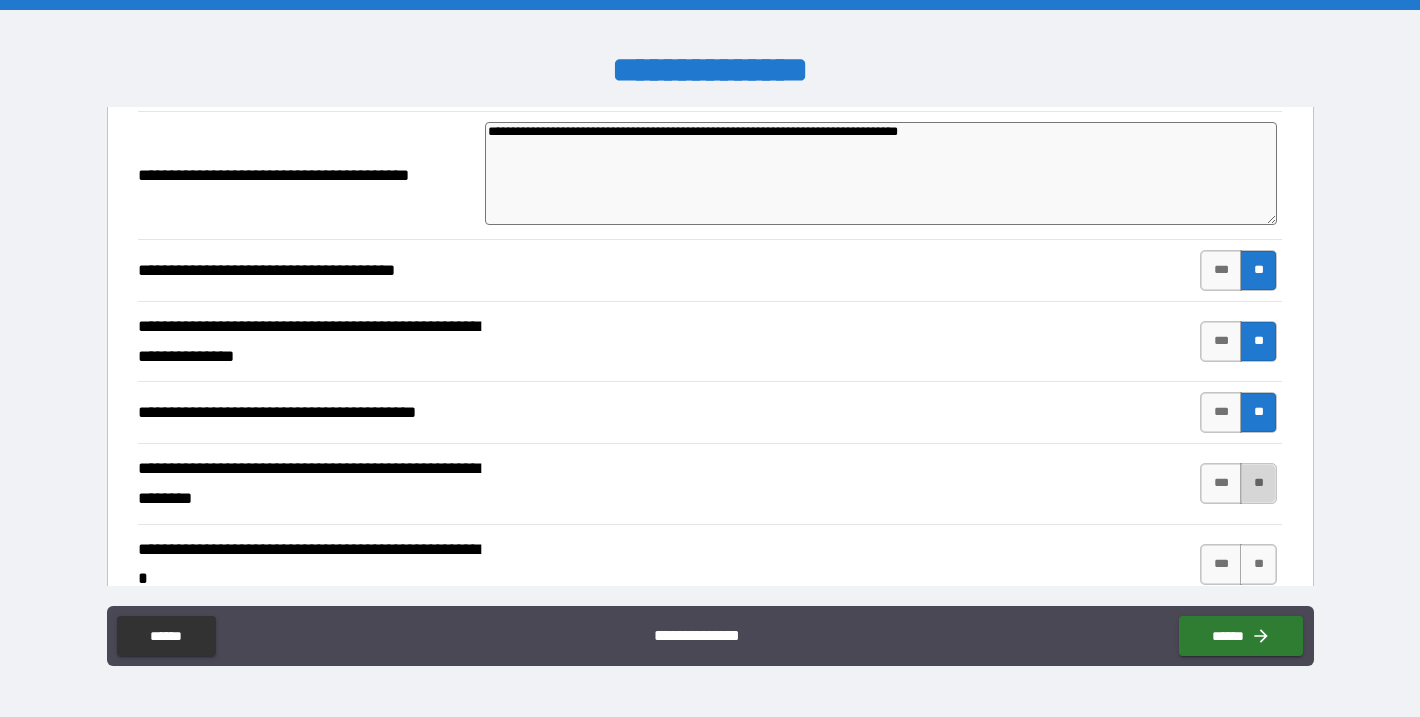 click on "**" at bounding box center [1258, 483] 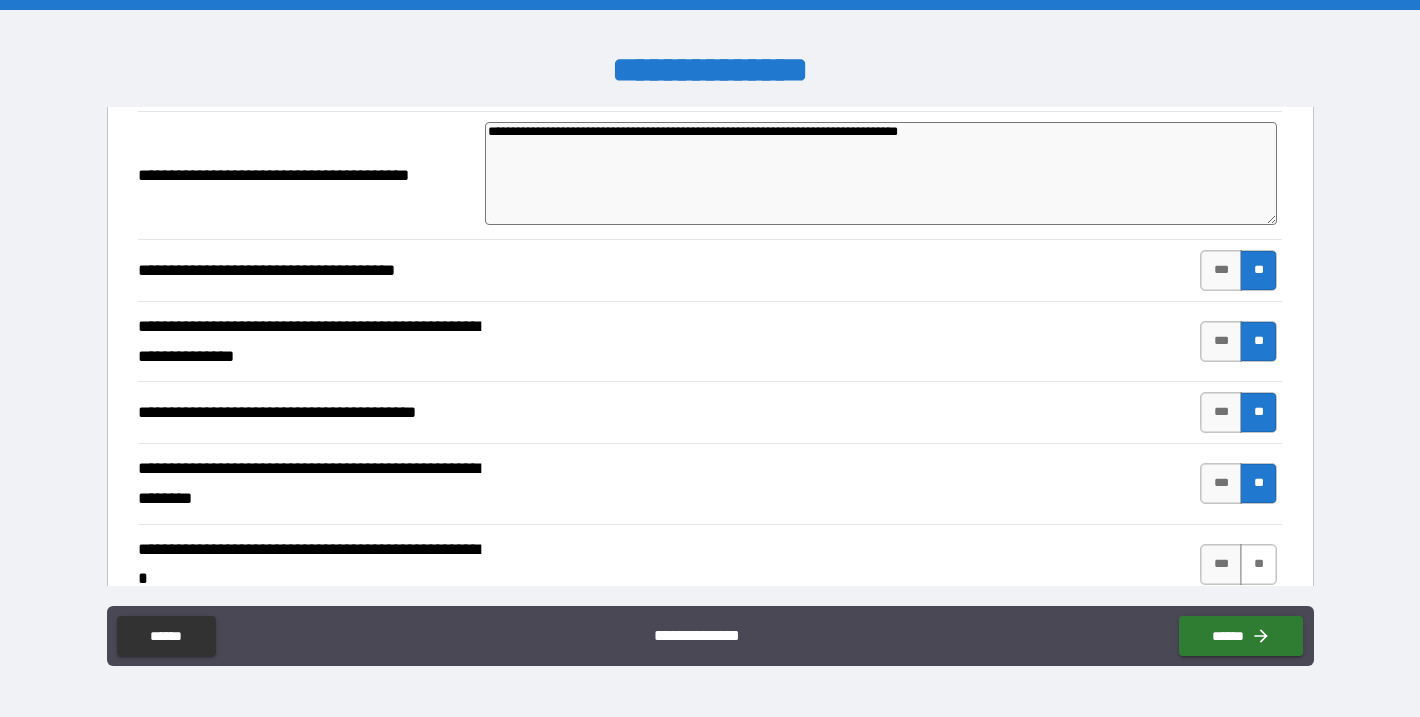 click on "**" at bounding box center [1258, 564] 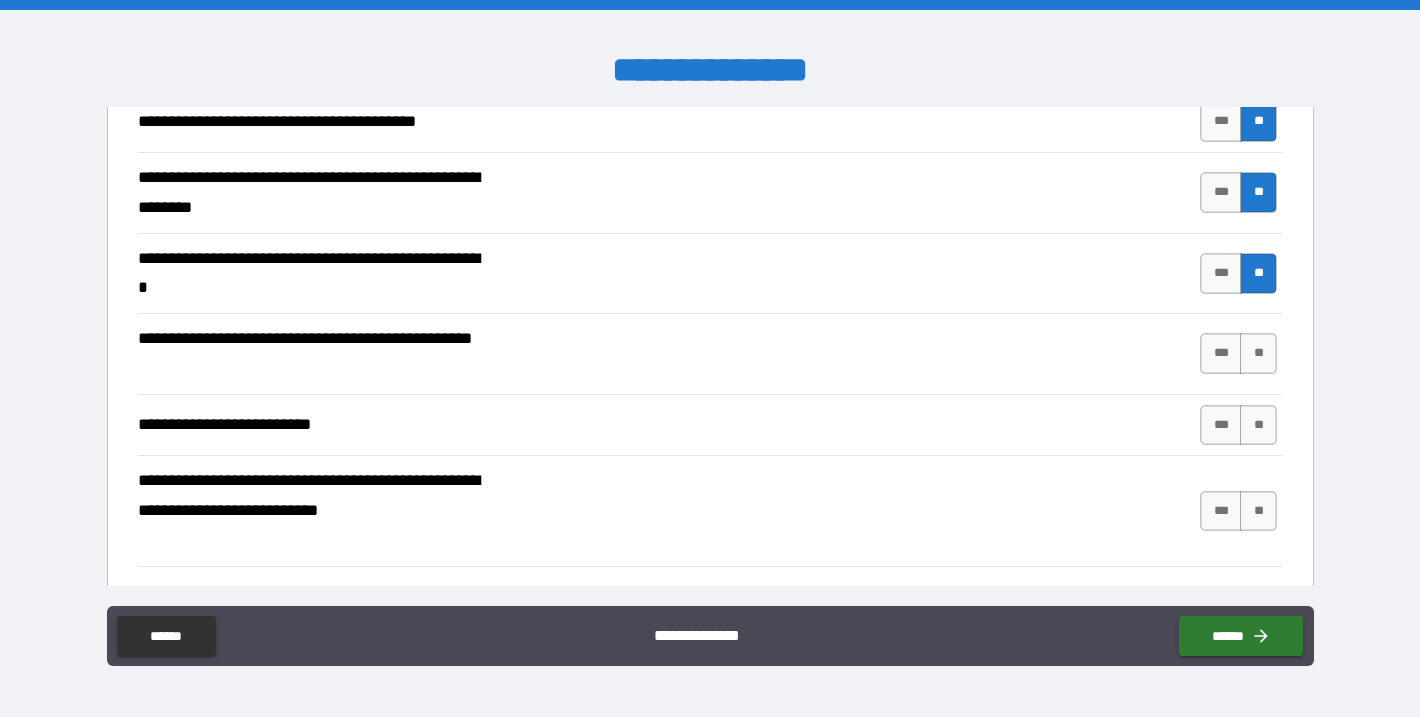 scroll, scrollTop: 694, scrollLeft: 0, axis: vertical 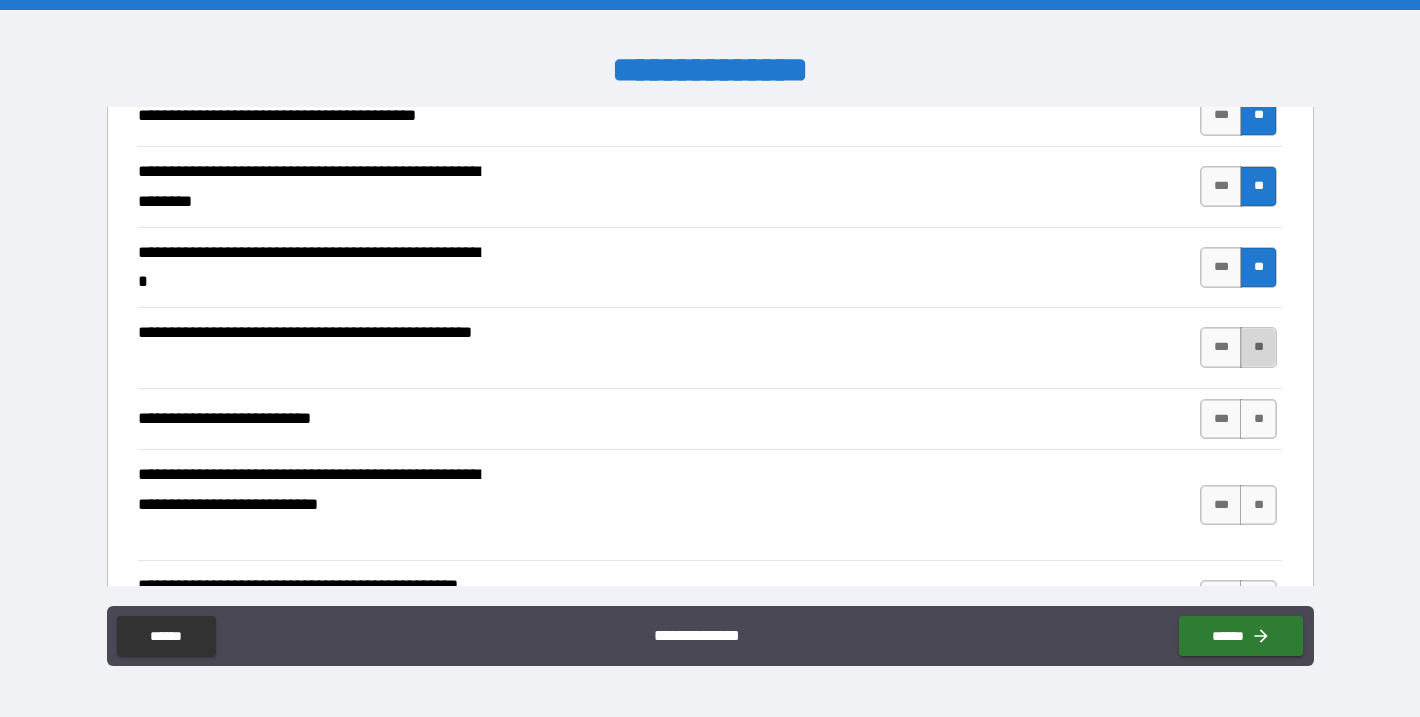 click on "**" at bounding box center [1258, 347] 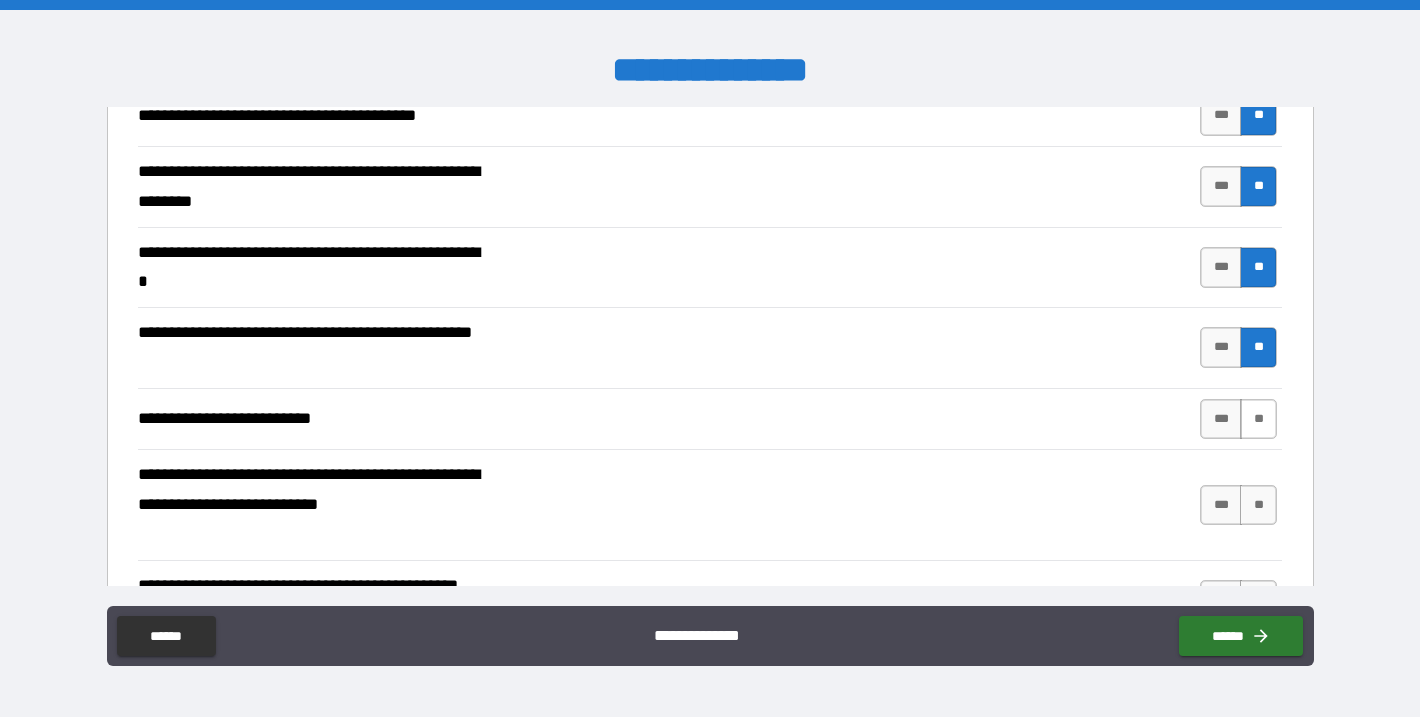 click on "**" at bounding box center (1258, 419) 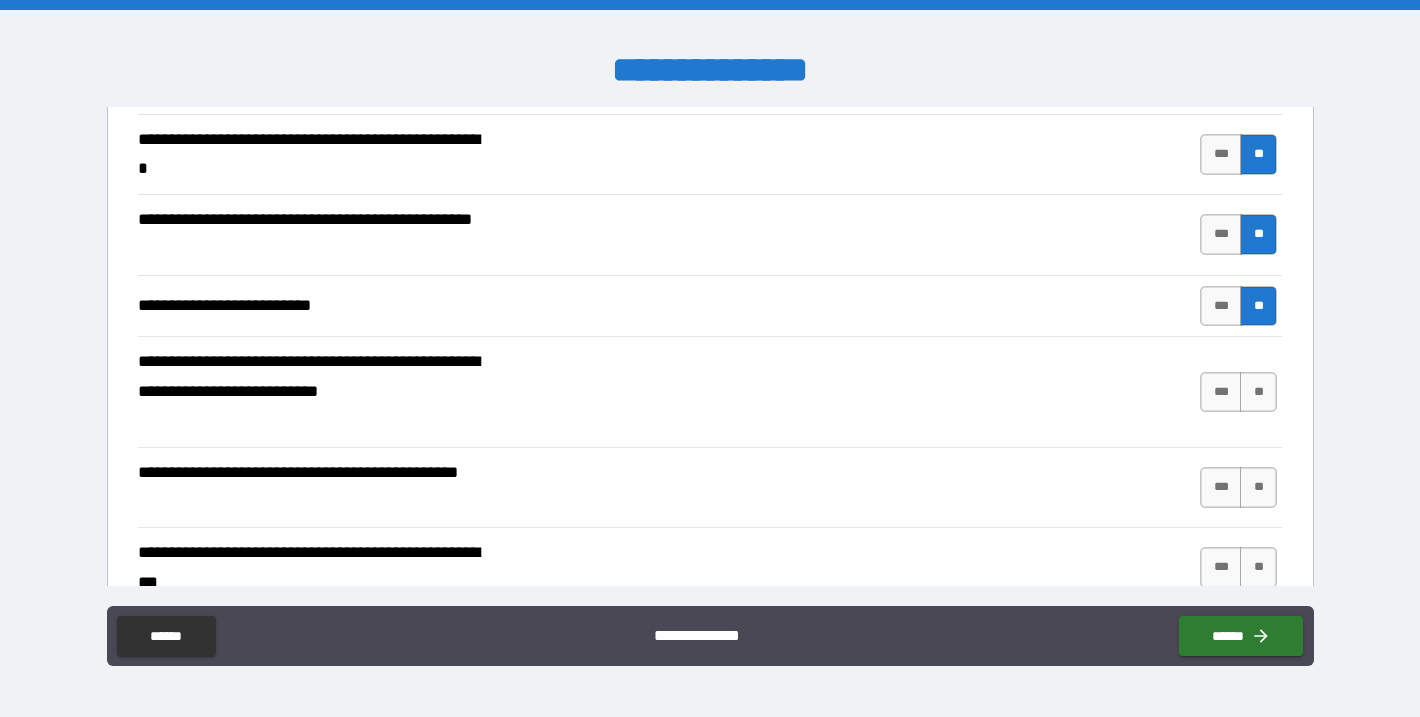 scroll, scrollTop: 808, scrollLeft: 0, axis: vertical 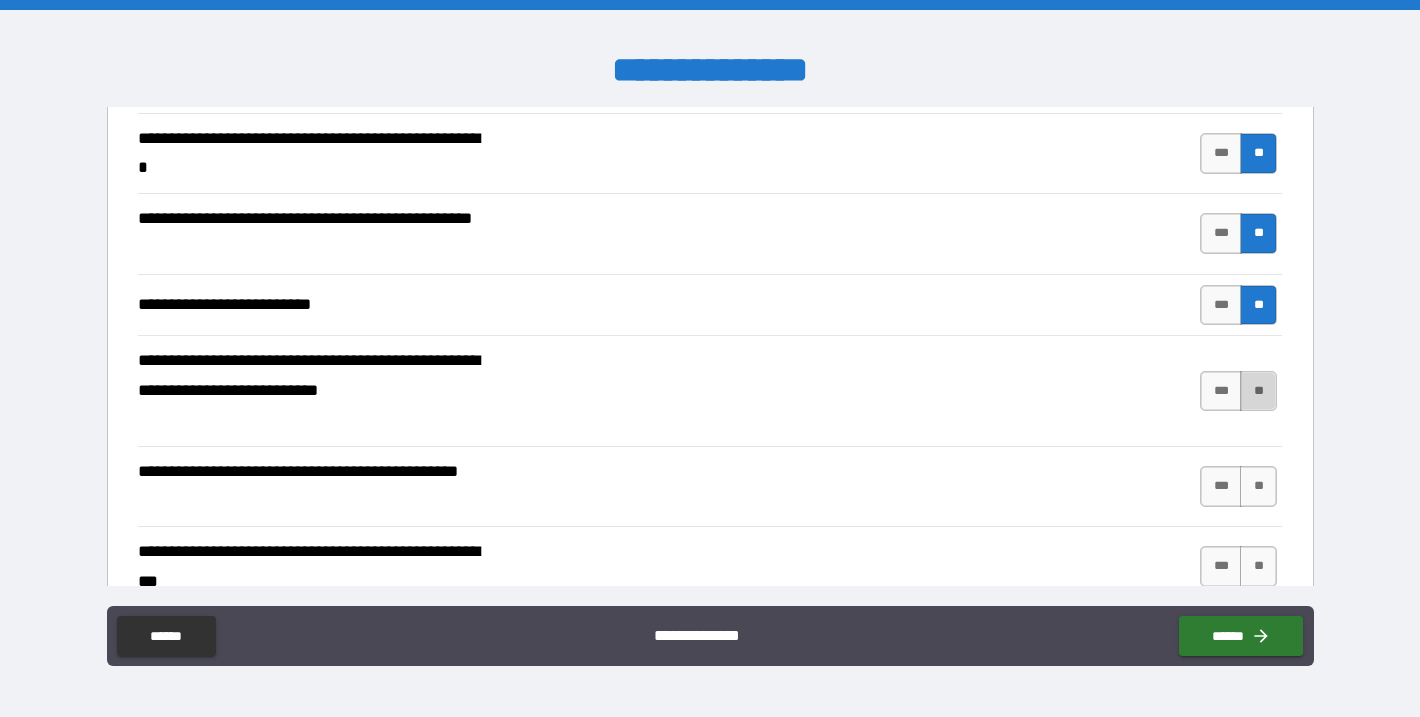 click on "**" at bounding box center [1258, 391] 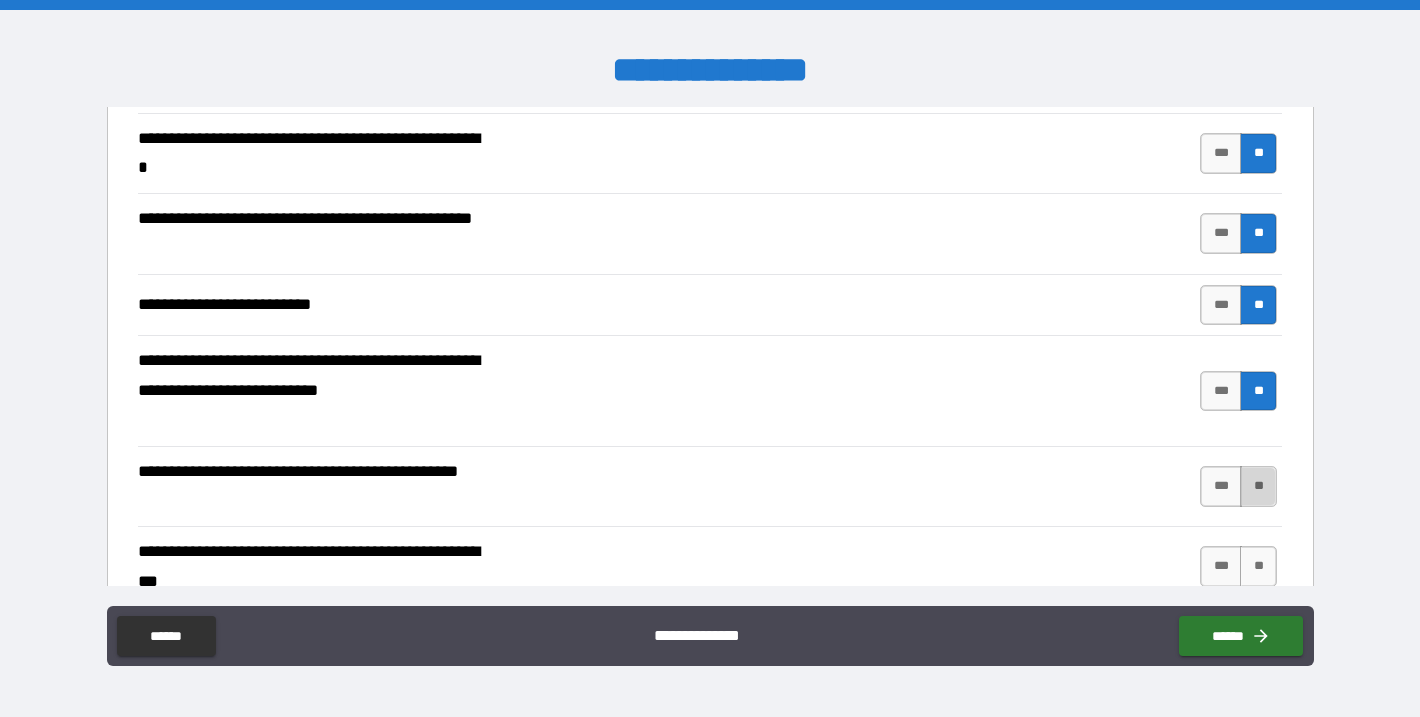 click on "**" at bounding box center [1258, 486] 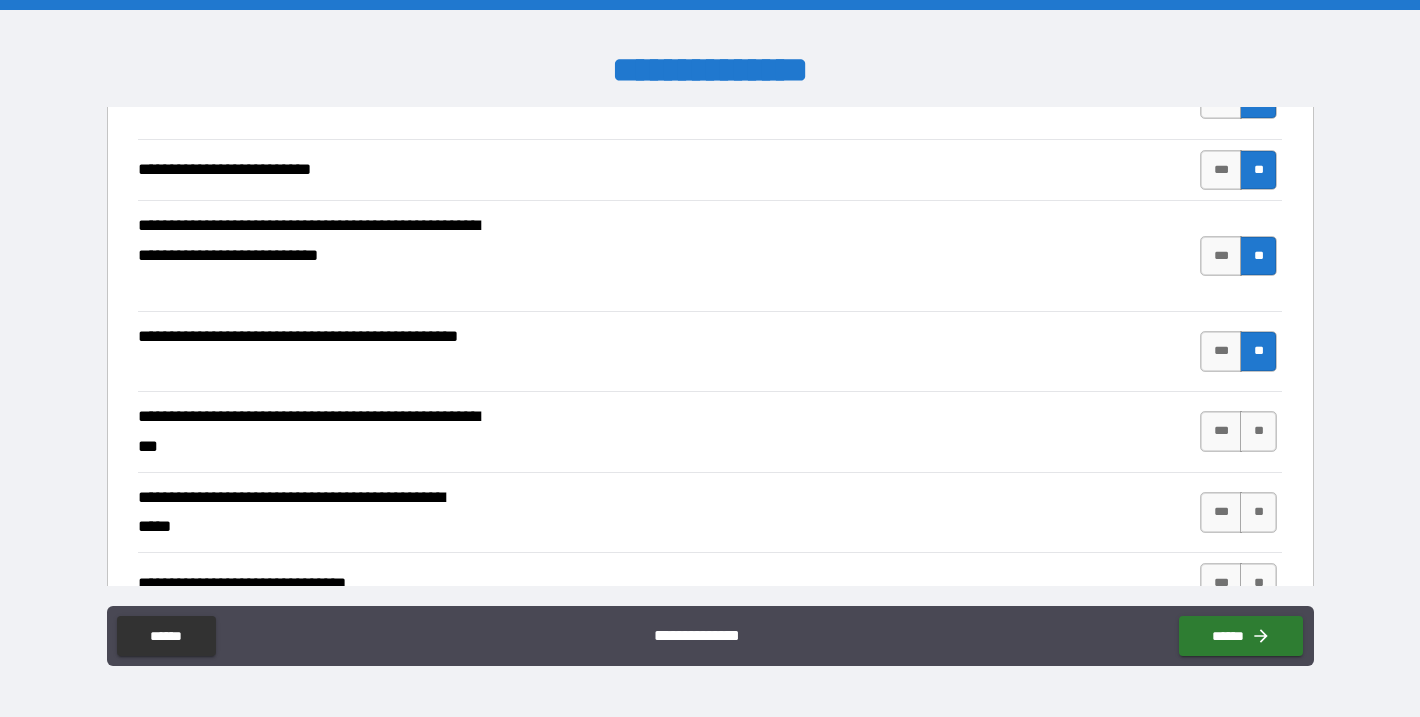 scroll, scrollTop: 951, scrollLeft: 0, axis: vertical 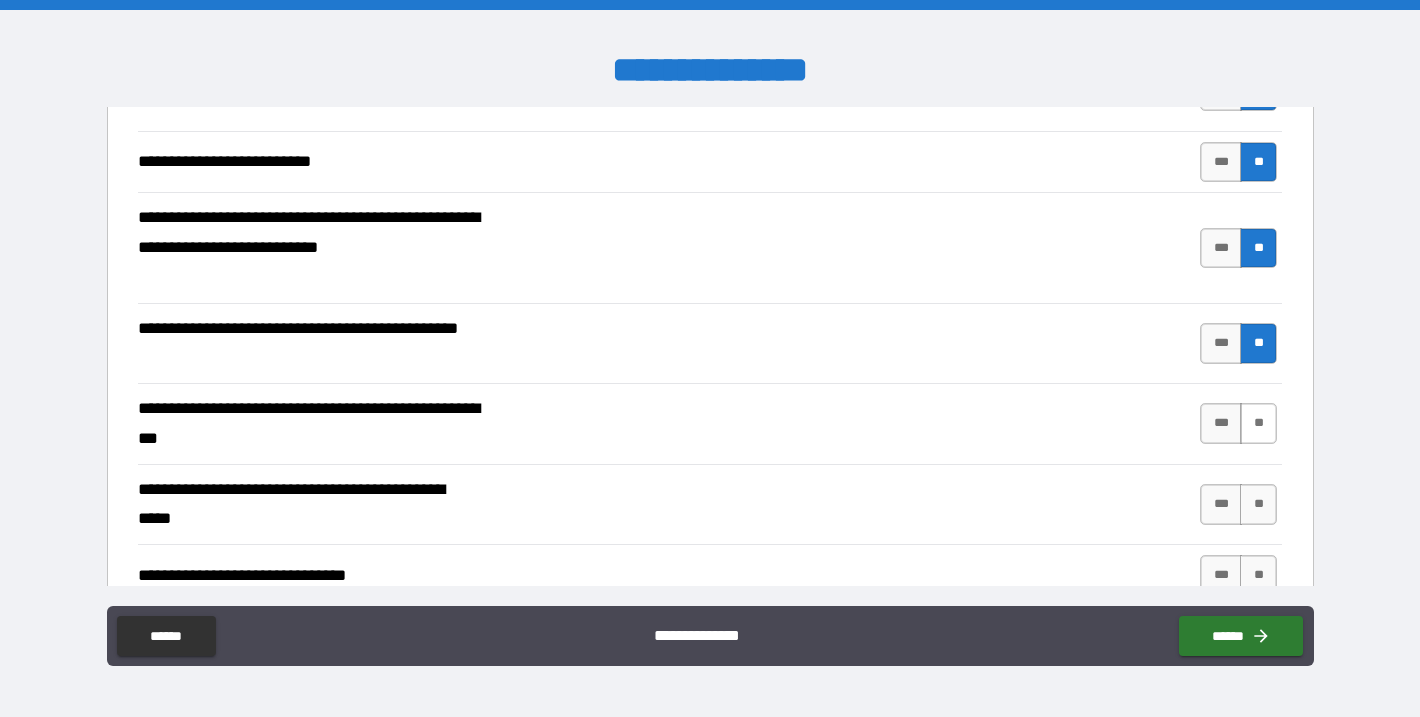 click on "**" at bounding box center (1258, 423) 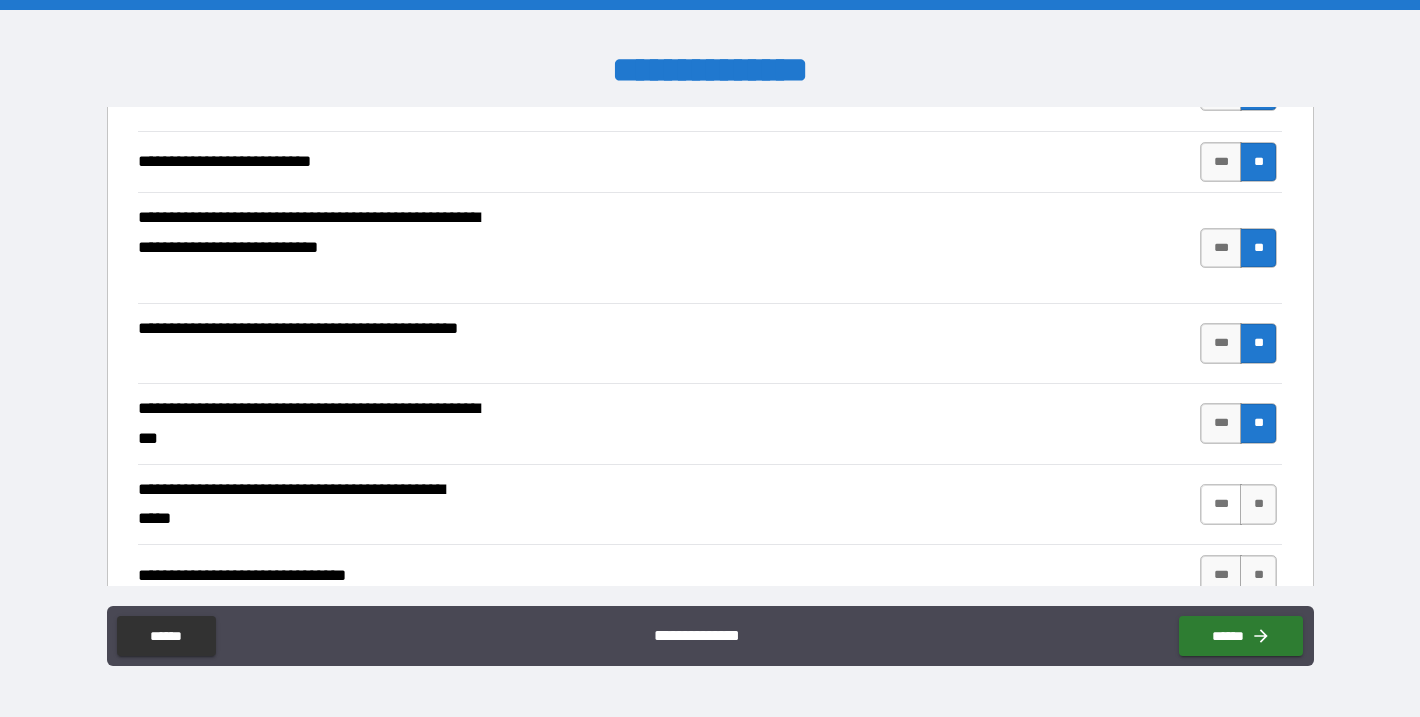 click on "***" at bounding box center [1221, 504] 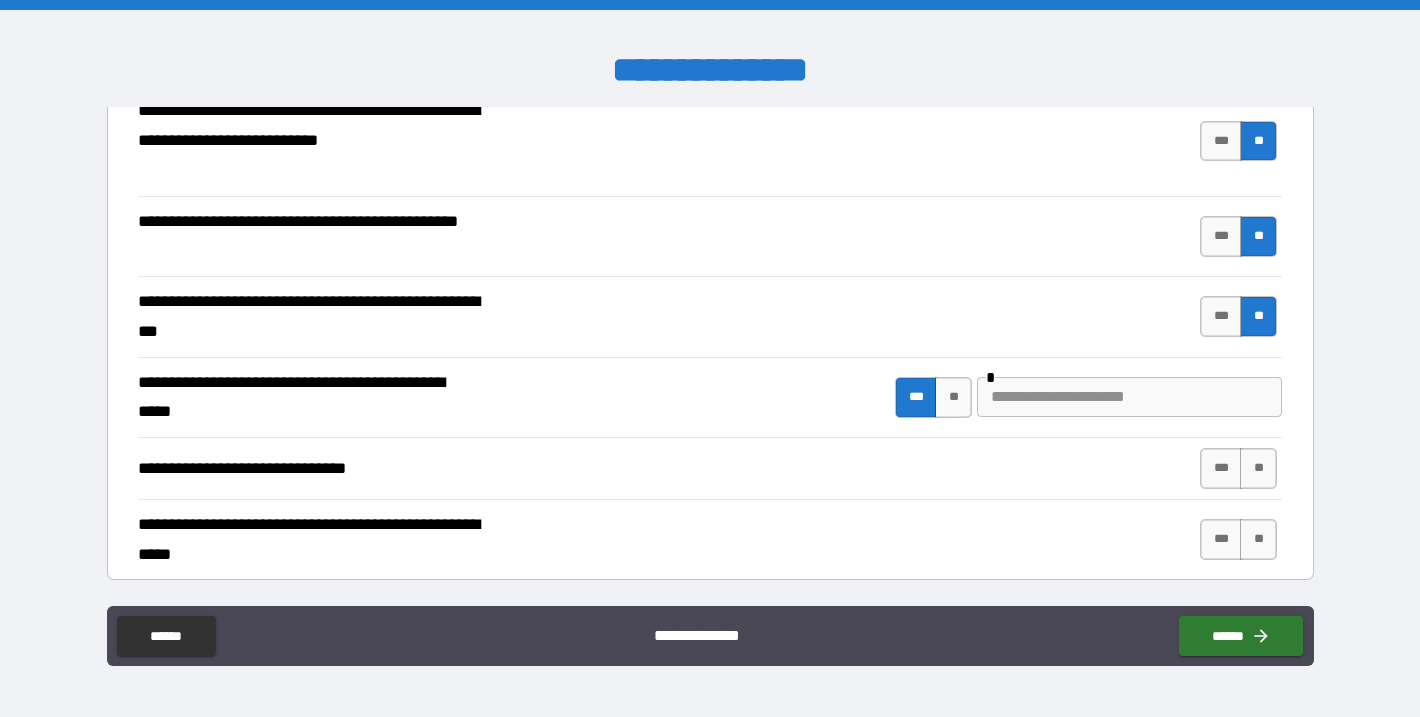 scroll, scrollTop: 1059, scrollLeft: 0, axis: vertical 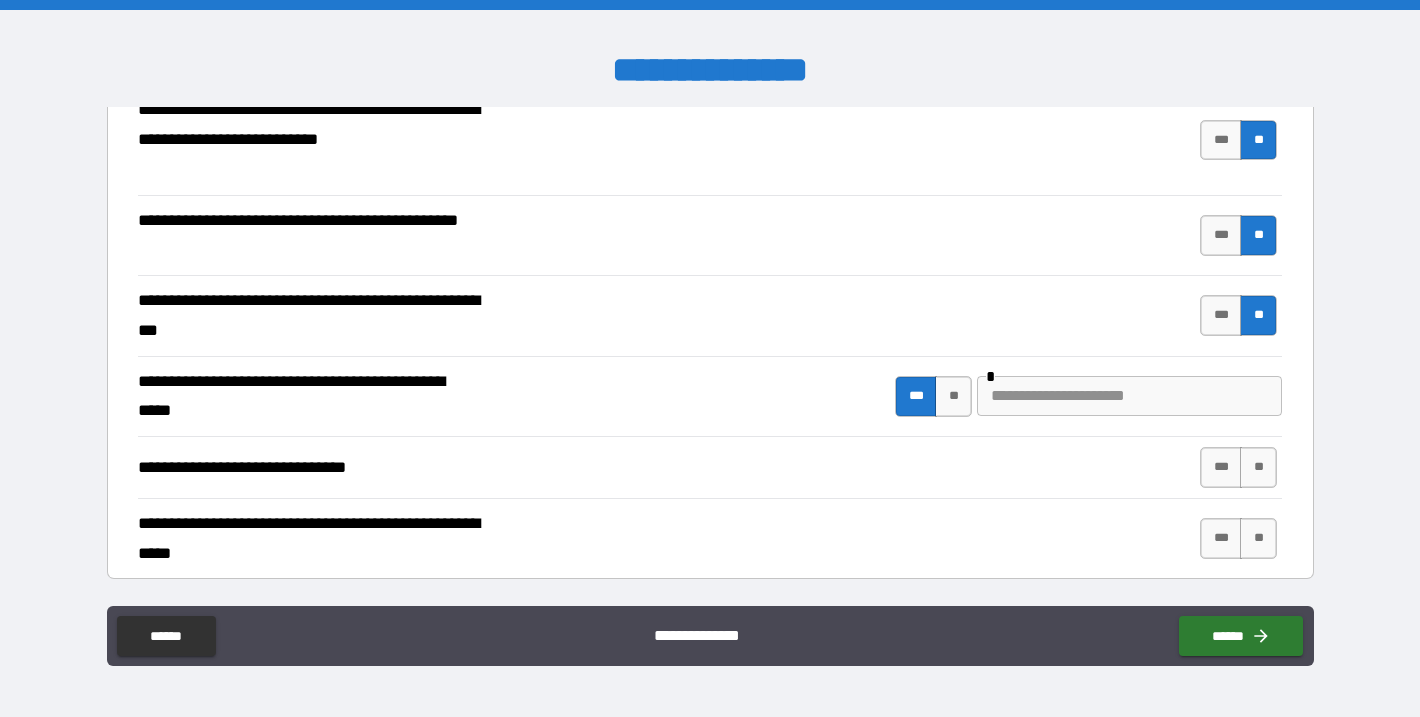 click at bounding box center [1129, 396] 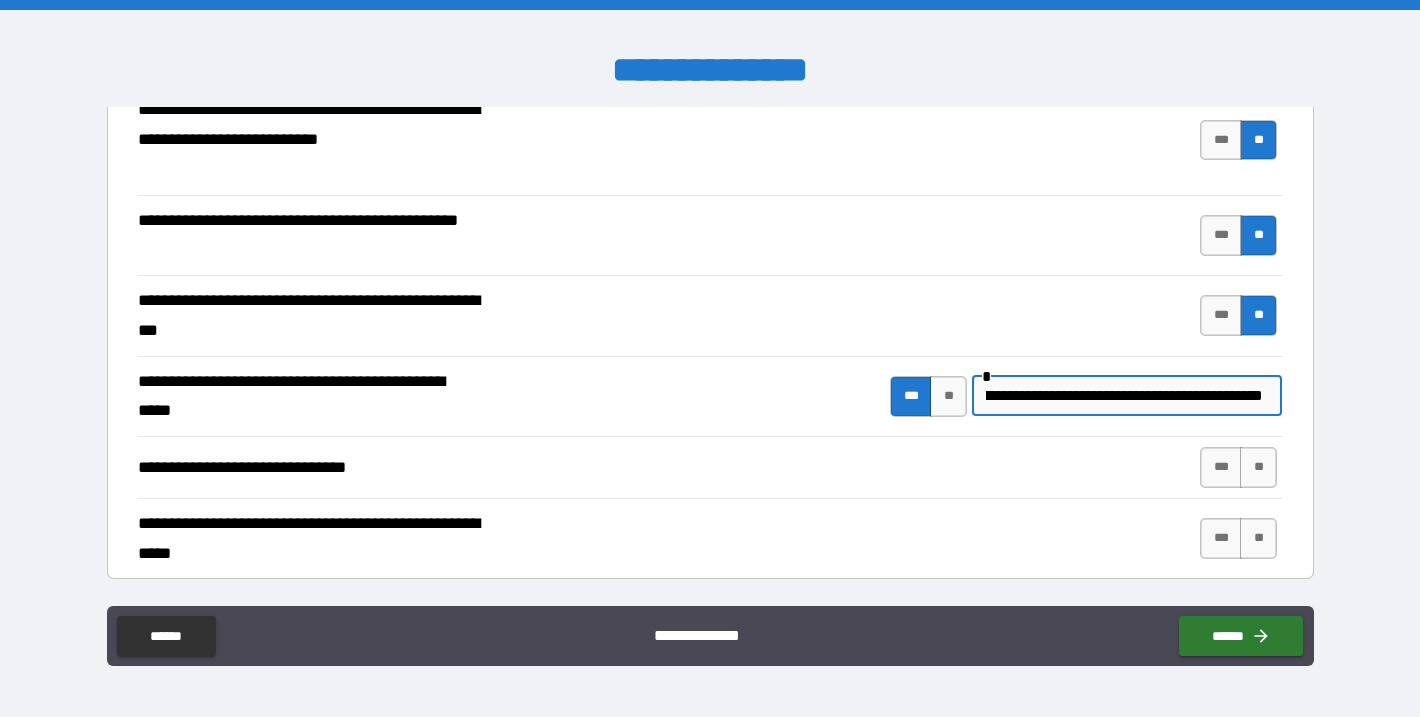 scroll, scrollTop: 0, scrollLeft: 434, axis: horizontal 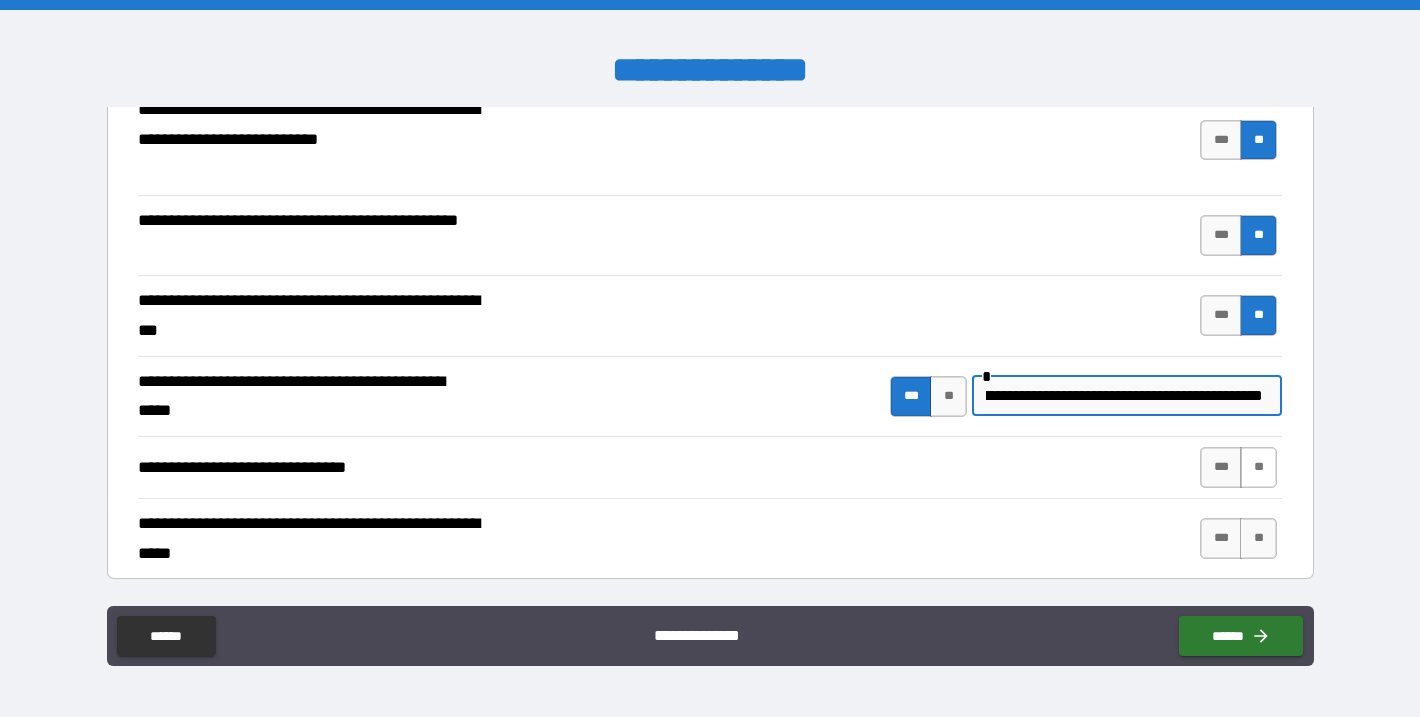 click on "**" at bounding box center (1258, 467) 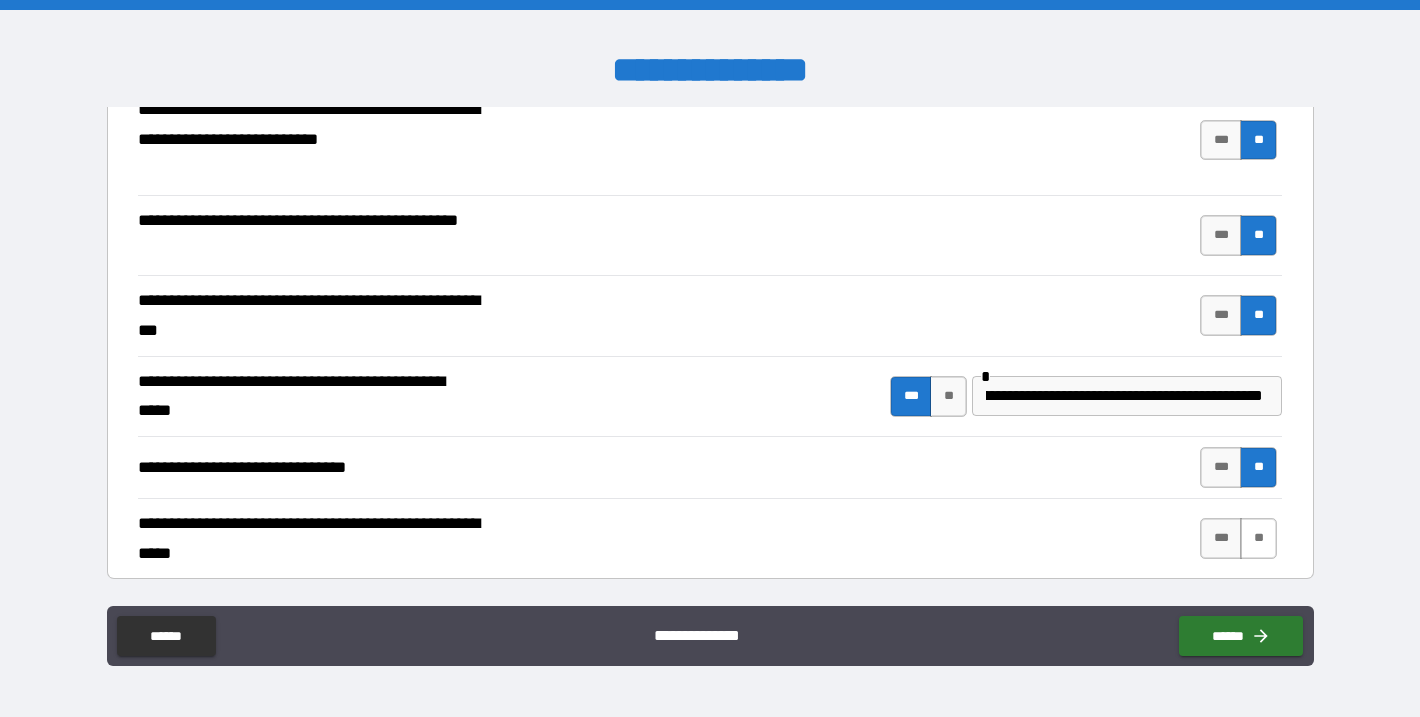 click on "**" at bounding box center (1258, 538) 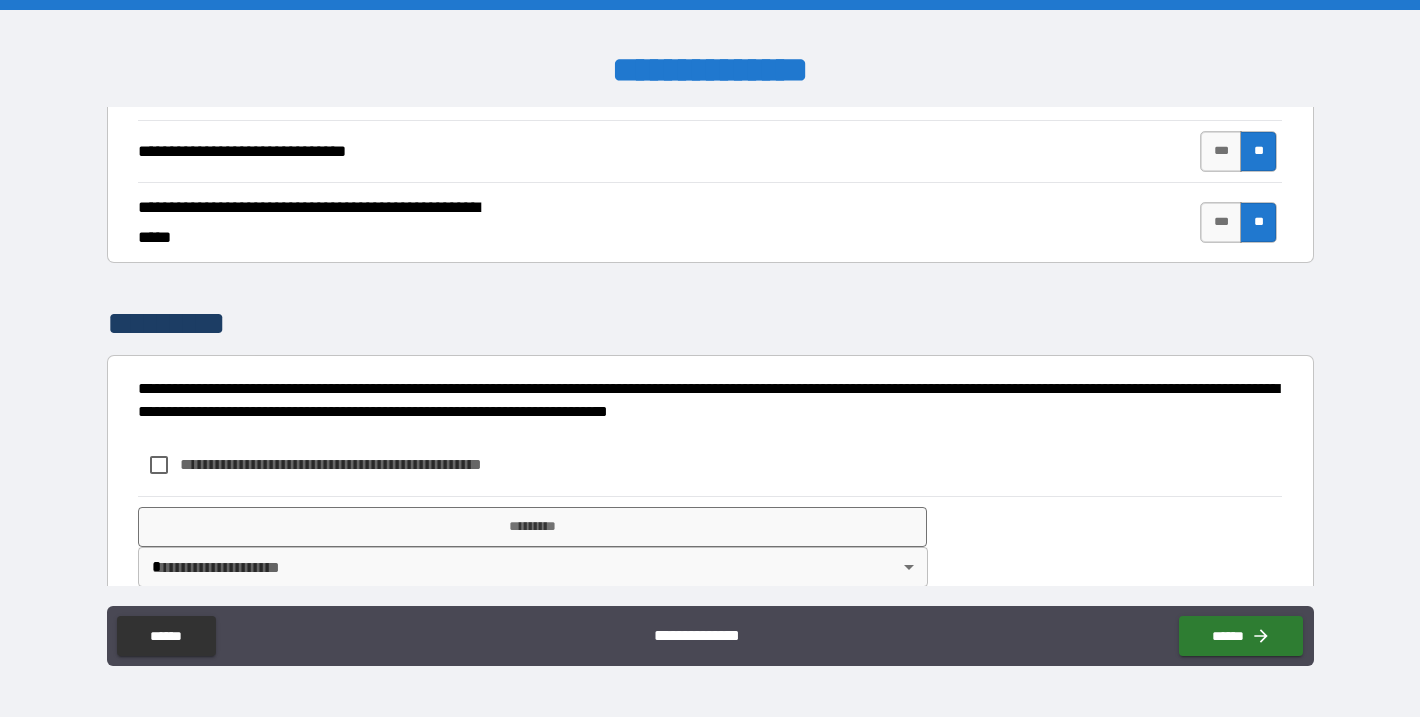 scroll, scrollTop: 1401, scrollLeft: 0, axis: vertical 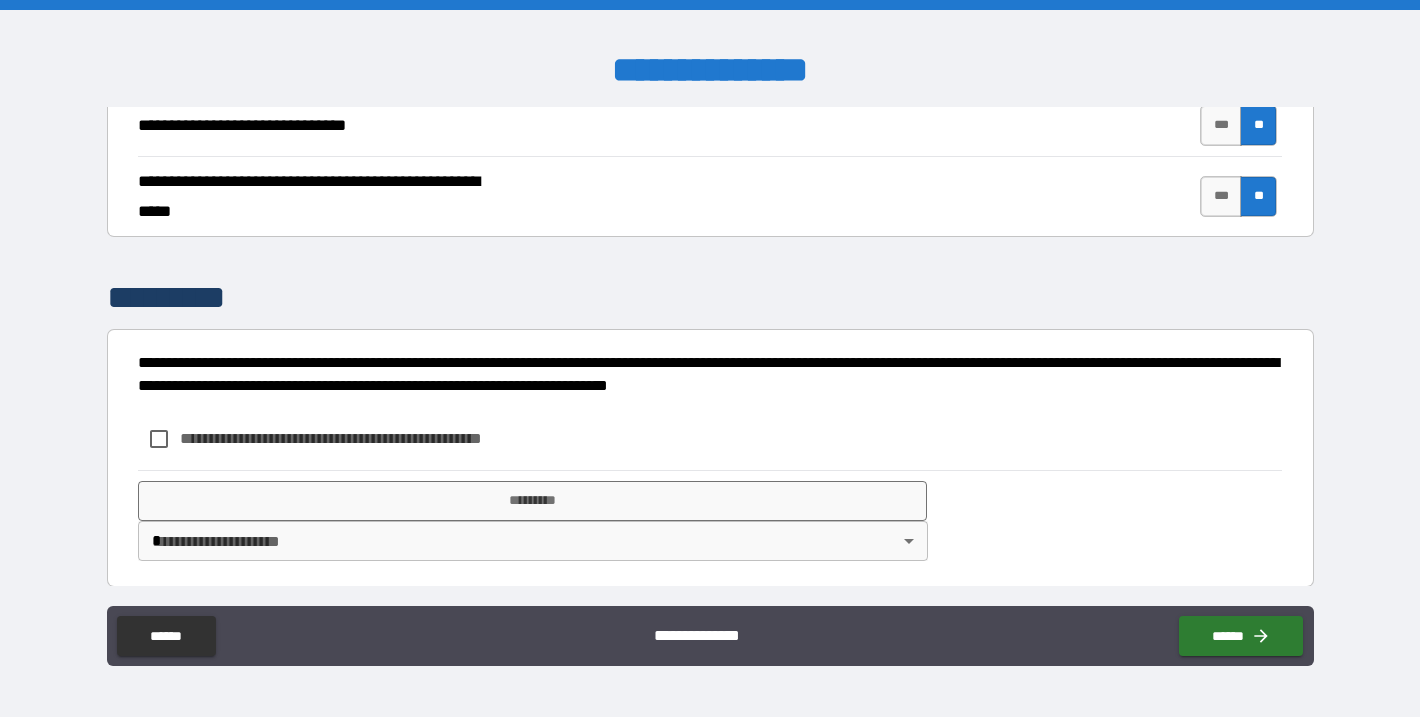 click on "**********" at bounding box center (364, 438) 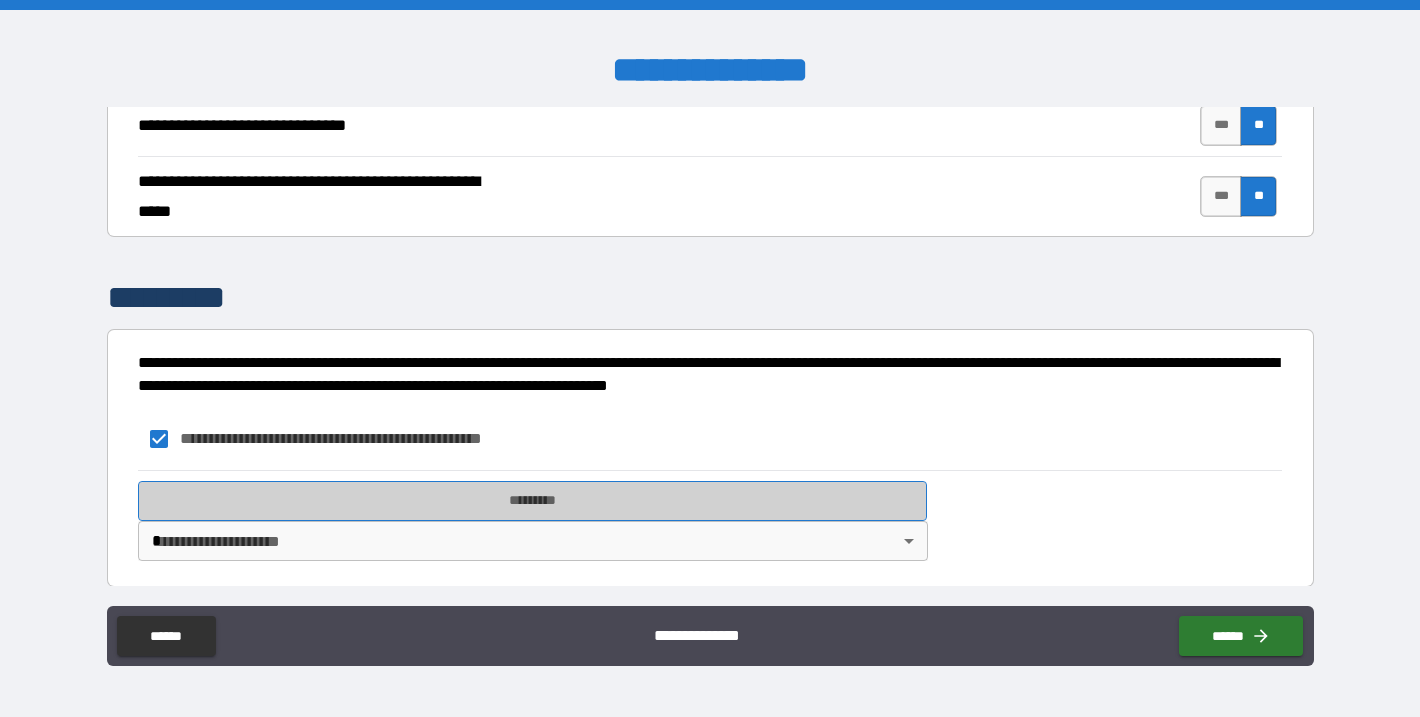 click on "*********" at bounding box center (533, 501) 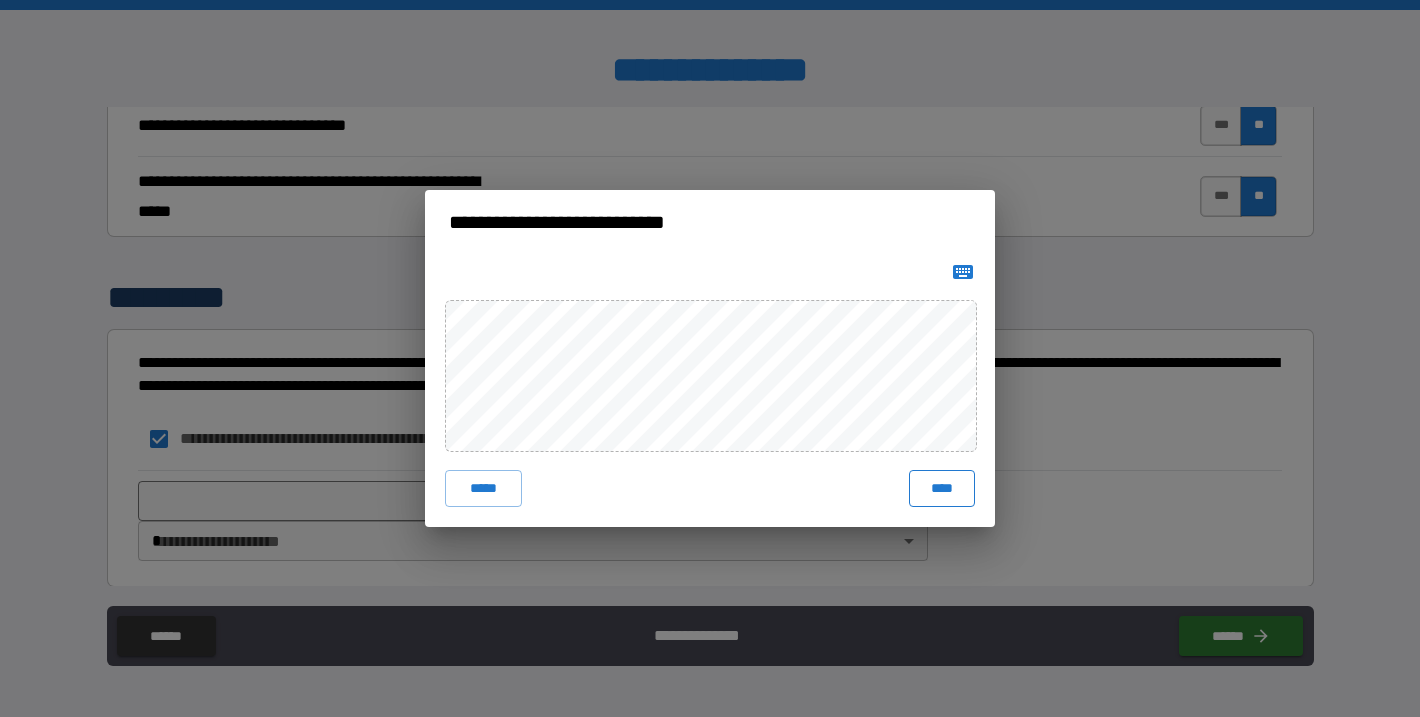 click on "****" at bounding box center (942, 488) 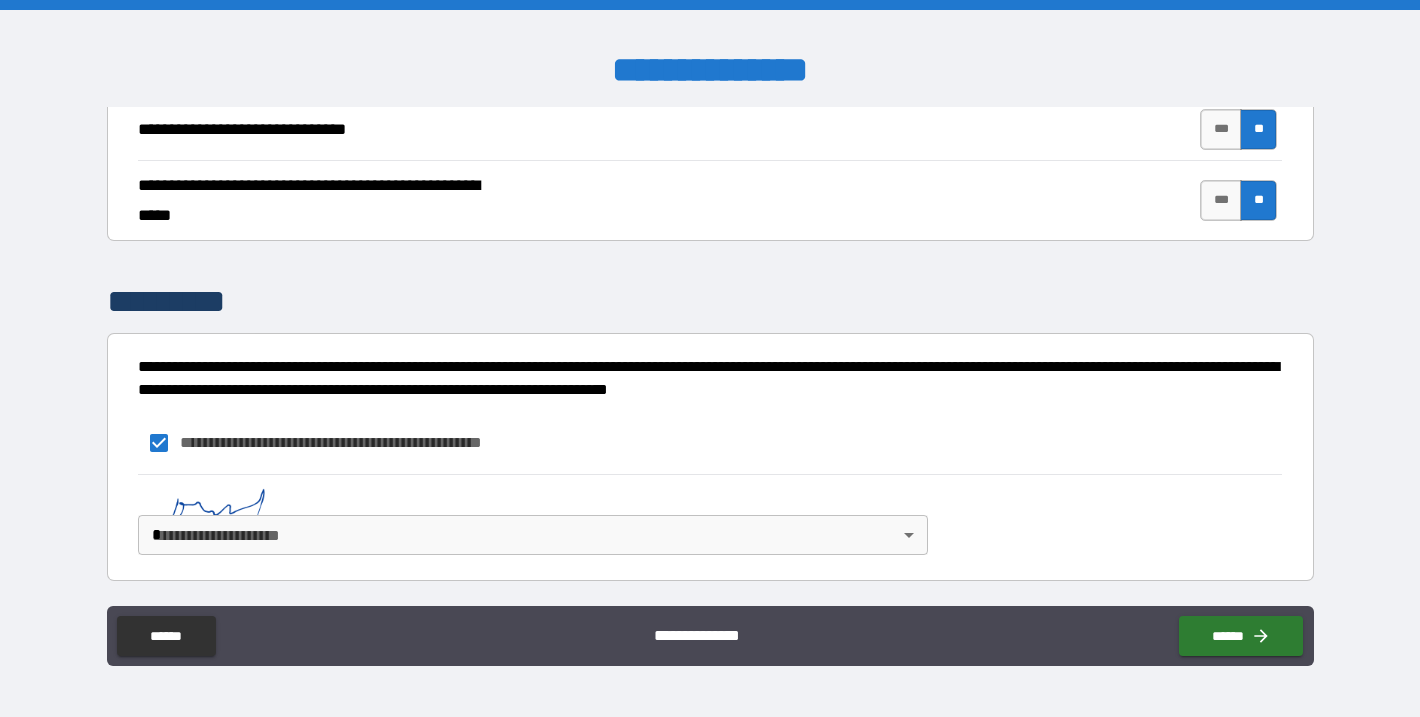 scroll, scrollTop: 1391, scrollLeft: 0, axis: vertical 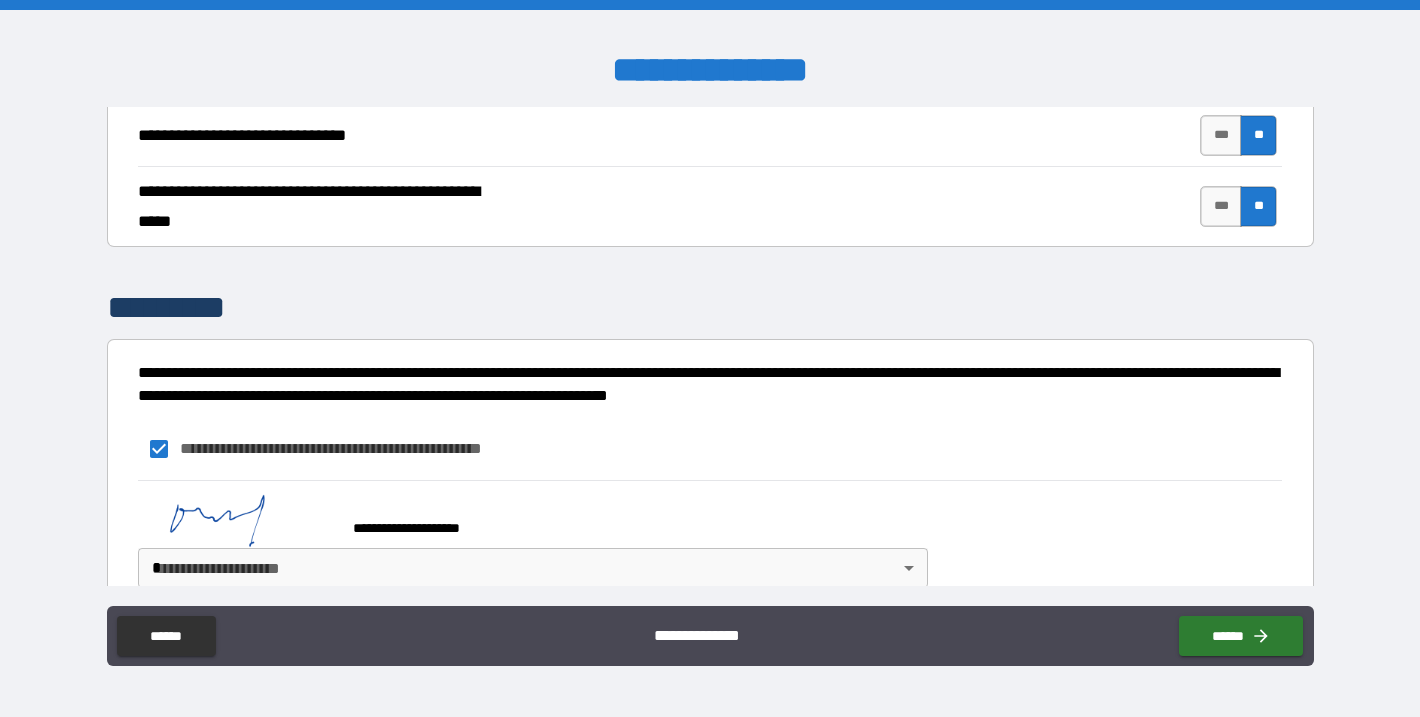 click on "**********" at bounding box center (710, 358) 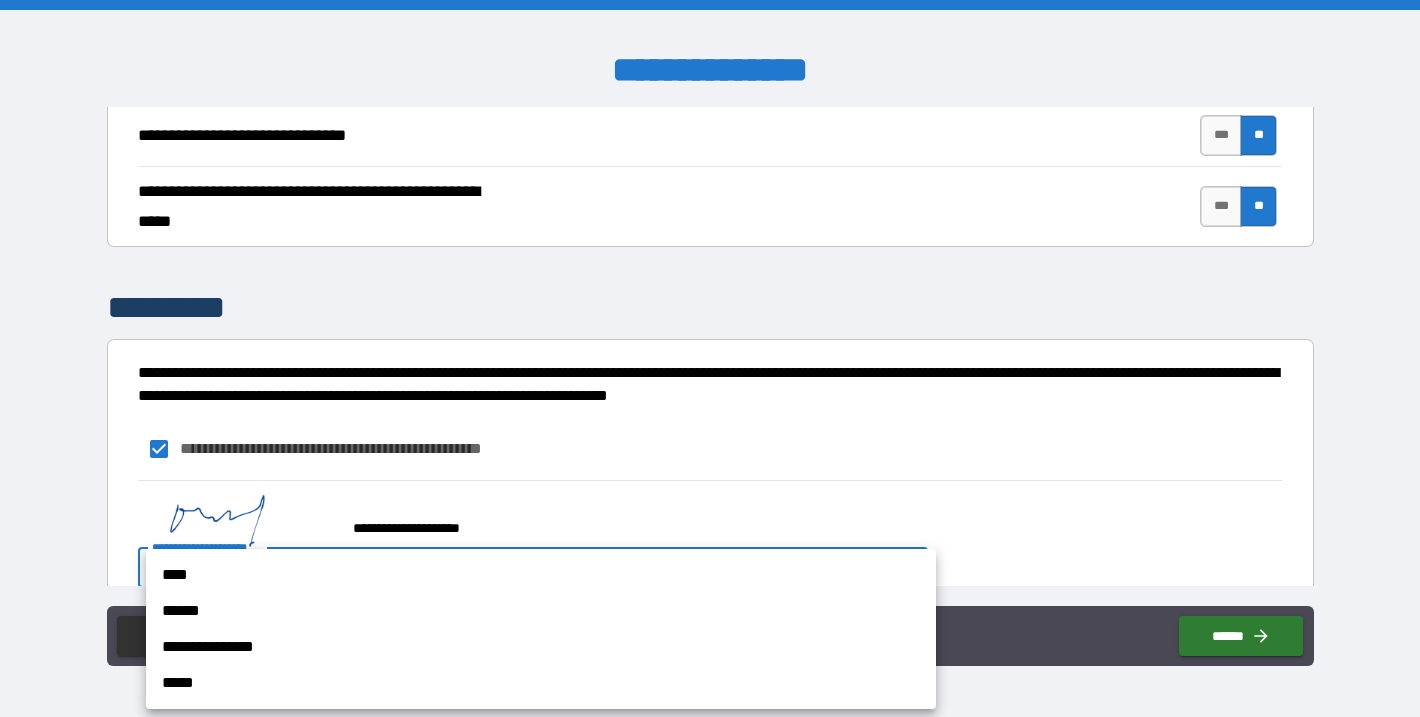 click on "****" at bounding box center (541, 575) 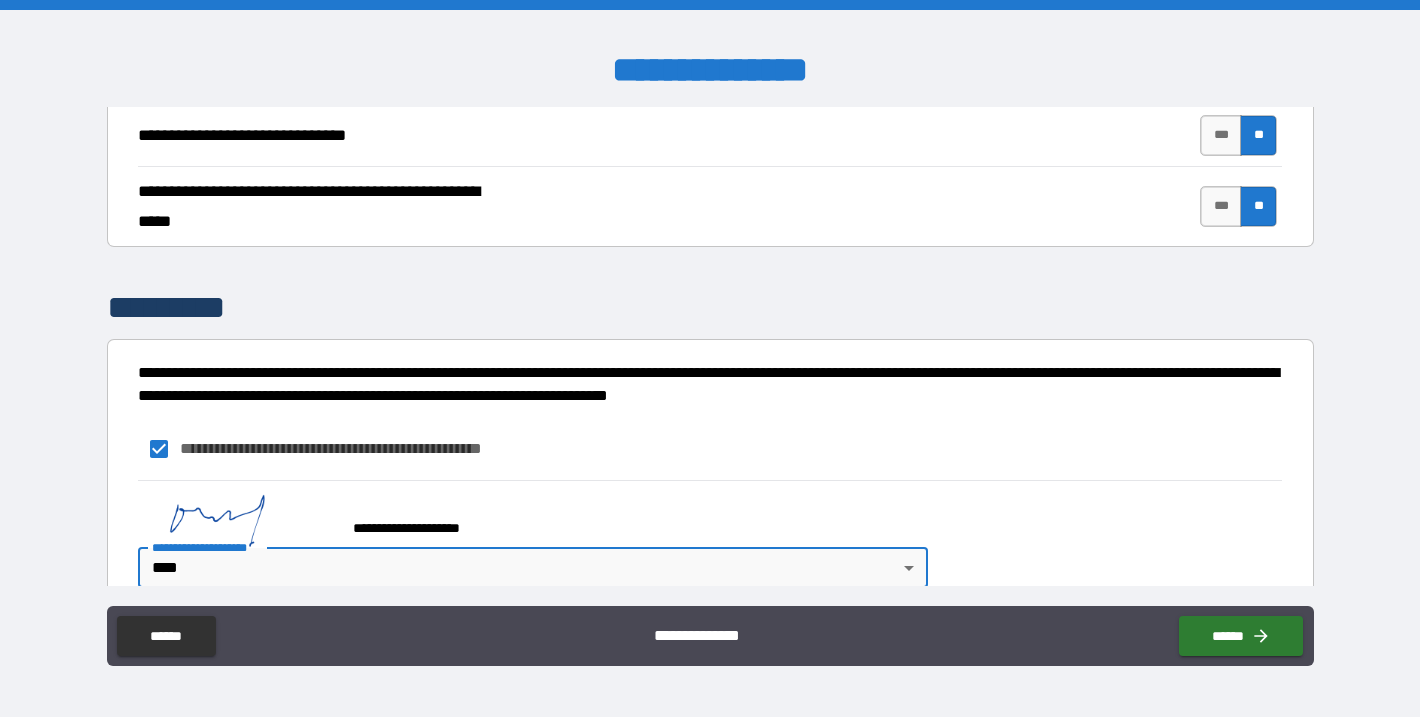scroll, scrollTop: 1418, scrollLeft: 0, axis: vertical 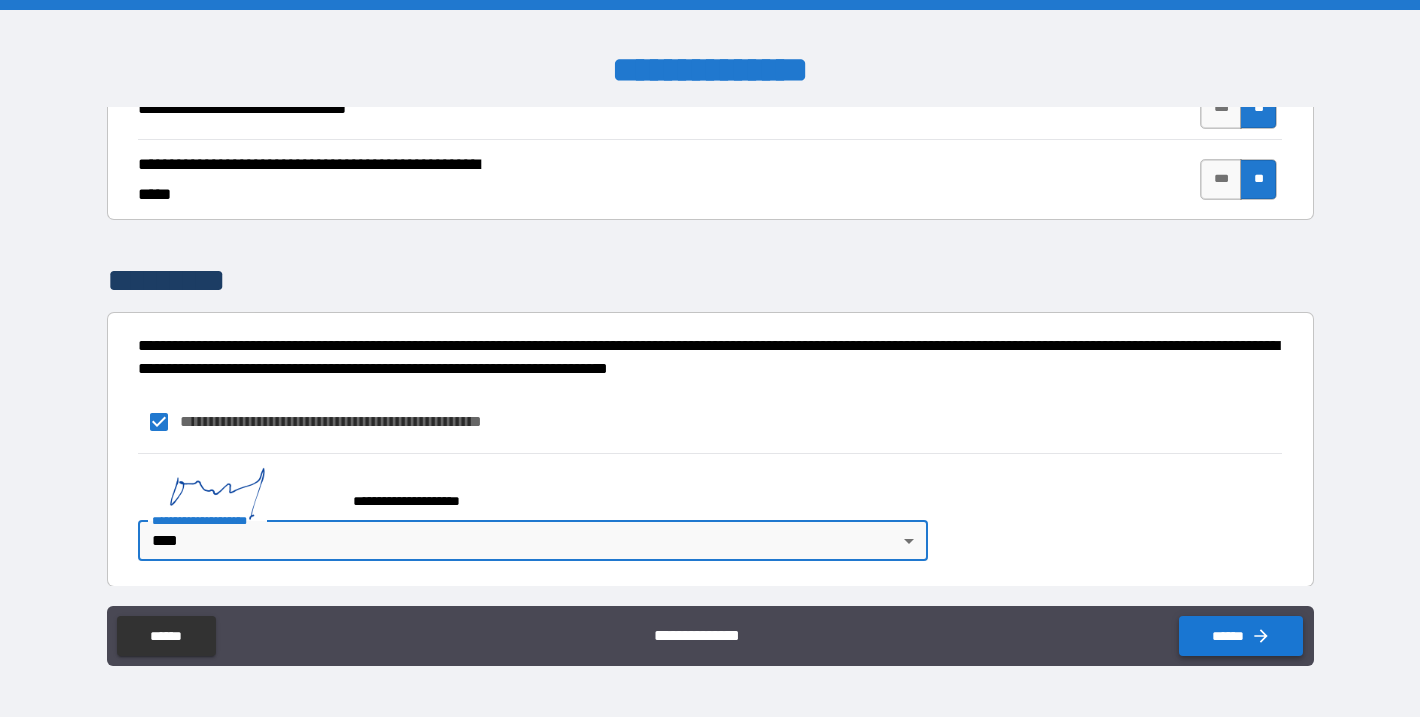 click on "******" at bounding box center [1241, 636] 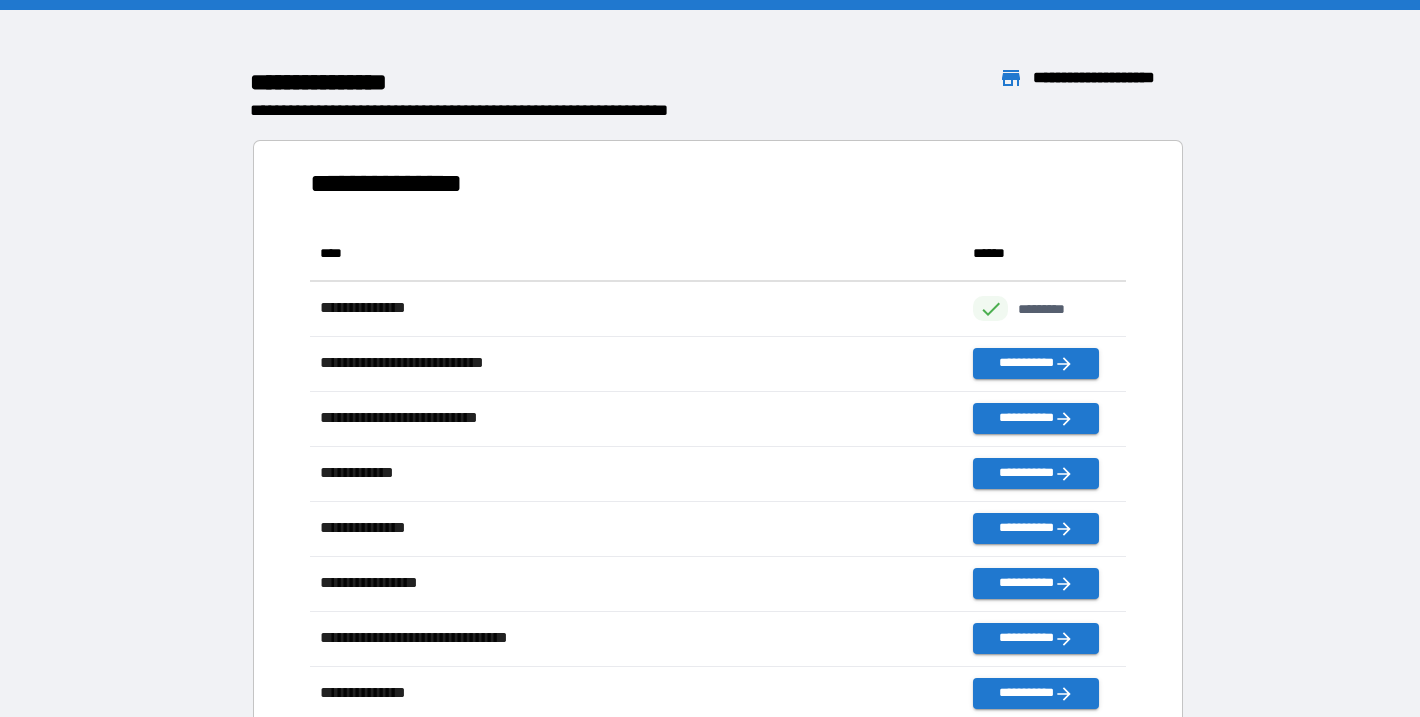 scroll, scrollTop: 496, scrollLeft: 817, axis: both 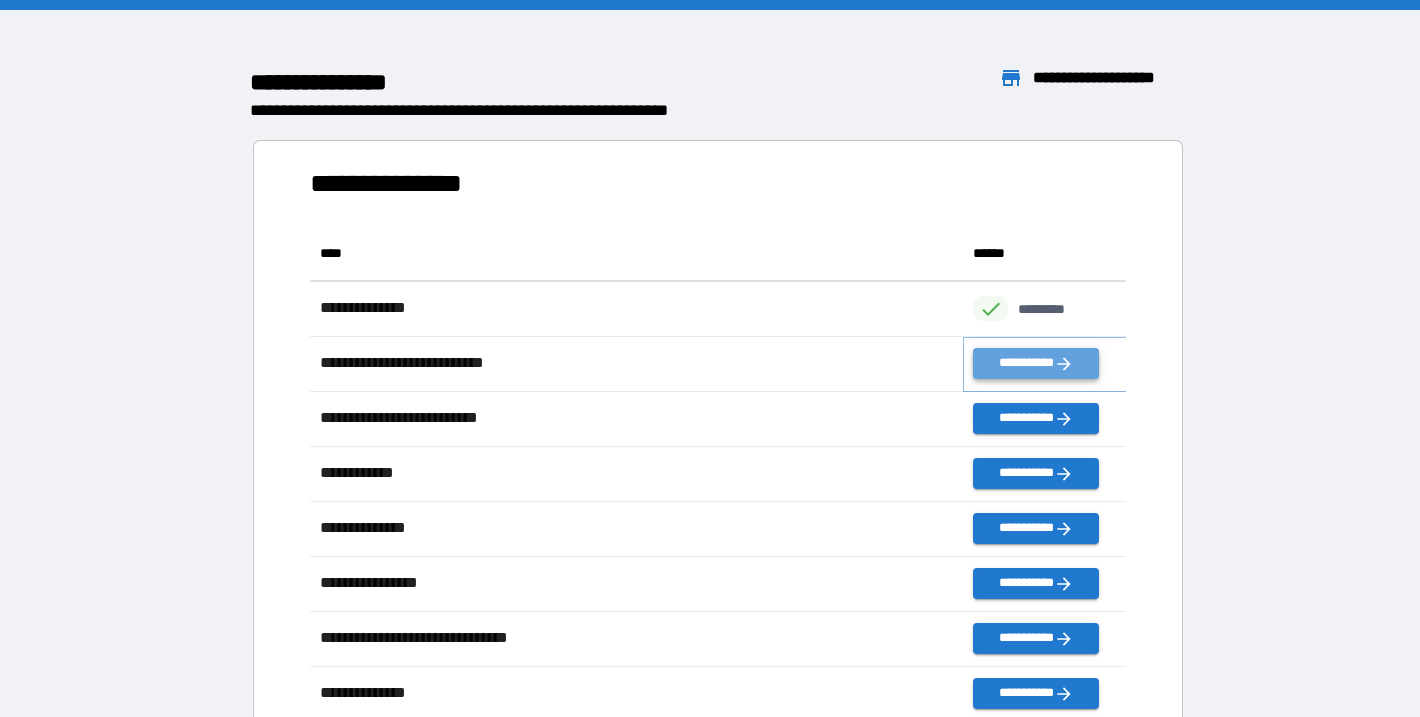 click on "**********" at bounding box center [1036, 363] 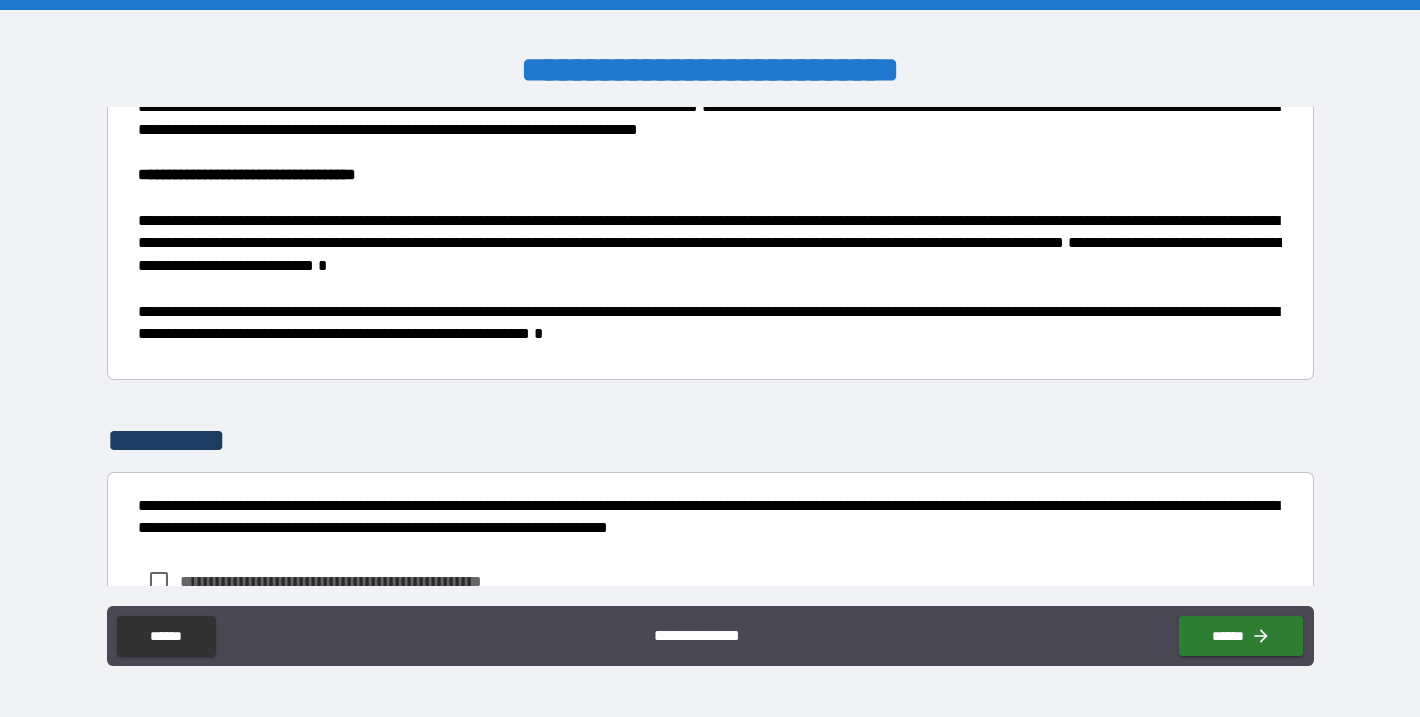 scroll, scrollTop: 708, scrollLeft: 0, axis: vertical 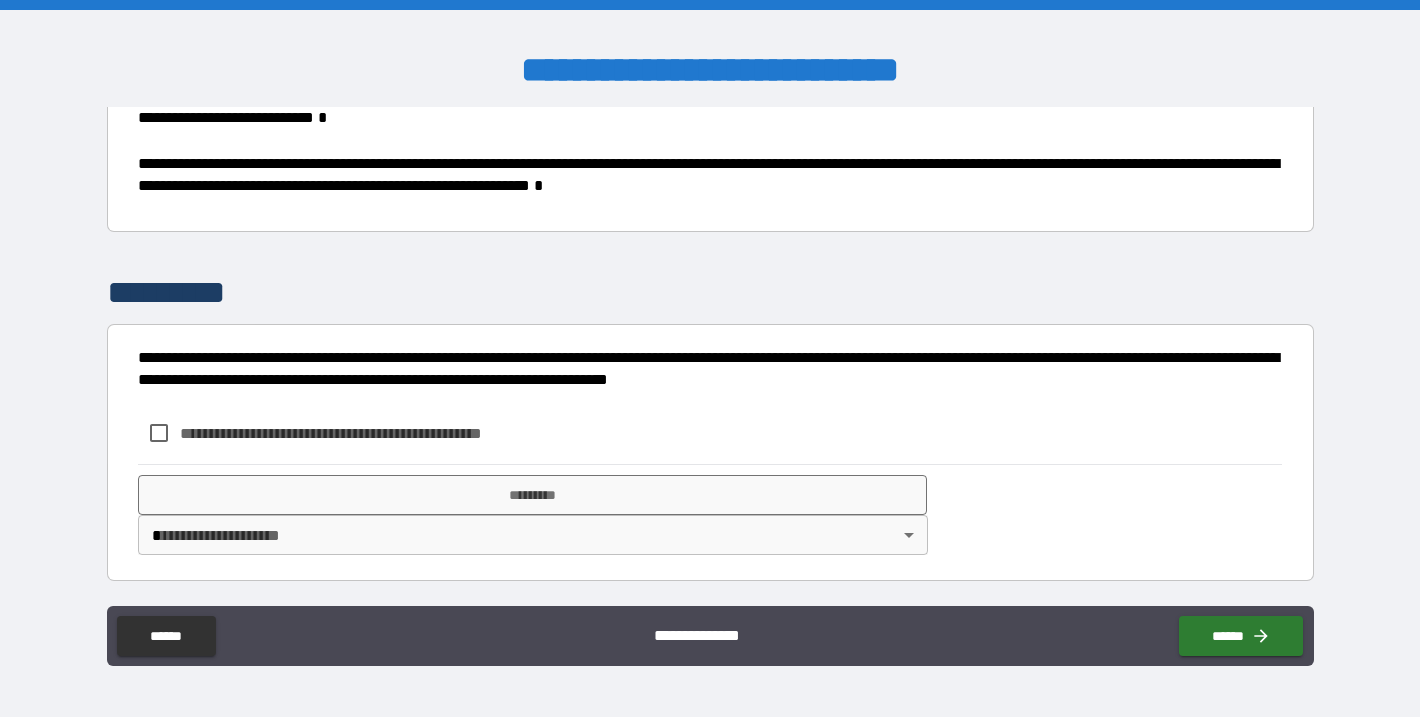 click on "**********" at bounding box center (364, 433) 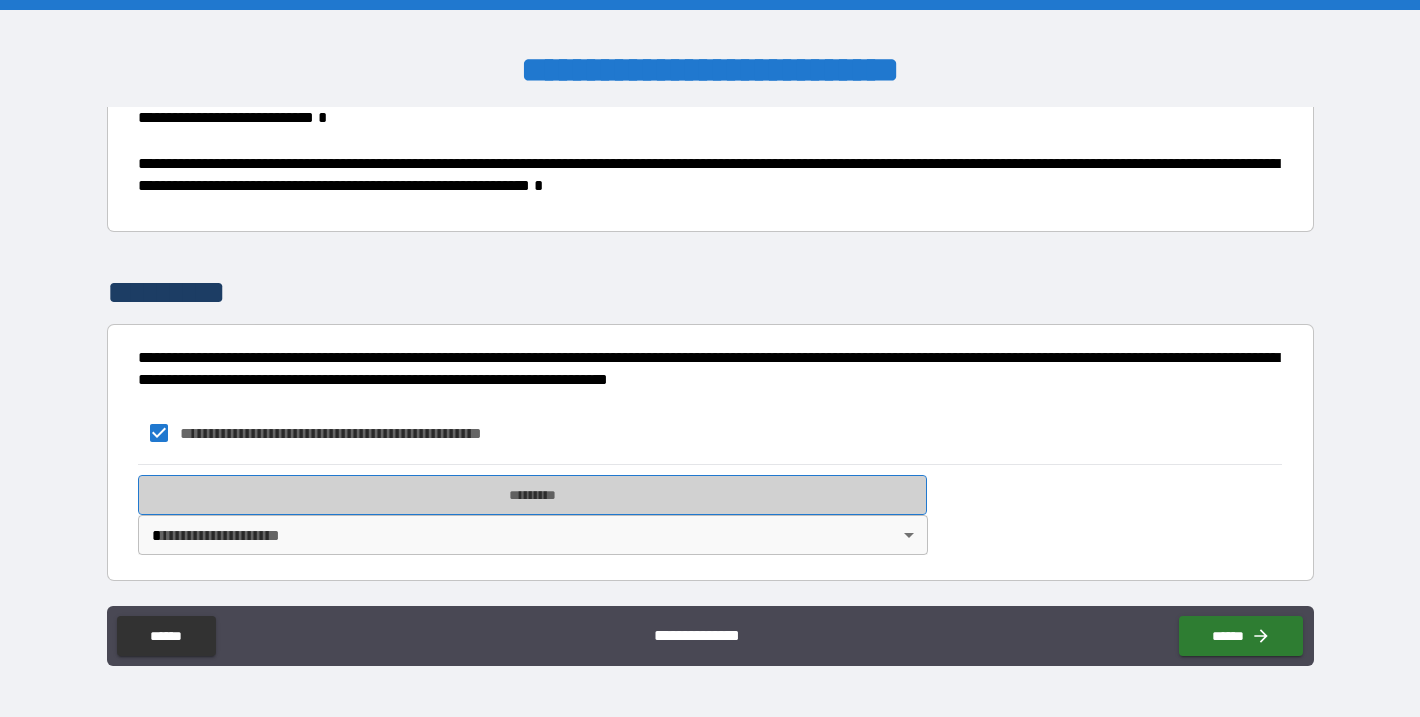 click on "*********" at bounding box center (533, 495) 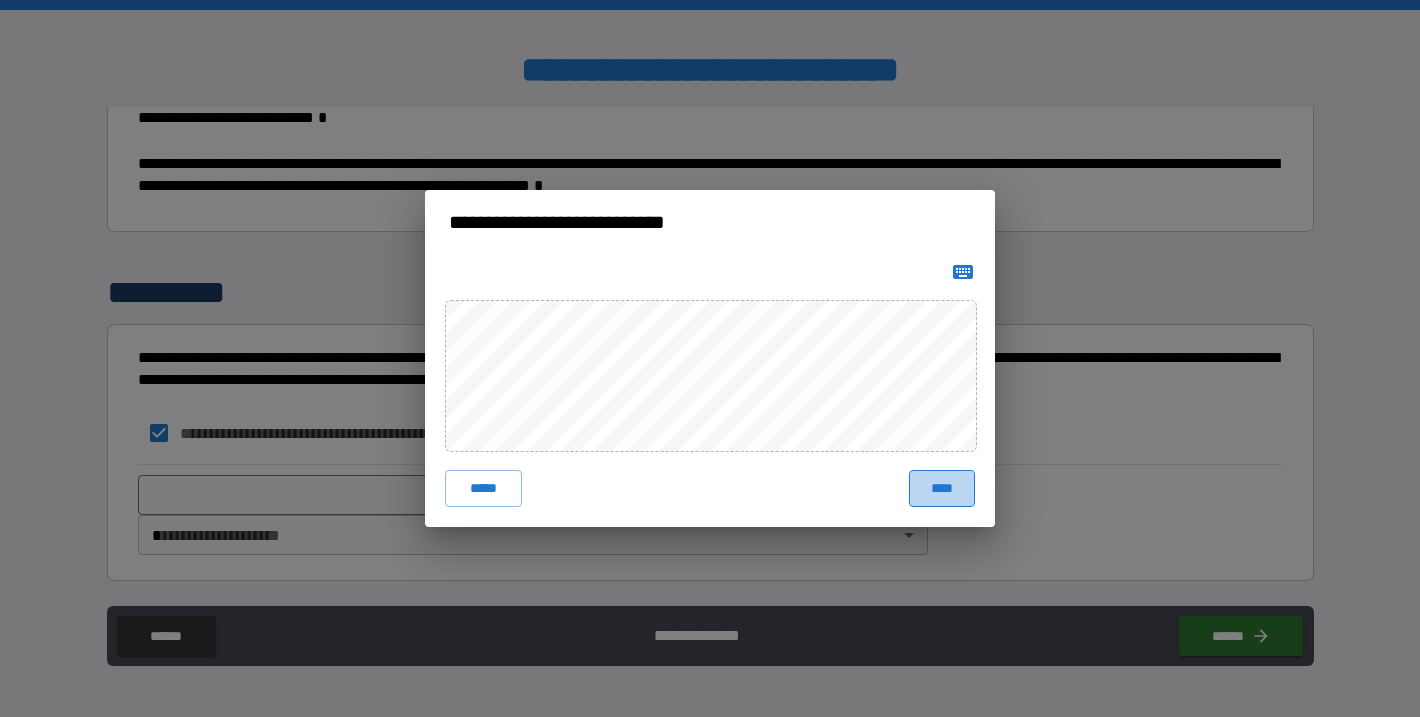 click on "****" at bounding box center (942, 488) 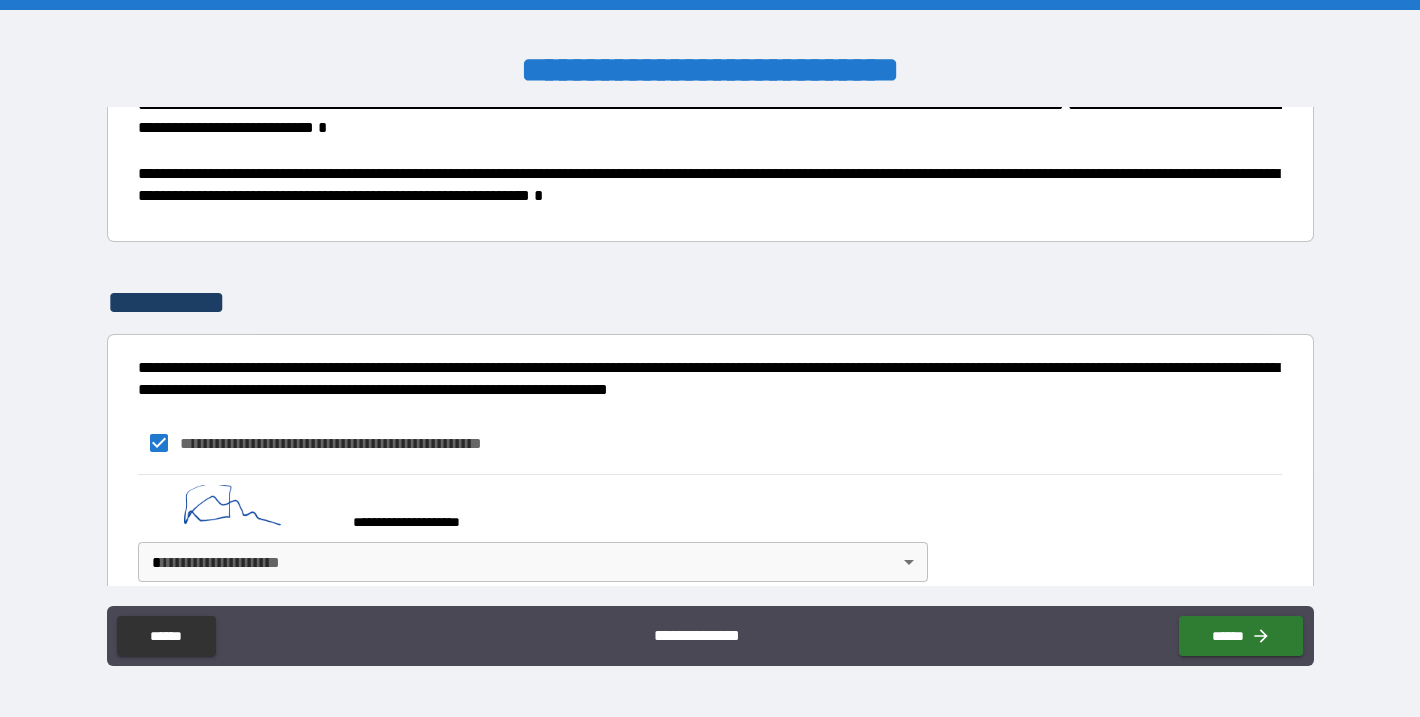 click on "**********" at bounding box center [710, 358] 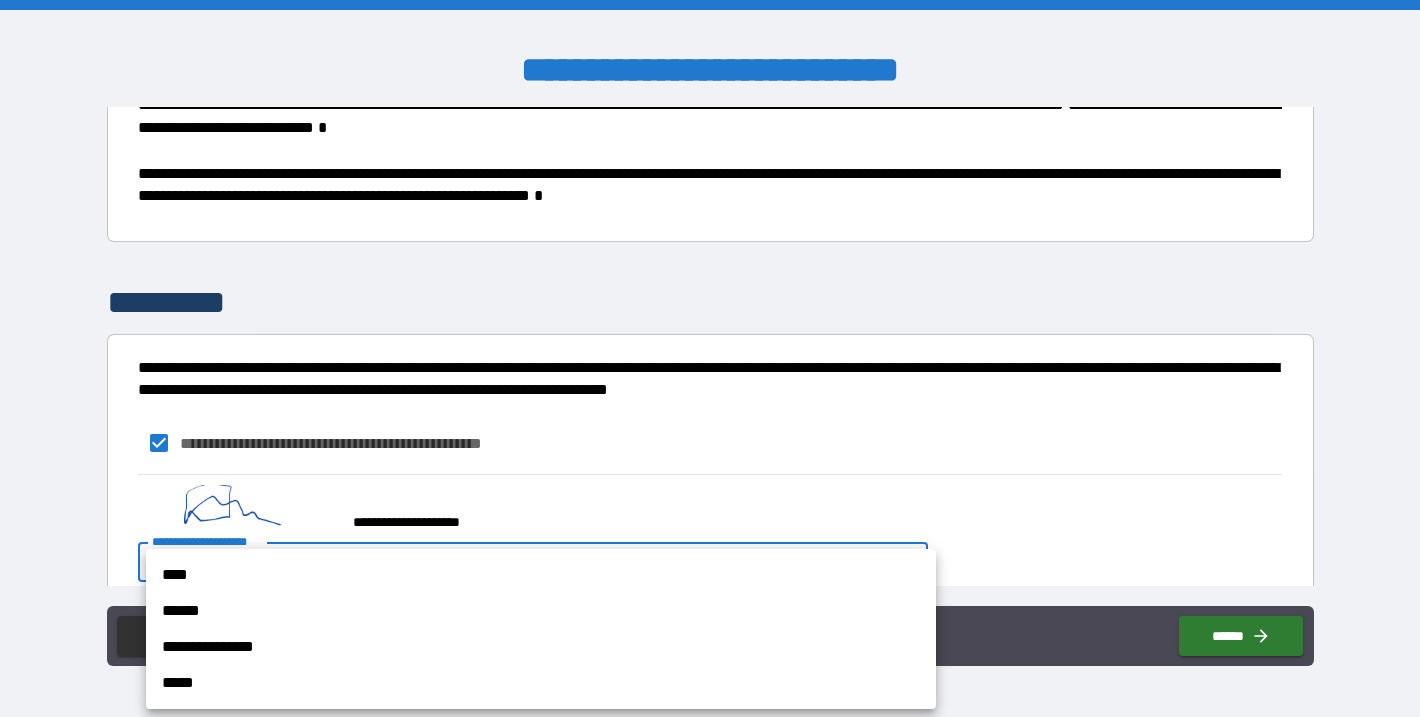 click on "****" at bounding box center [541, 575] 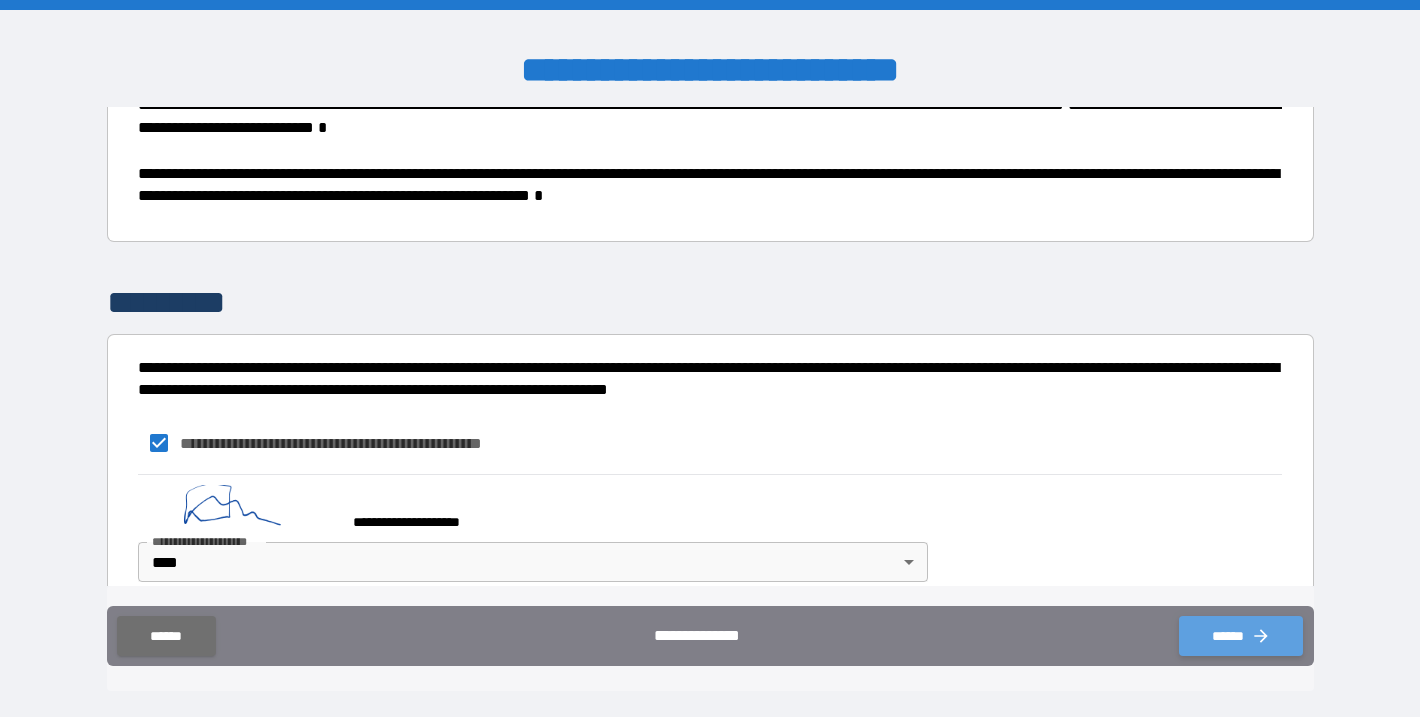 click on "******" at bounding box center (1241, 636) 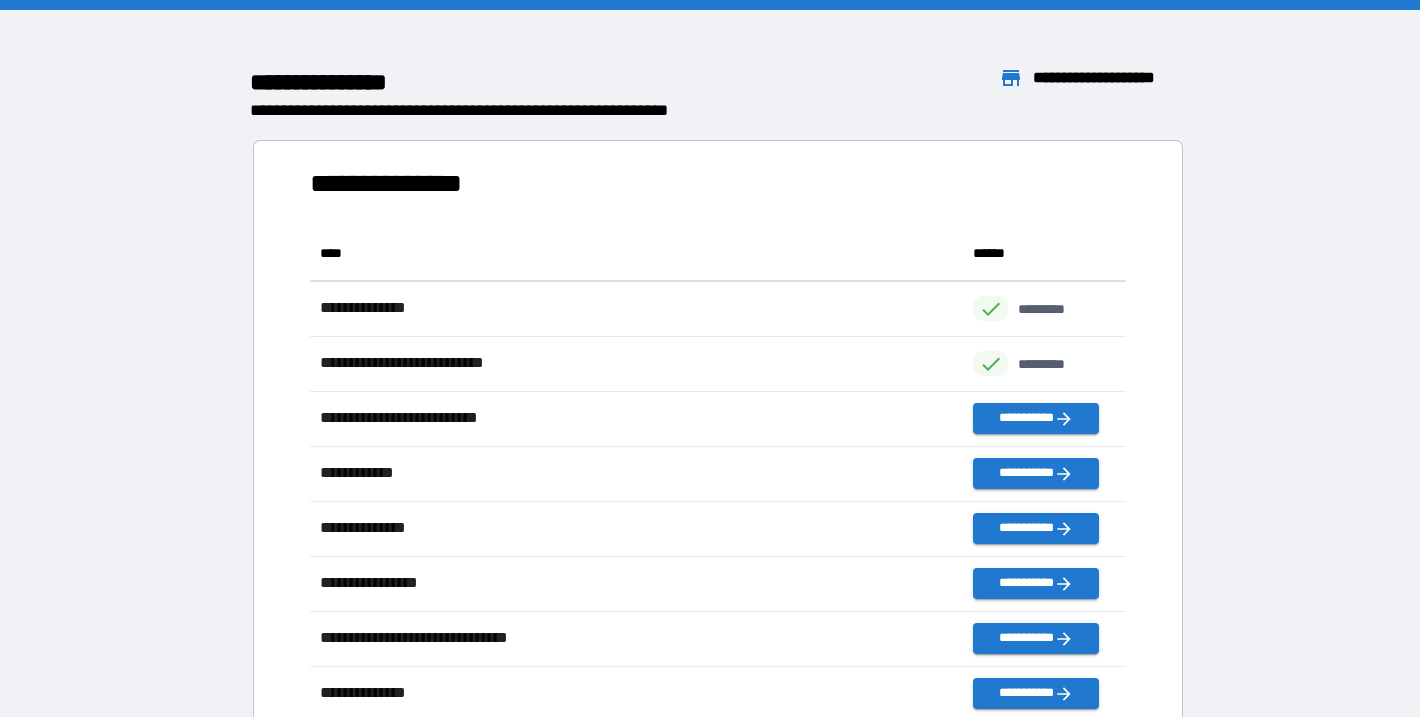 scroll, scrollTop: 1, scrollLeft: 2, axis: both 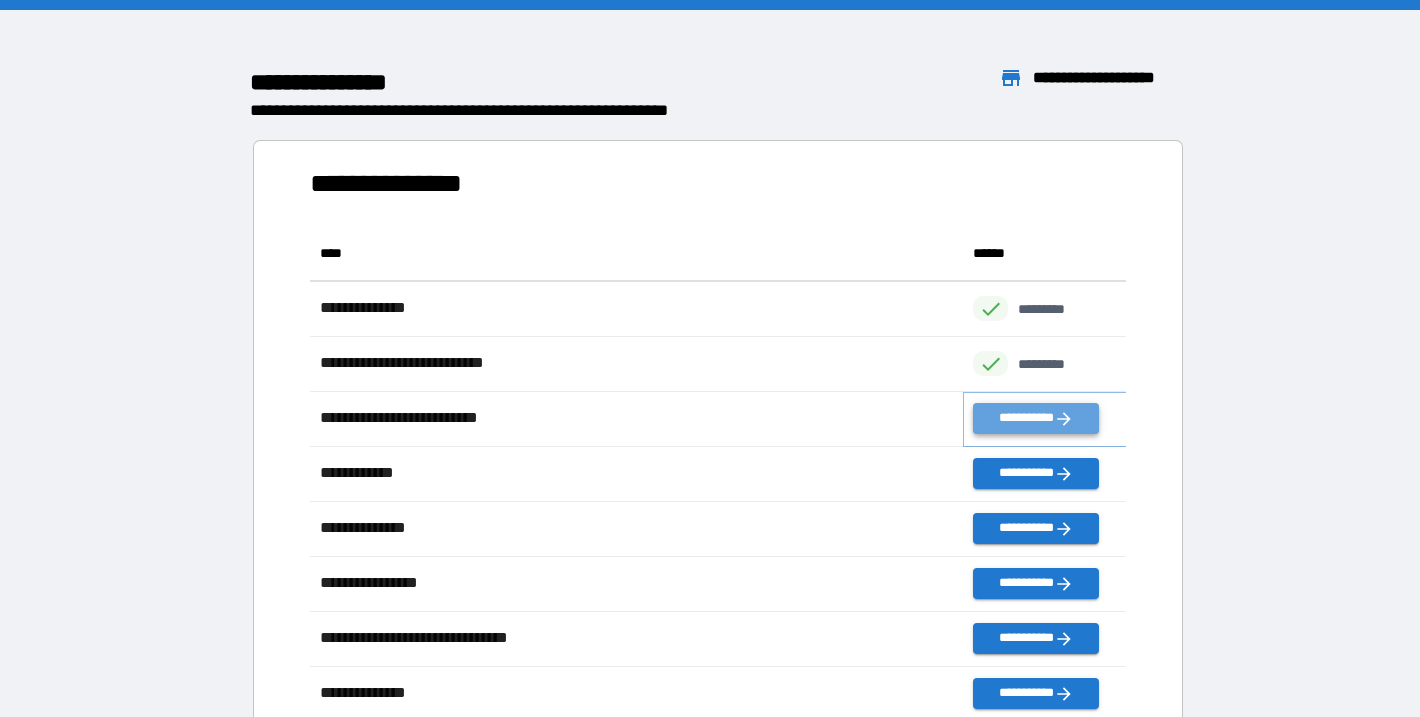 click on "**********" at bounding box center (1036, 418) 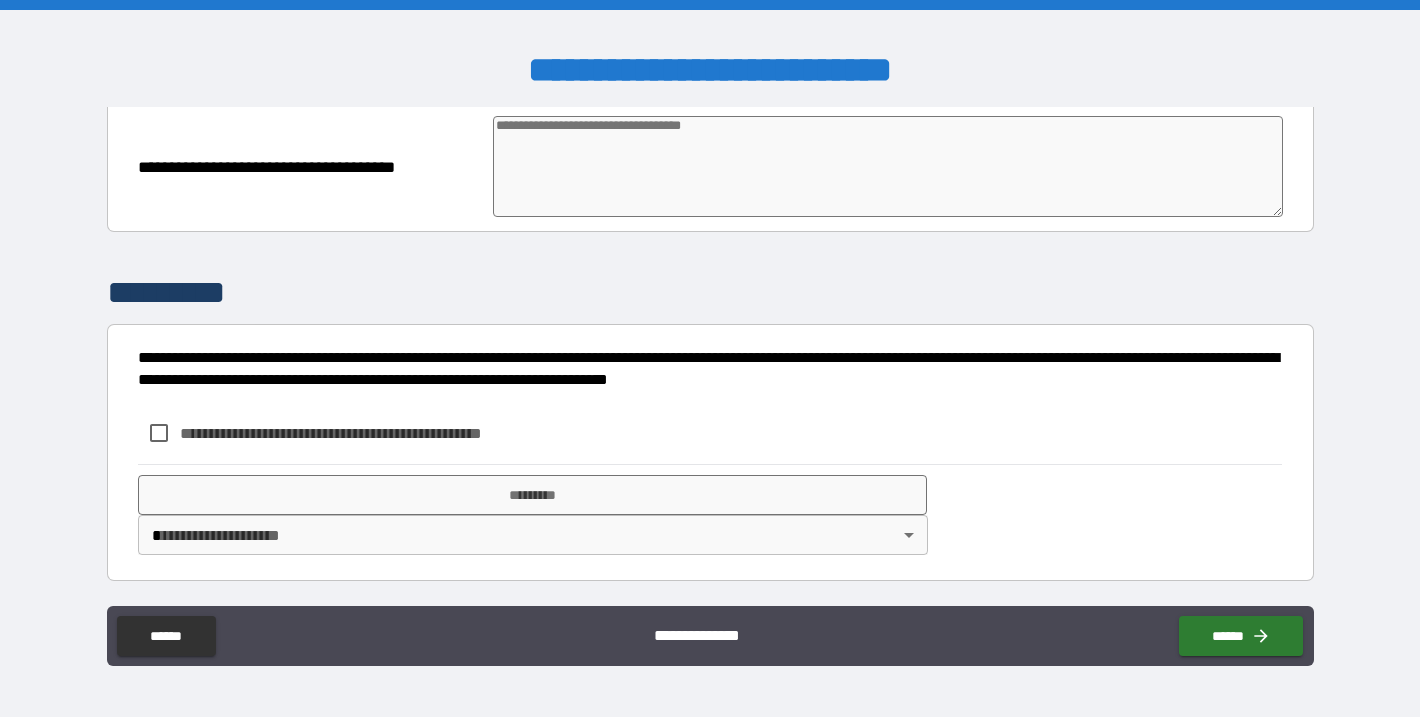 scroll, scrollTop: 651, scrollLeft: 0, axis: vertical 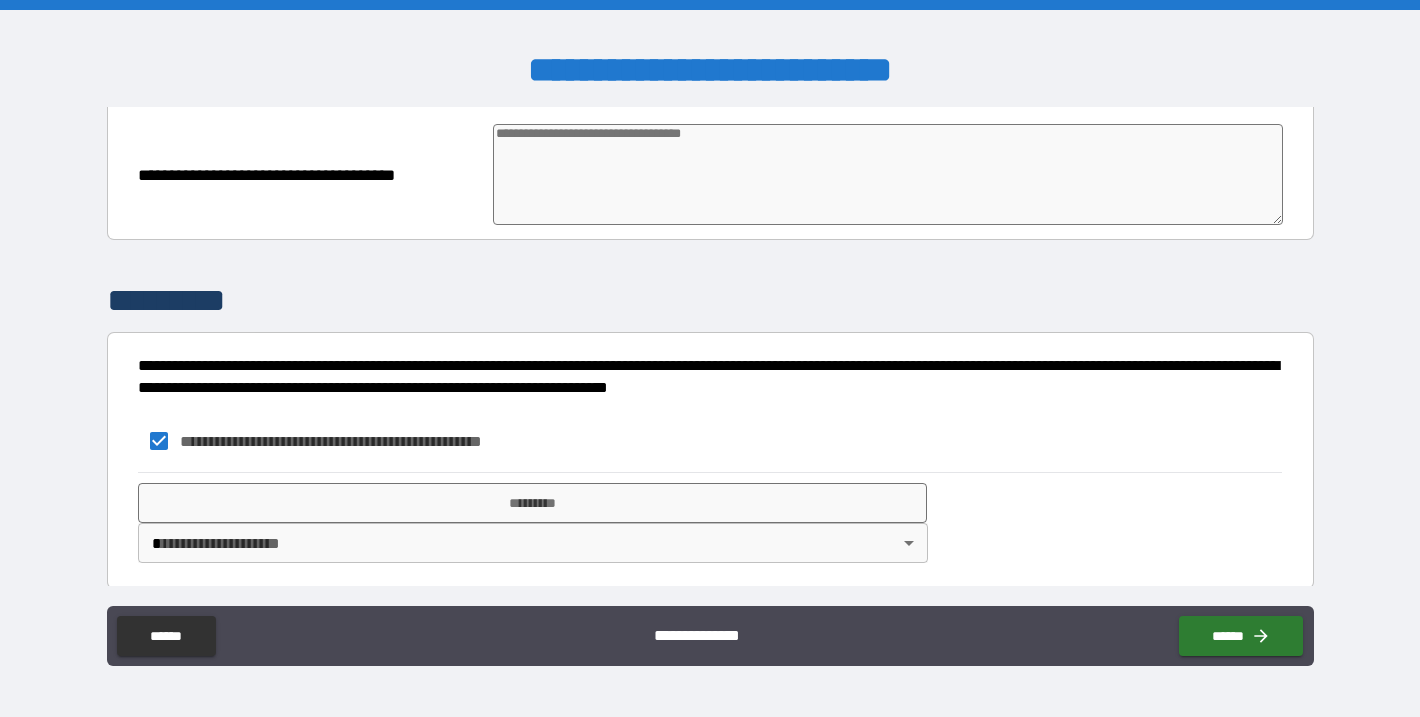 click at bounding box center [888, 174] 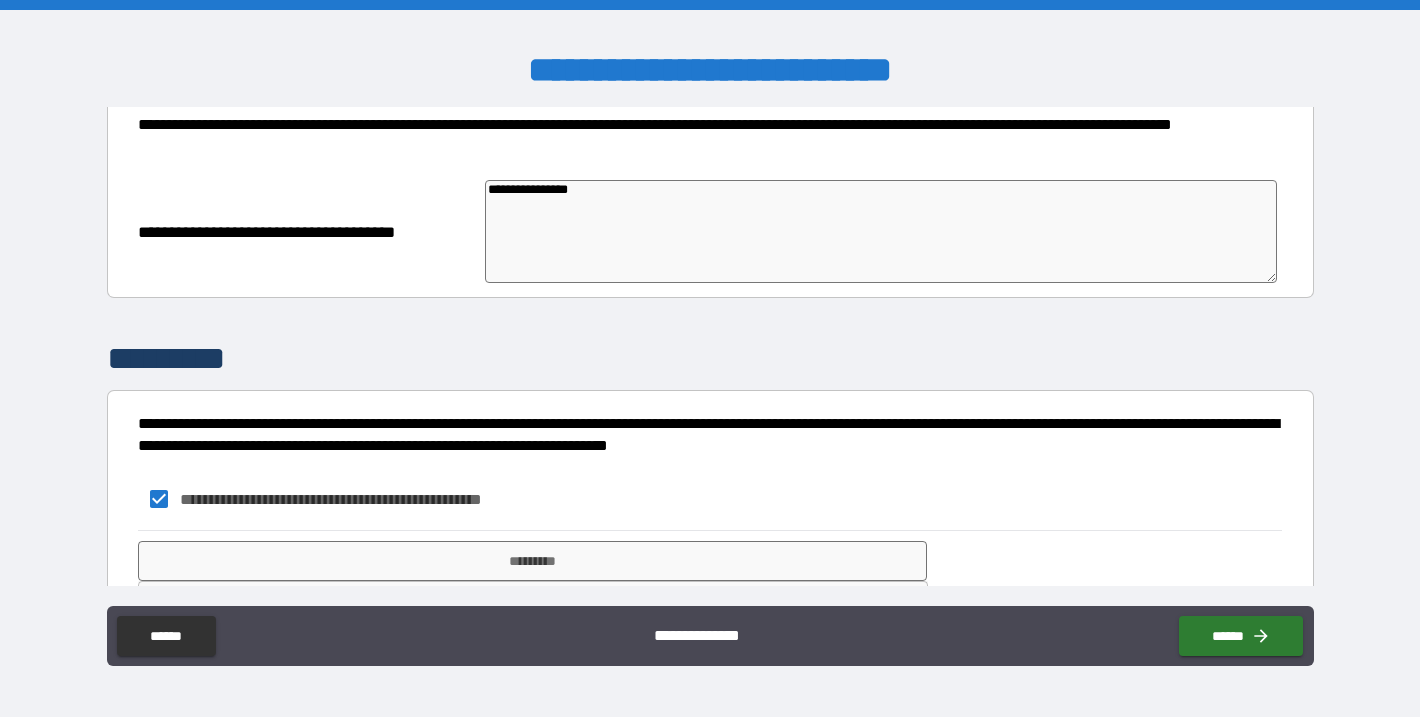 scroll, scrollTop: 651, scrollLeft: 0, axis: vertical 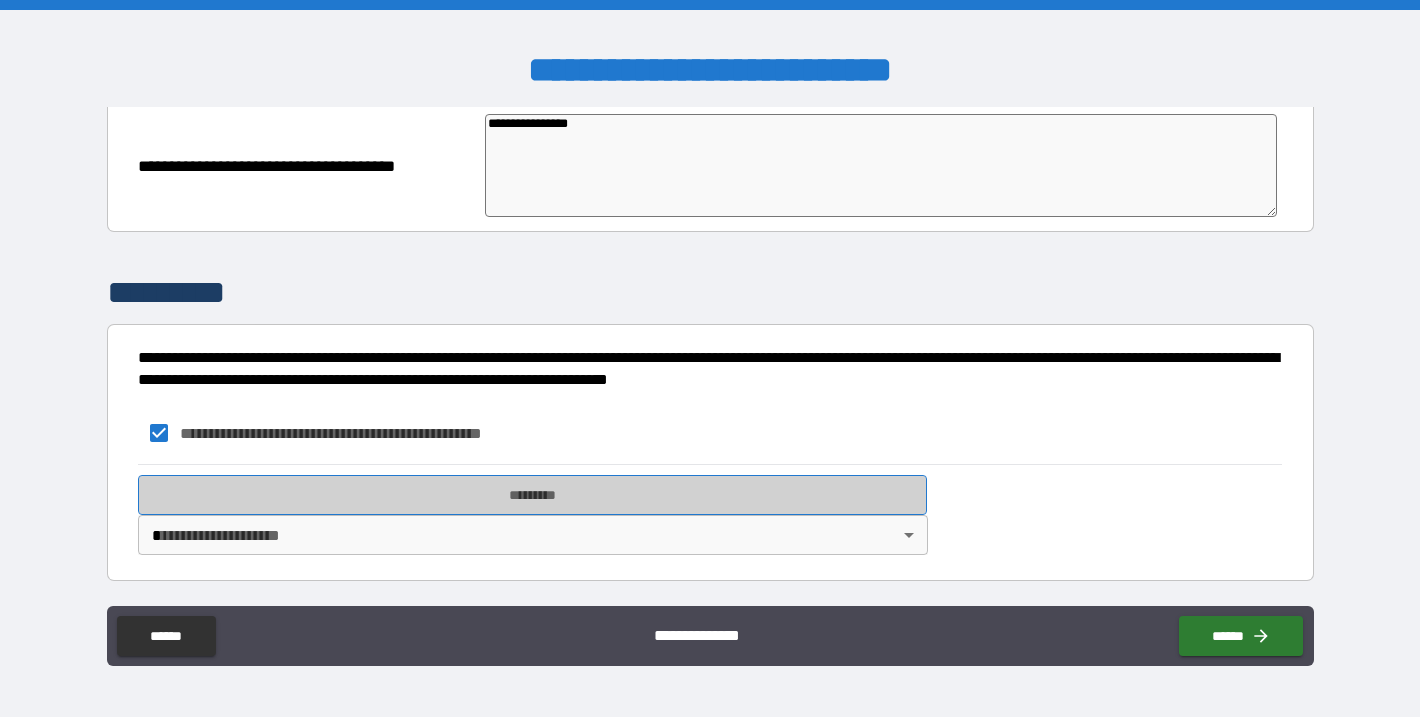 click on "*********" at bounding box center (533, 495) 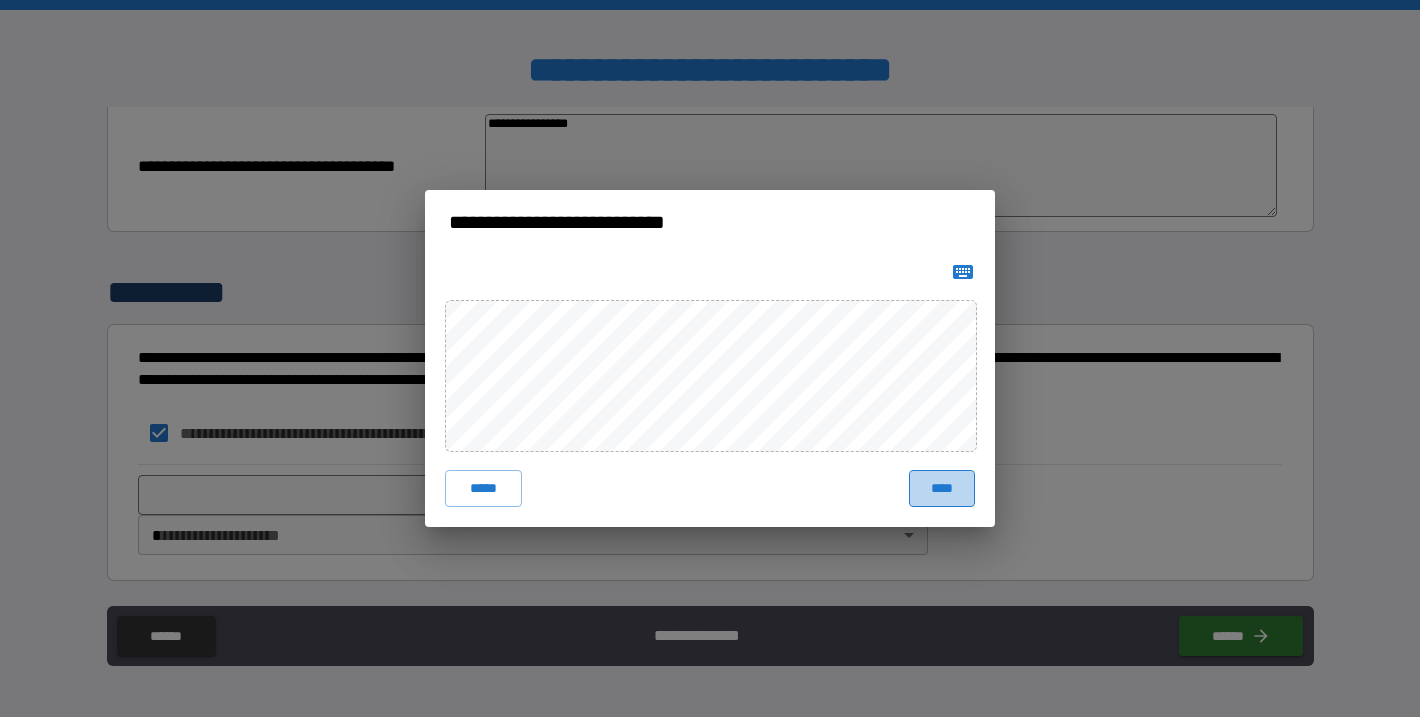 click on "****" at bounding box center [942, 488] 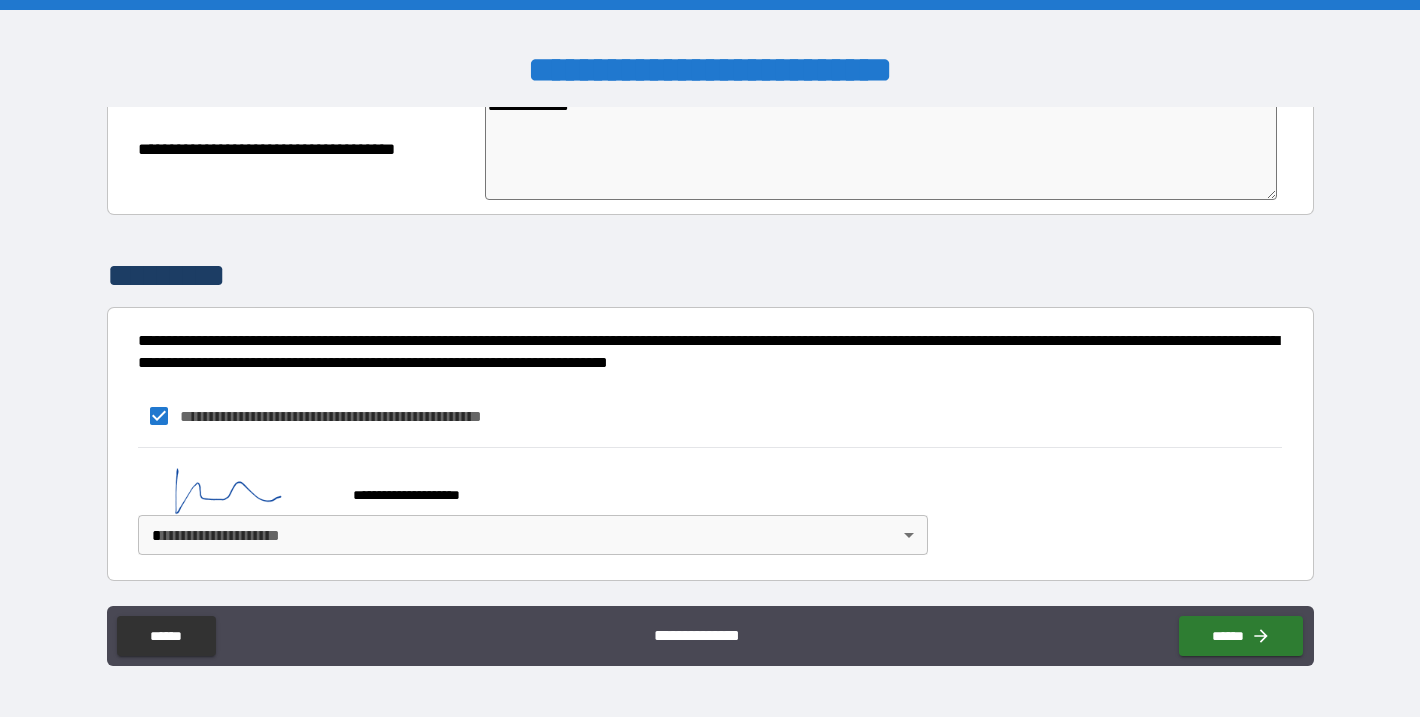 click on "**********" at bounding box center (710, 358) 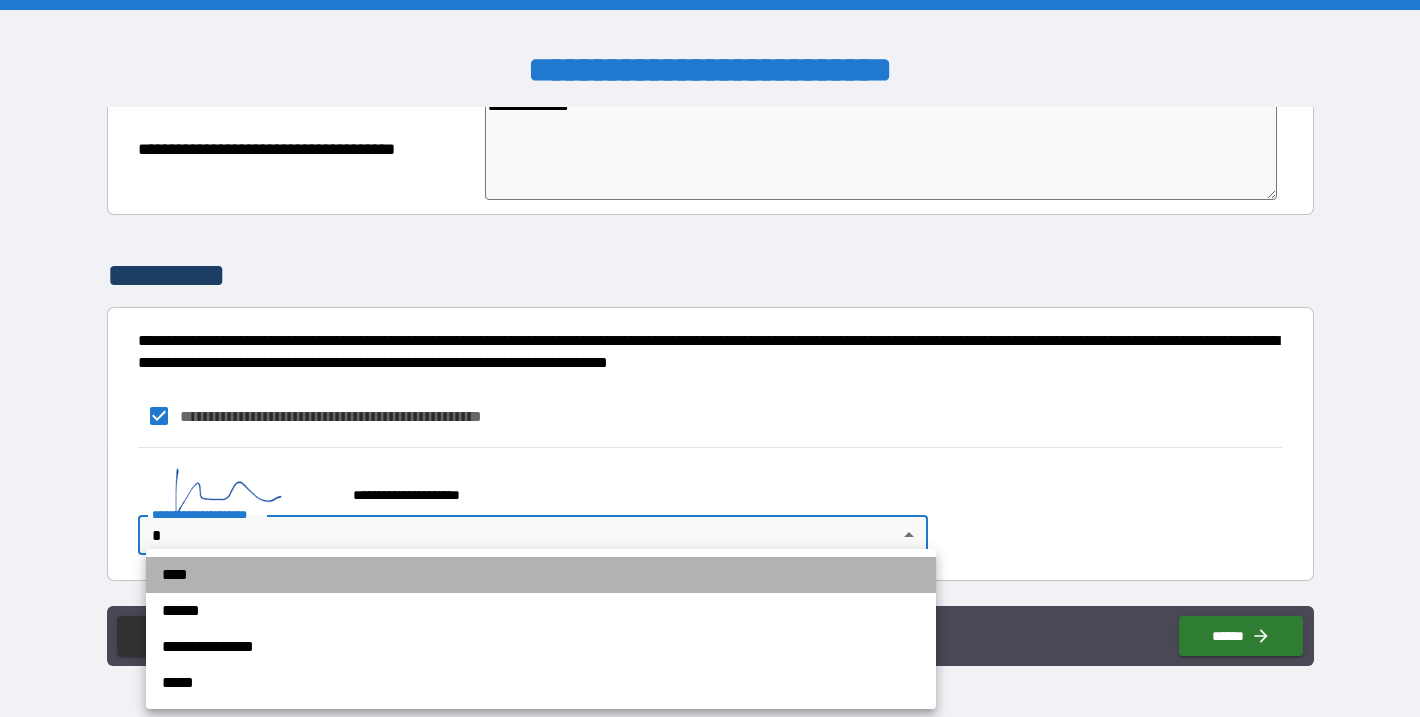 click on "****" at bounding box center (541, 575) 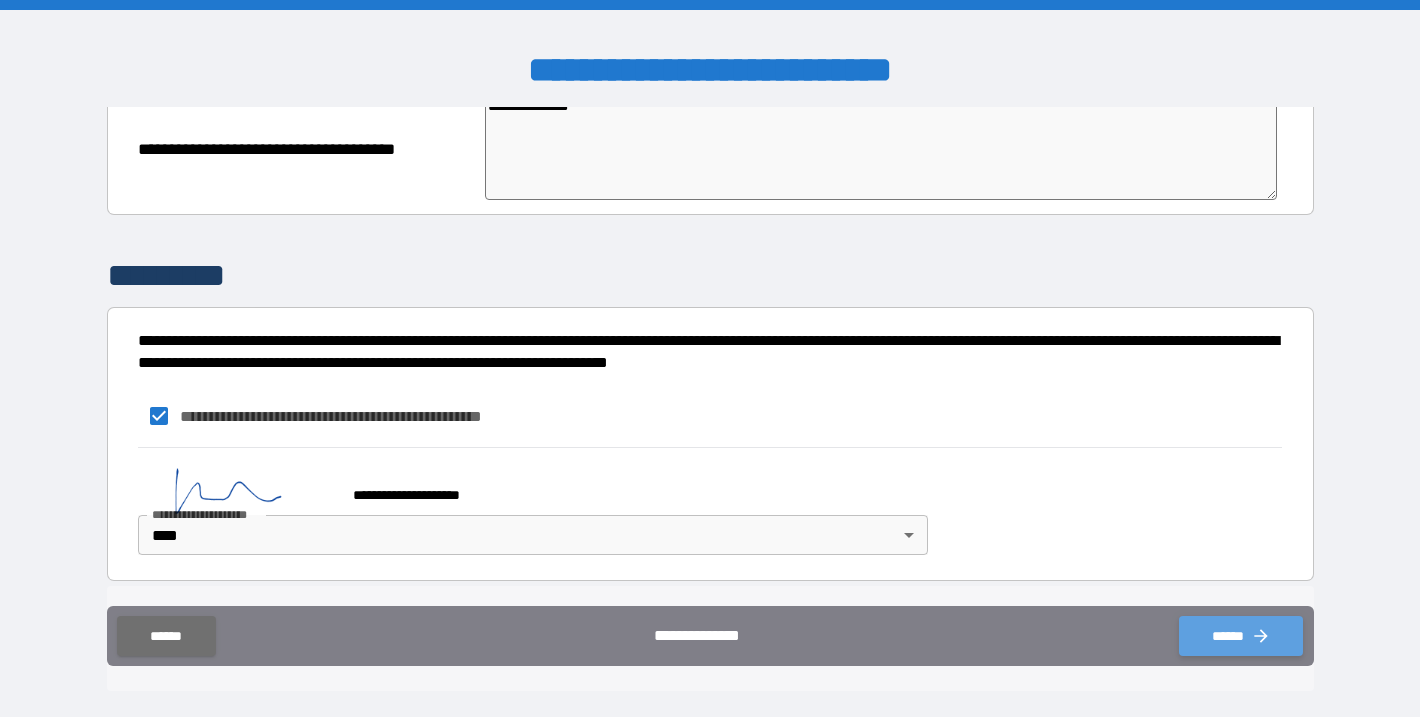 click on "******" at bounding box center (1241, 636) 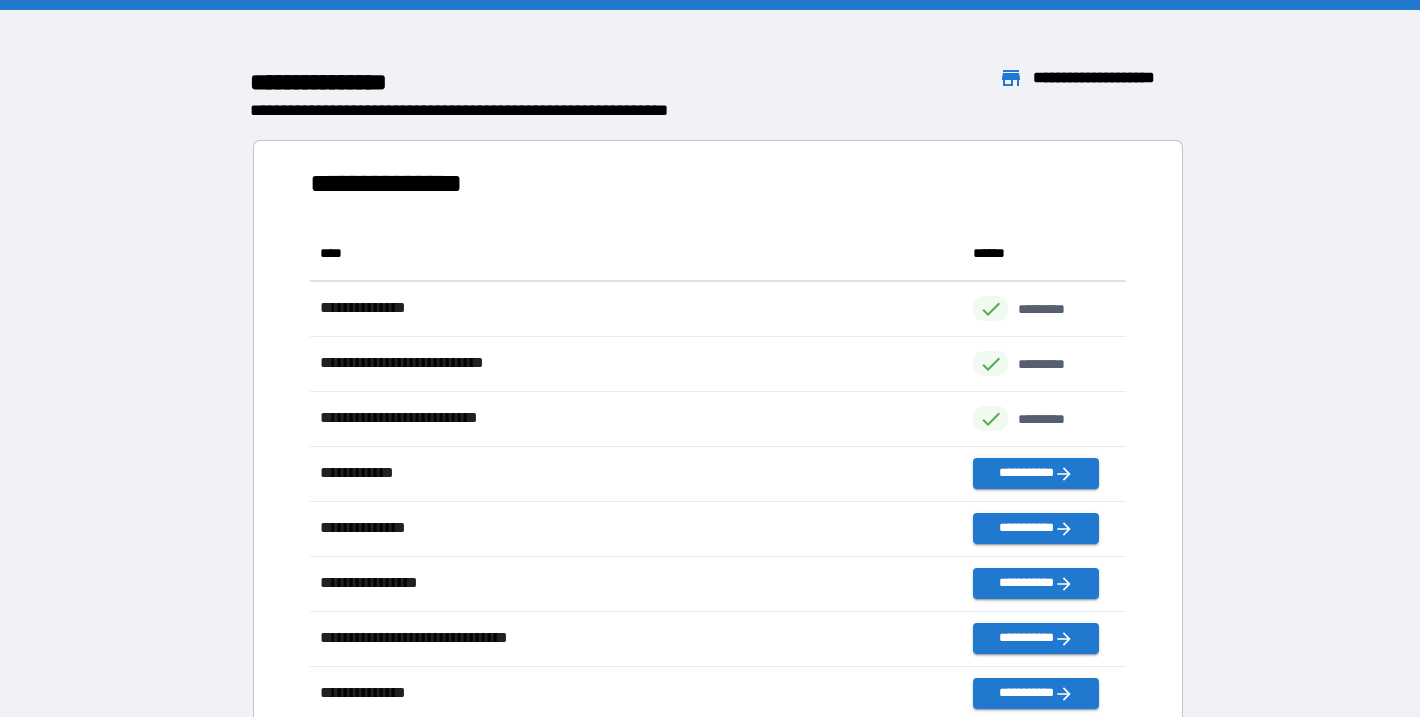 scroll, scrollTop: 1, scrollLeft: 2, axis: both 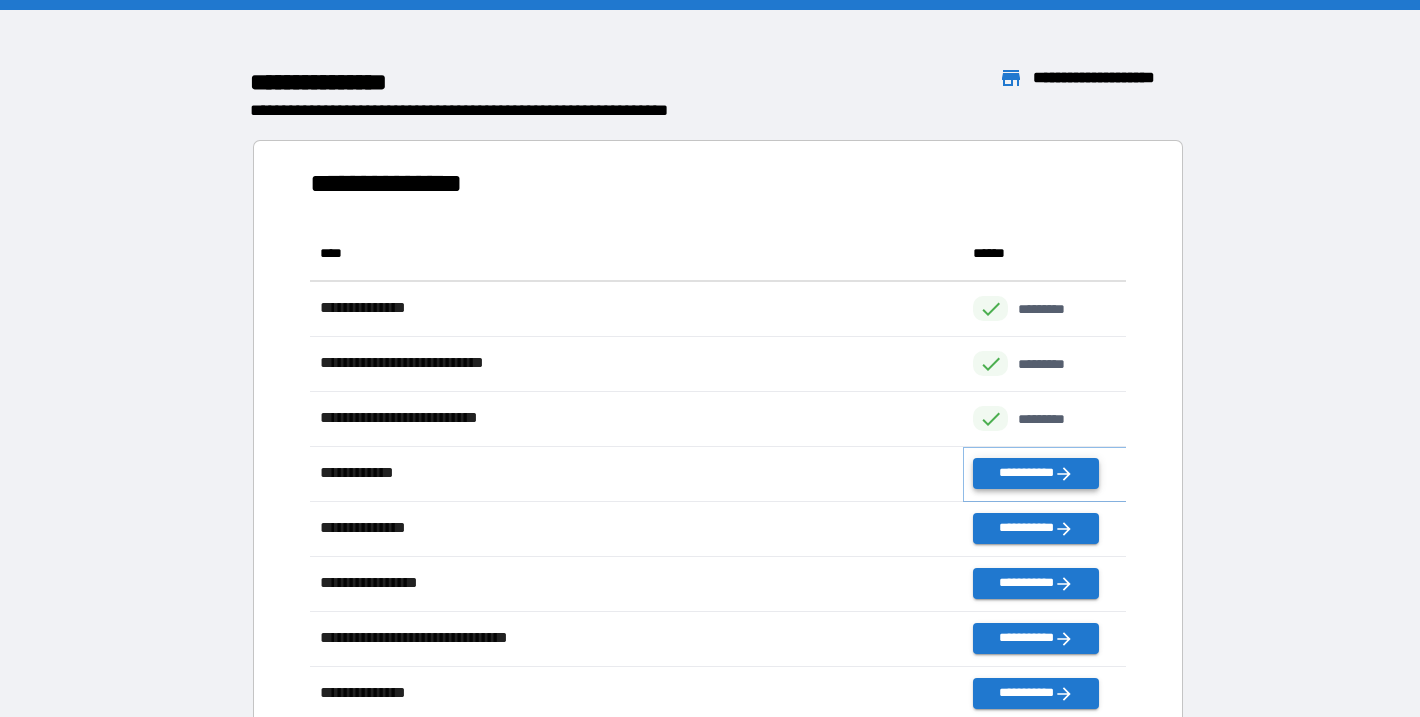 click on "**********" at bounding box center (1036, 473) 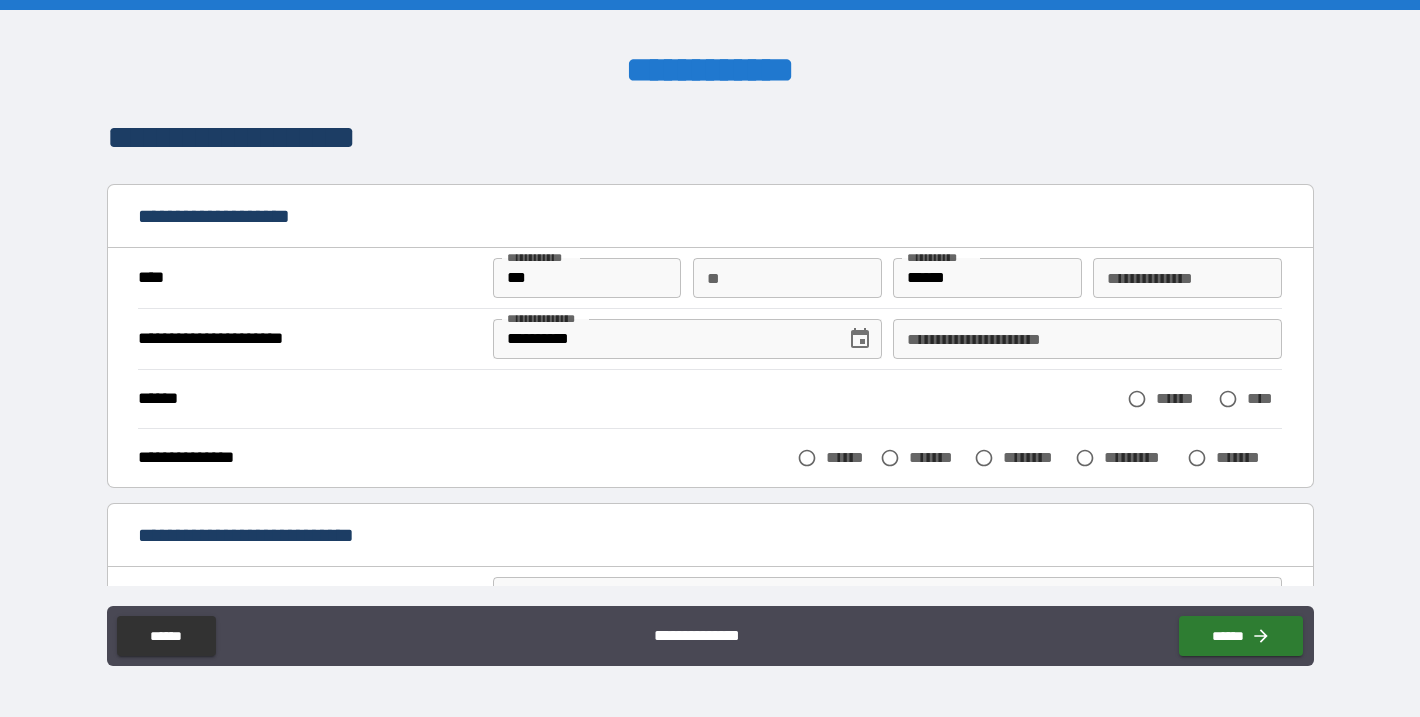 click on "***" at bounding box center (587, 278) 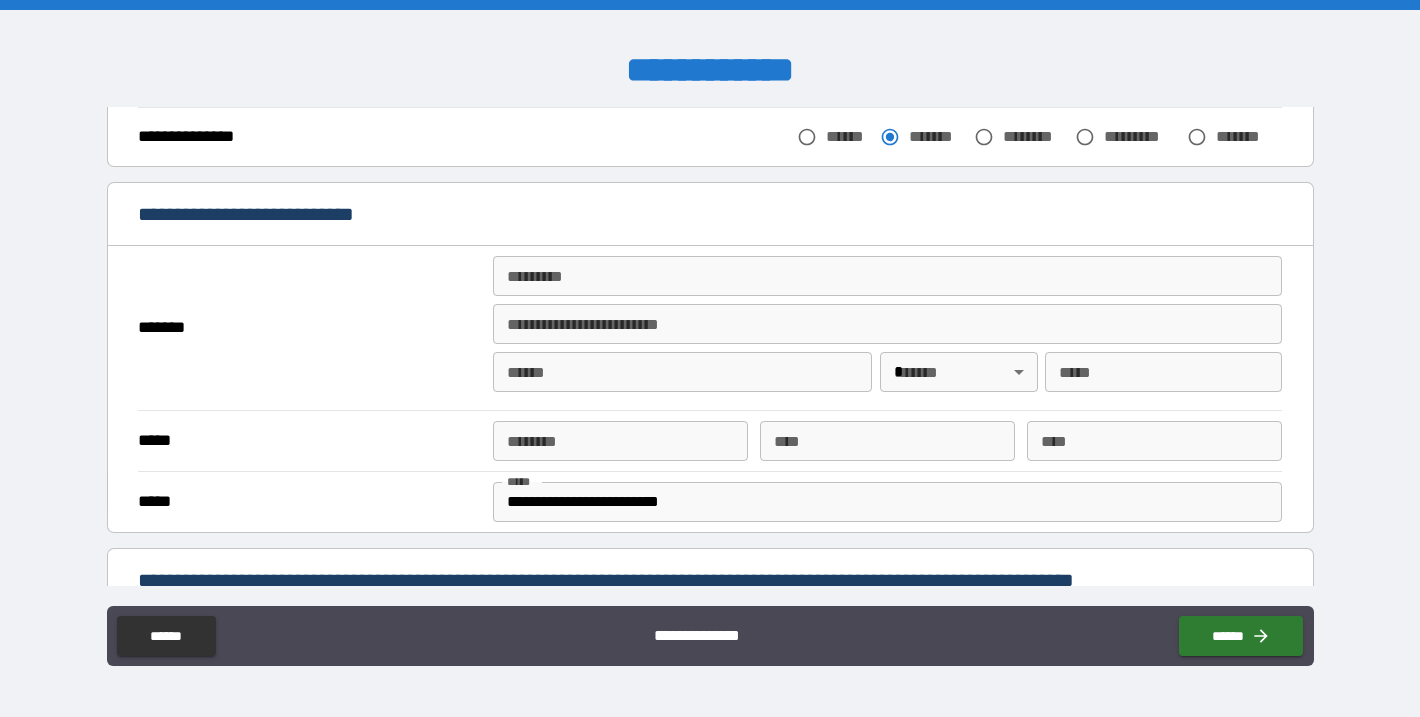 scroll, scrollTop: 308, scrollLeft: 0, axis: vertical 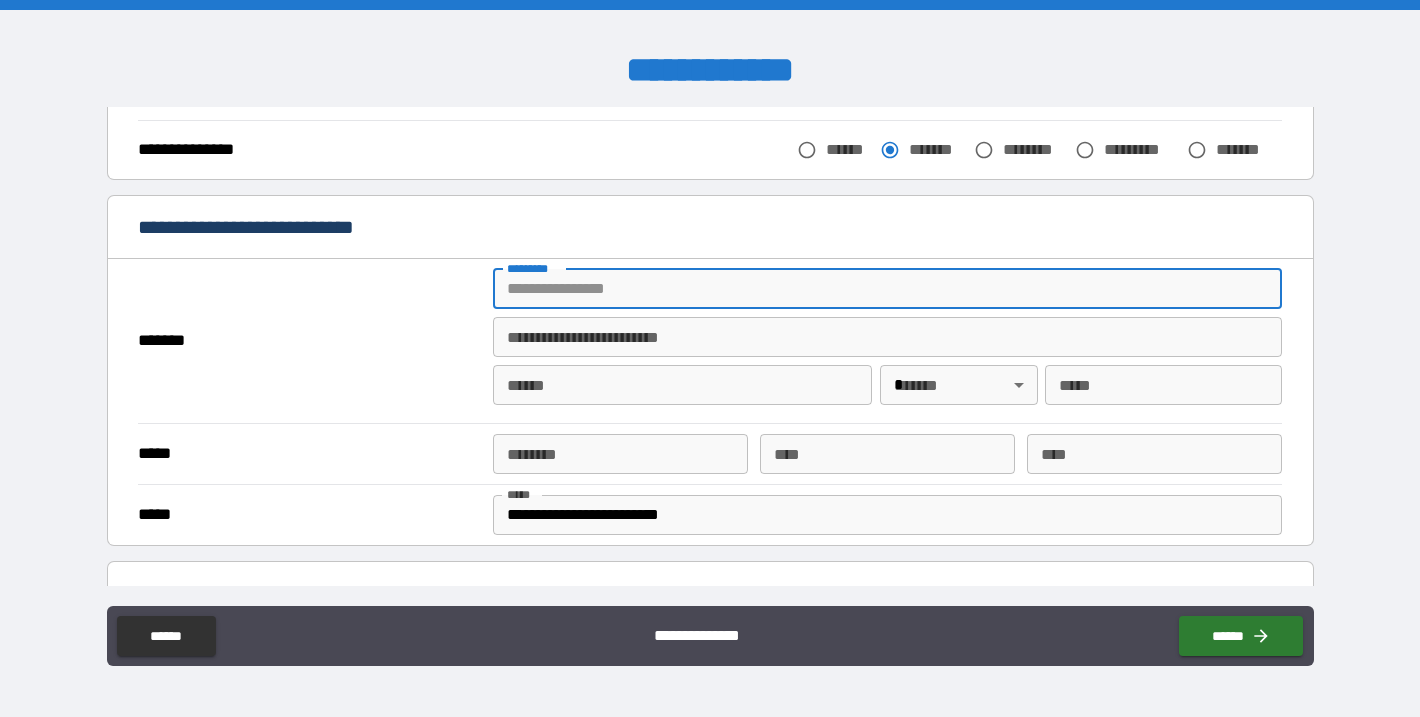 click on "*******   *" at bounding box center [888, 289] 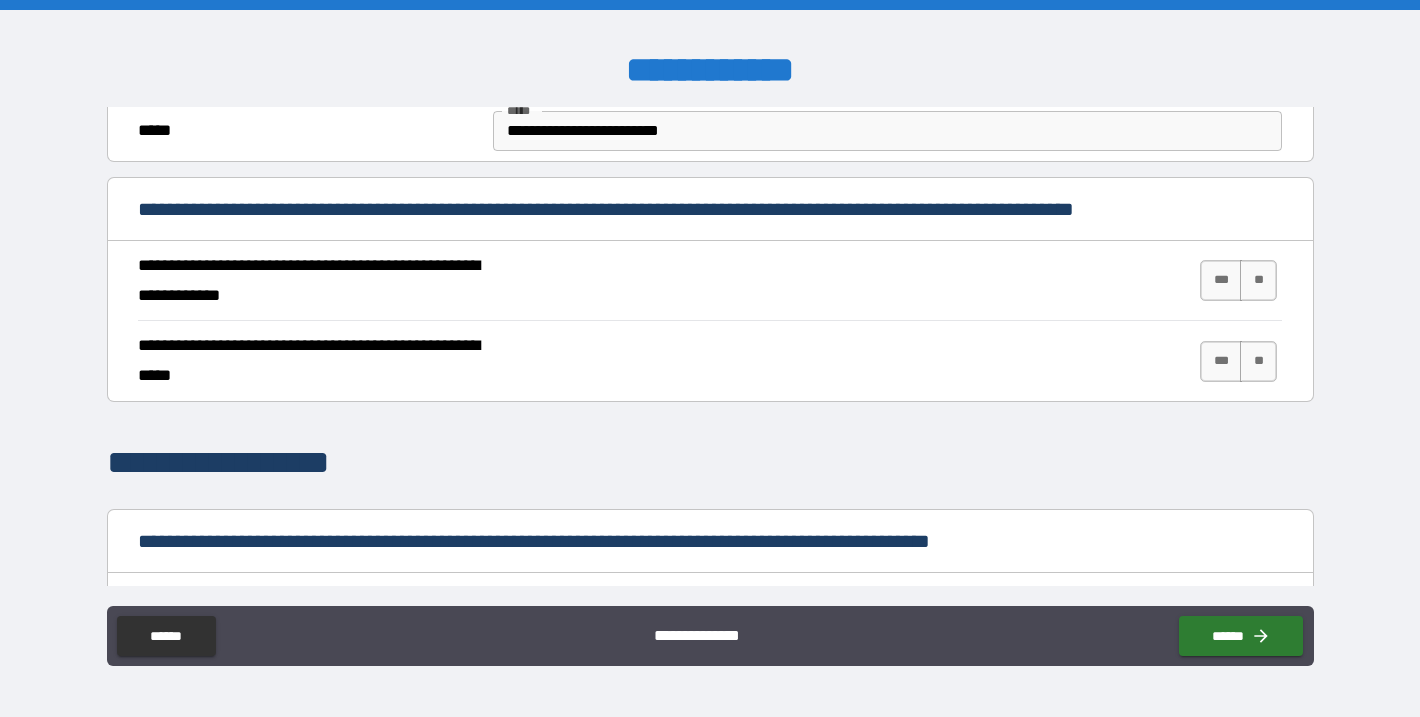 scroll, scrollTop: 697, scrollLeft: 0, axis: vertical 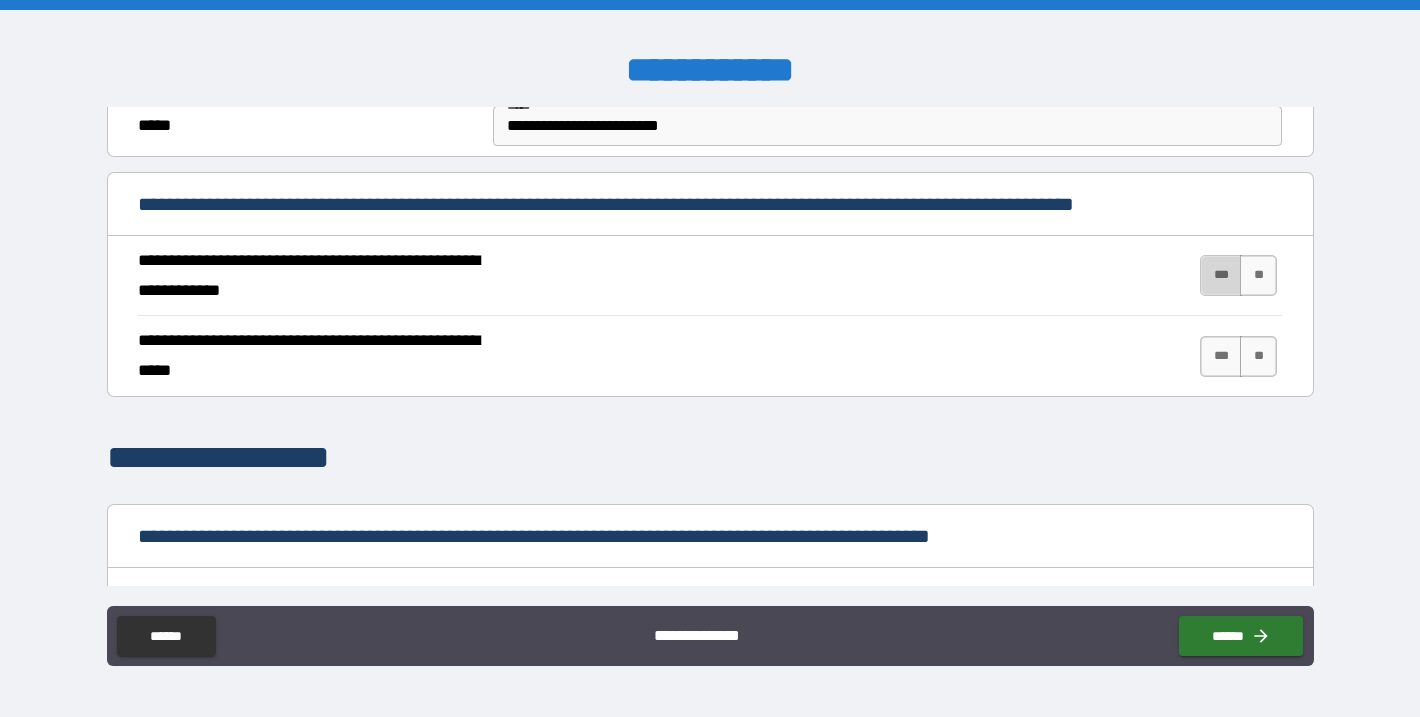click on "***" at bounding box center (1221, 275) 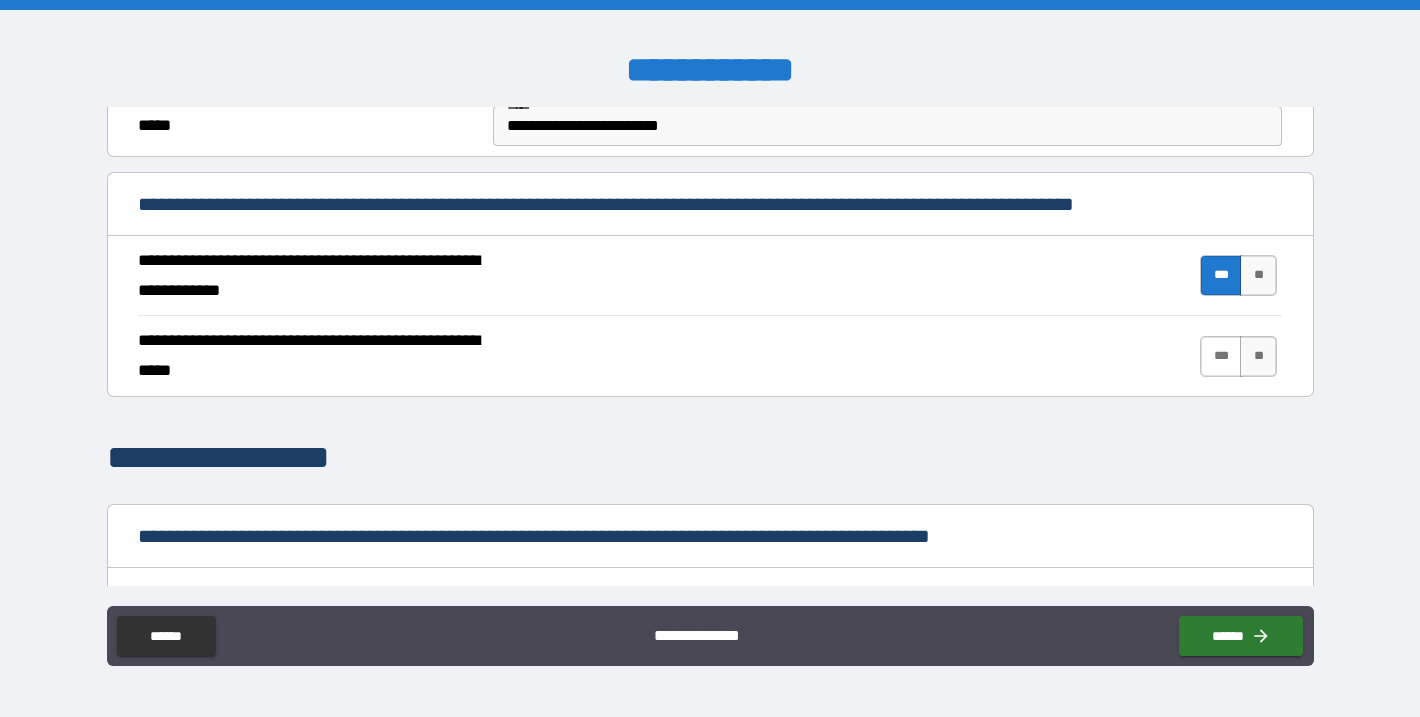 click on "***" at bounding box center (1221, 356) 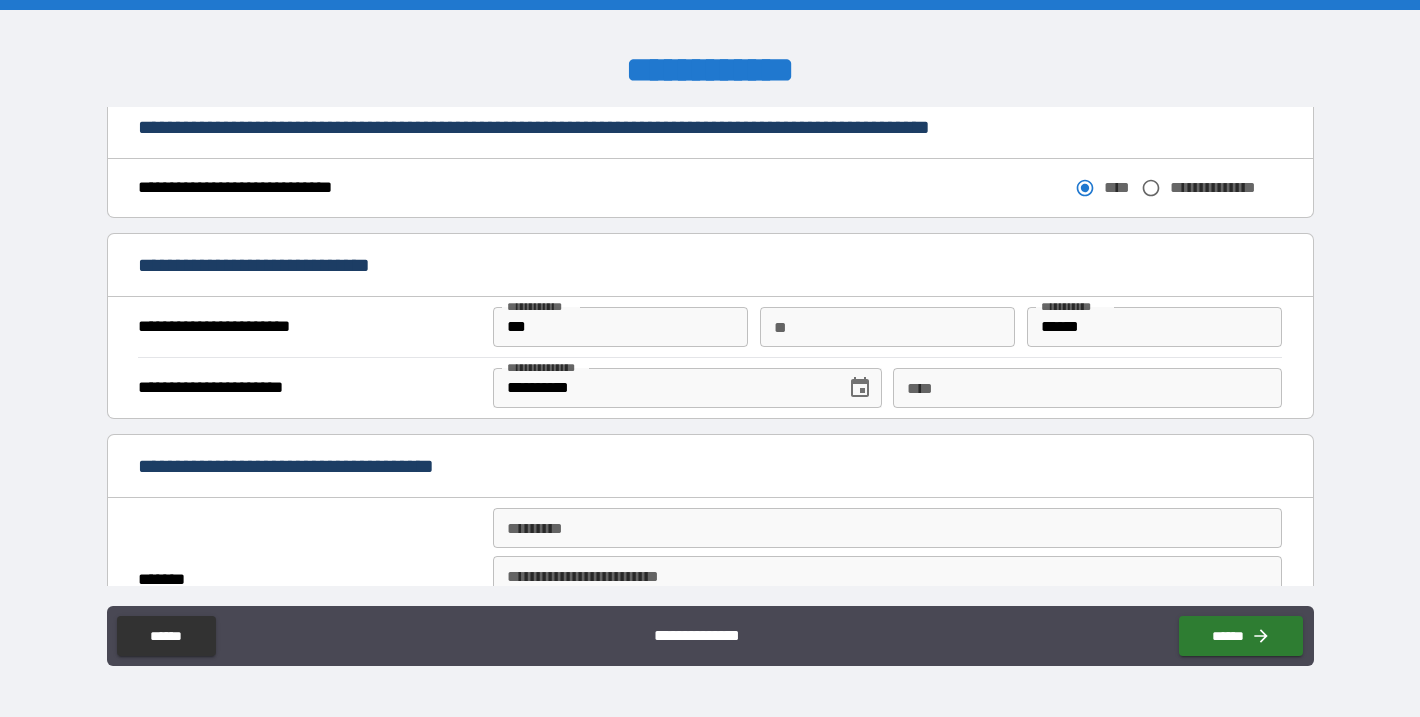 scroll, scrollTop: 1109, scrollLeft: 0, axis: vertical 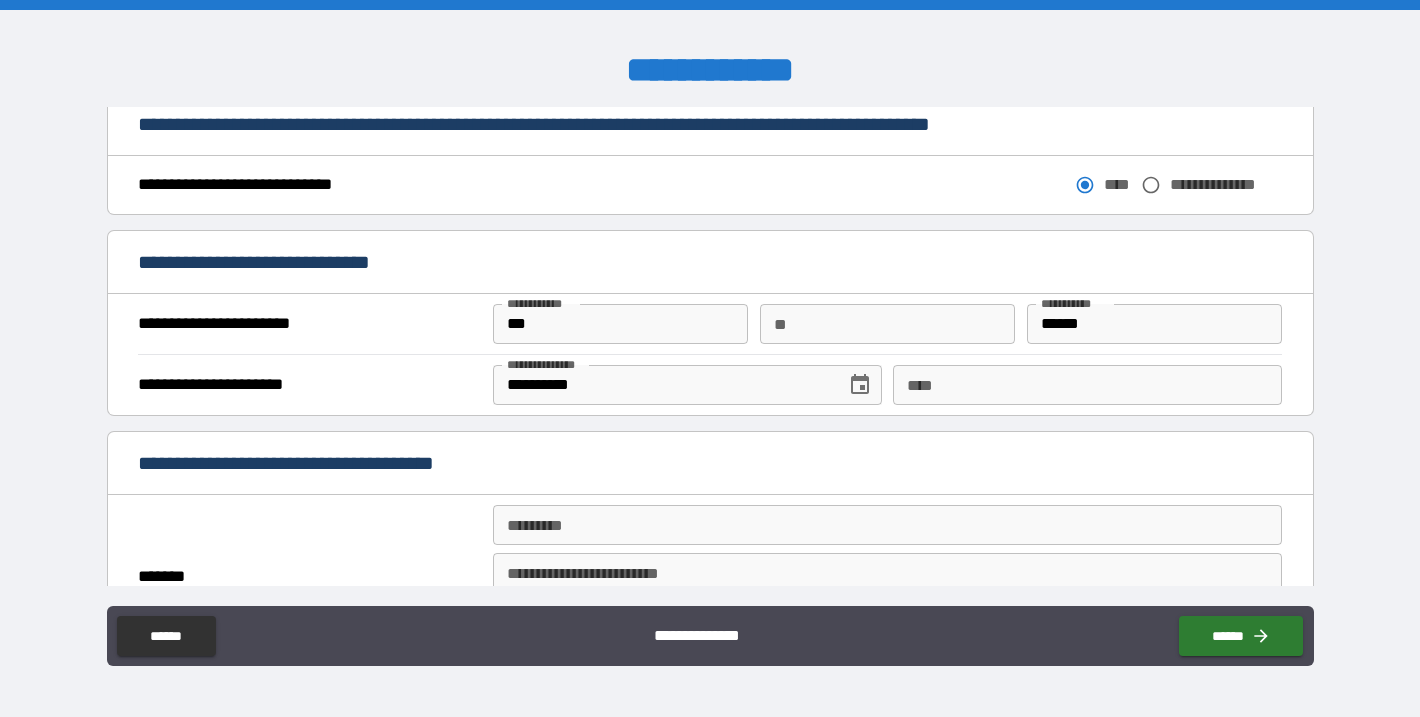 click on "****" at bounding box center (1087, 385) 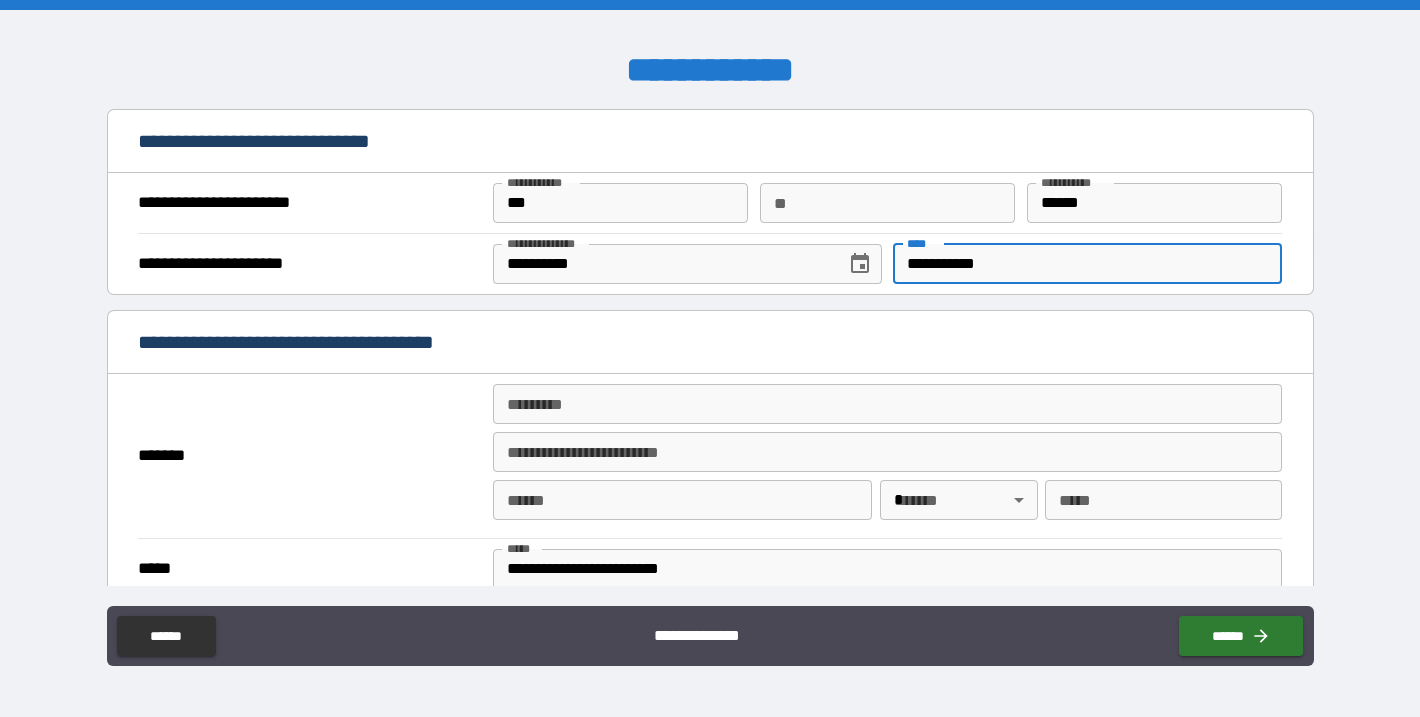 scroll, scrollTop: 1234, scrollLeft: 0, axis: vertical 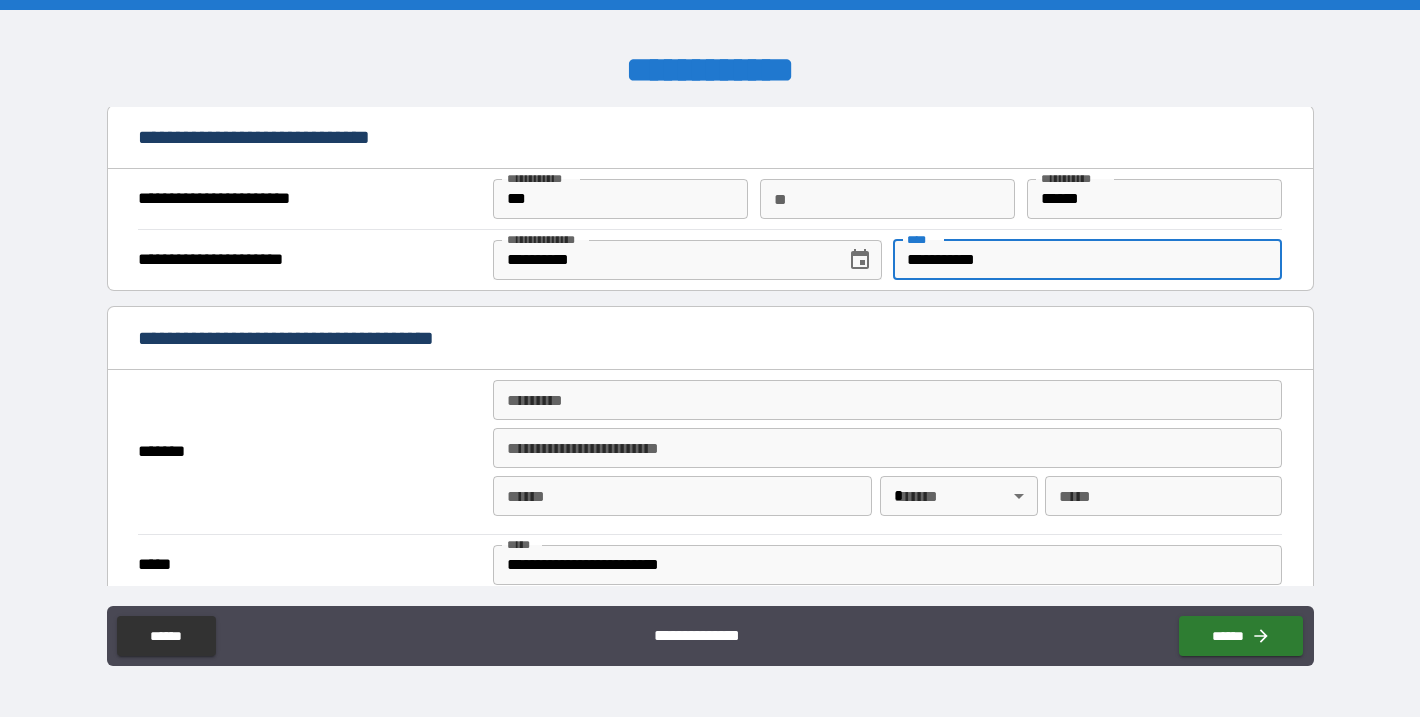 click on "***" at bounding box center (621, 199) 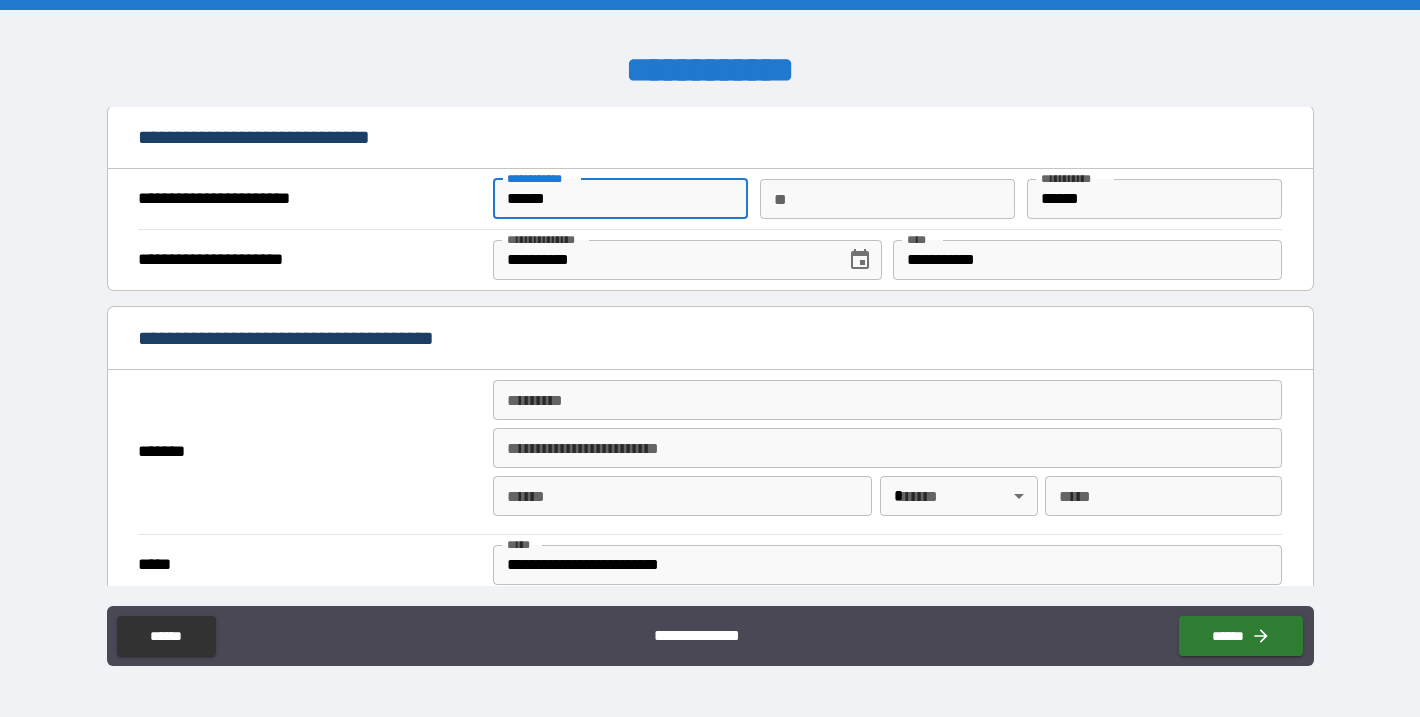 scroll, scrollTop: 1241, scrollLeft: 0, axis: vertical 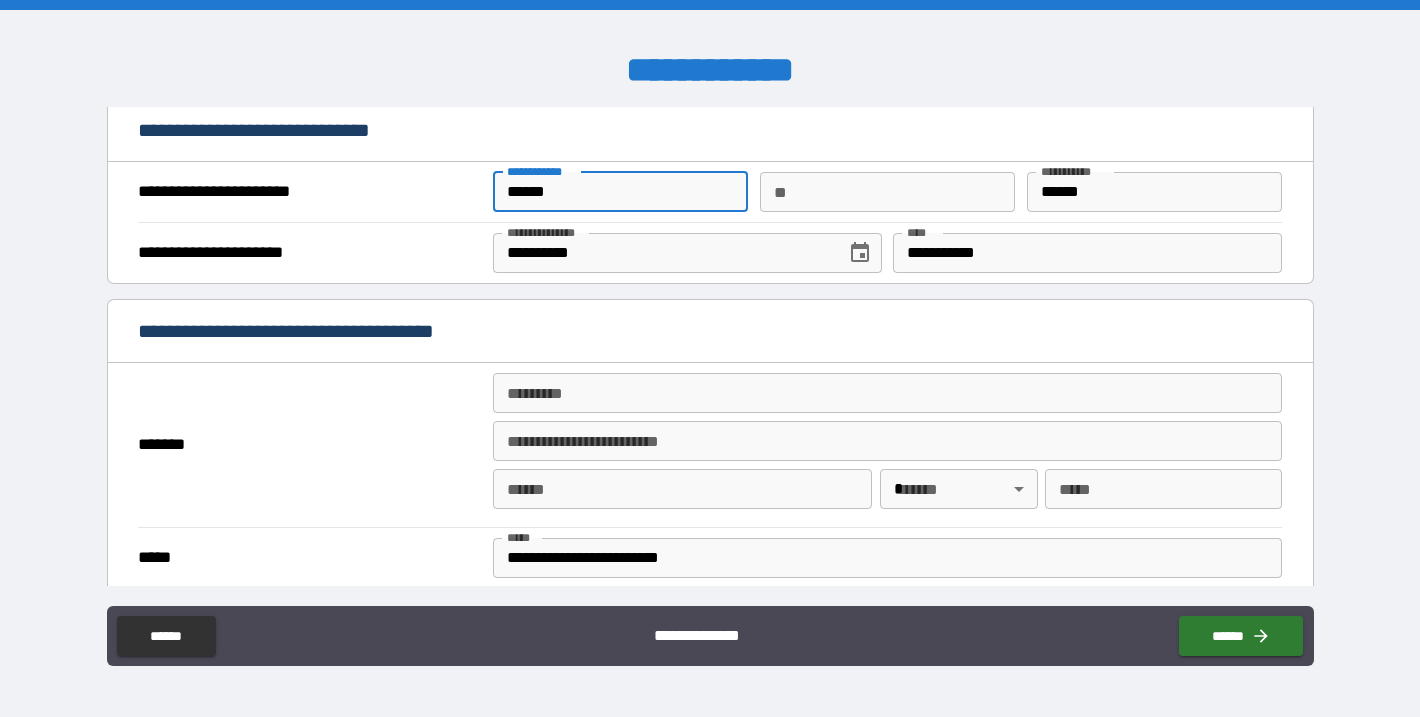 click on "*******   *" at bounding box center (888, 393) 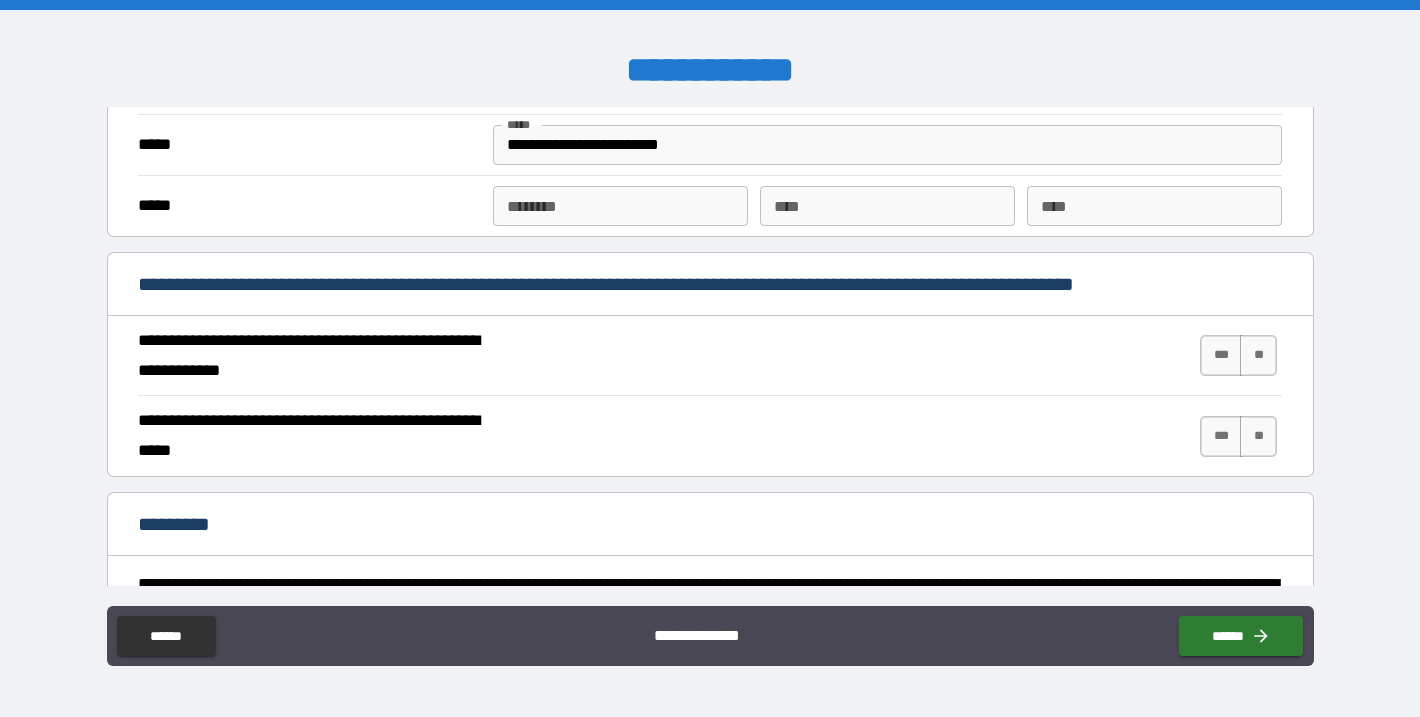 scroll, scrollTop: 1694, scrollLeft: 0, axis: vertical 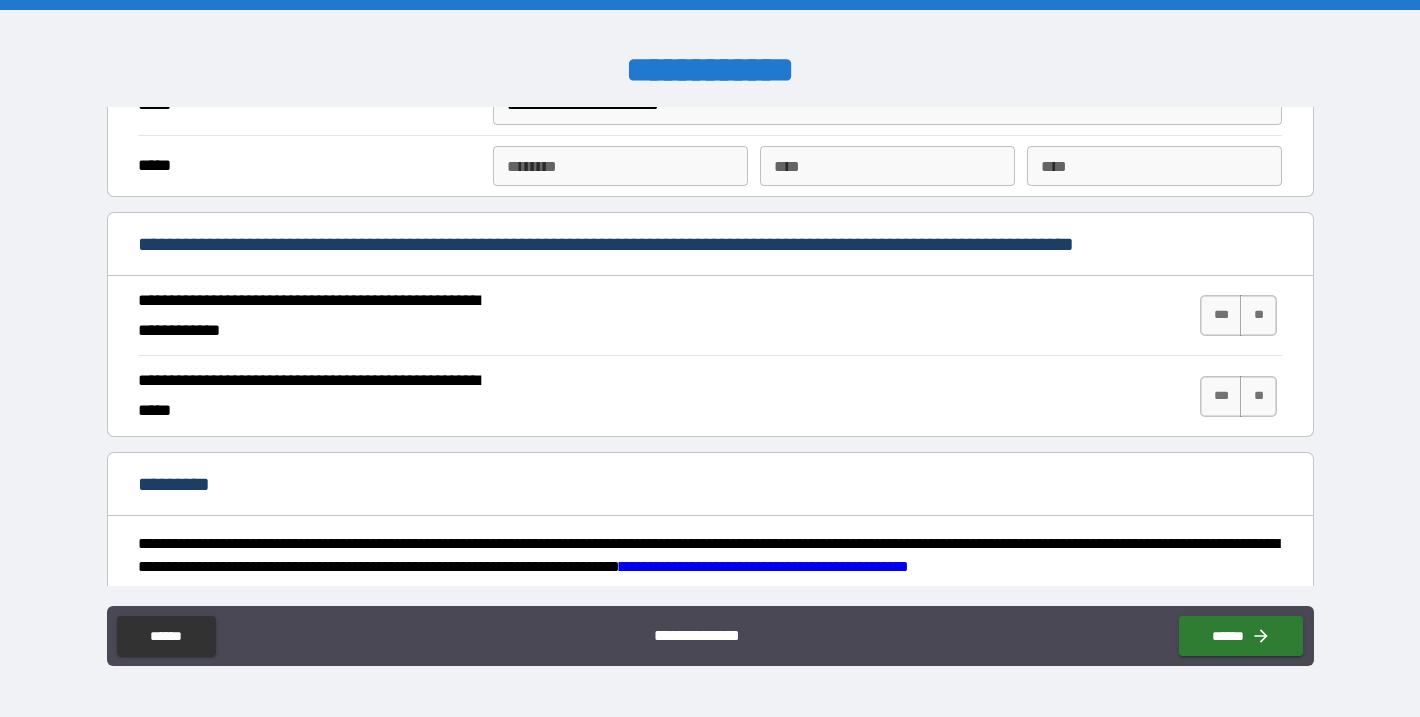 click on "******   *" at bounding box center [621, 166] 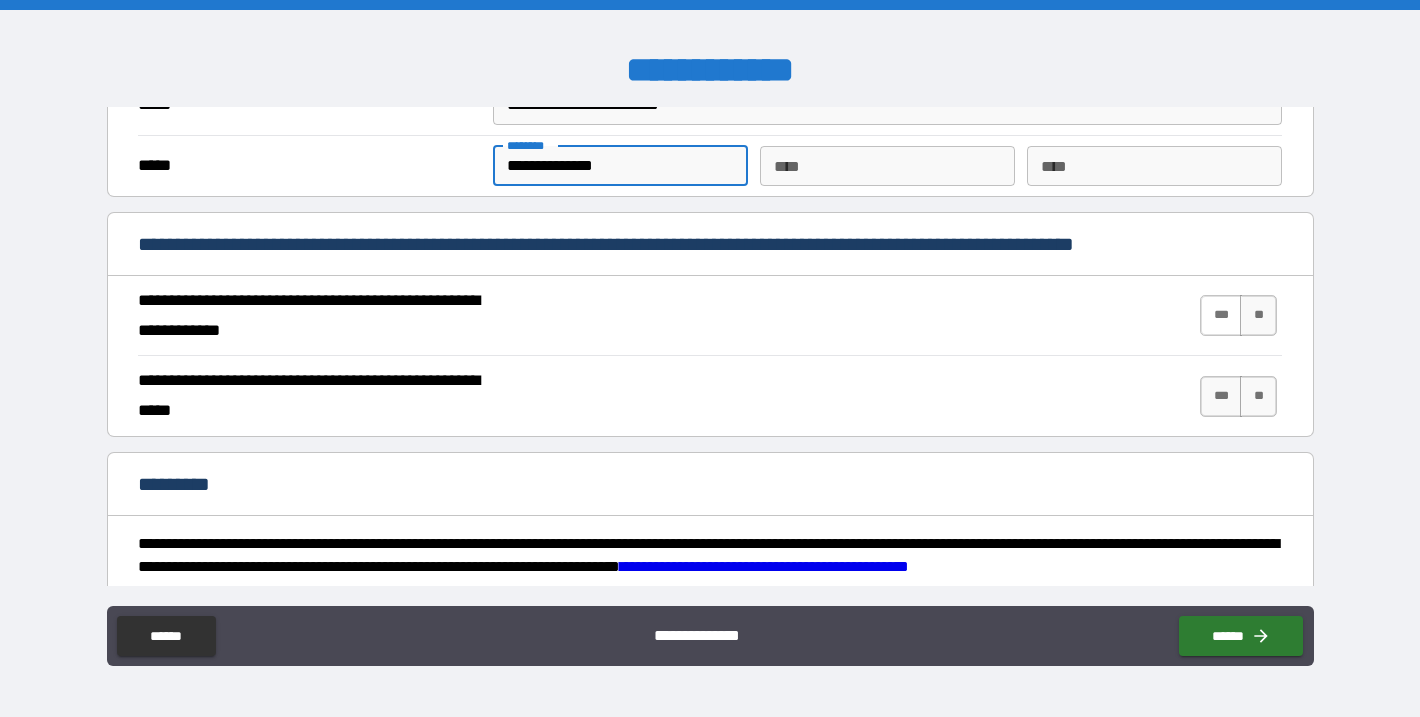 click on "***" at bounding box center (1221, 315) 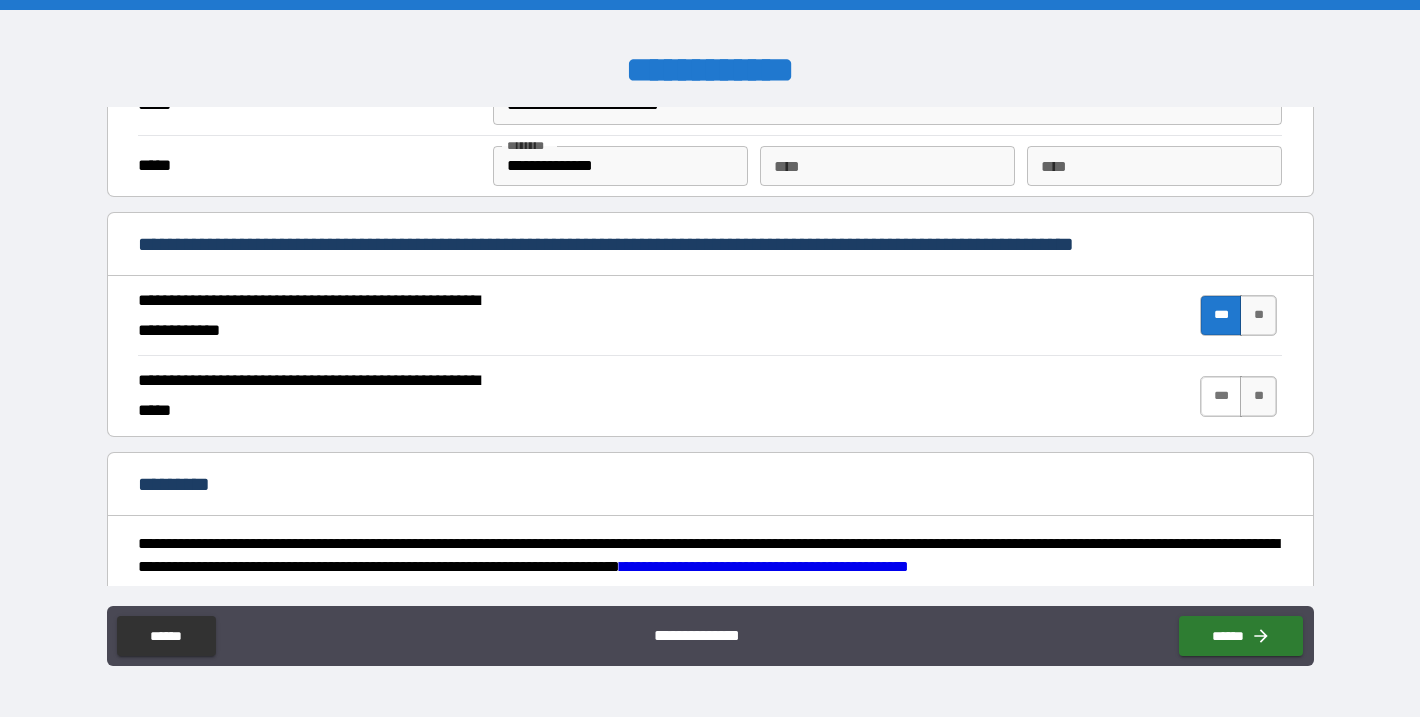 click on "***" at bounding box center (1221, 396) 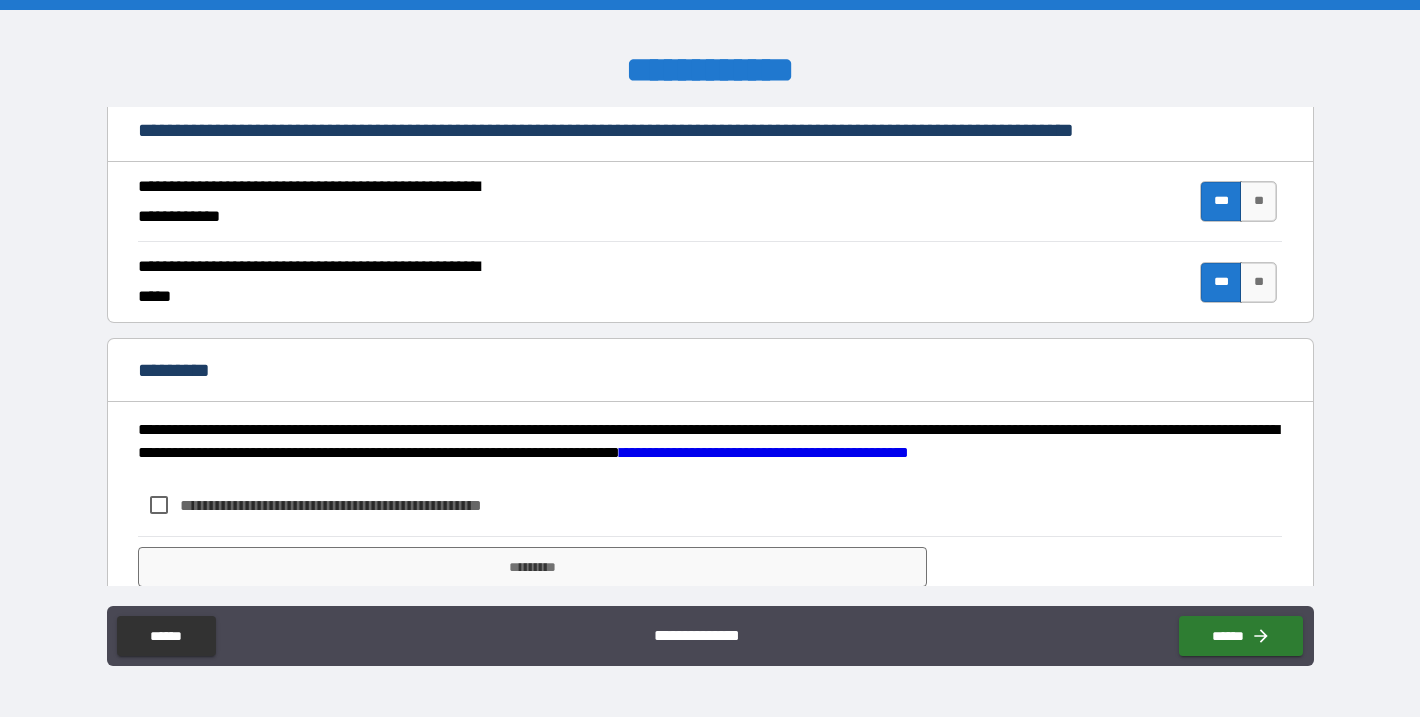 scroll, scrollTop: 1880, scrollLeft: 0, axis: vertical 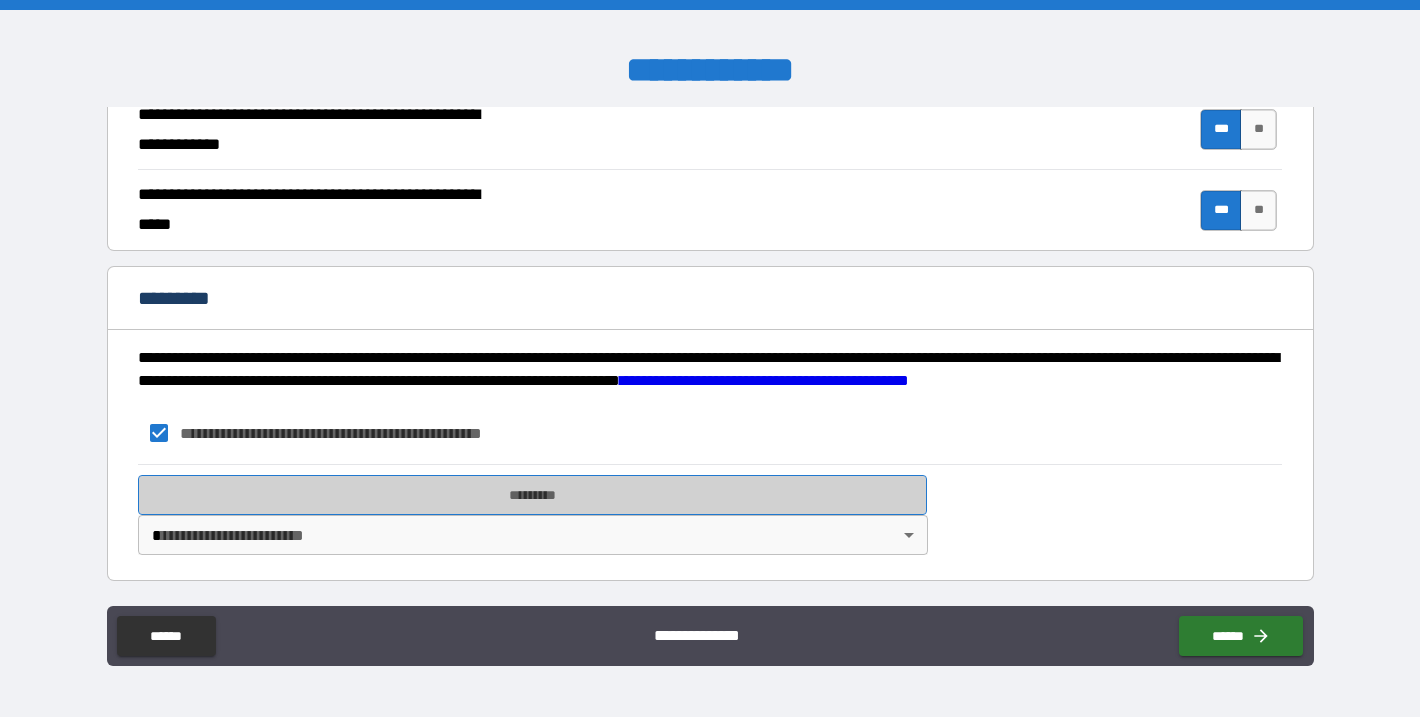 click on "*********" at bounding box center (533, 495) 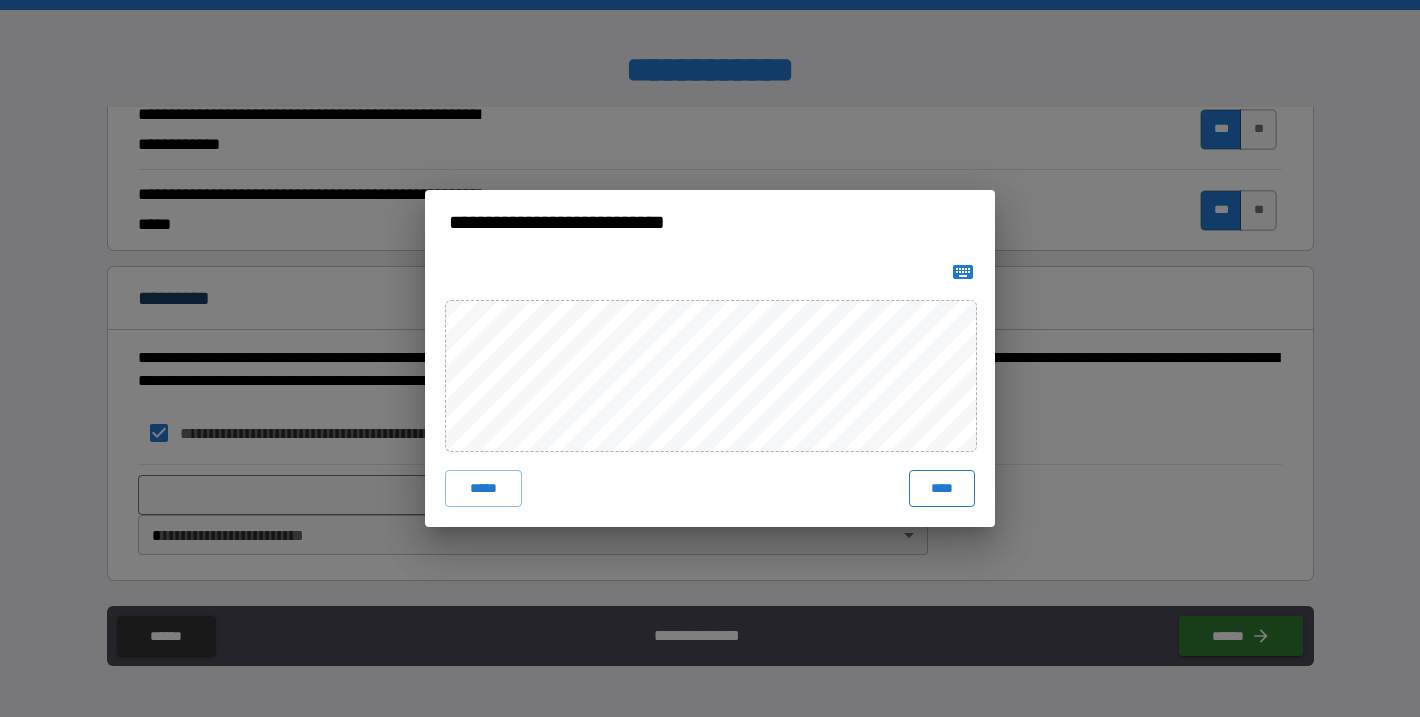 click on "****" at bounding box center [942, 488] 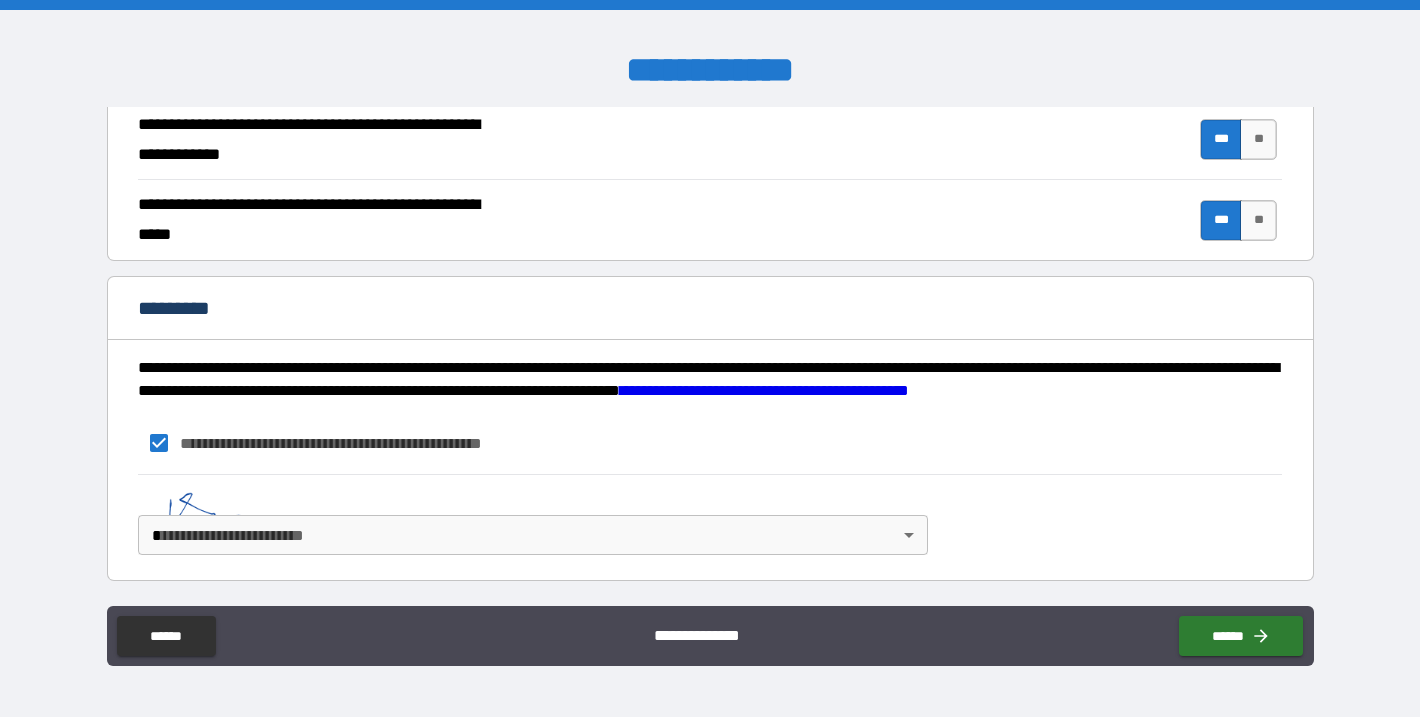 scroll, scrollTop: 1870, scrollLeft: 0, axis: vertical 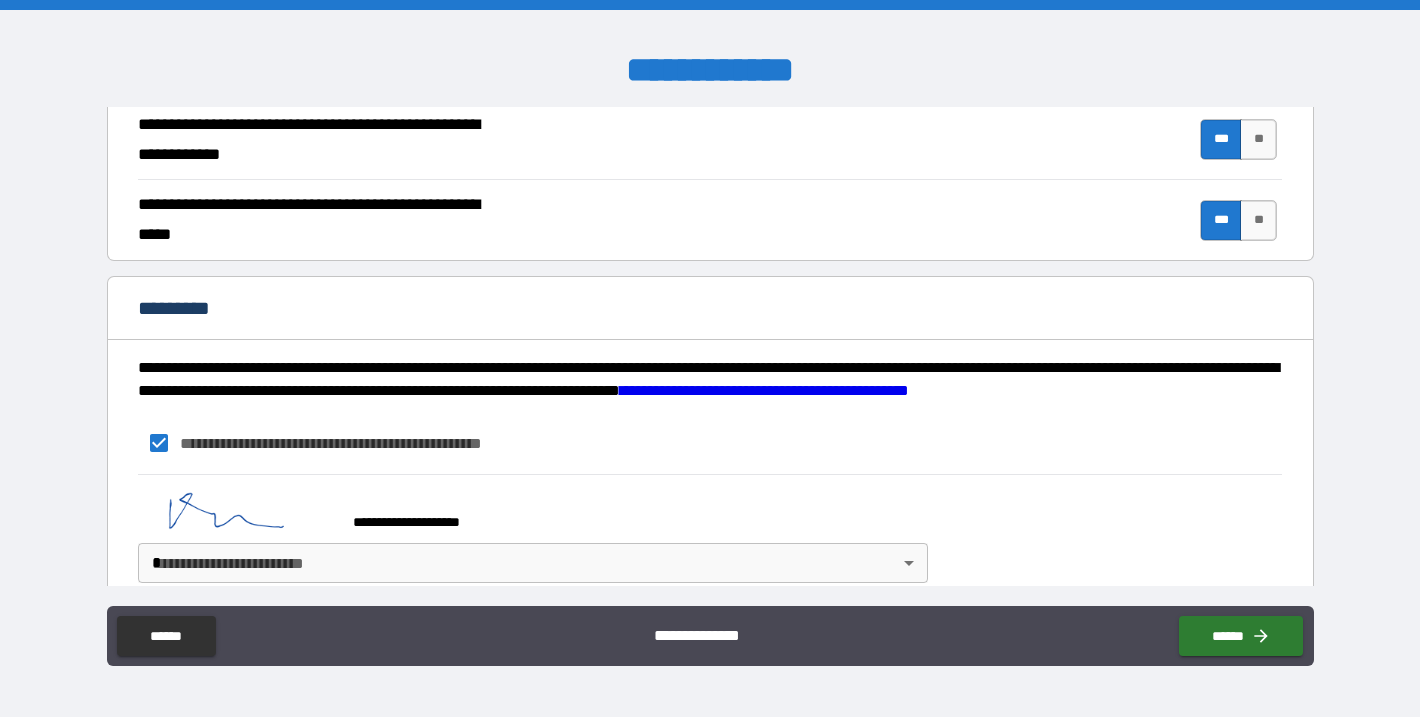 click on "**********" at bounding box center [710, 358] 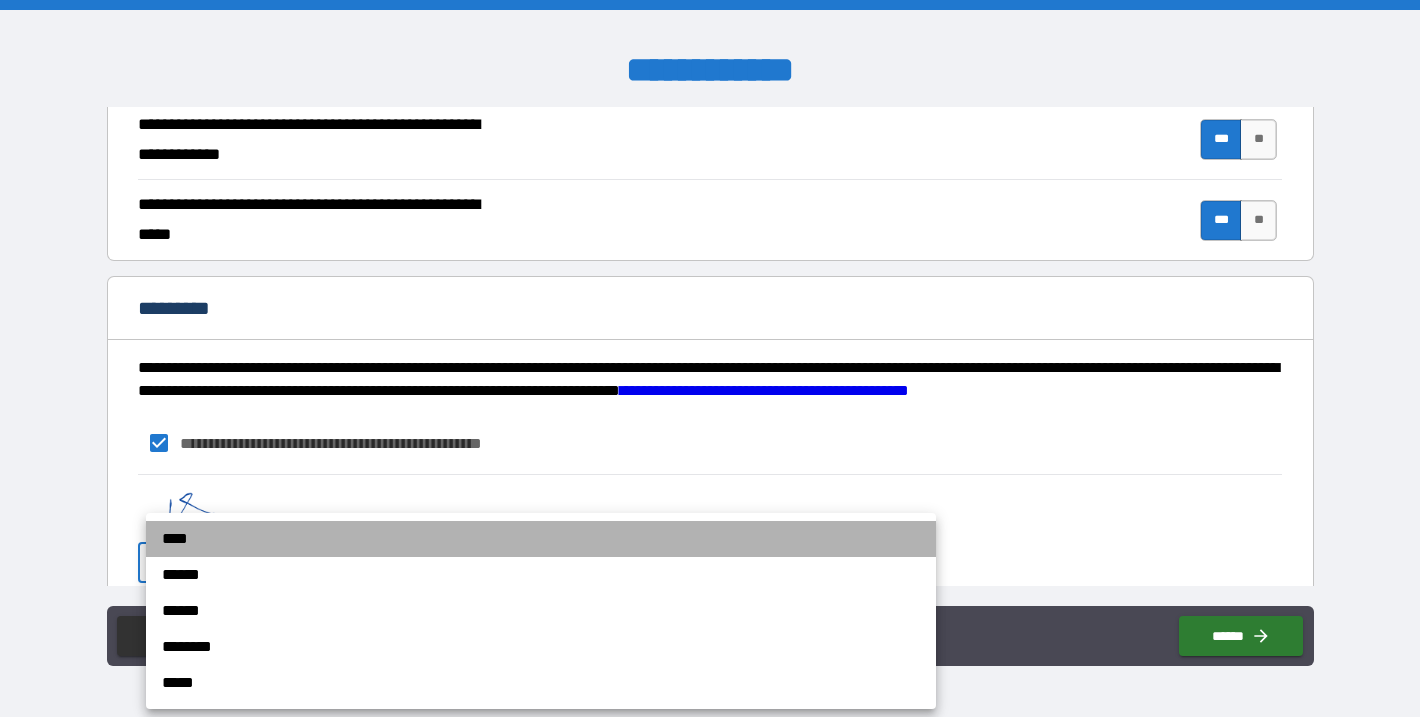 click on "****" at bounding box center [541, 539] 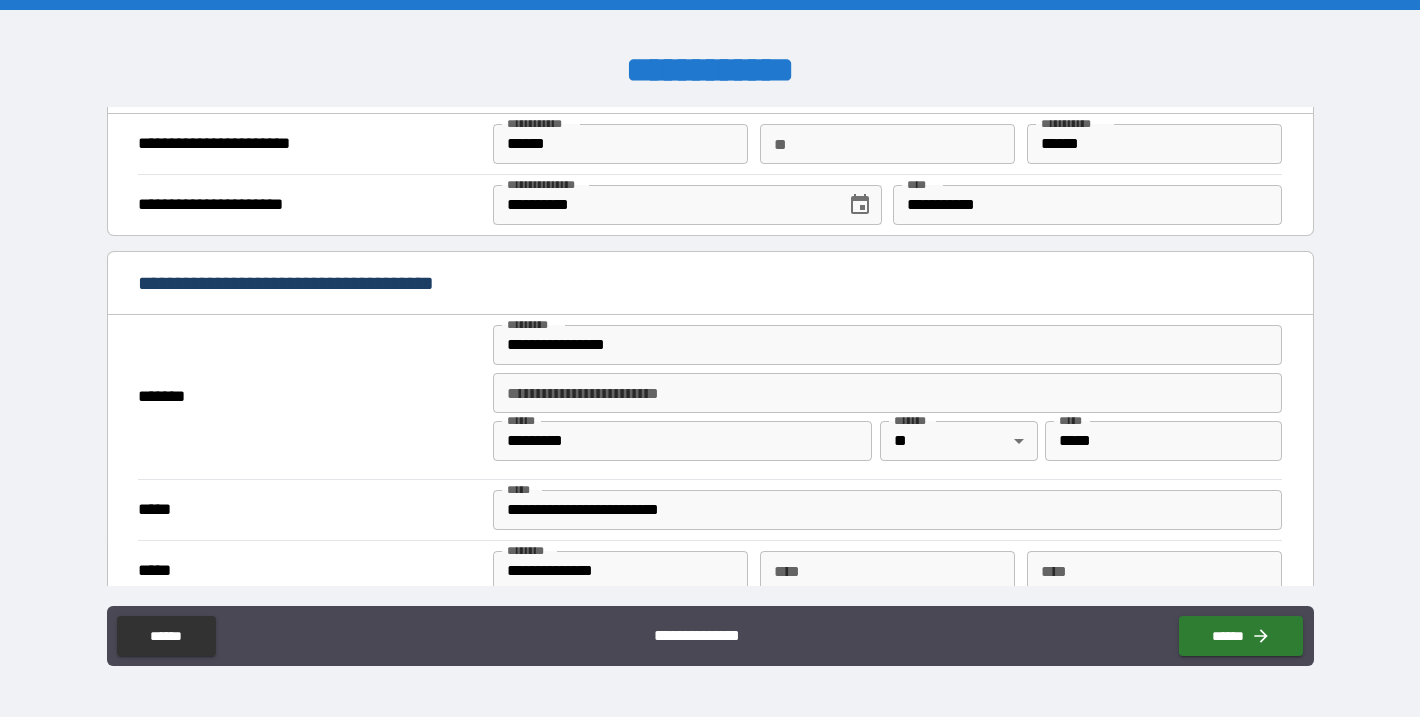 scroll, scrollTop: 1898, scrollLeft: 0, axis: vertical 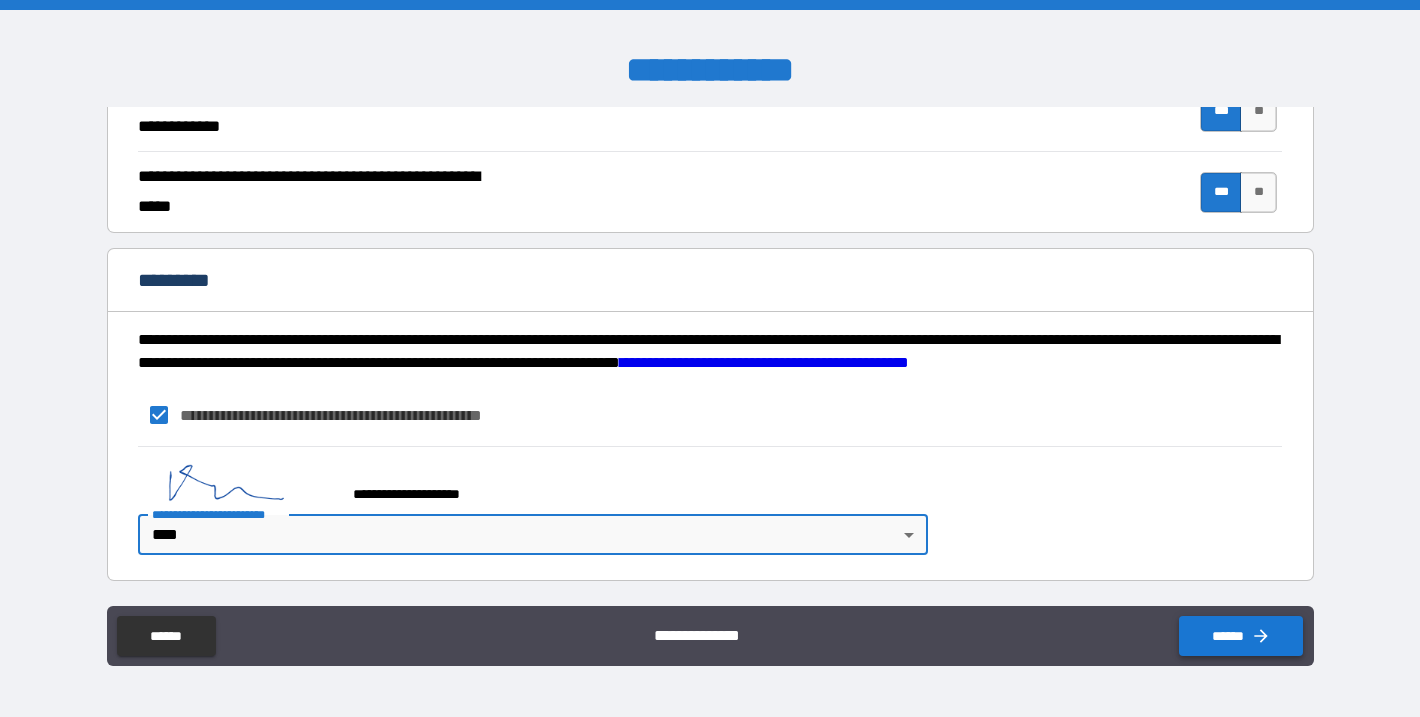 click on "******" at bounding box center (1241, 636) 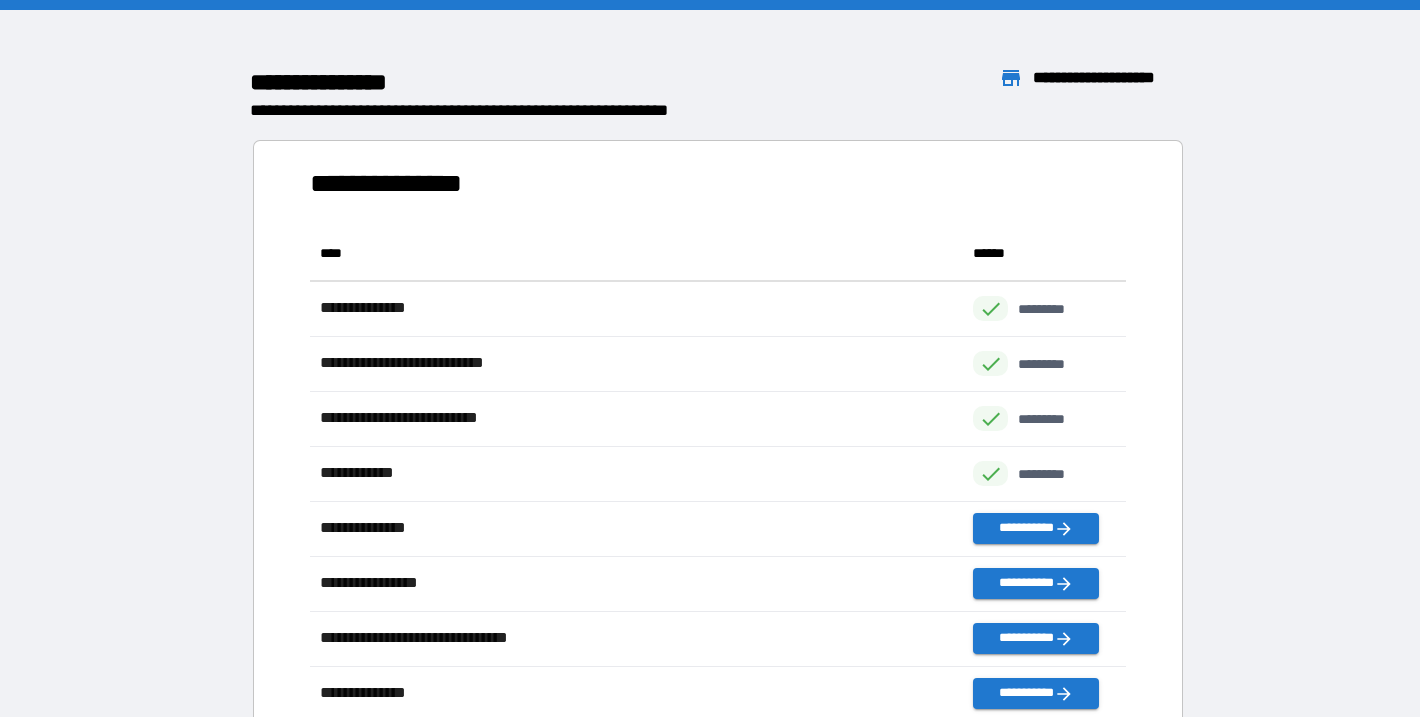 scroll, scrollTop: 496, scrollLeft: 817, axis: both 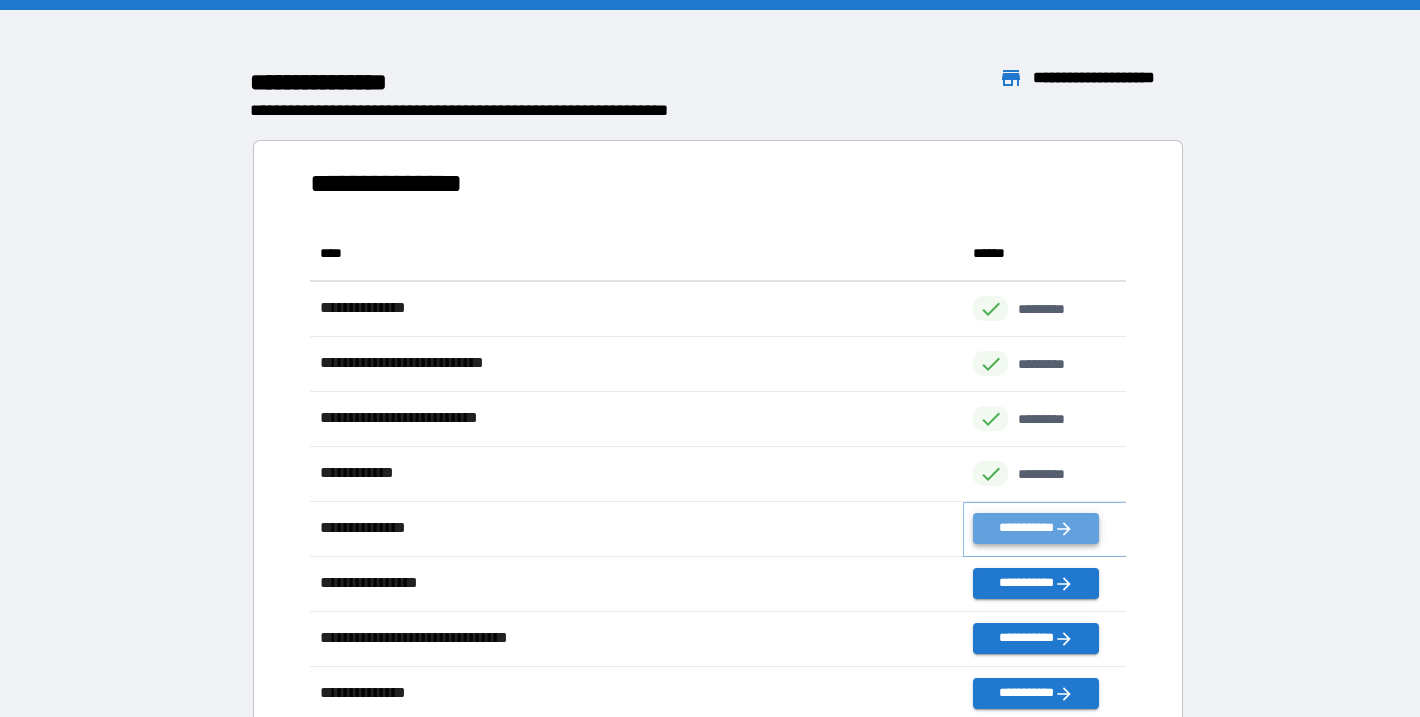 click on "**********" at bounding box center [1036, 528] 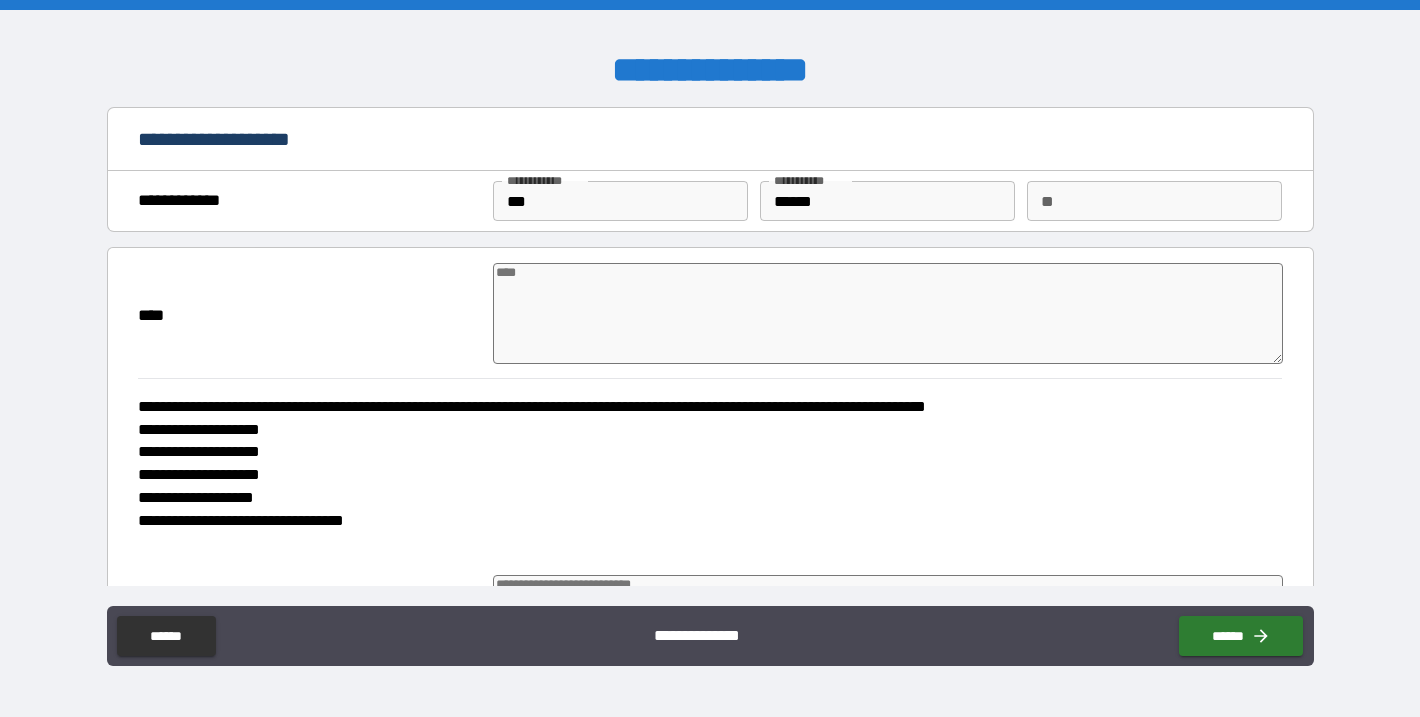 click at bounding box center (888, 313) 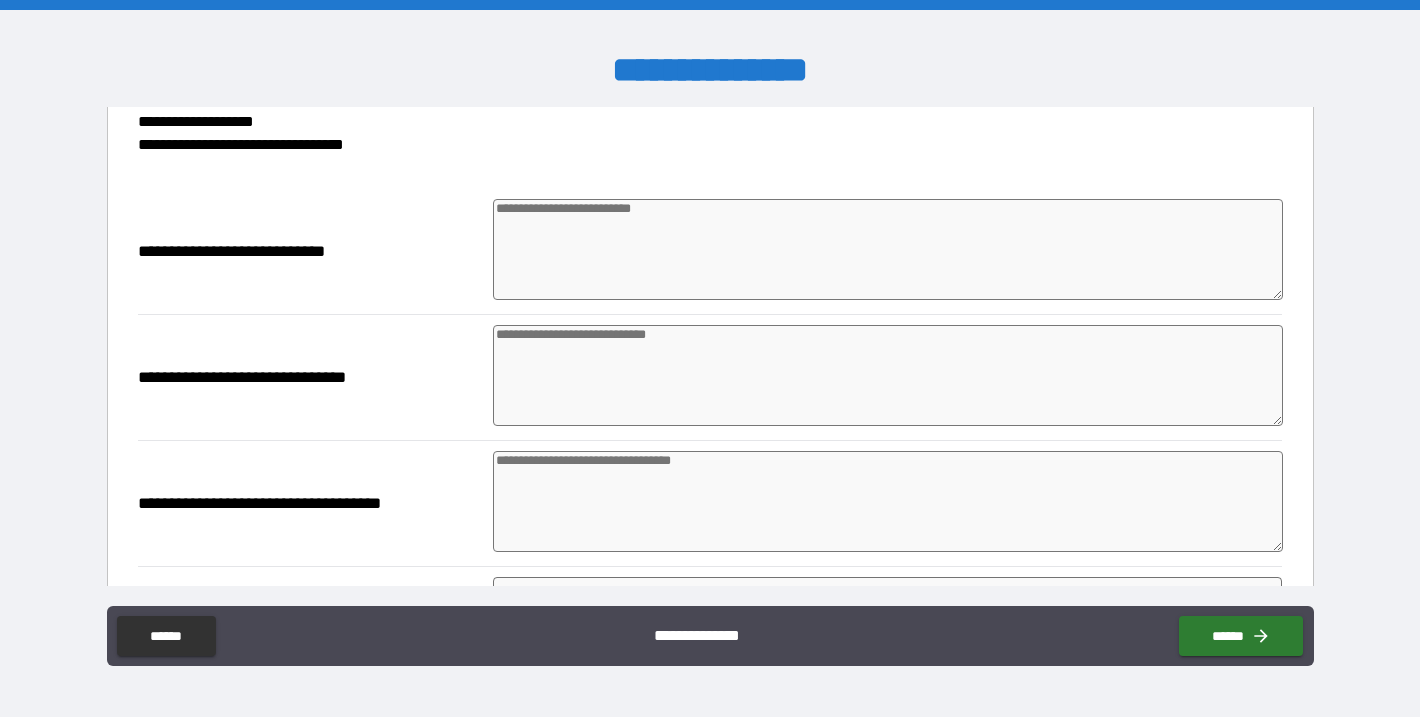 scroll, scrollTop: 379, scrollLeft: 0, axis: vertical 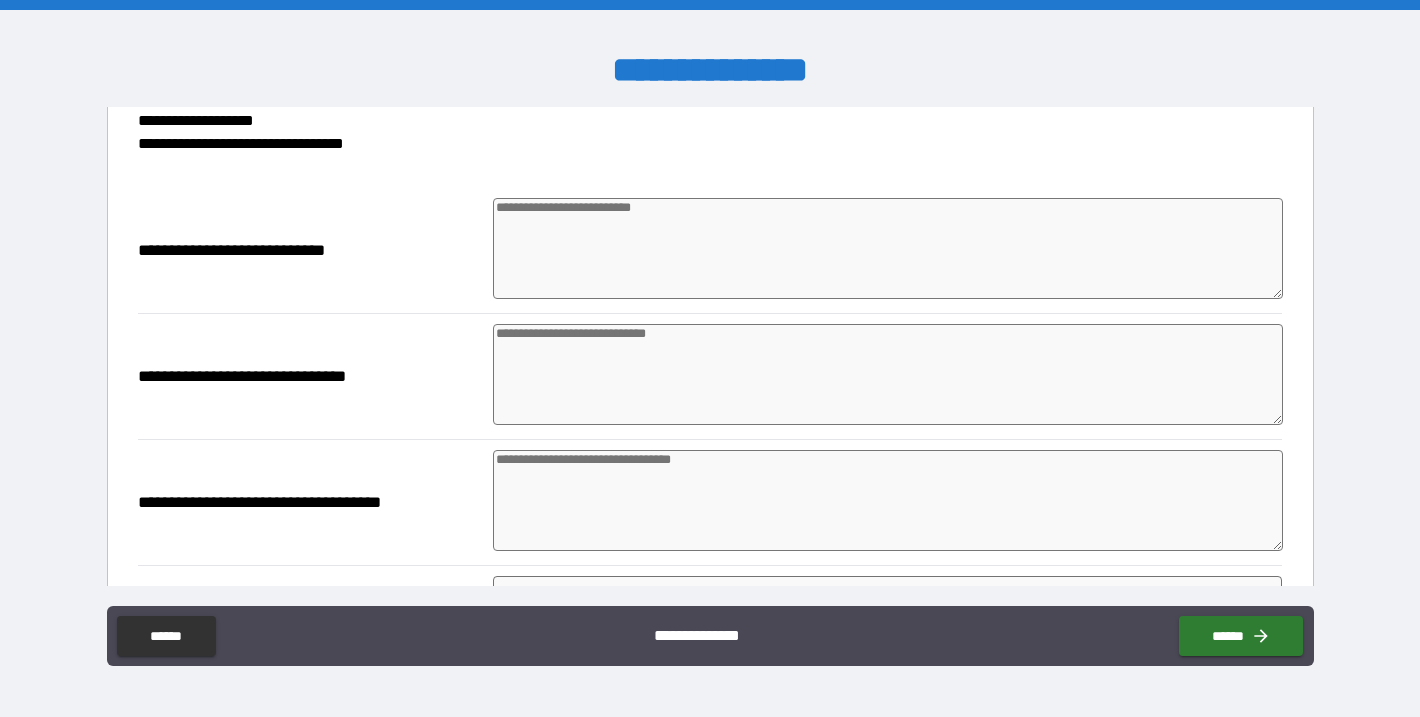 click at bounding box center (888, 374) 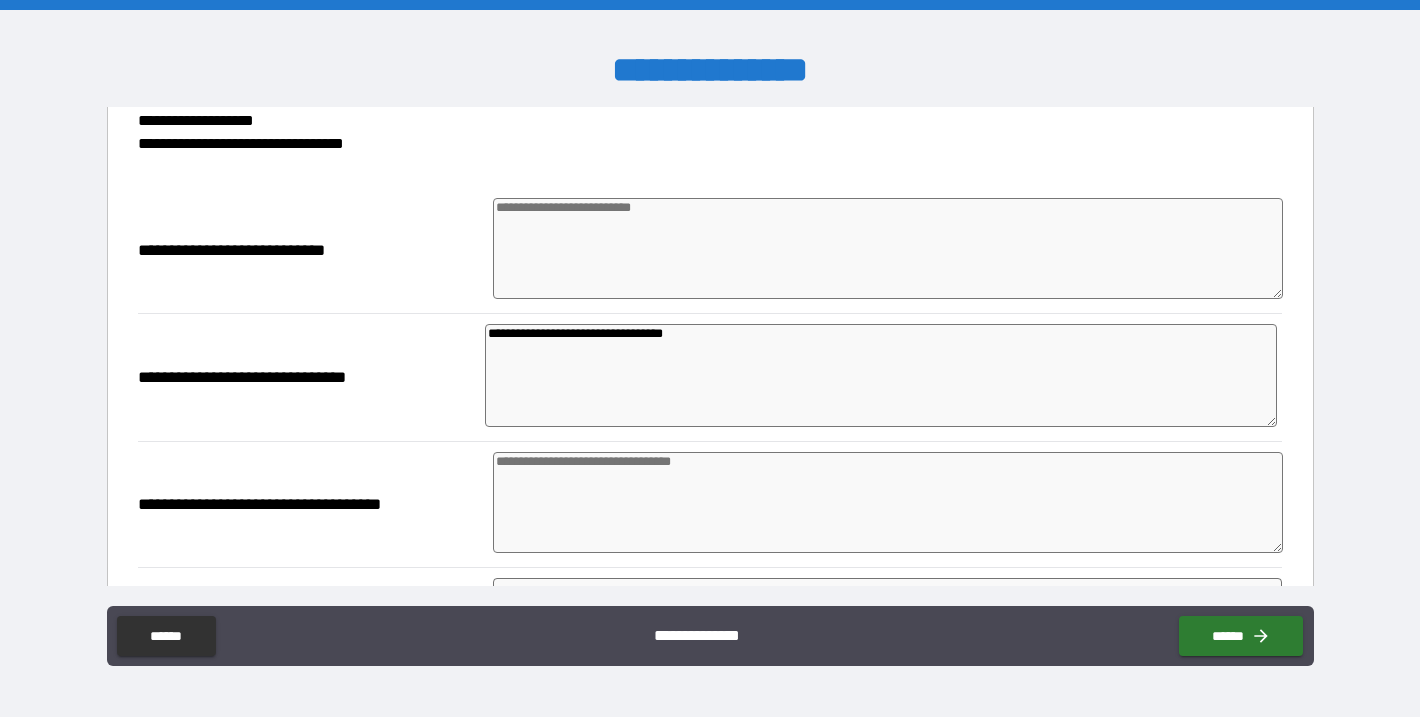 click at bounding box center [888, 248] 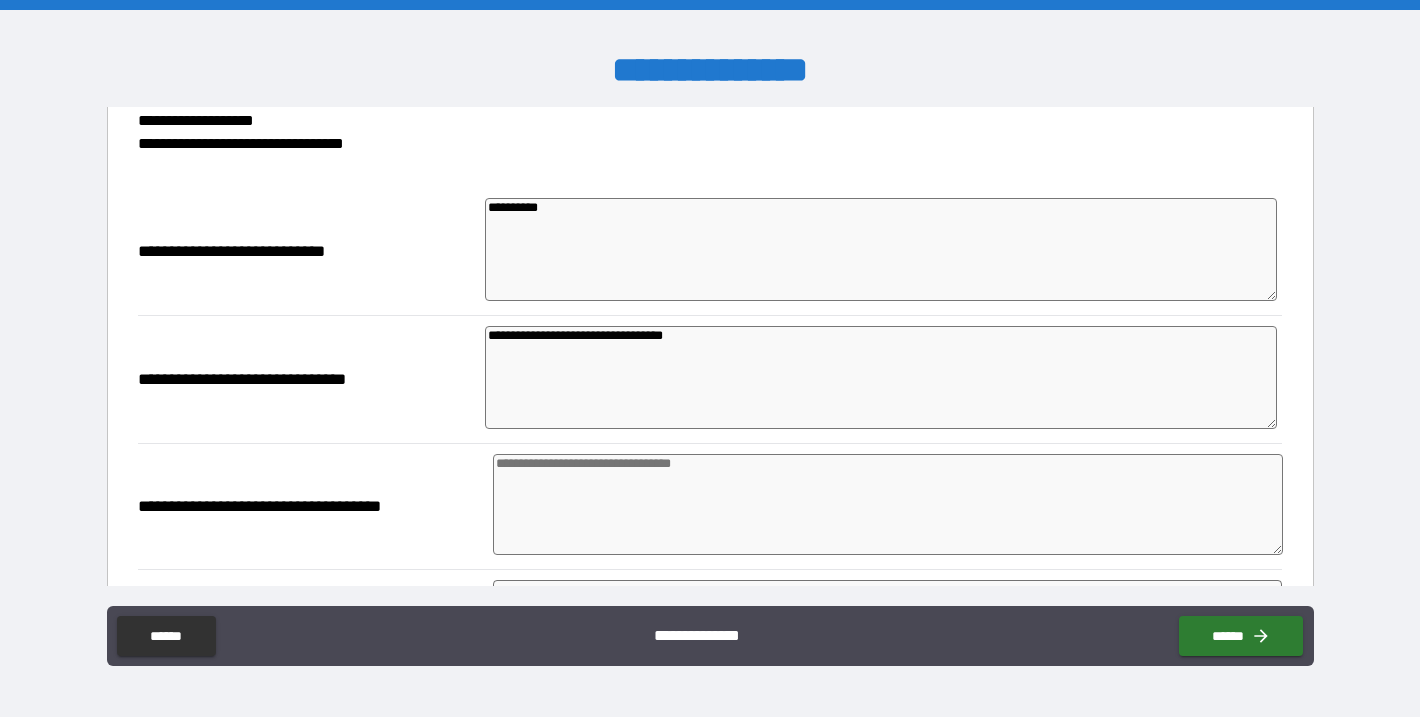 scroll, scrollTop: 627, scrollLeft: 0, axis: vertical 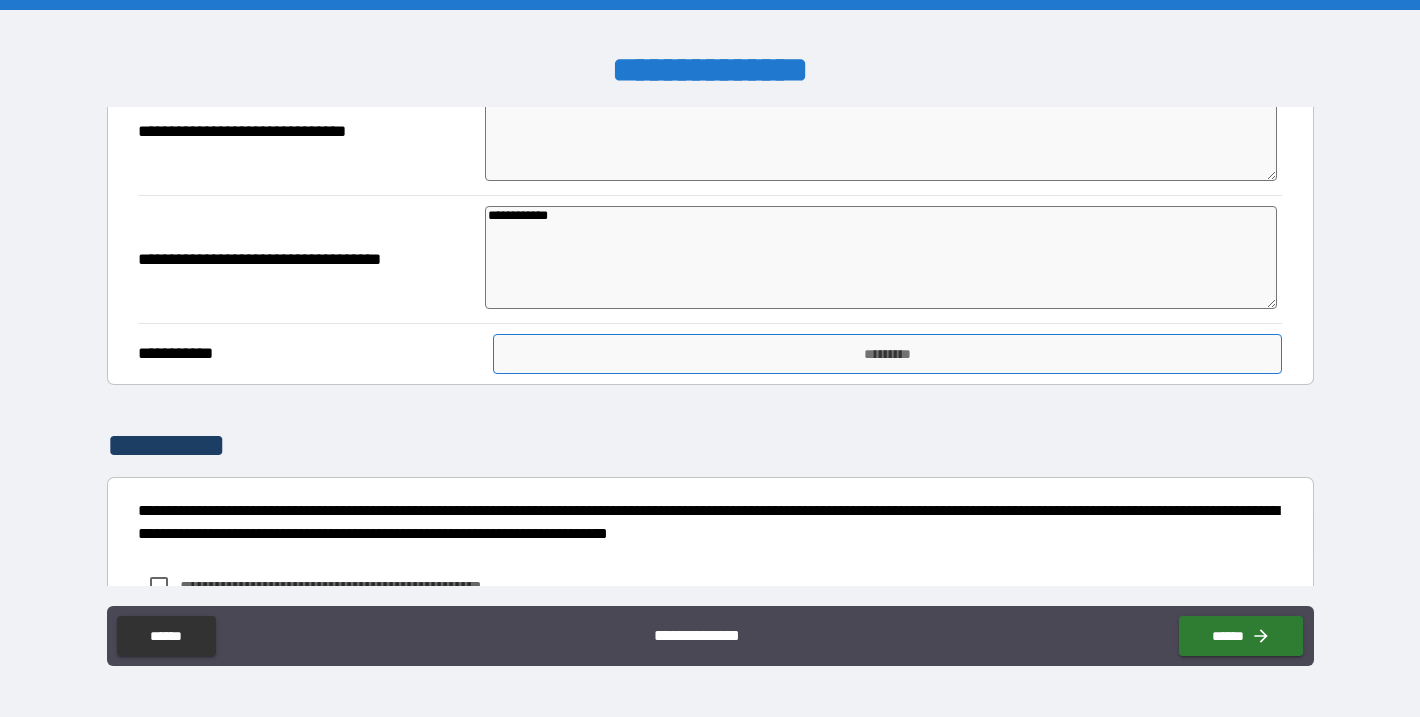 click on "*********" at bounding box center [888, 354] 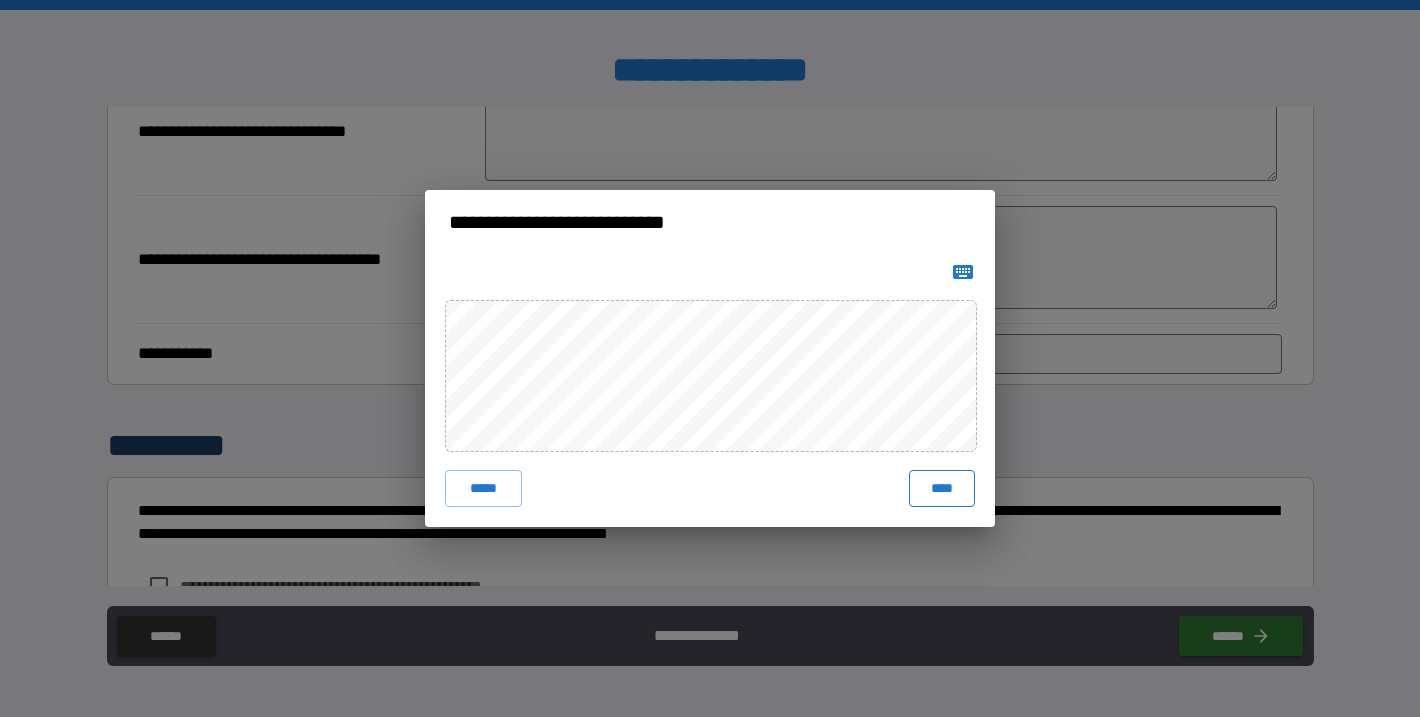 click on "****" at bounding box center [942, 488] 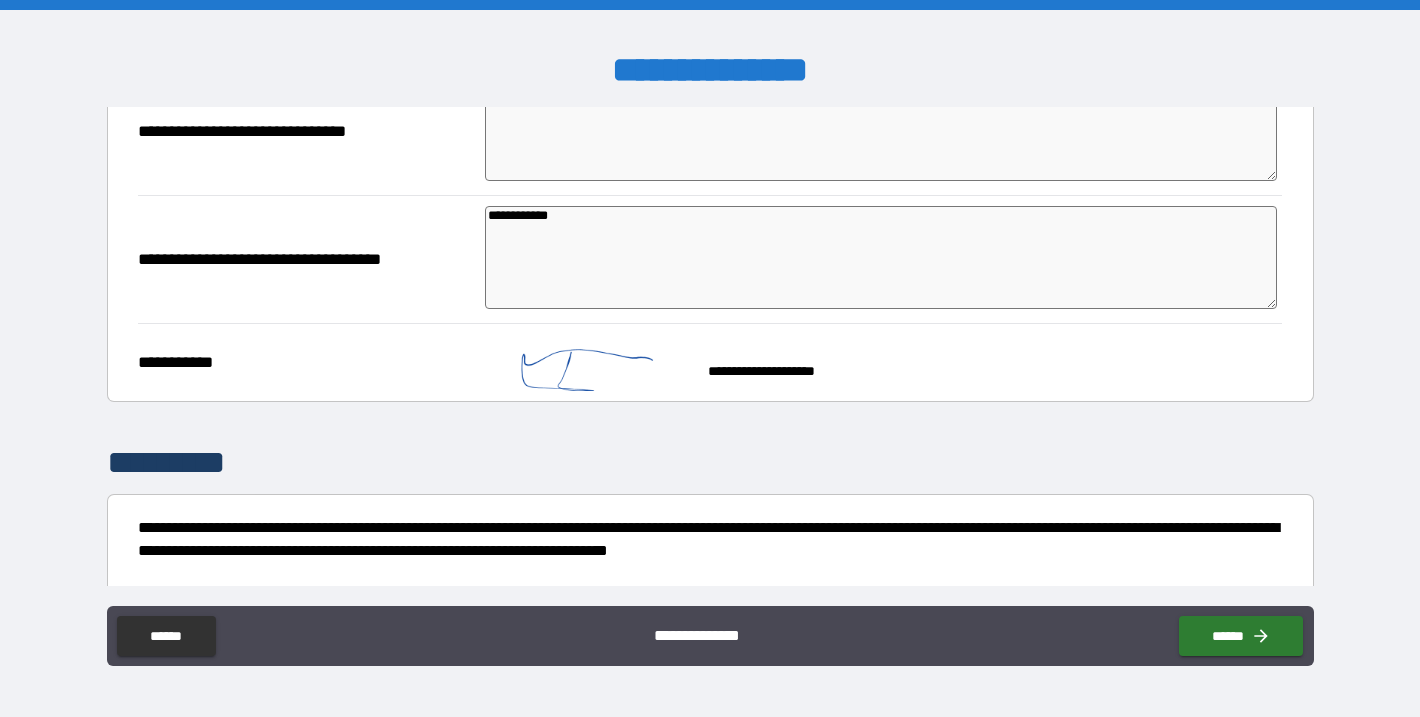 scroll, scrollTop: 790, scrollLeft: 0, axis: vertical 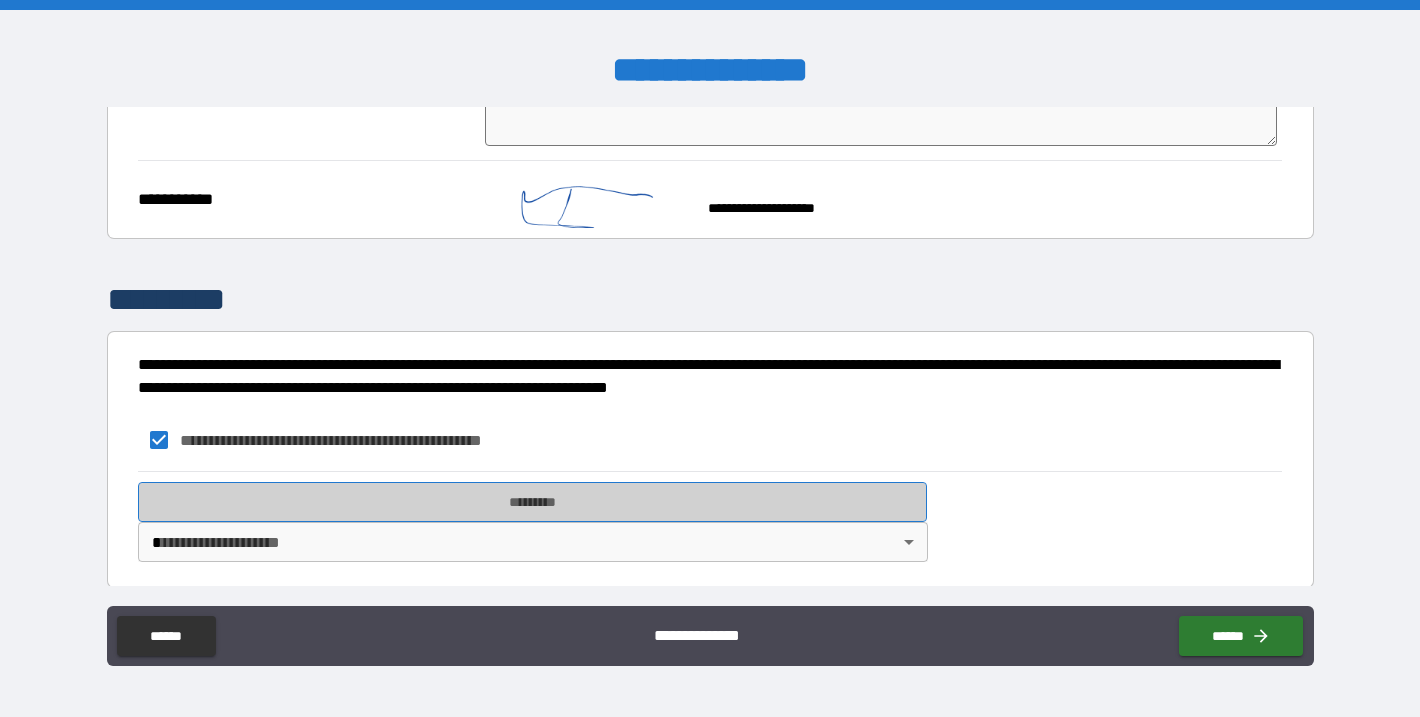 click on "*********" at bounding box center [533, 502] 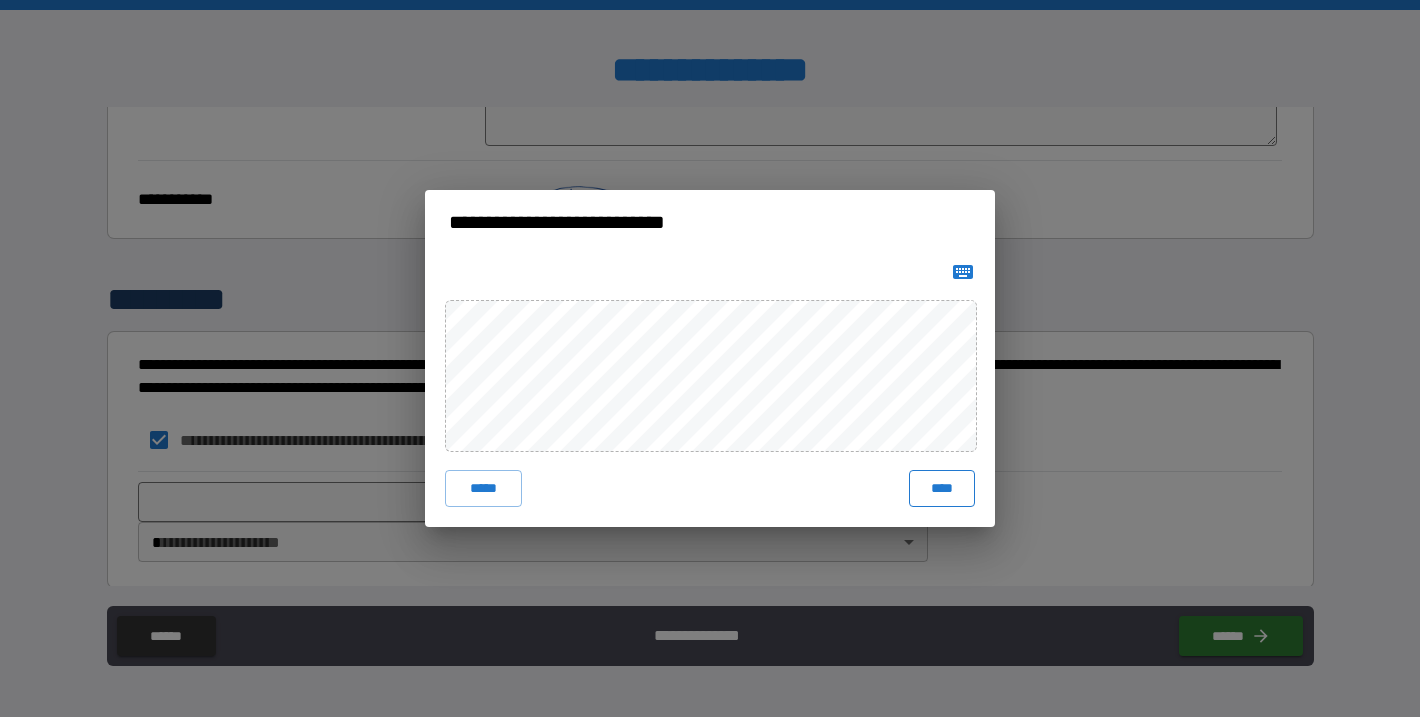 click on "****" at bounding box center [942, 488] 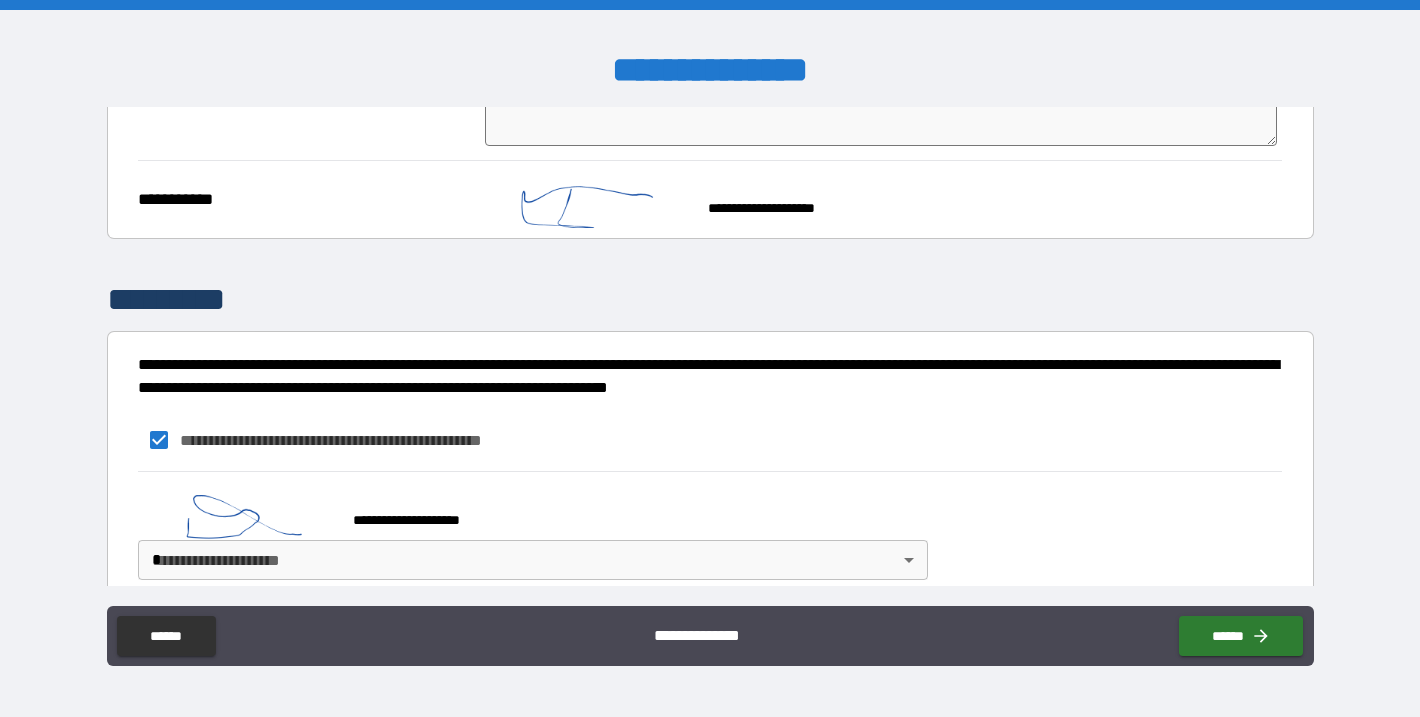 scroll, scrollTop: 780, scrollLeft: 0, axis: vertical 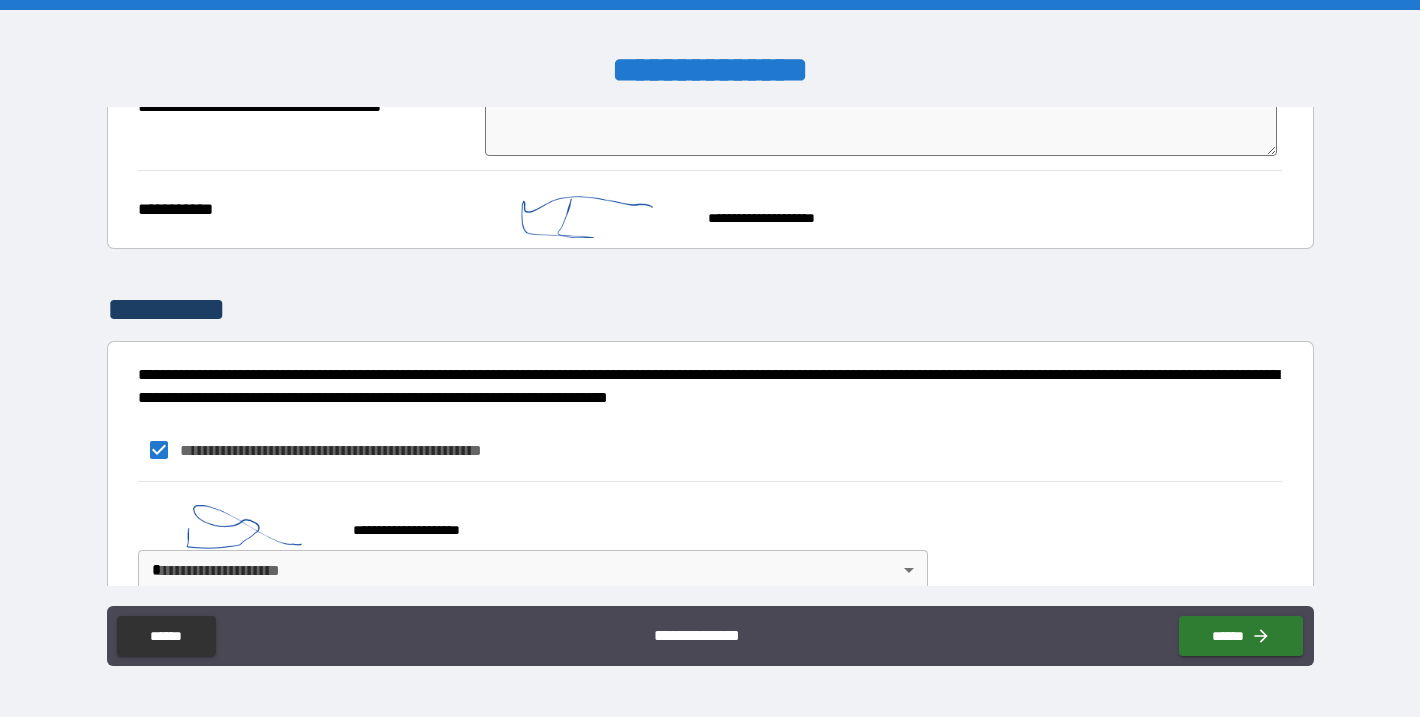 click on "**********" at bounding box center [710, 358] 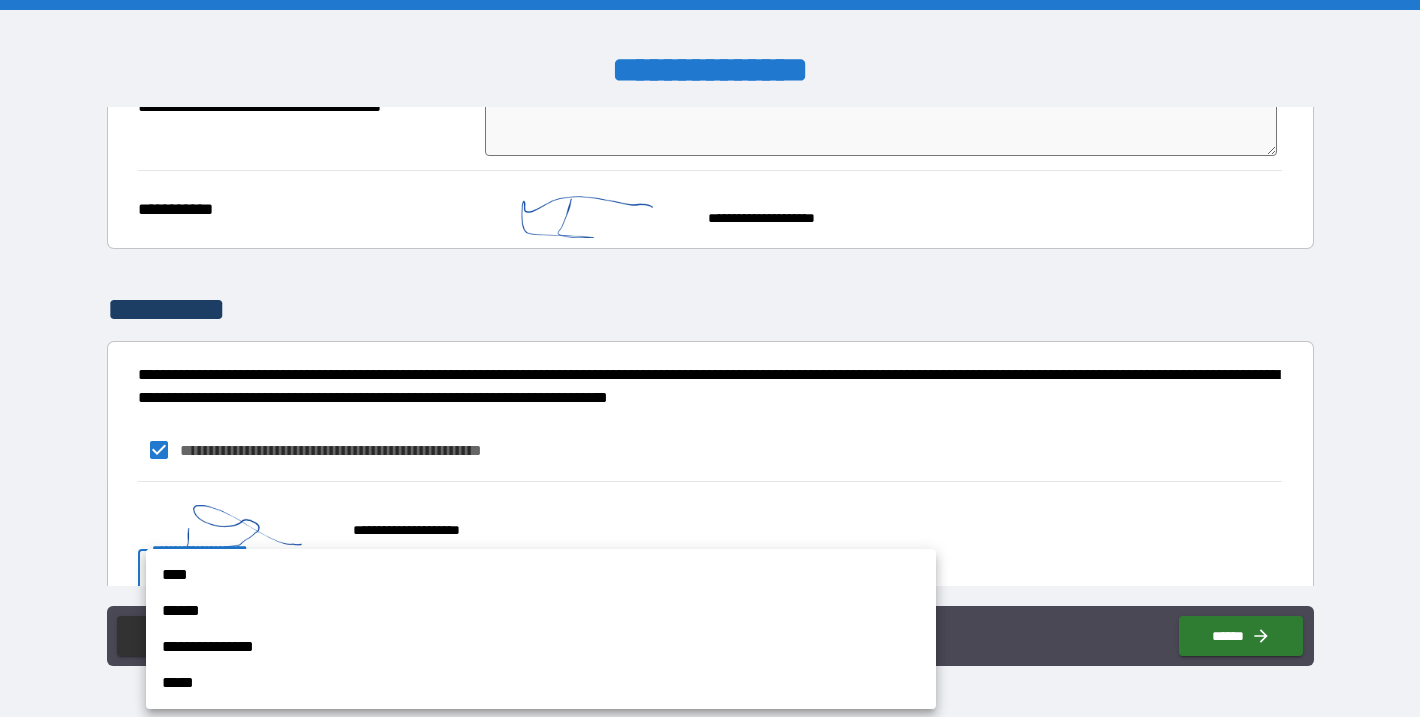 click on "****" at bounding box center [541, 575] 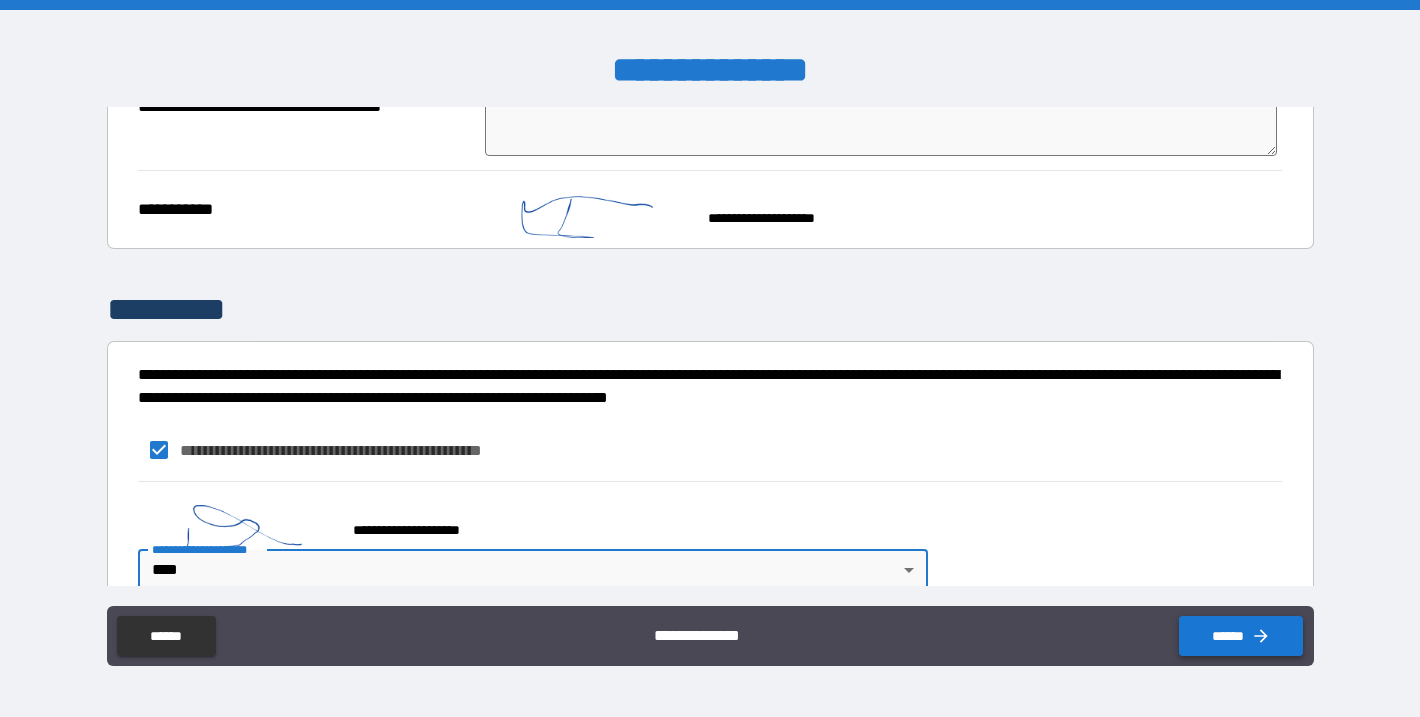 click on "******" at bounding box center [1241, 636] 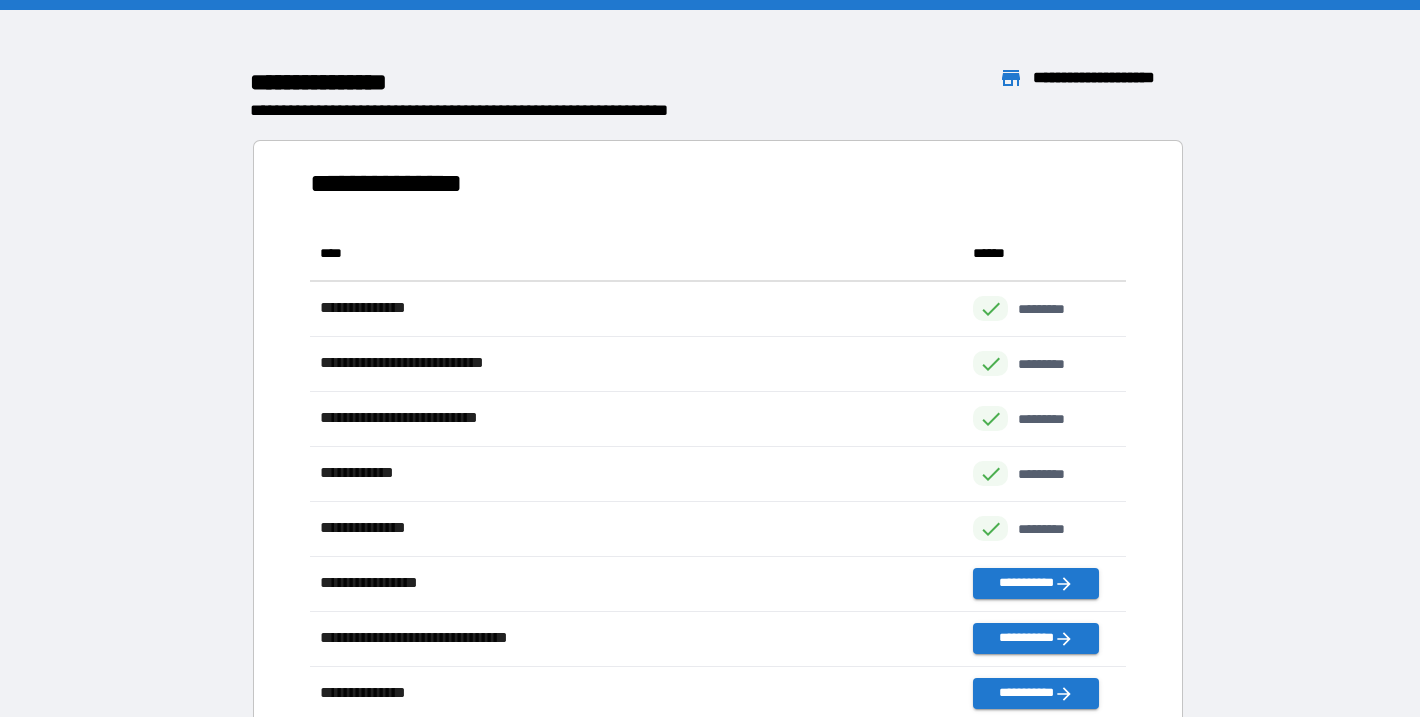 scroll, scrollTop: 1, scrollLeft: 2, axis: both 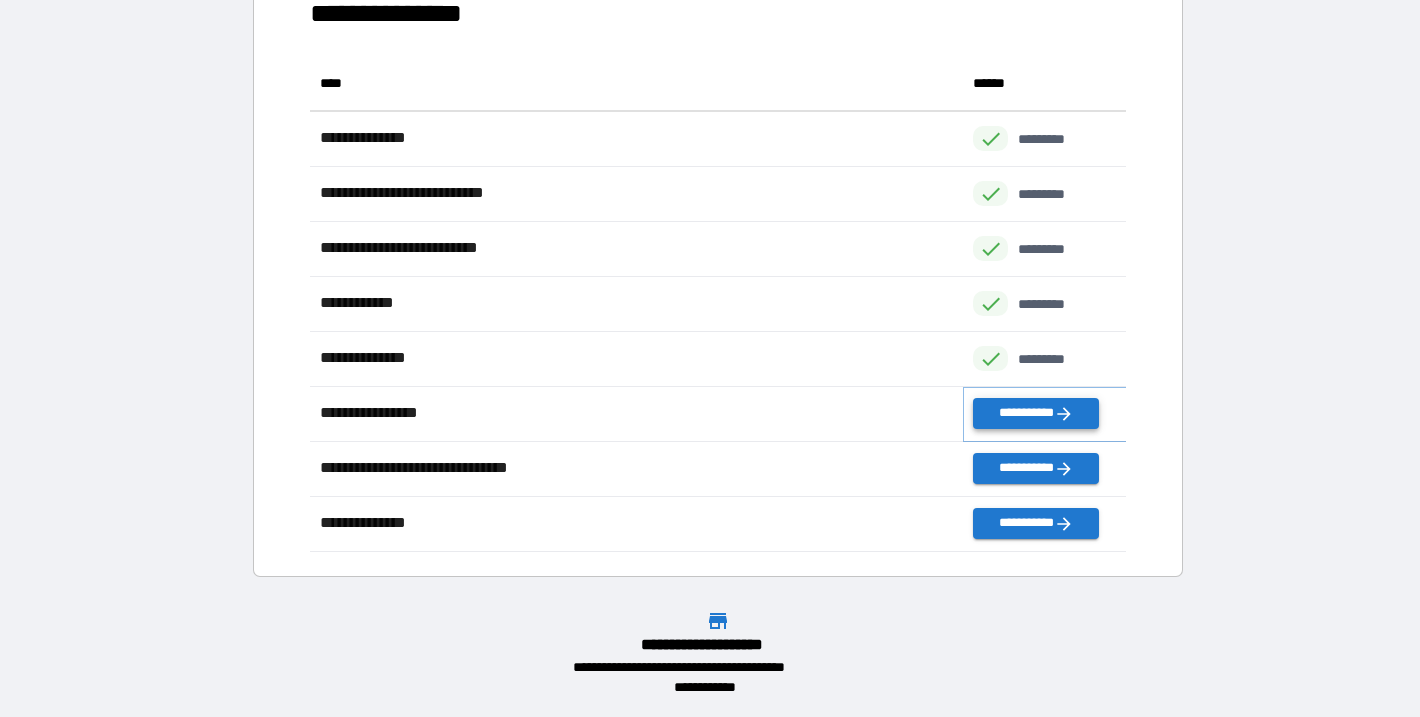 click on "**********" at bounding box center (1036, 413) 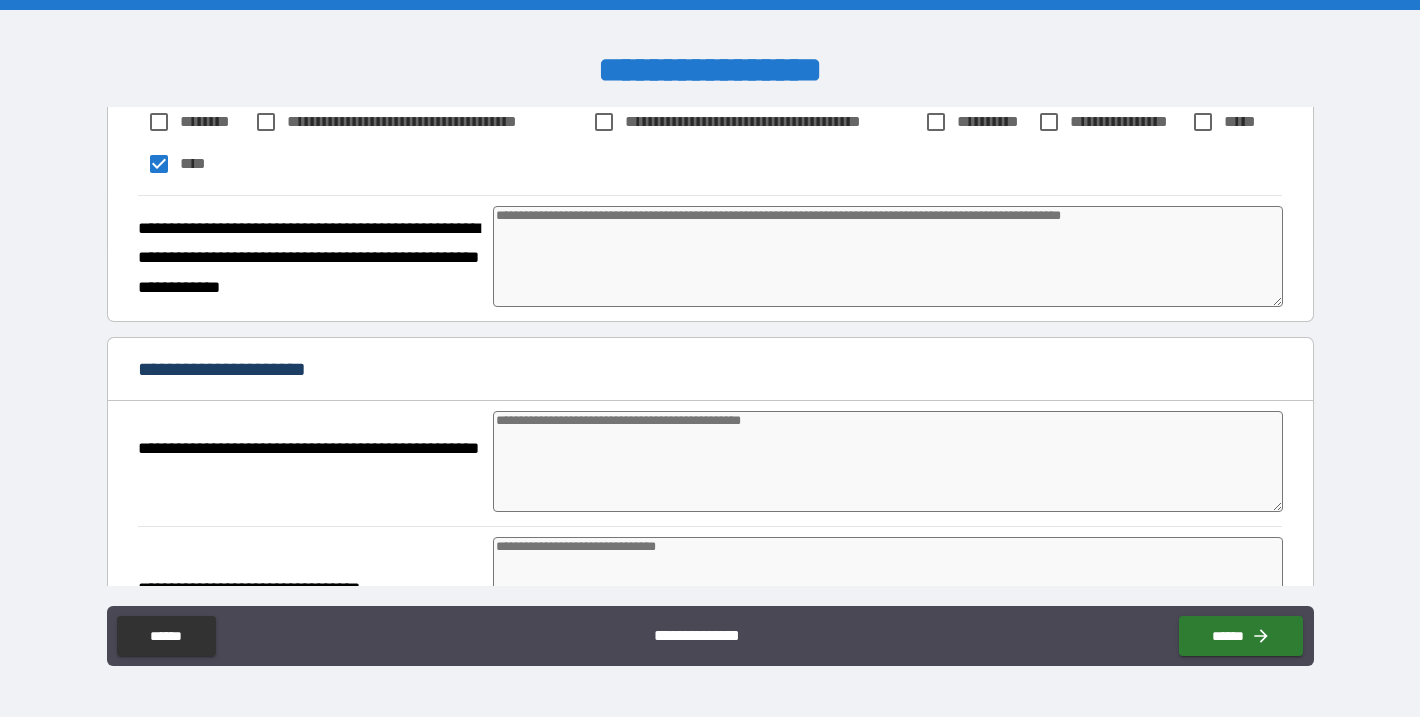 scroll, scrollTop: 248, scrollLeft: 0, axis: vertical 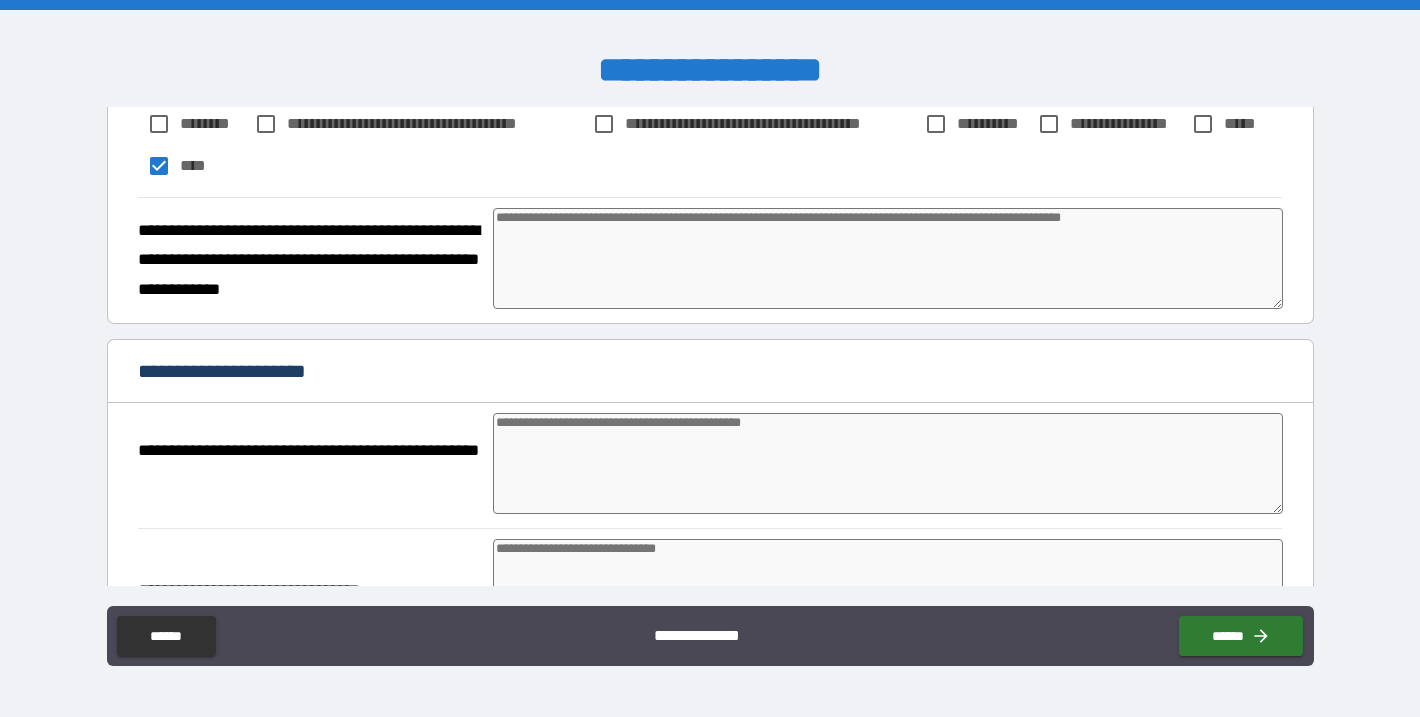 click at bounding box center [888, 463] 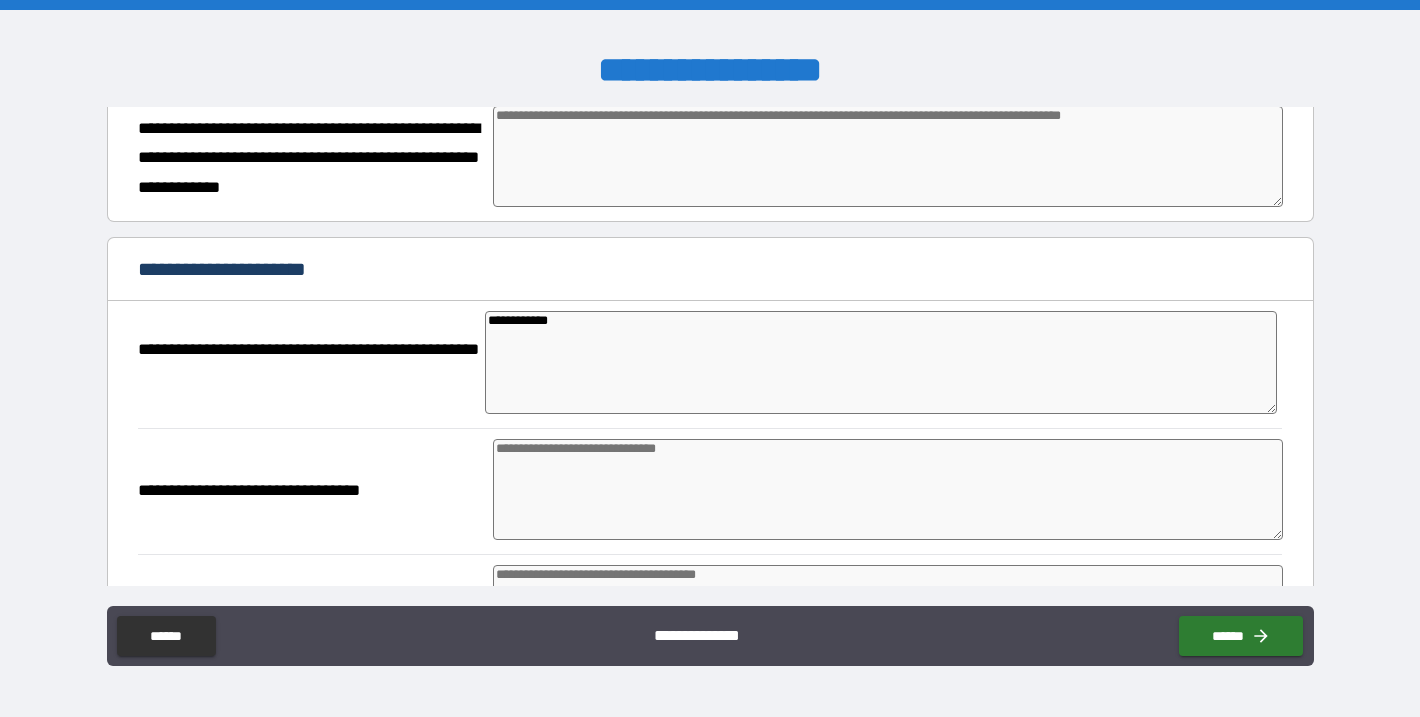 scroll, scrollTop: 354, scrollLeft: 0, axis: vertical 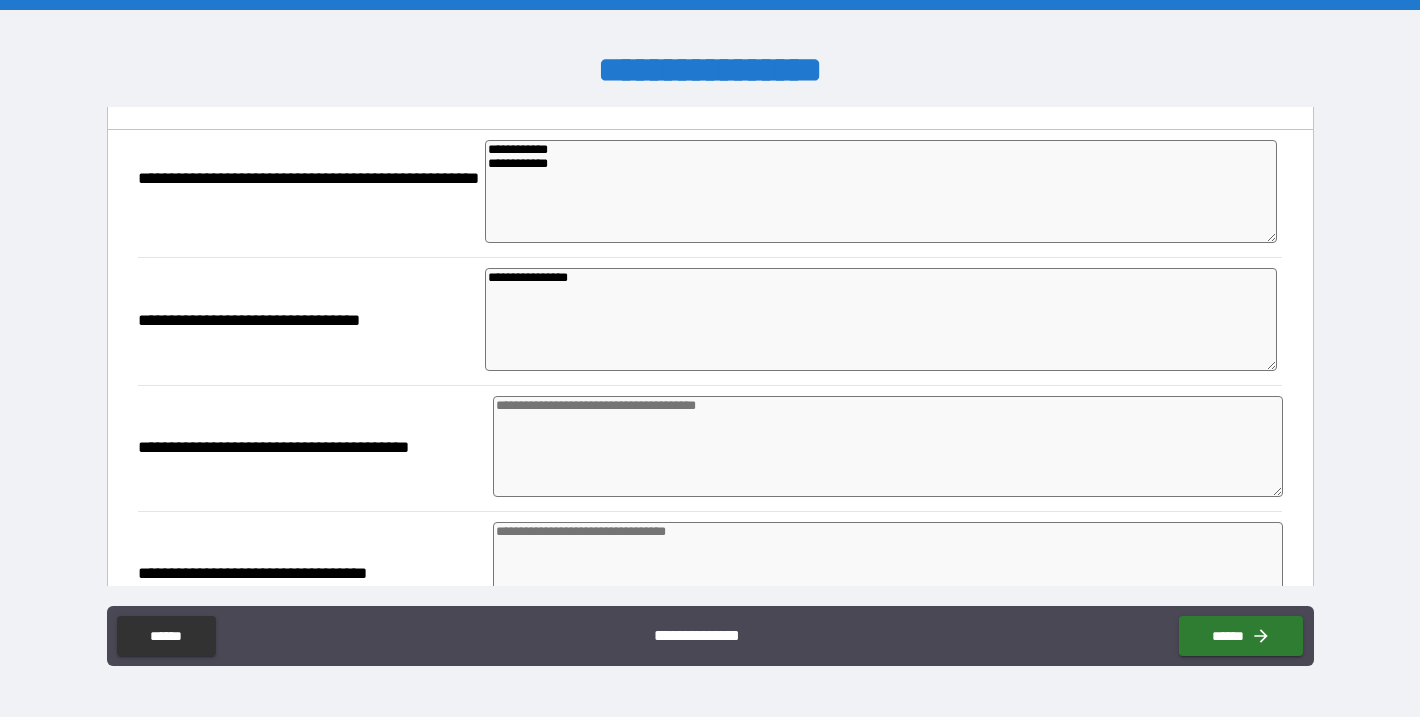 click at bounding box center (888, 446) 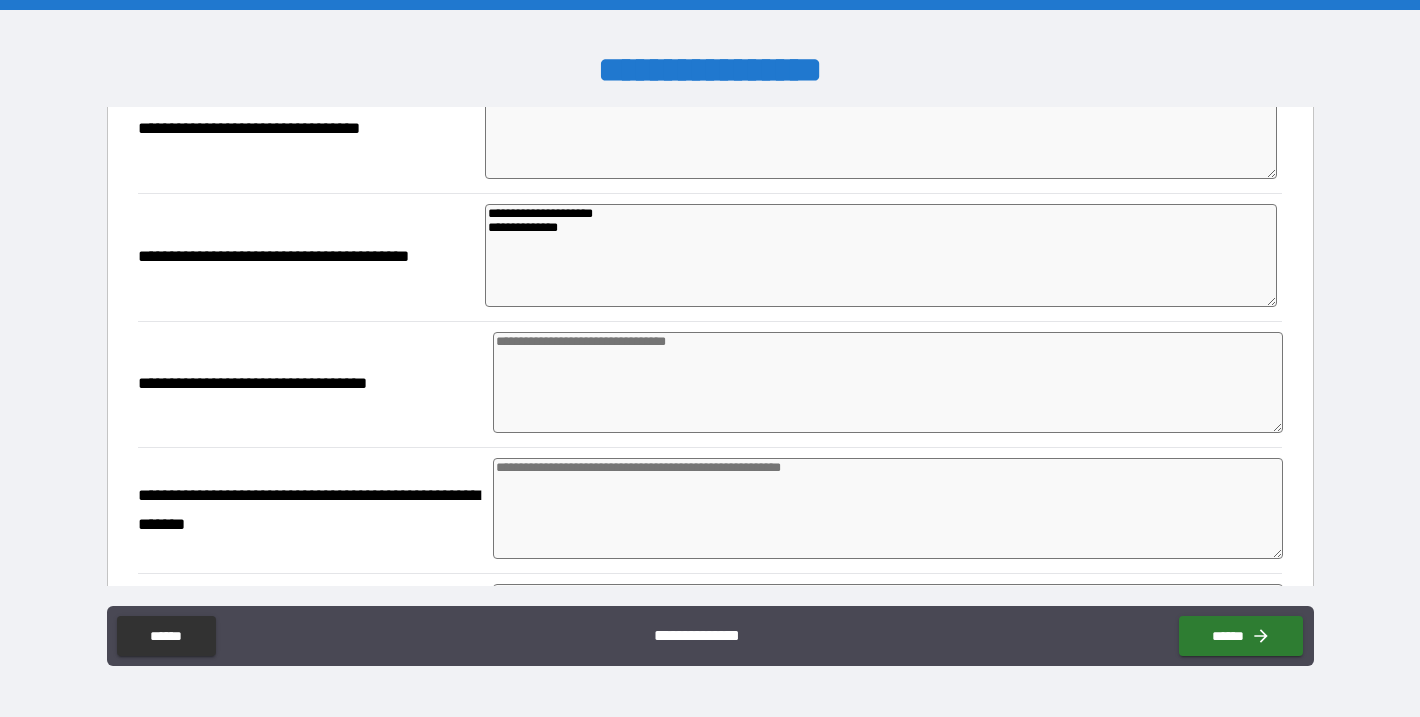 scroll, scrollTop: 743, scrollLeft: 0, axis: vertical 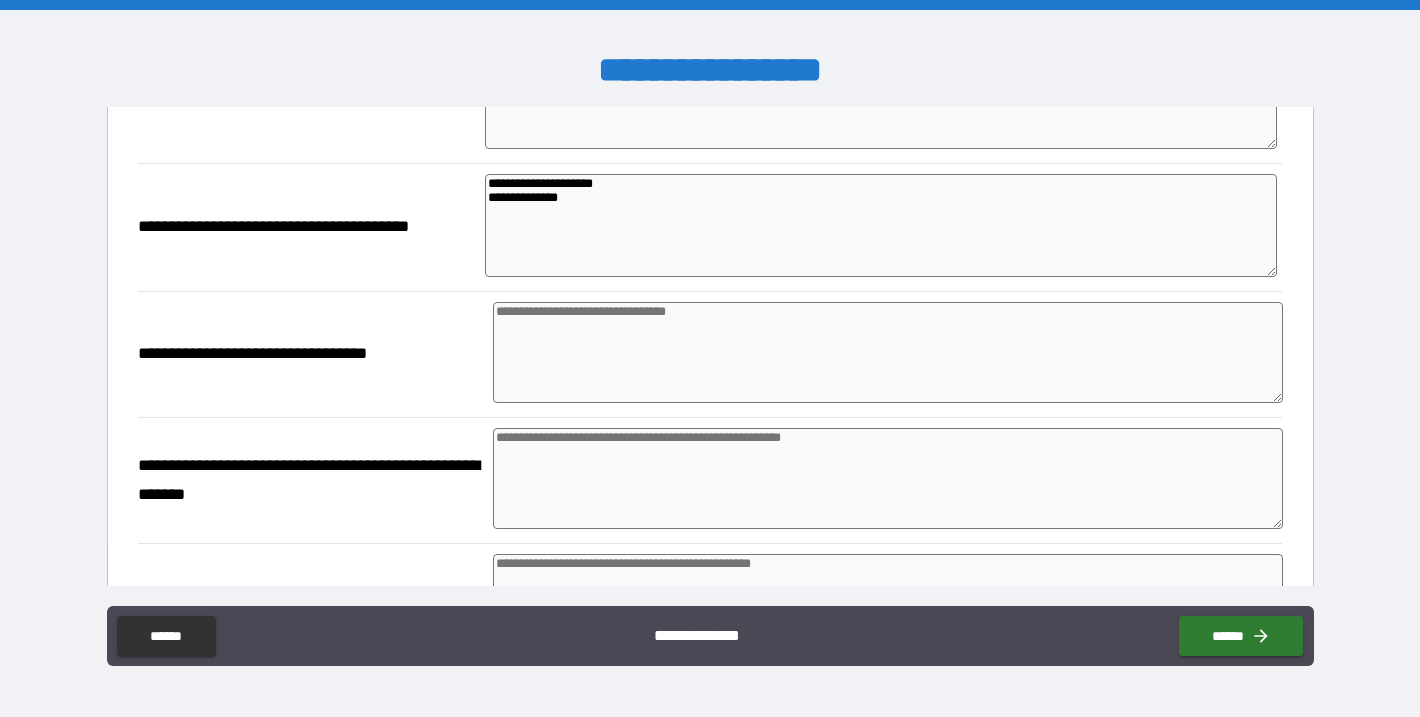 click at bounding box center [888, 352] 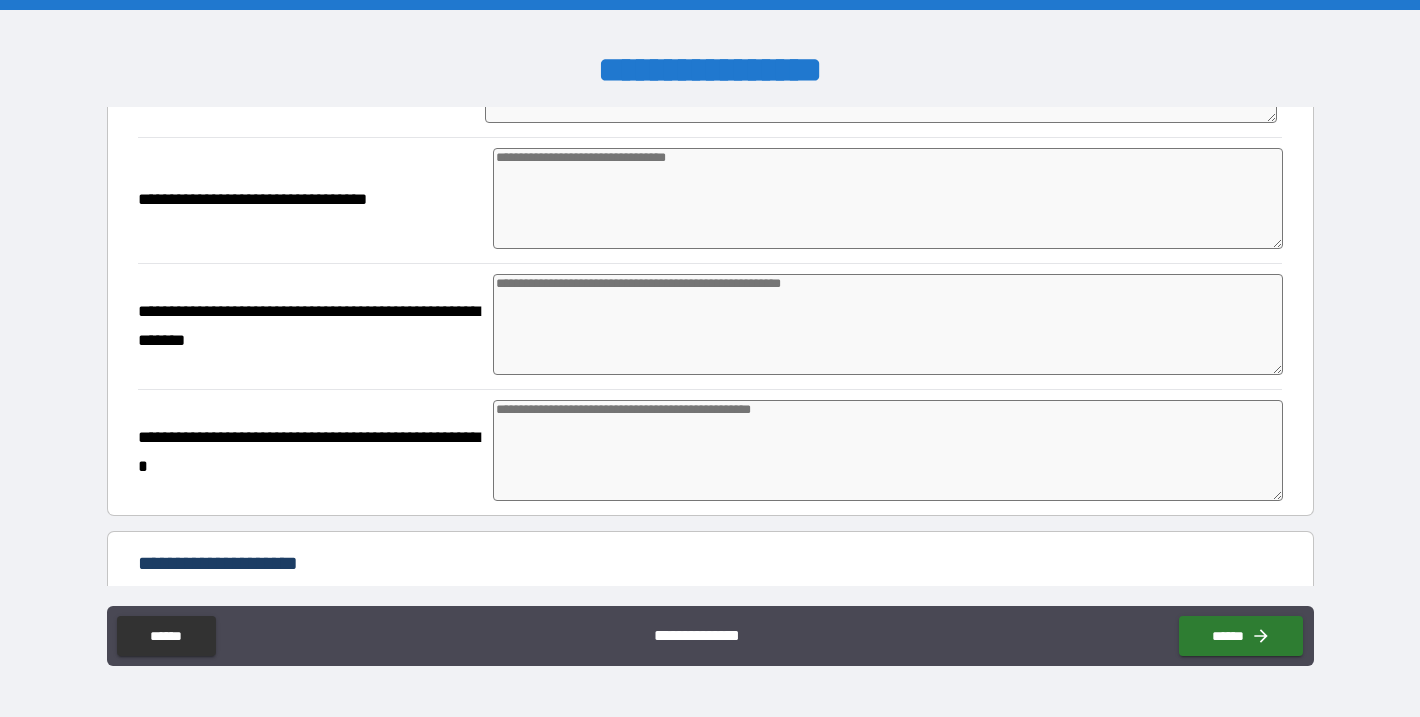 scroll, scrollTop: 907, scrollLeft: 0, axis: vertical 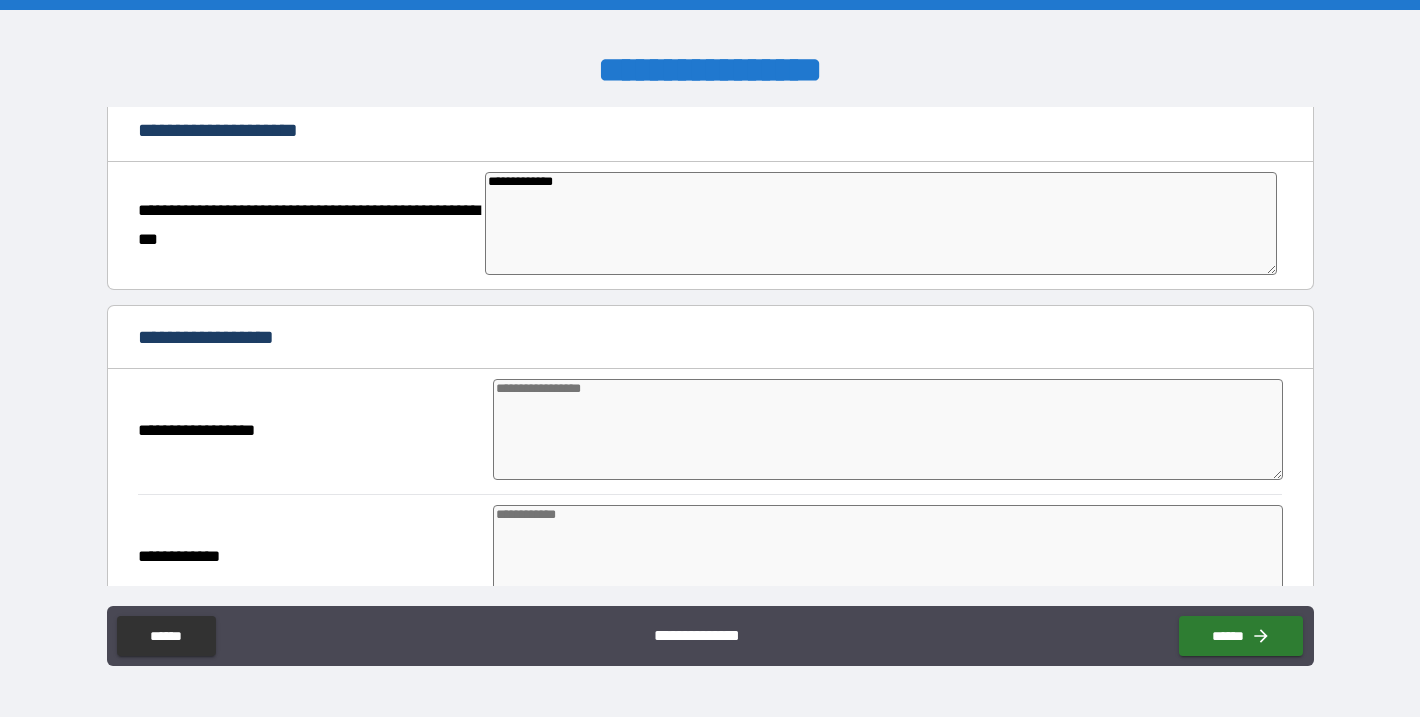 click on "**********" at bounding box center [881, 223] 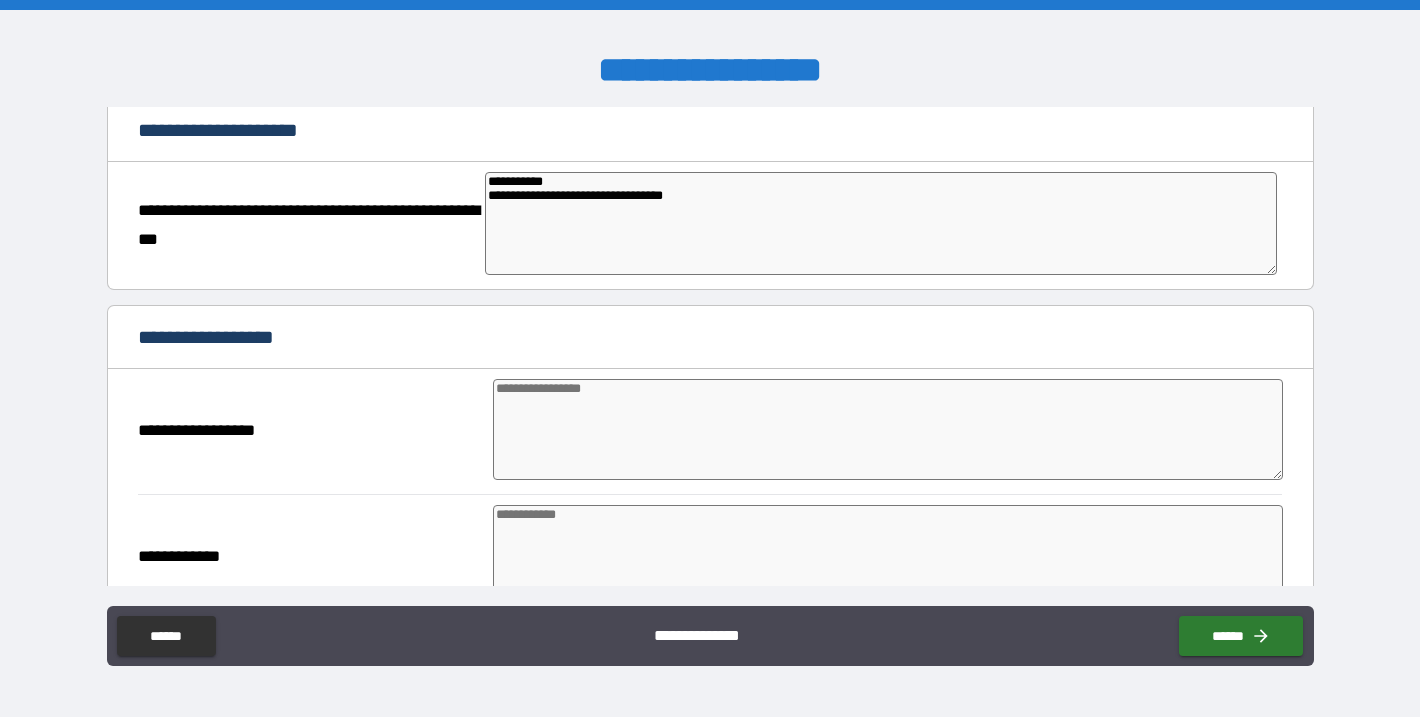 click on "**********" at bounding box center [881, 223] 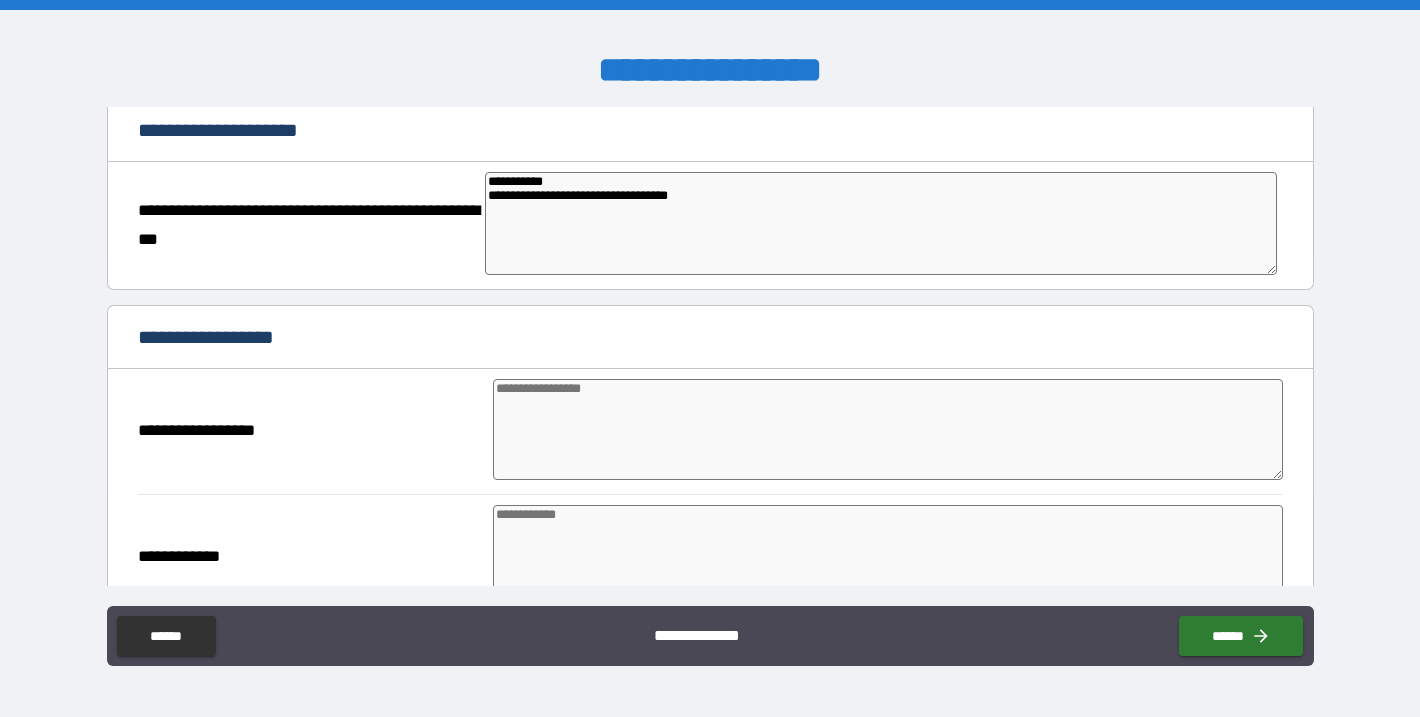 paste on "**********" 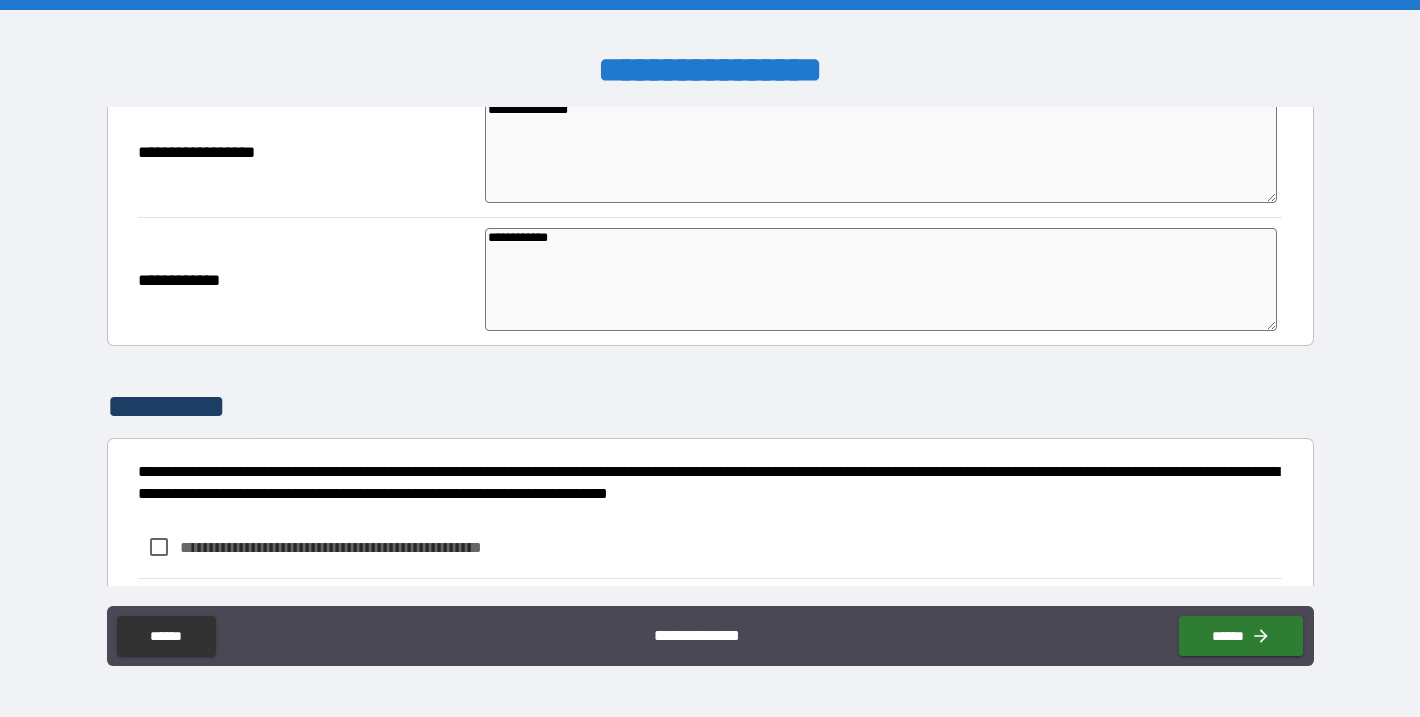scroll, scrollTop: 1647, scrollLeft: 0, axis: vertical 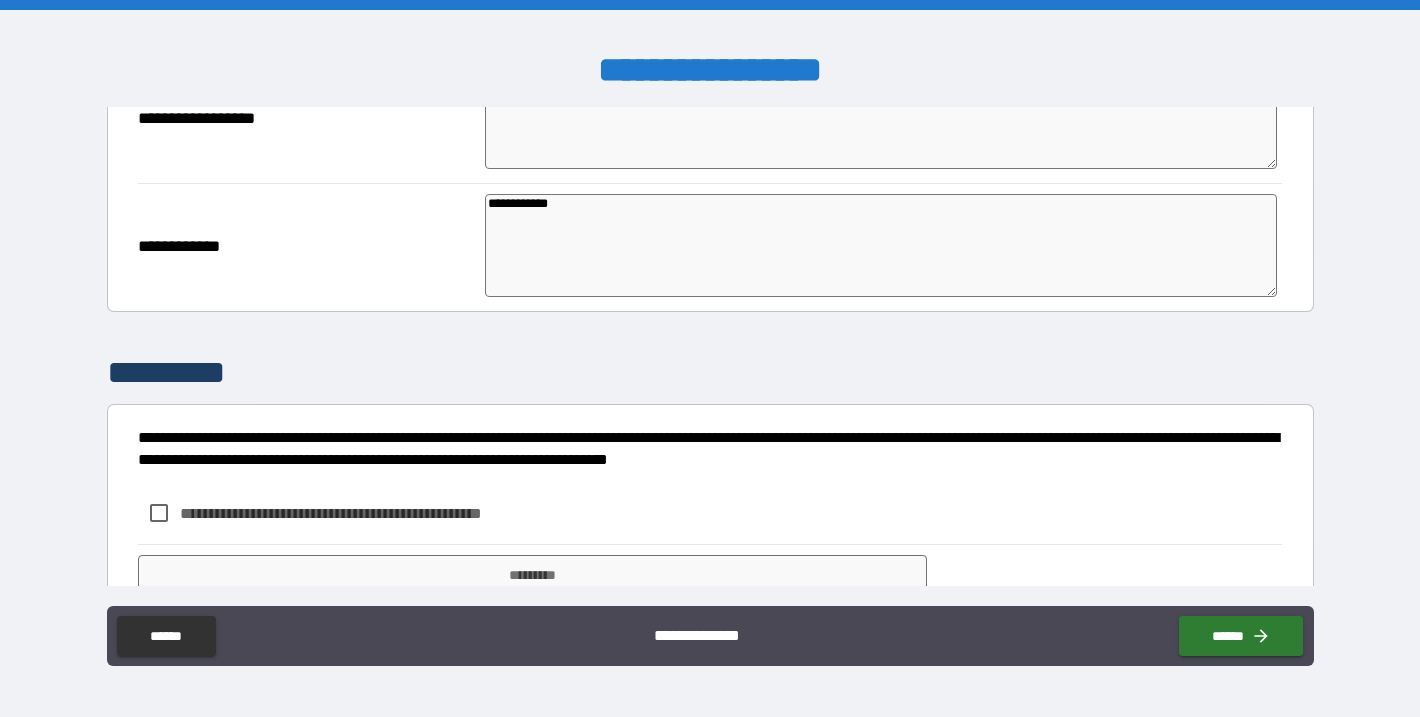 click on "**********" at bounding box center [364, 513] 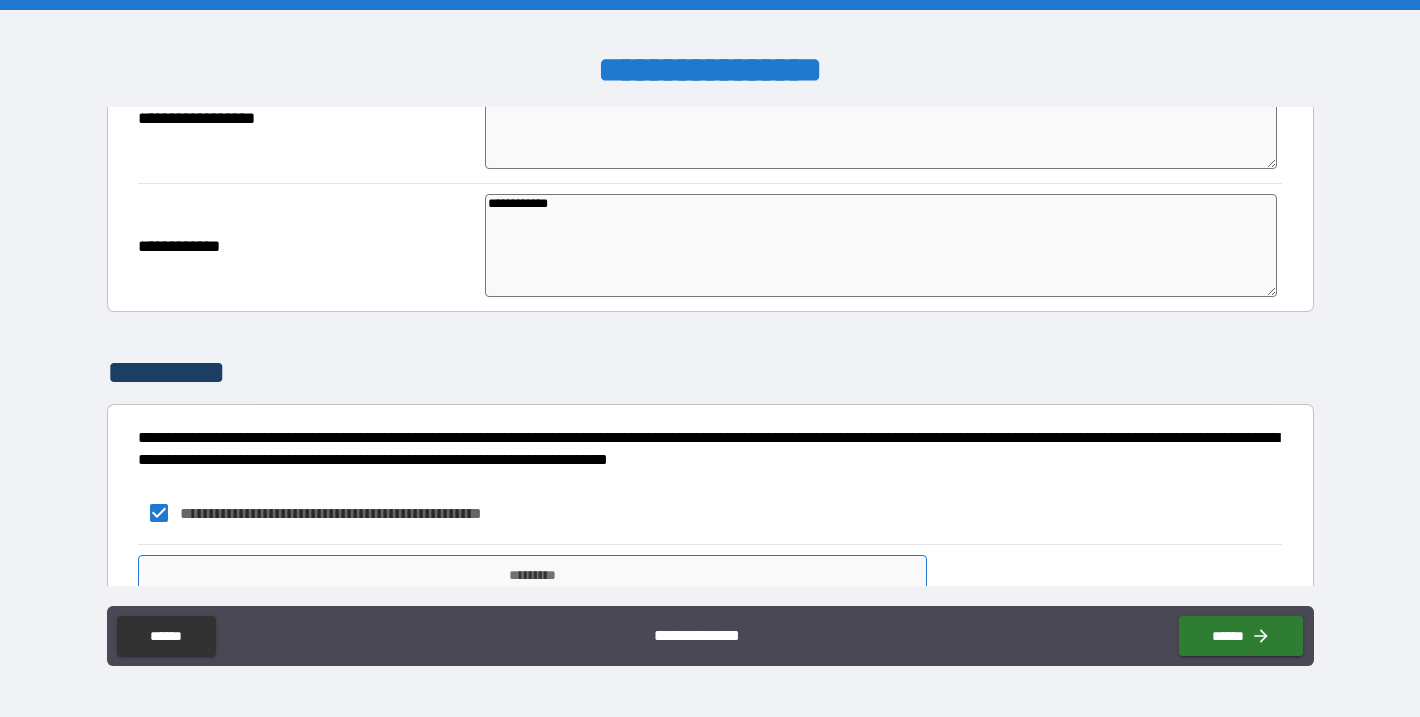 click on "*********" at bounding box center [533, 575] 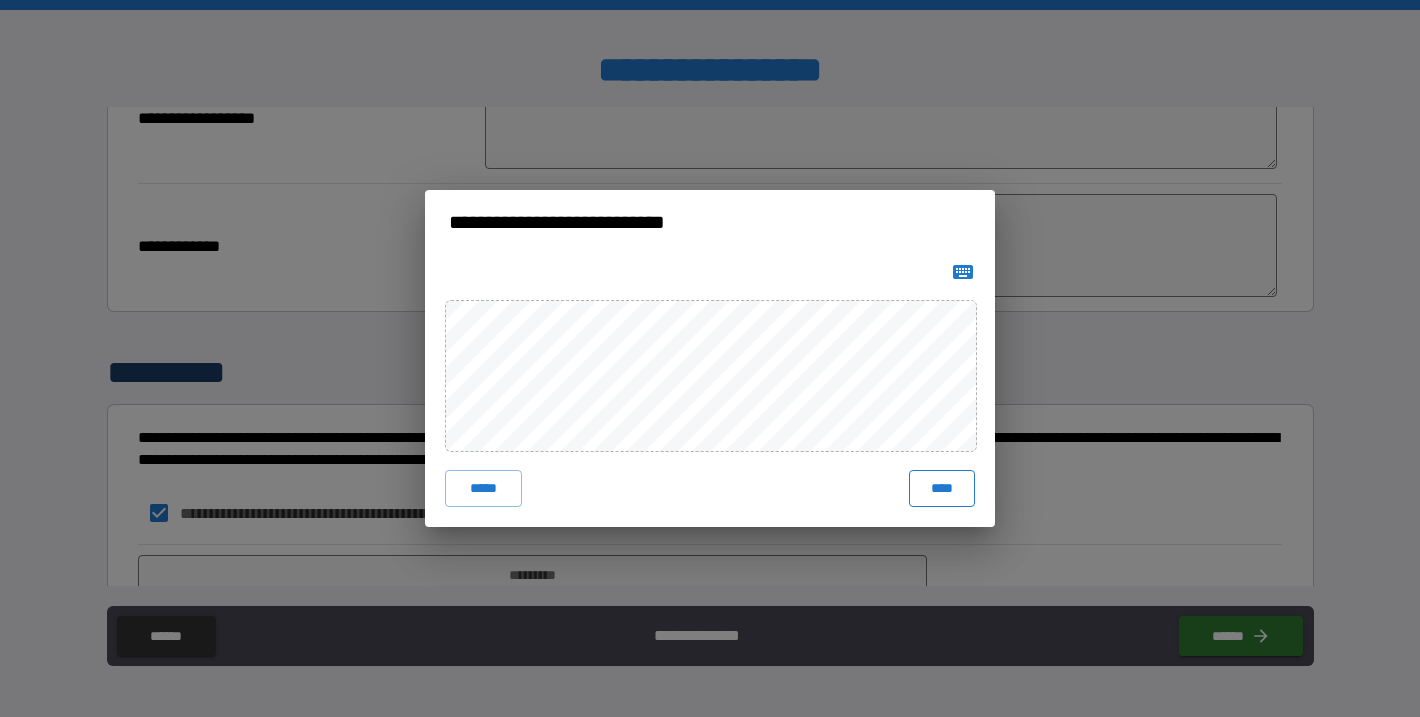 click on "****" at bounding box center (942, 488) 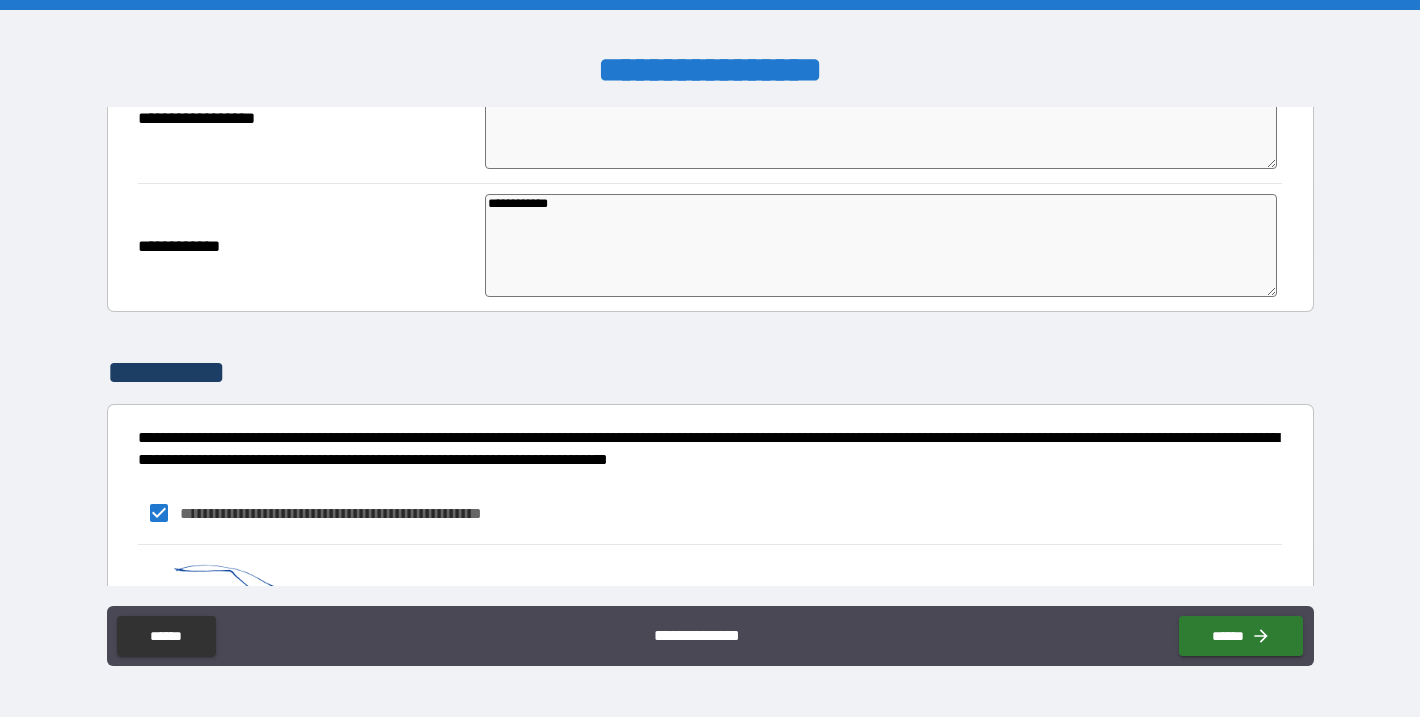 scroll, scrollTop: 1728, scrollLeft: 0, axis: vertical 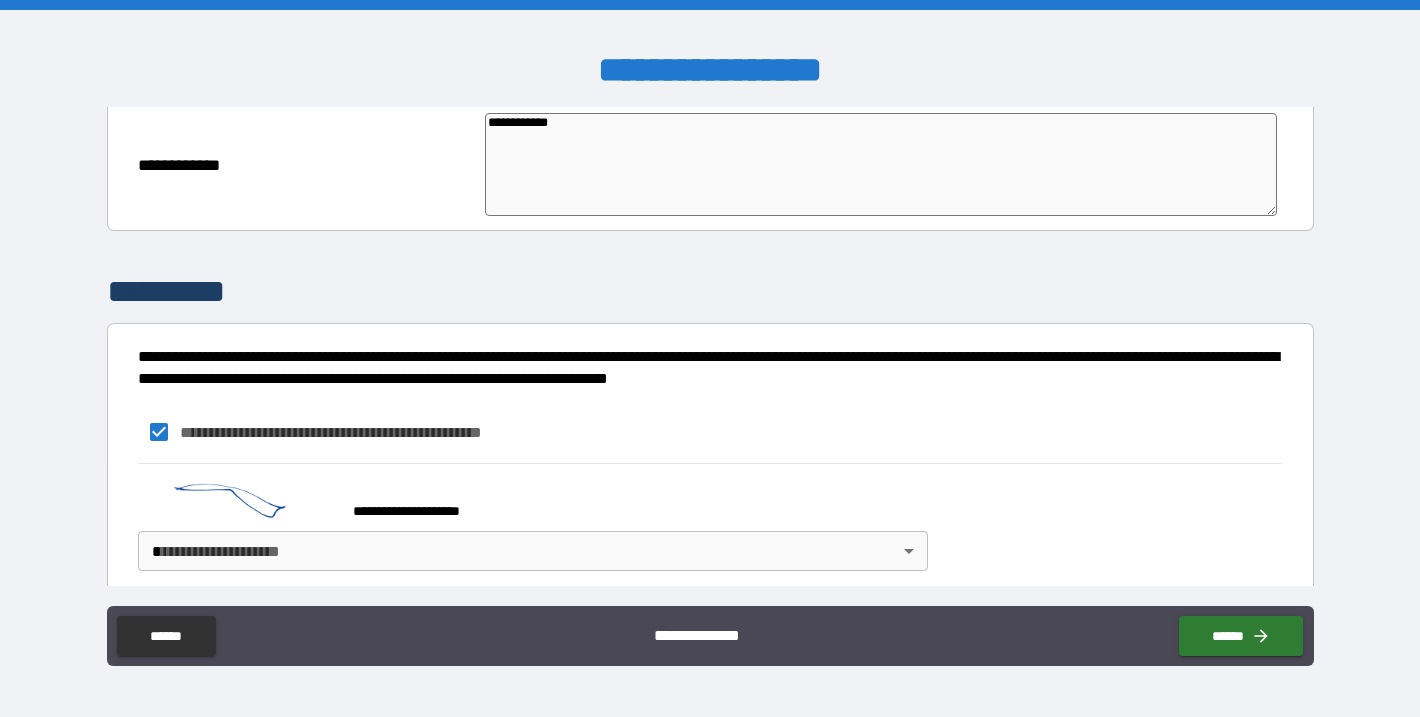 click on "**********" at bounding box center (710, 358) 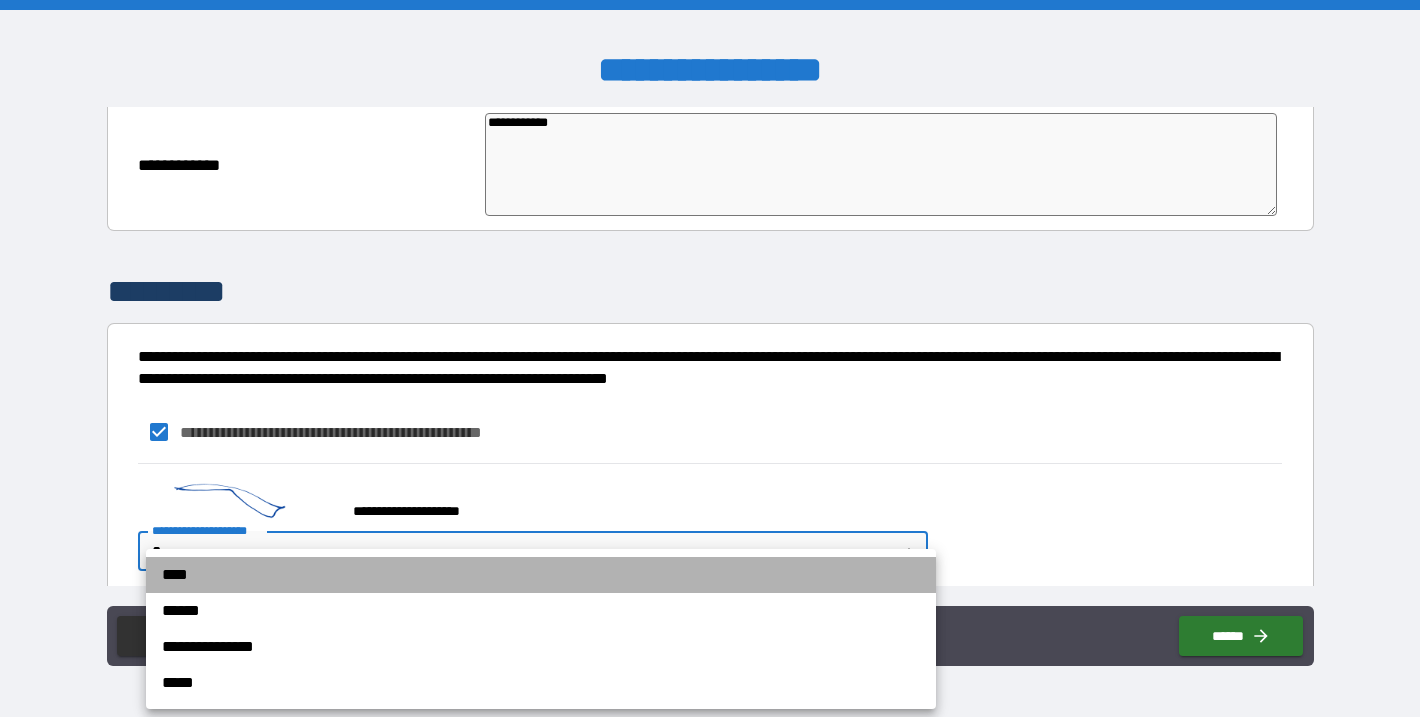 click on "****" at bounding box center (541, 575) 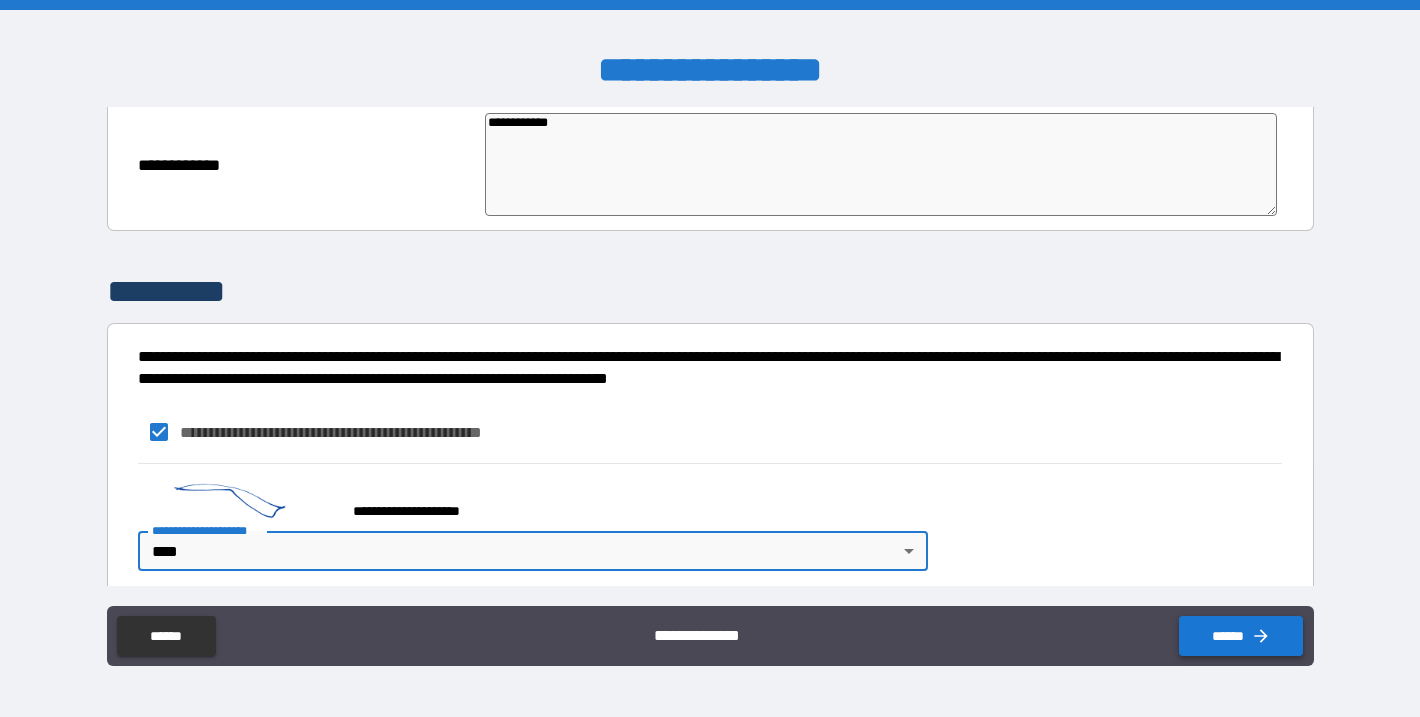 click on "******" at bounding box center (1241, 636) 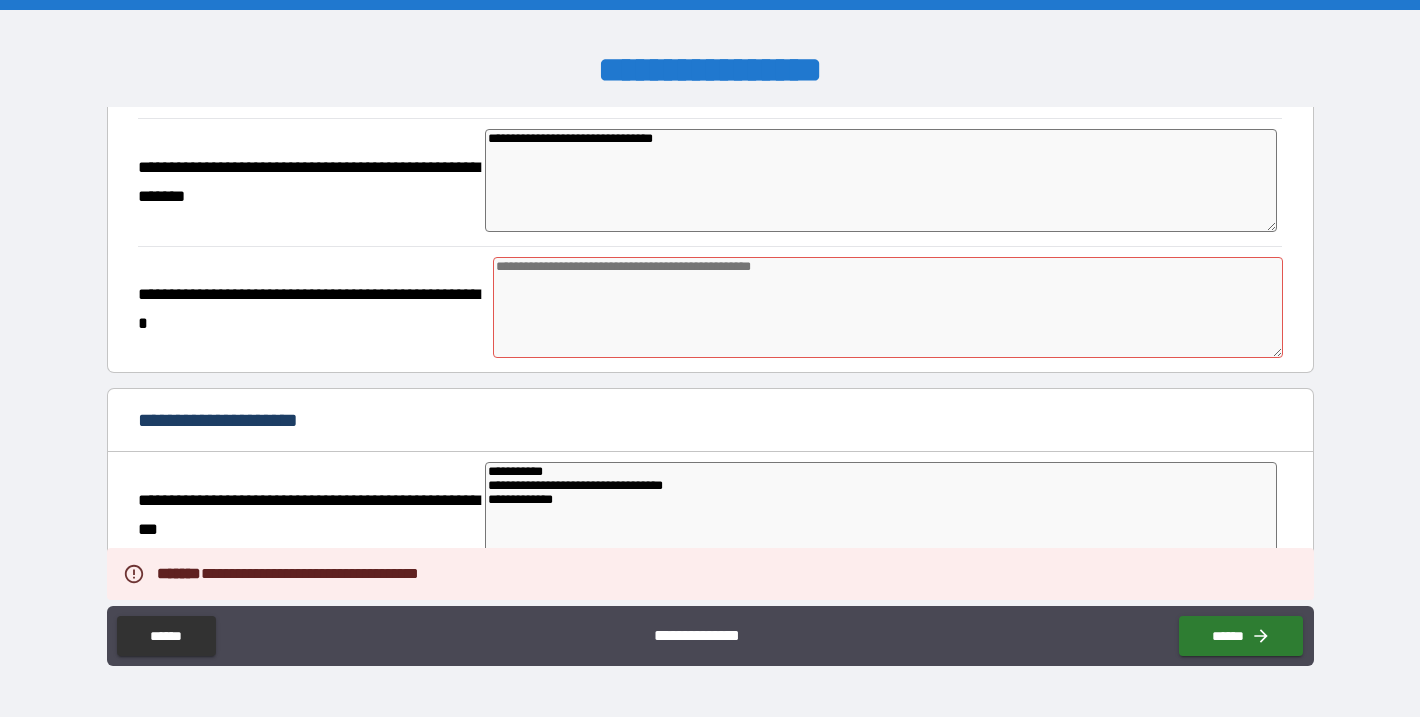 scroll, scrollTop: 1043, scrollLeft: 0, axis: vertical 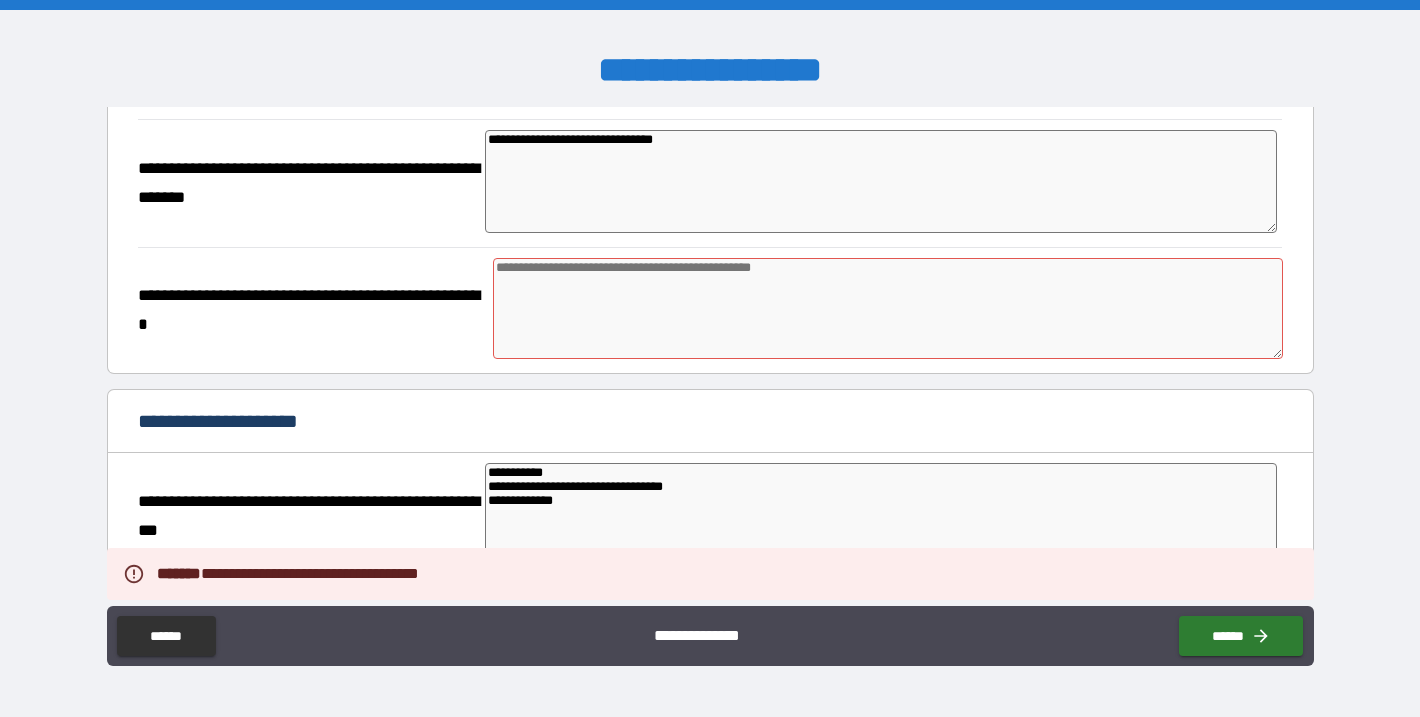 click at bounding box center [888, 308] 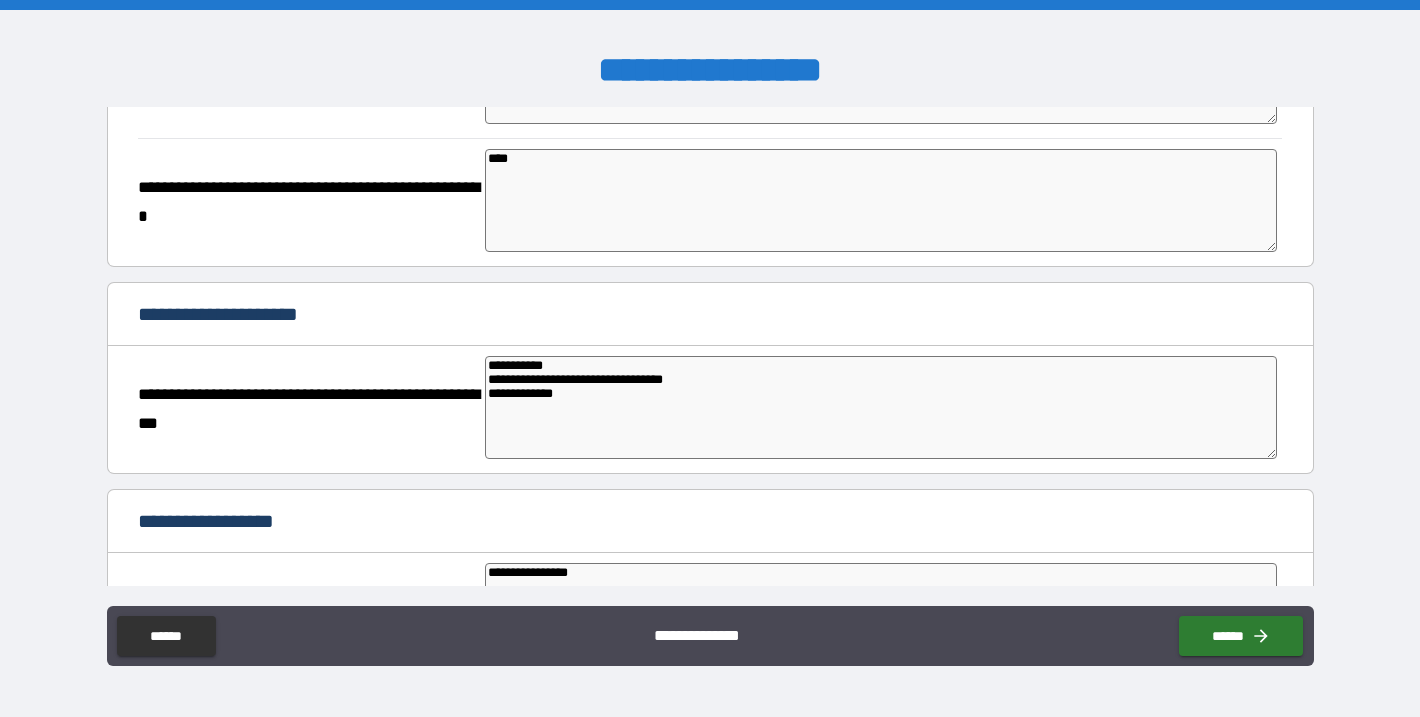 scroll, scrollTop: 1200, scrollLeft: 0, axis: vertical 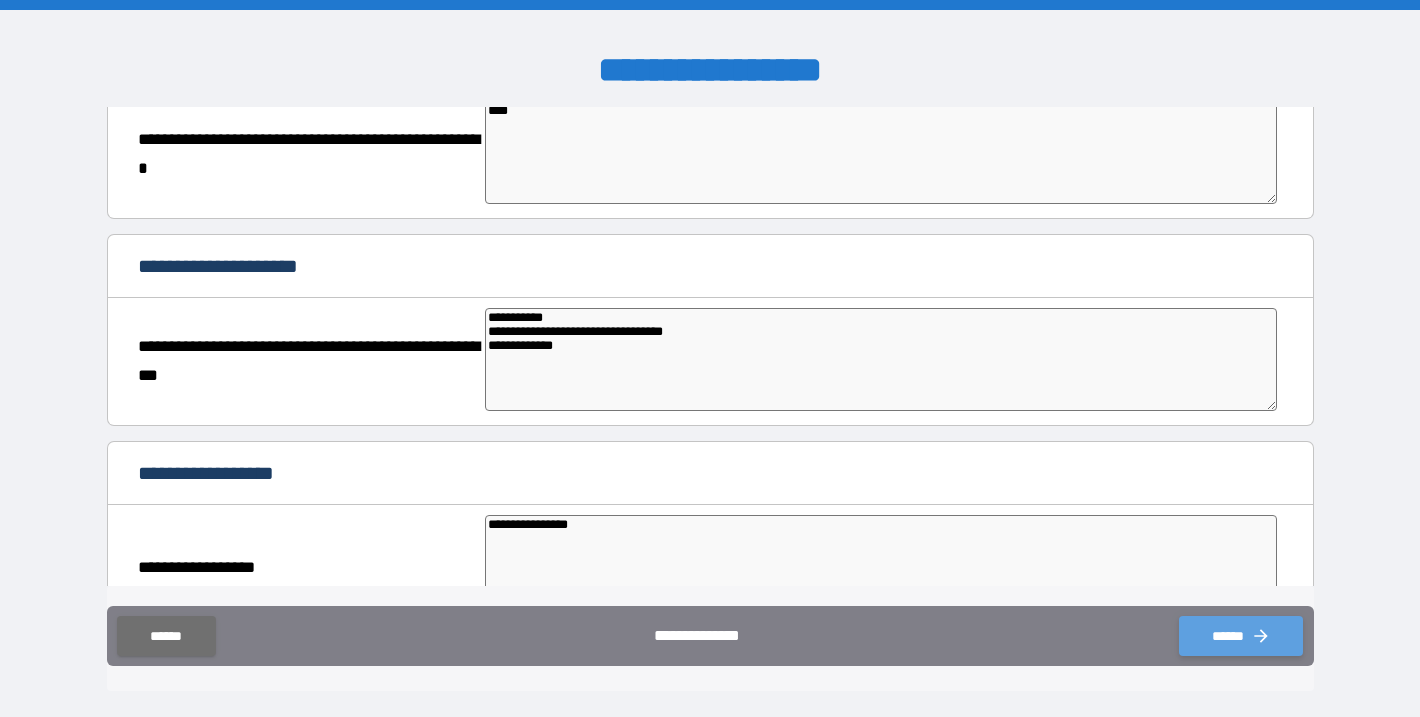 click on "******" at bounding box center (1241, 636) 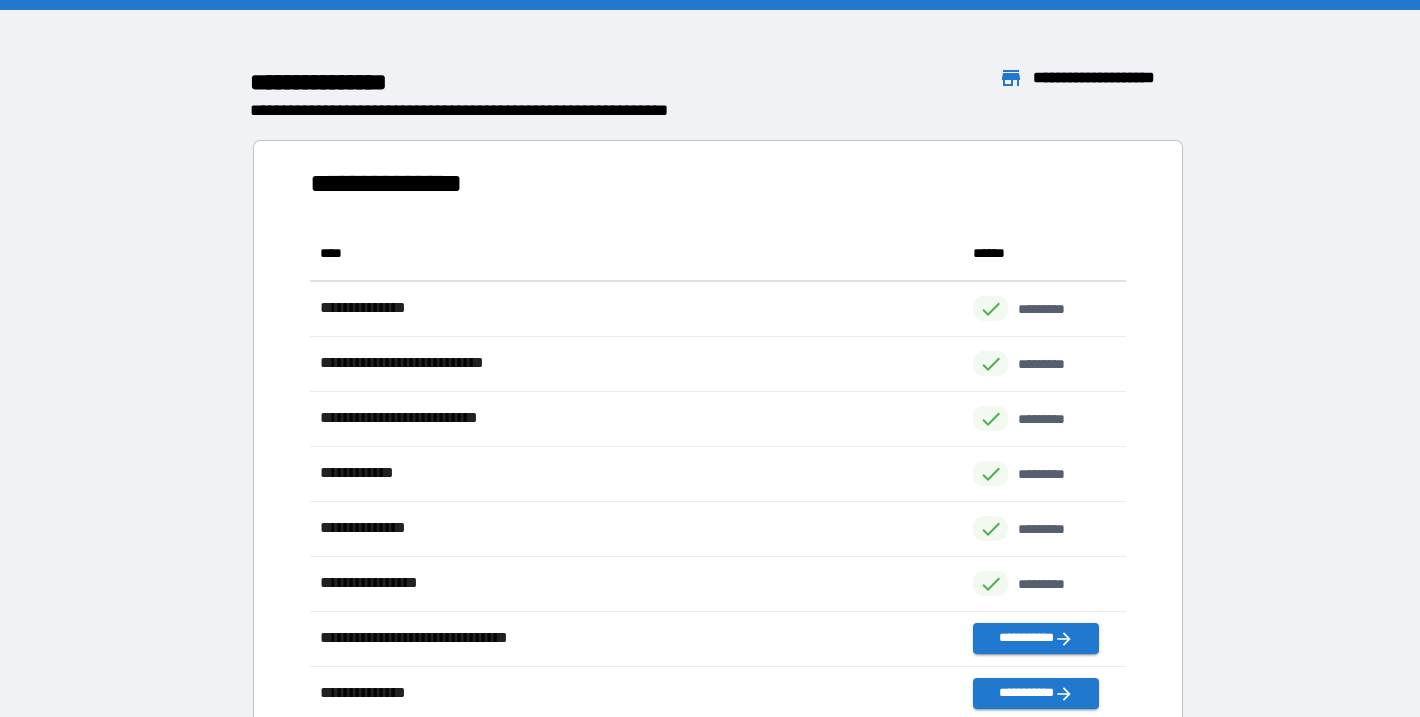 scroll, scrollTop: 496, scrollLeft: 817, axis: both 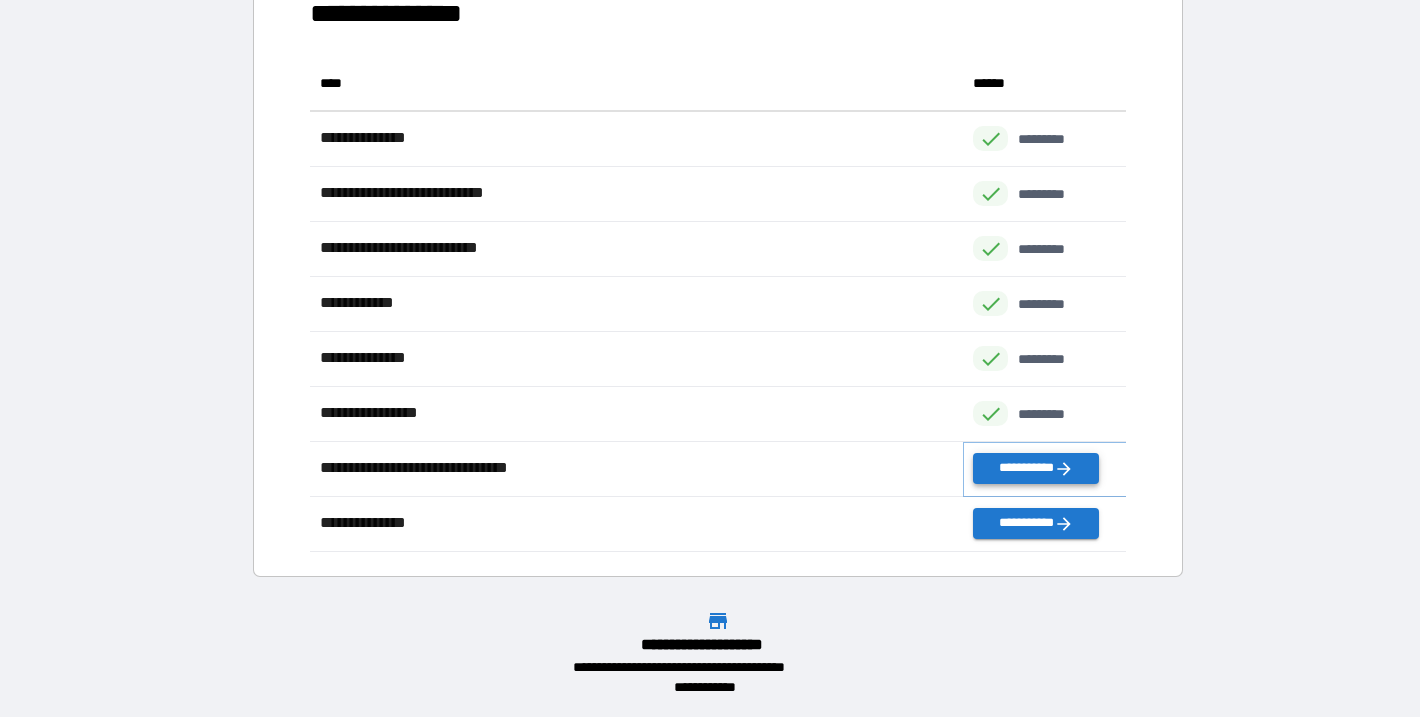 click on "**********" at bounding box center (1036, 468) 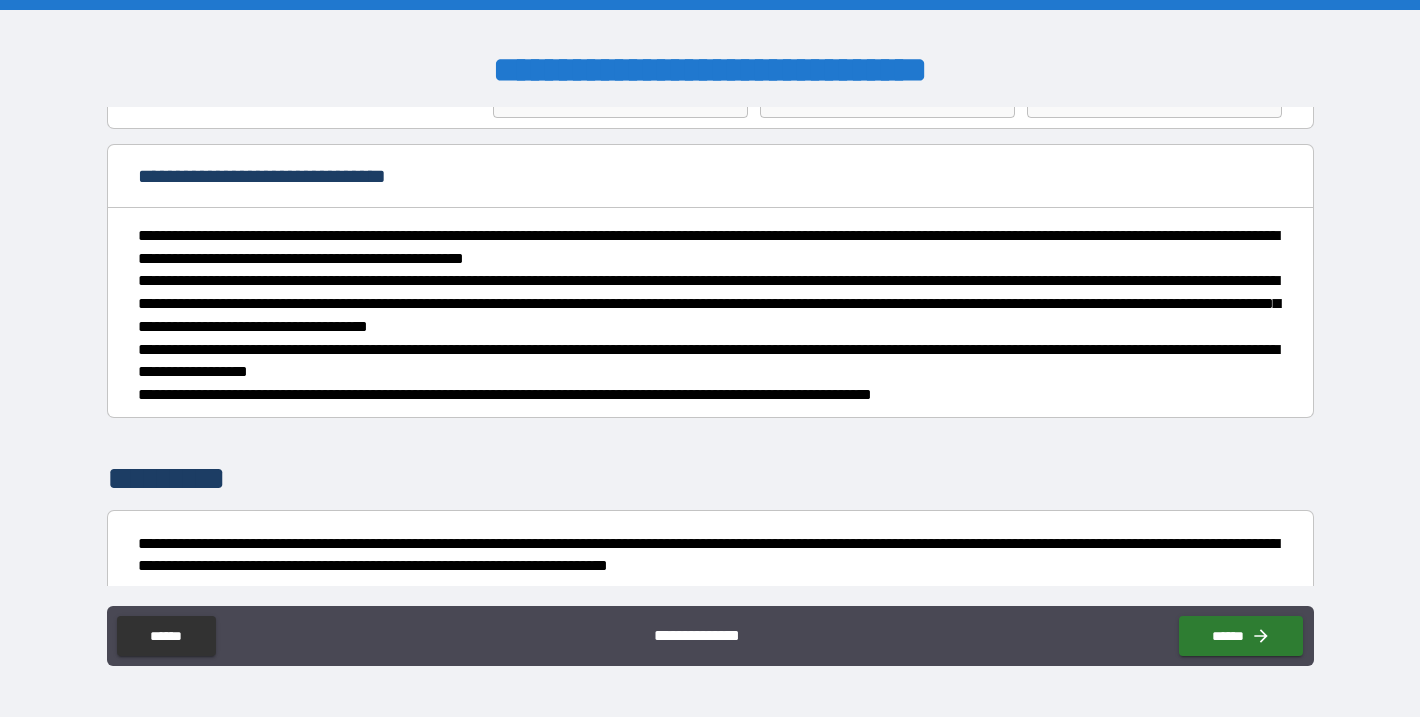 scroll, scrollTop: 289, scrollLeft: 0, axis: vertical 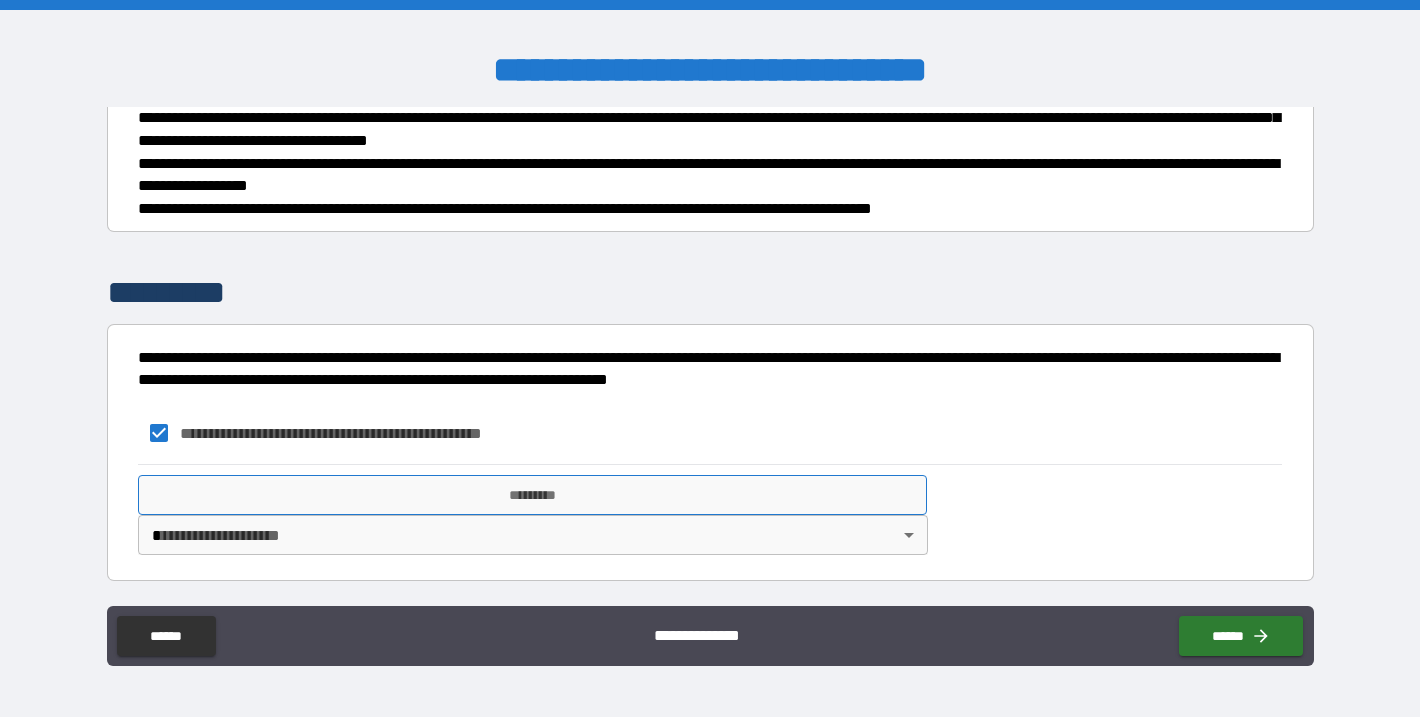 click on "*********" at bounding box center (533, 495) 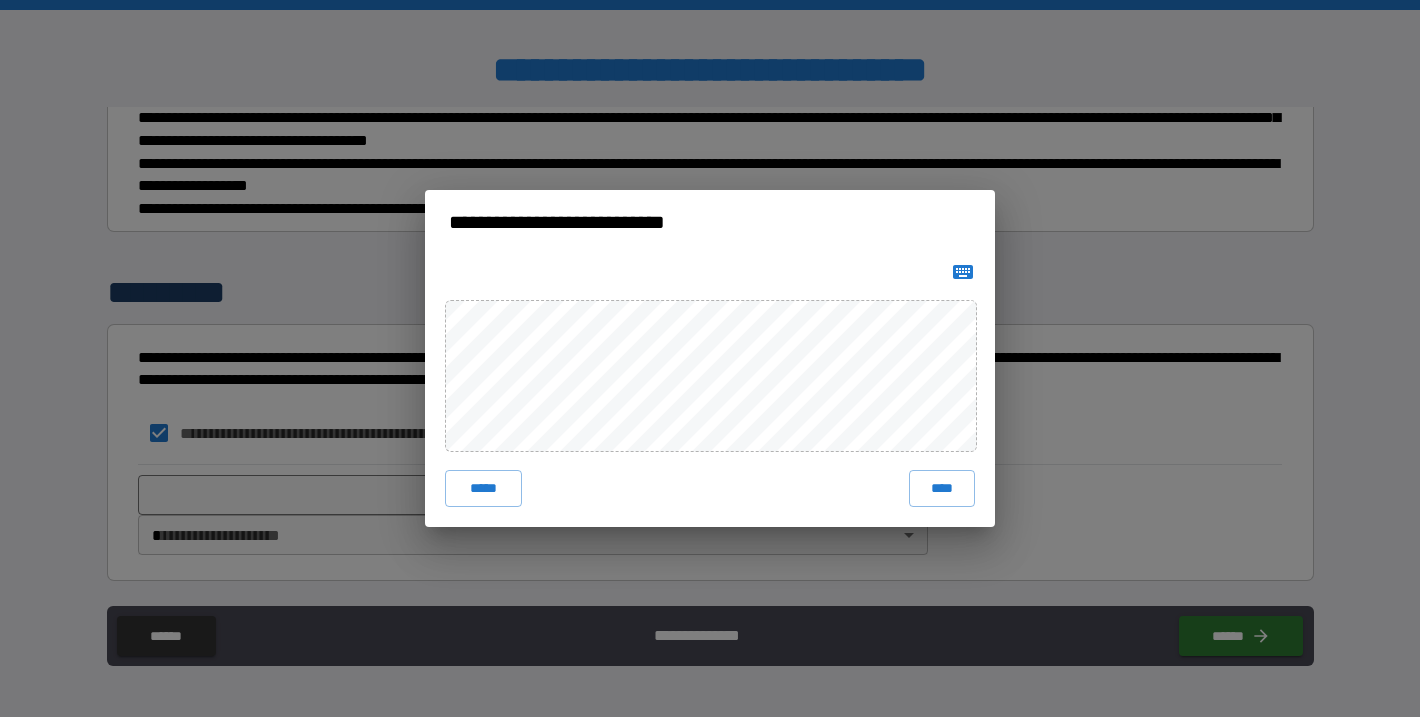 click on "***** ****" at bounding box center (710, 390) 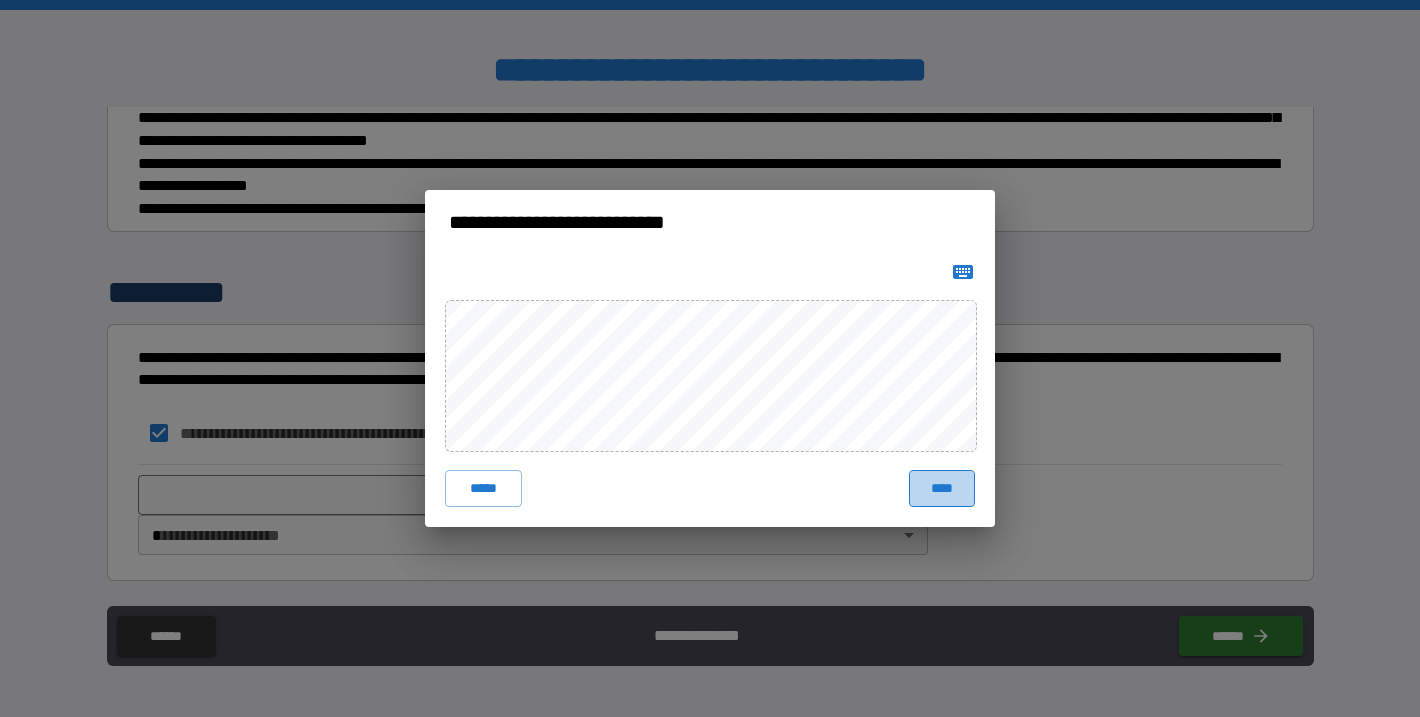 click on "****" at bounding box center (942, 488) 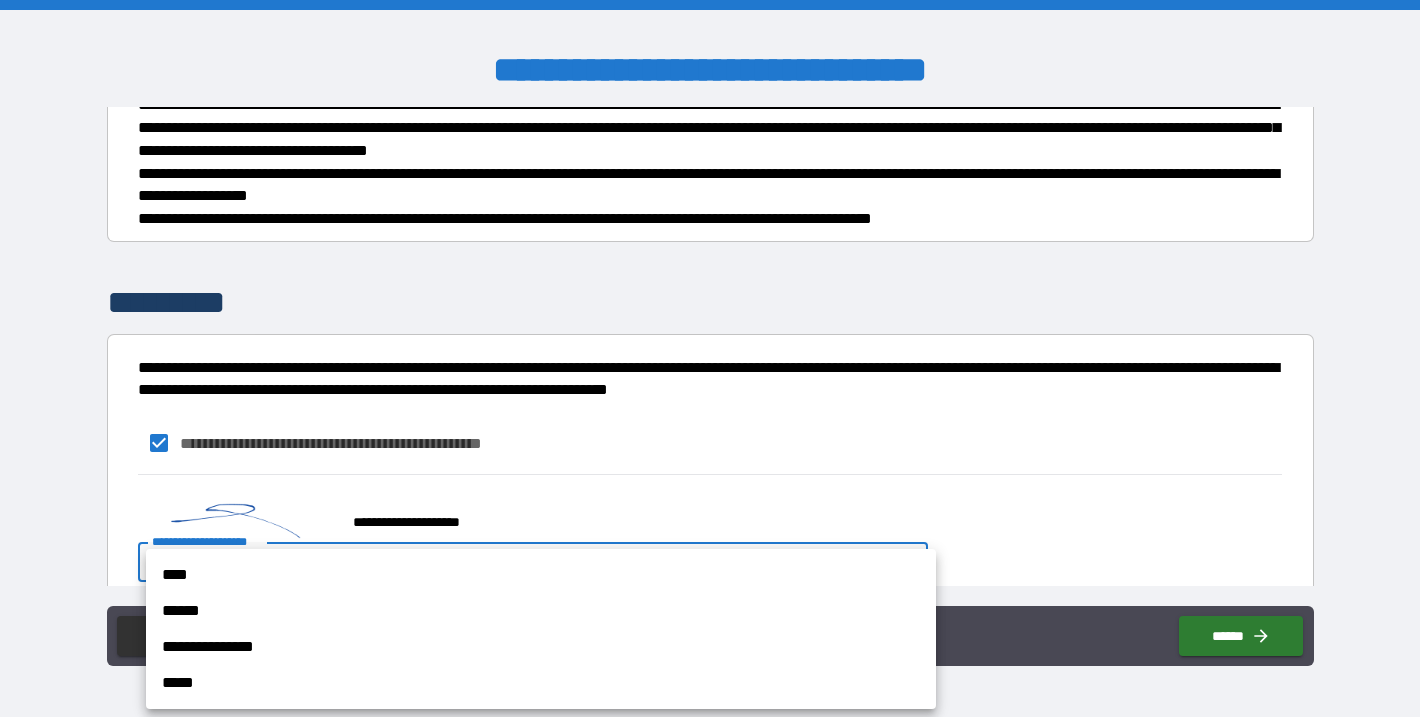 click on "**********" at bounding box center [710, 358] 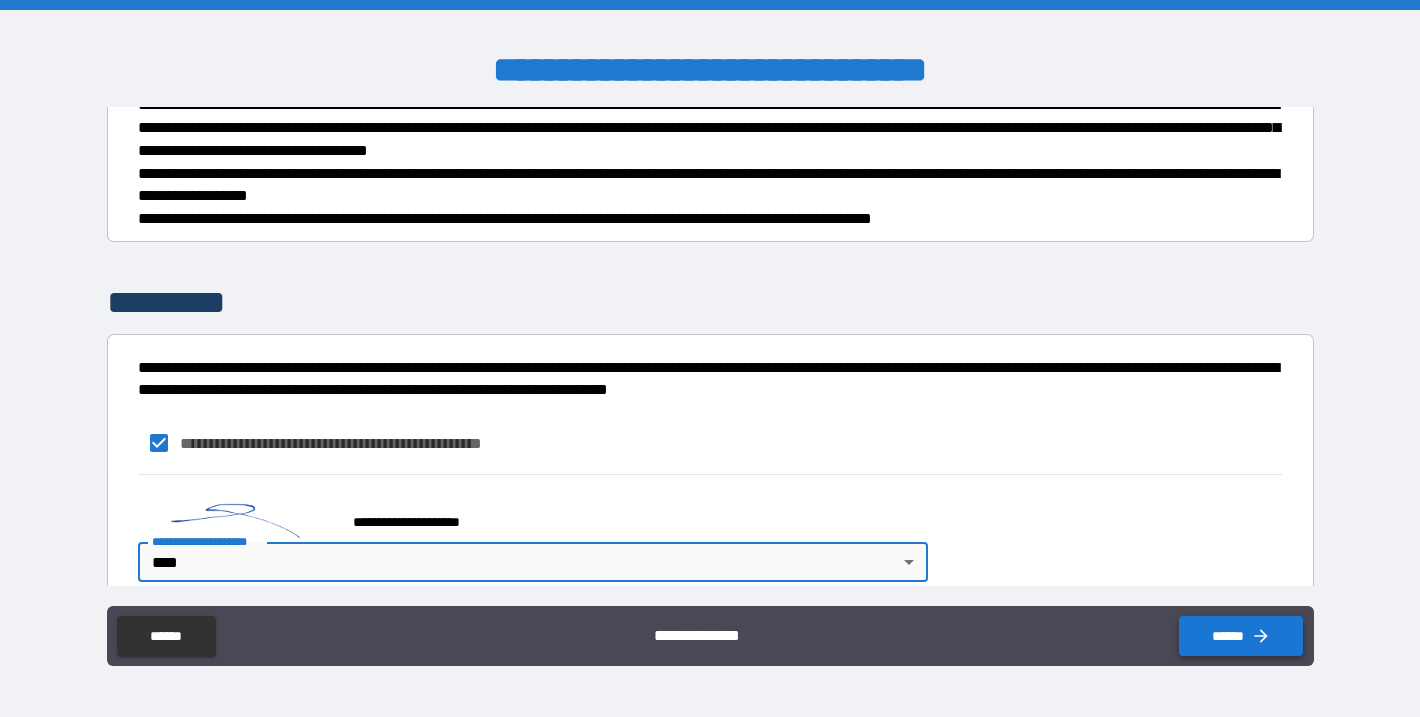 click on "******" at bounding box center (1241, 636) 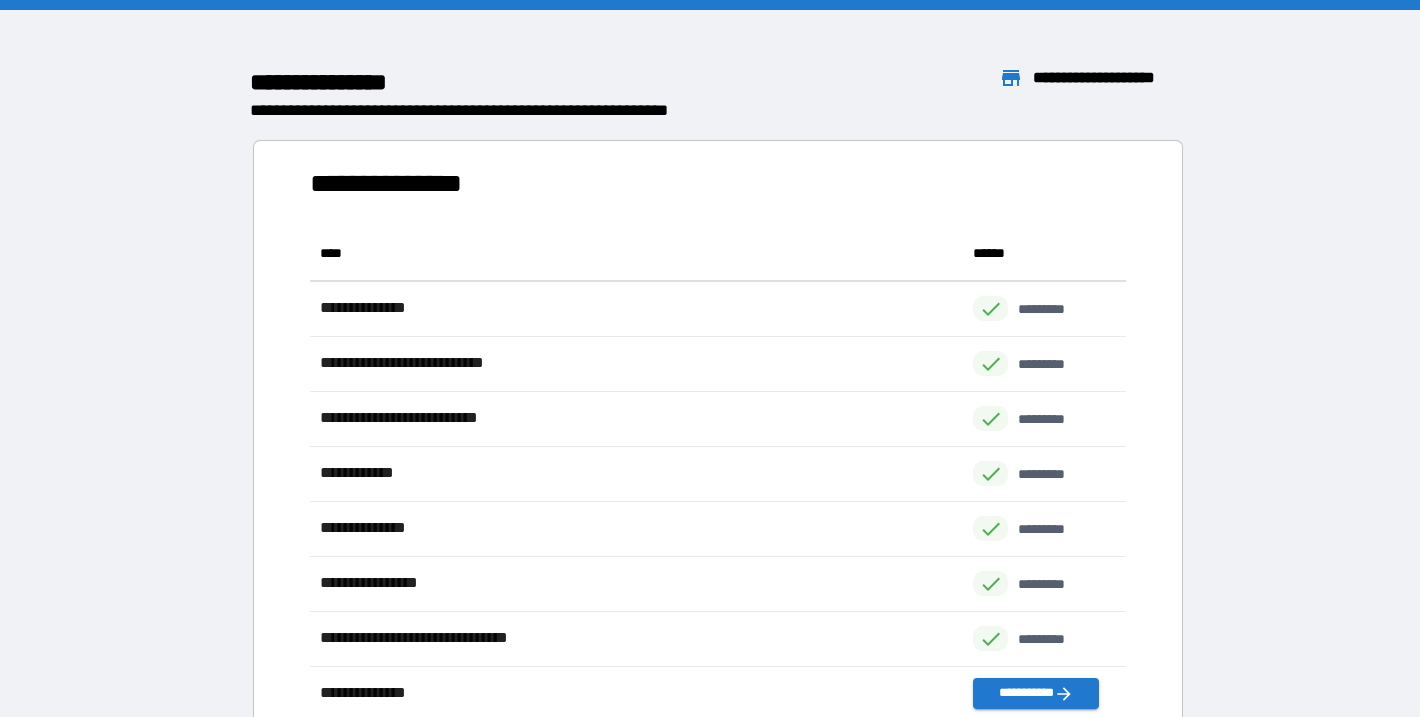 scroll, scrollTop: 496, scrollLeft: 817, axis: both 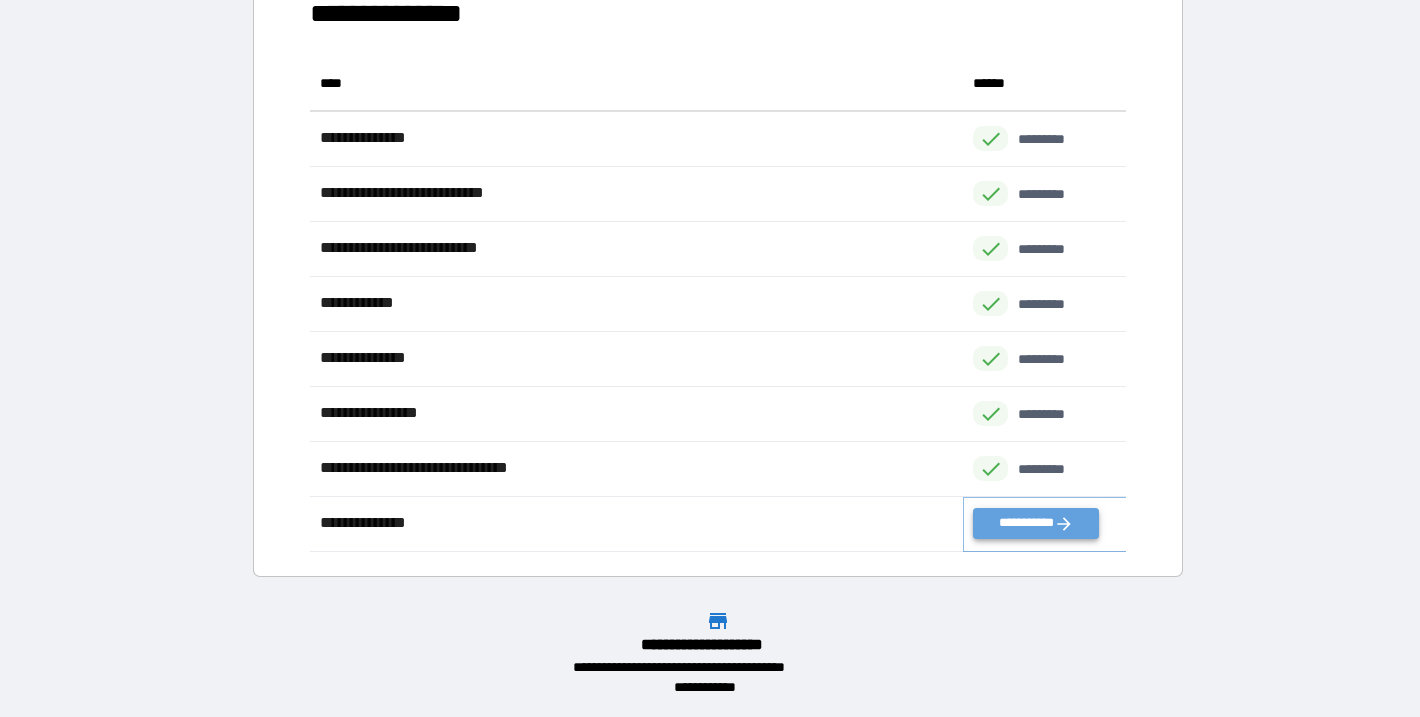click on "**********" at bounding box center [1036, 523] 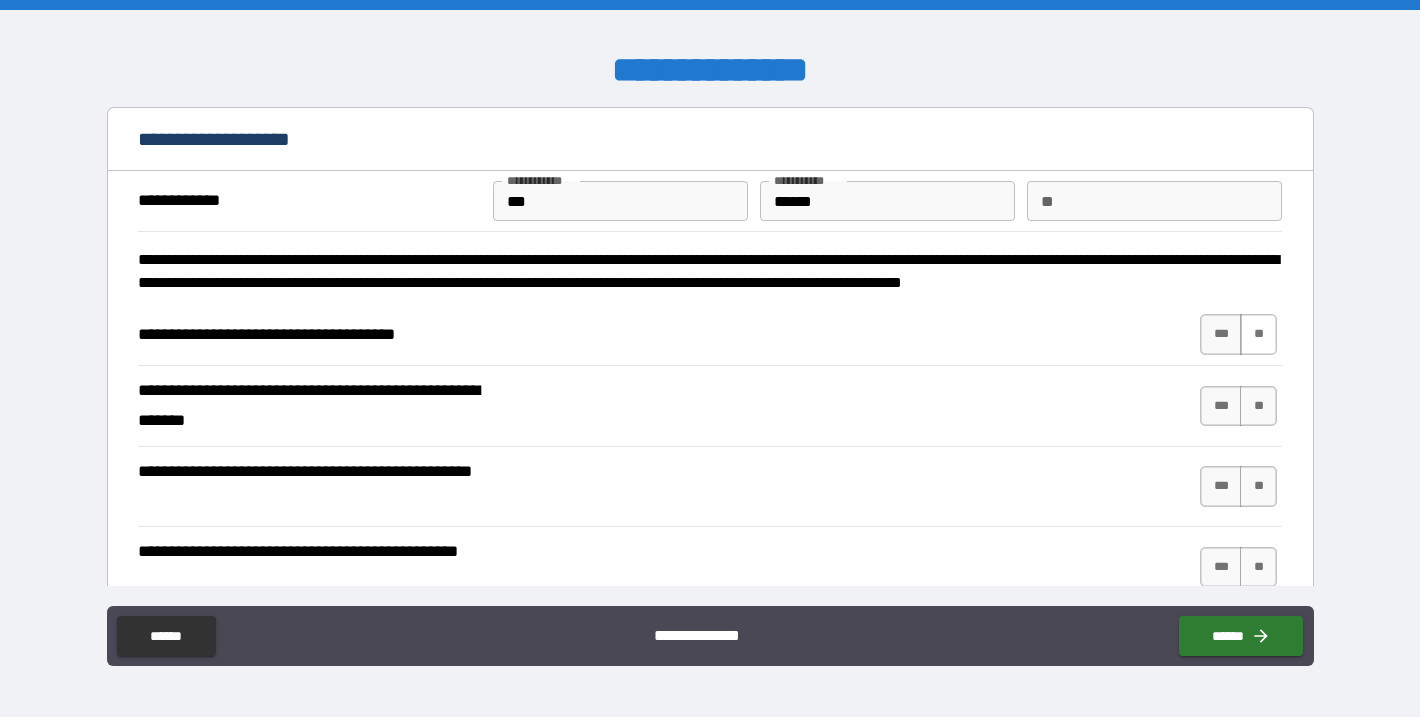 click on "**" at bounding box center (1258, 334) 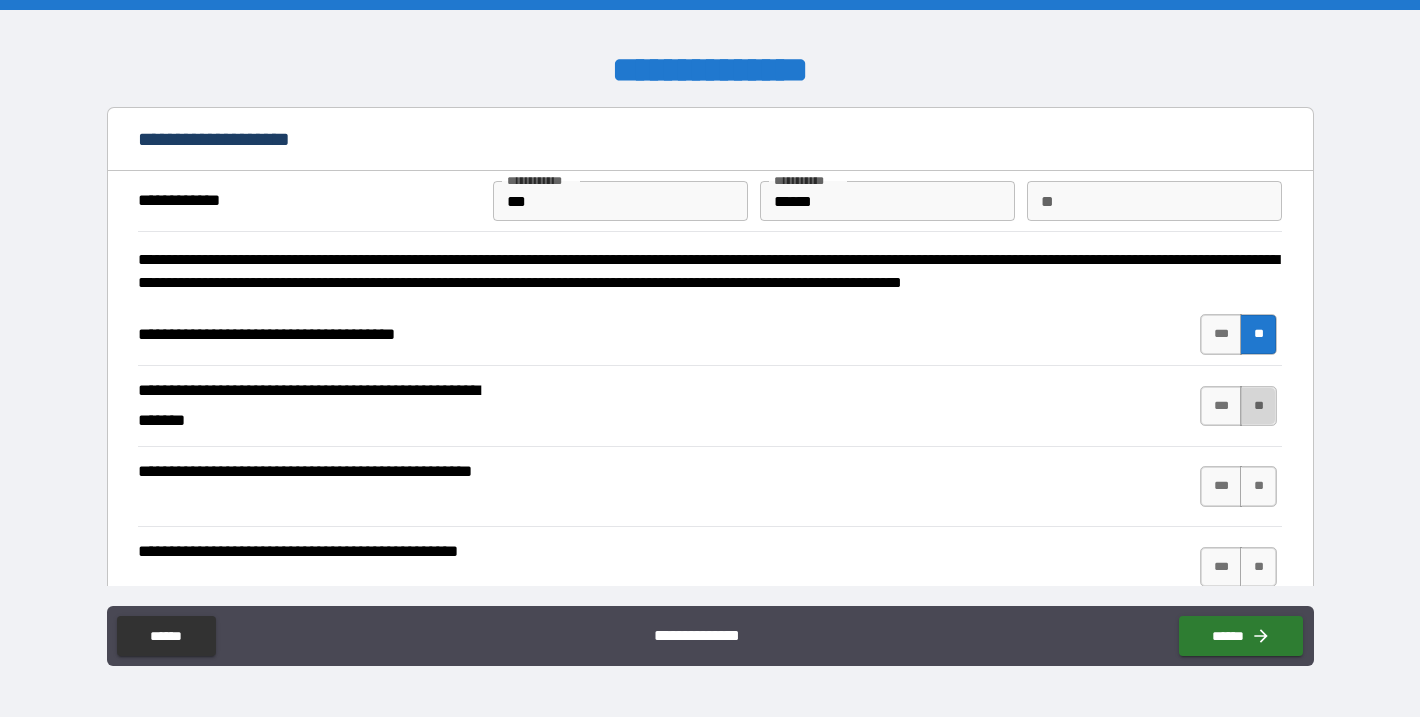 click on "**" at bounding box center [1258, 406] 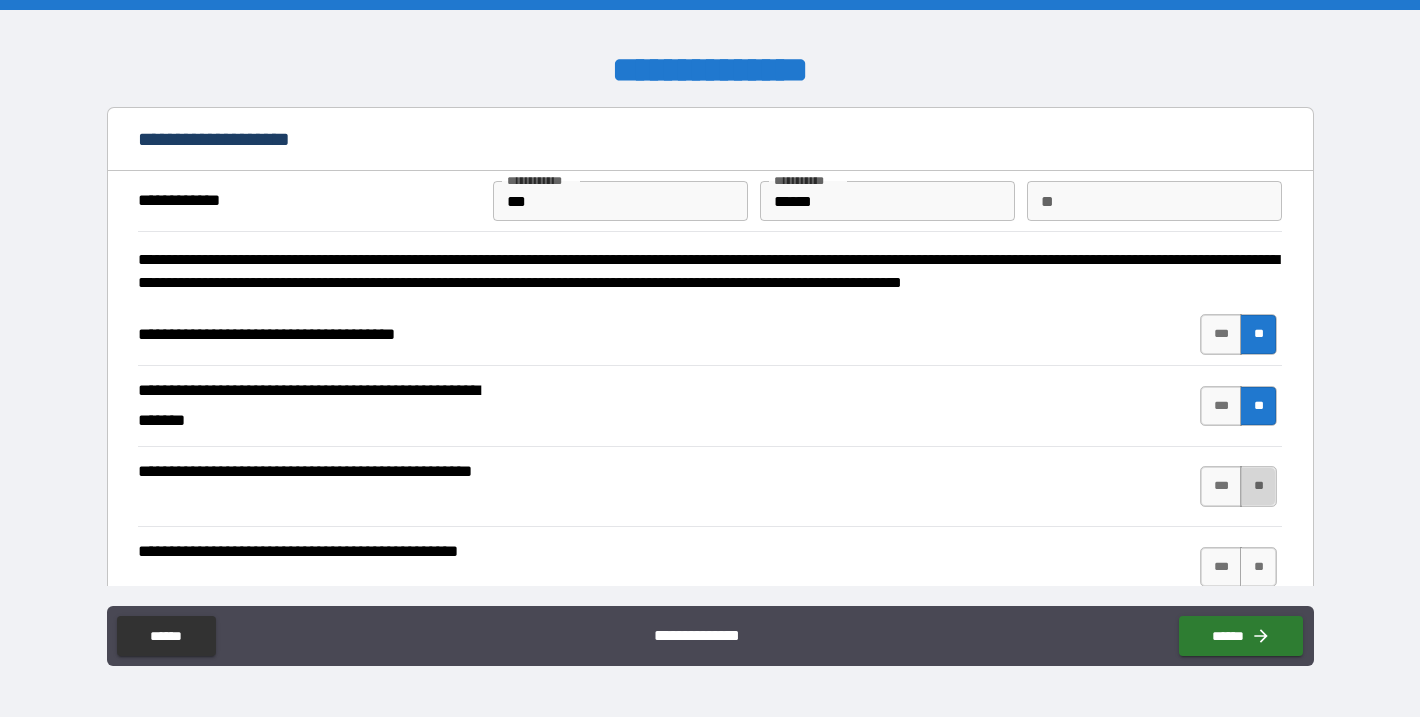click on "**" at bounding box center [1258, 486] 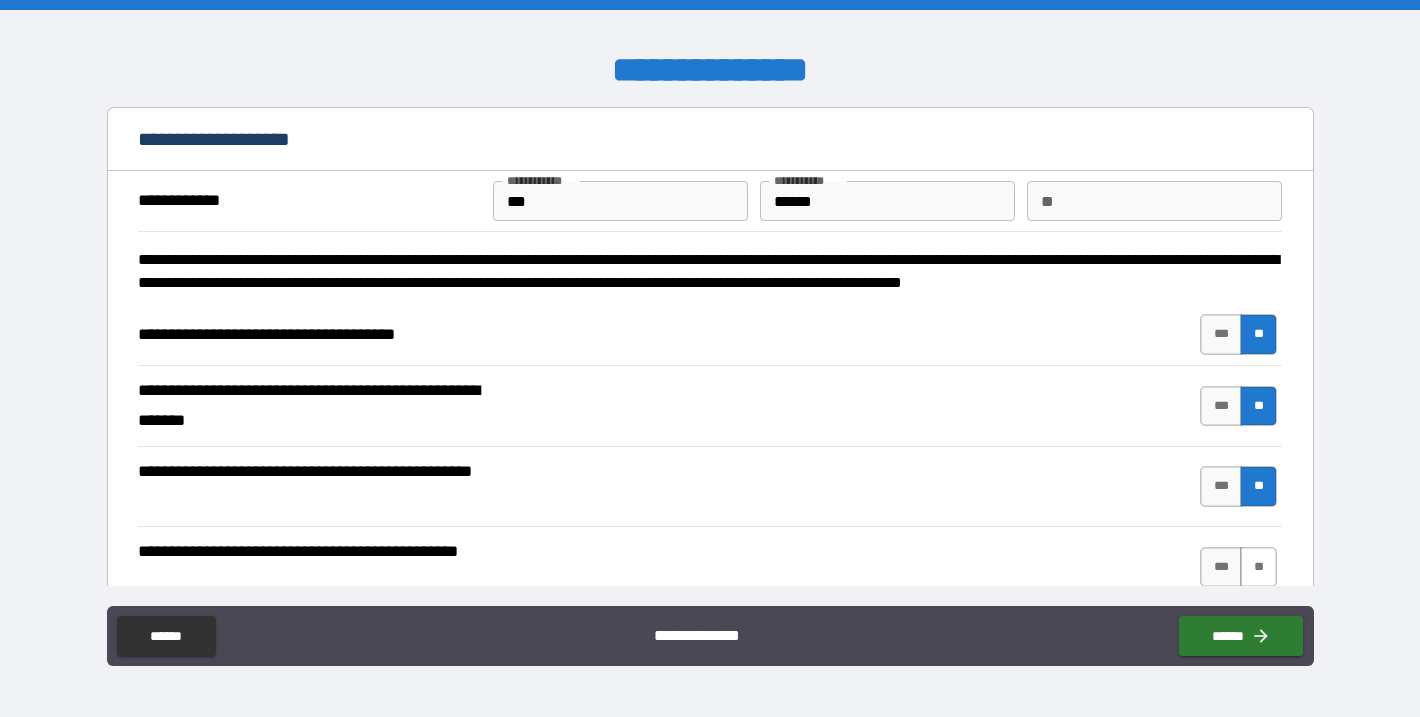 click on "**" at bounding box center [1258, 567] 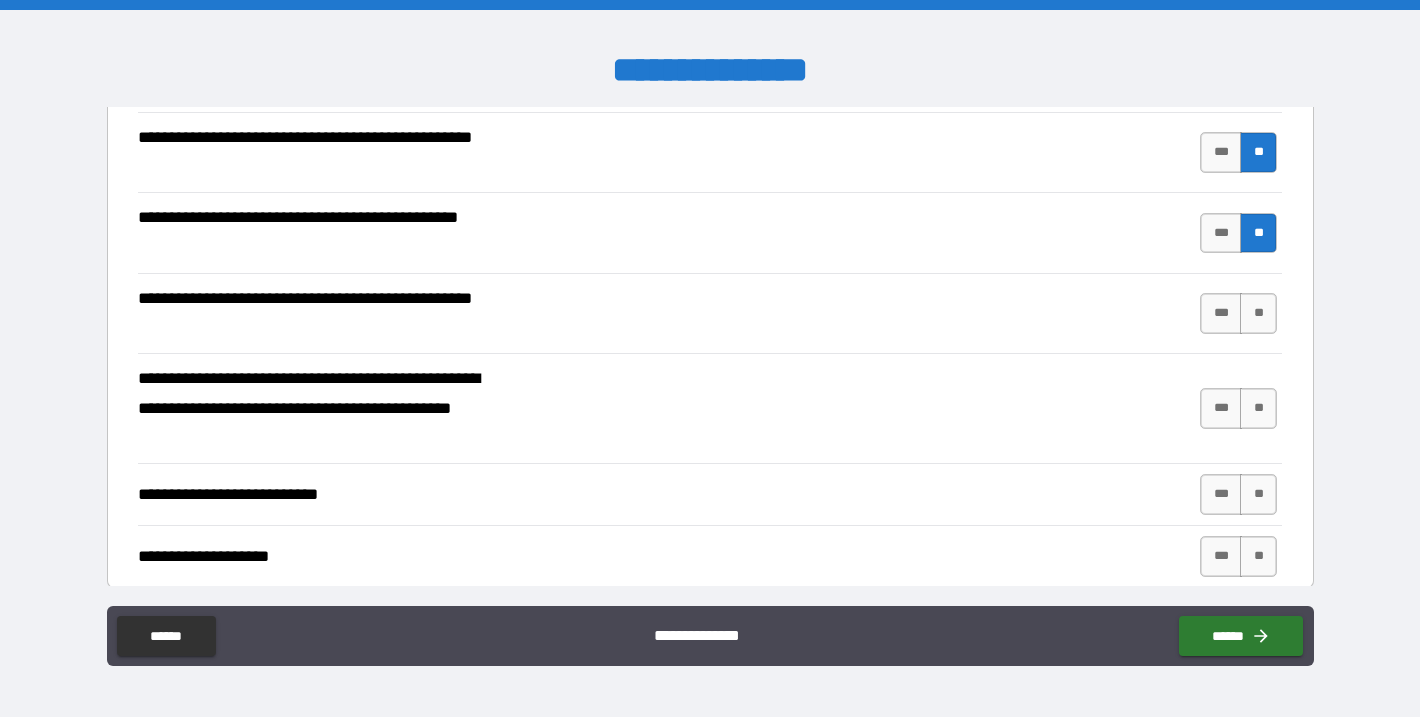 scroll, scrollTop: 346, scrollLeft: 0, axis: vertical 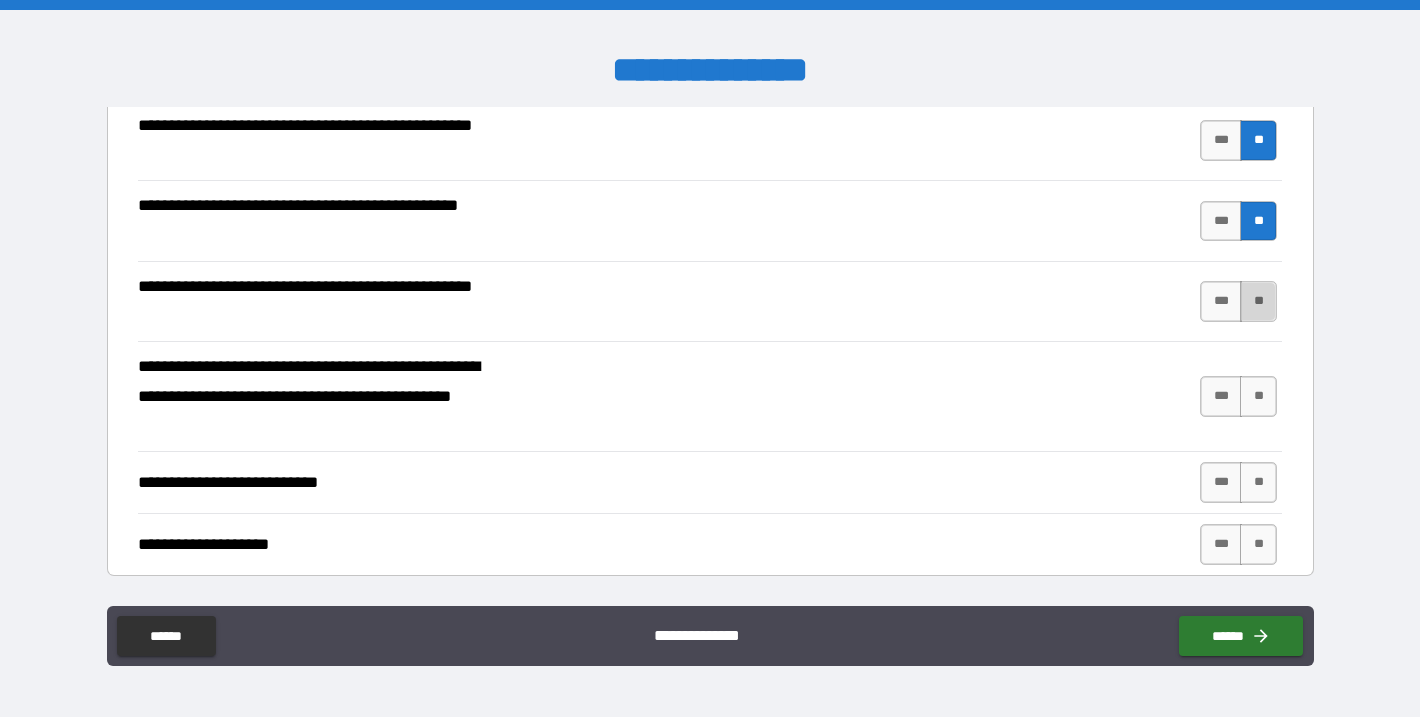 click on "**" at bounding box center [1258, 301] 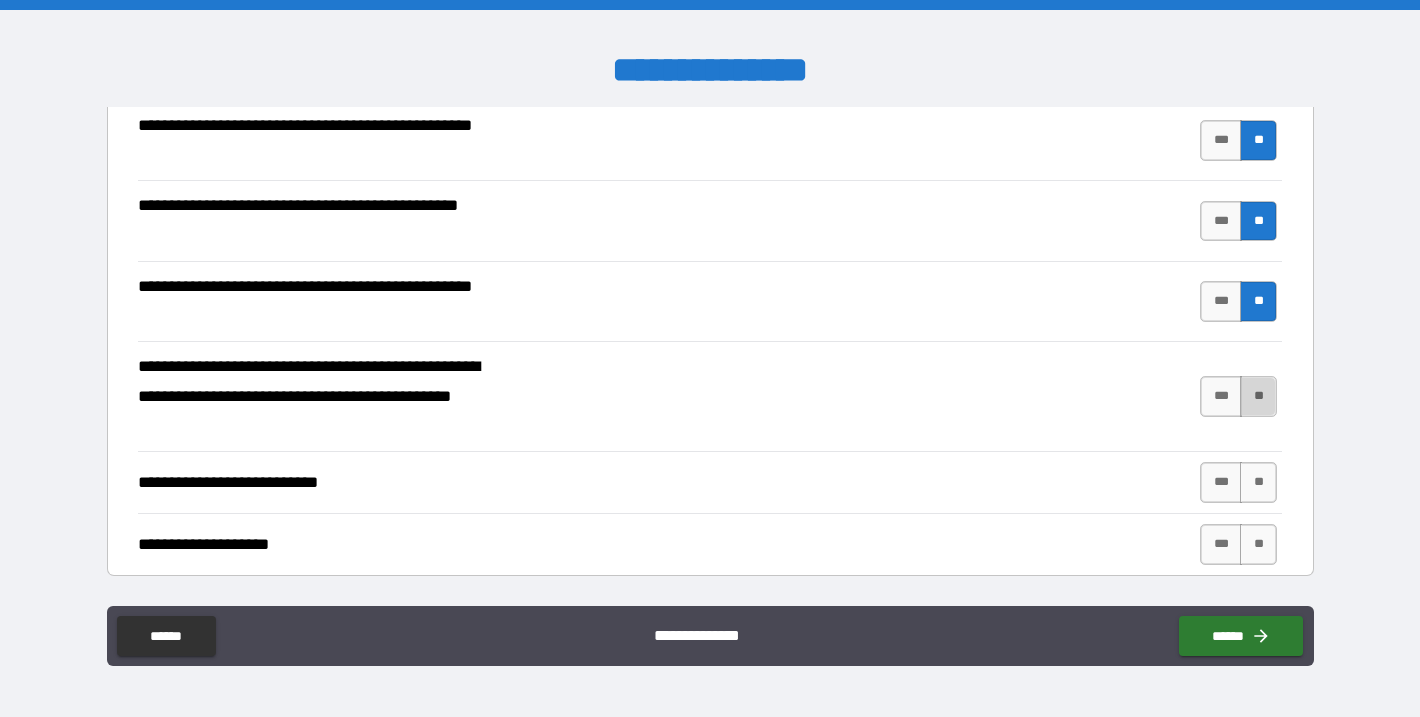 click on "**" at bounding box center (1258, 396) 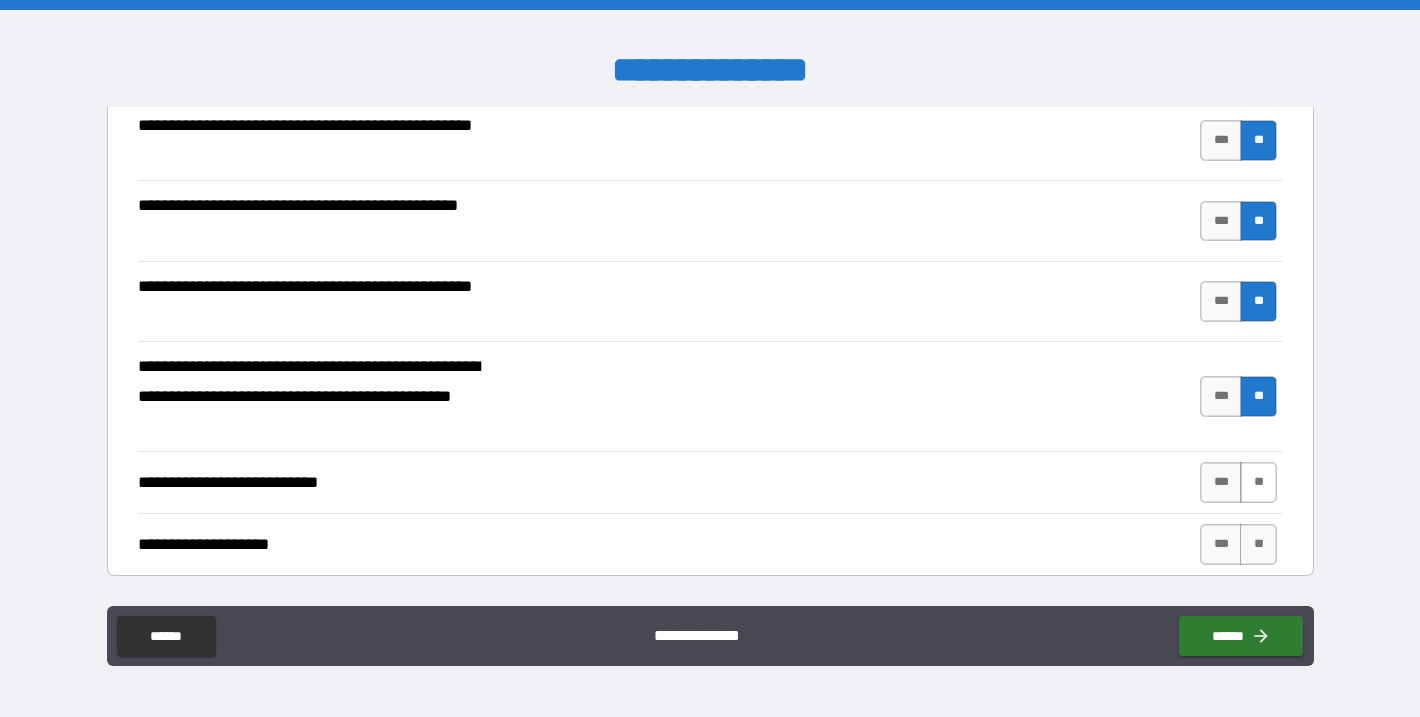 click on "**" at bounding box center [1258, 482] 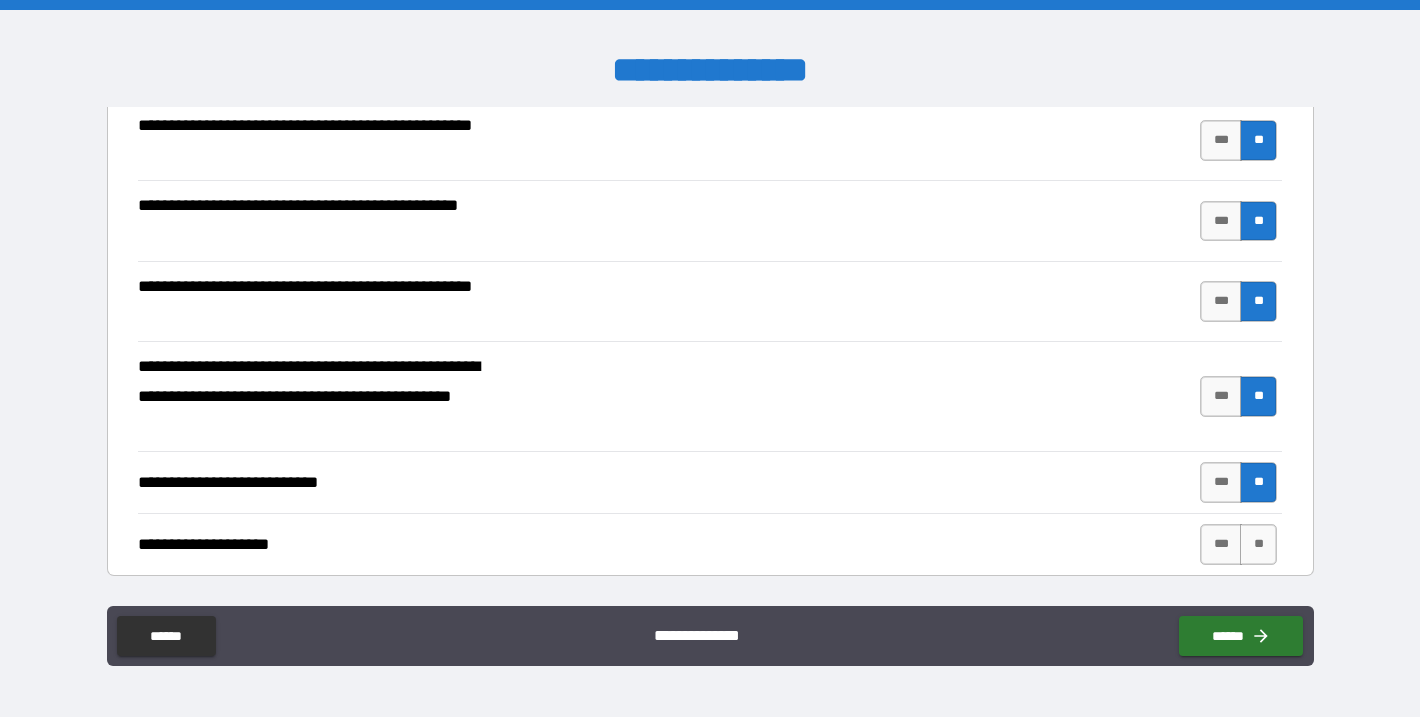click on "**********" at bounding box center [710, 544] 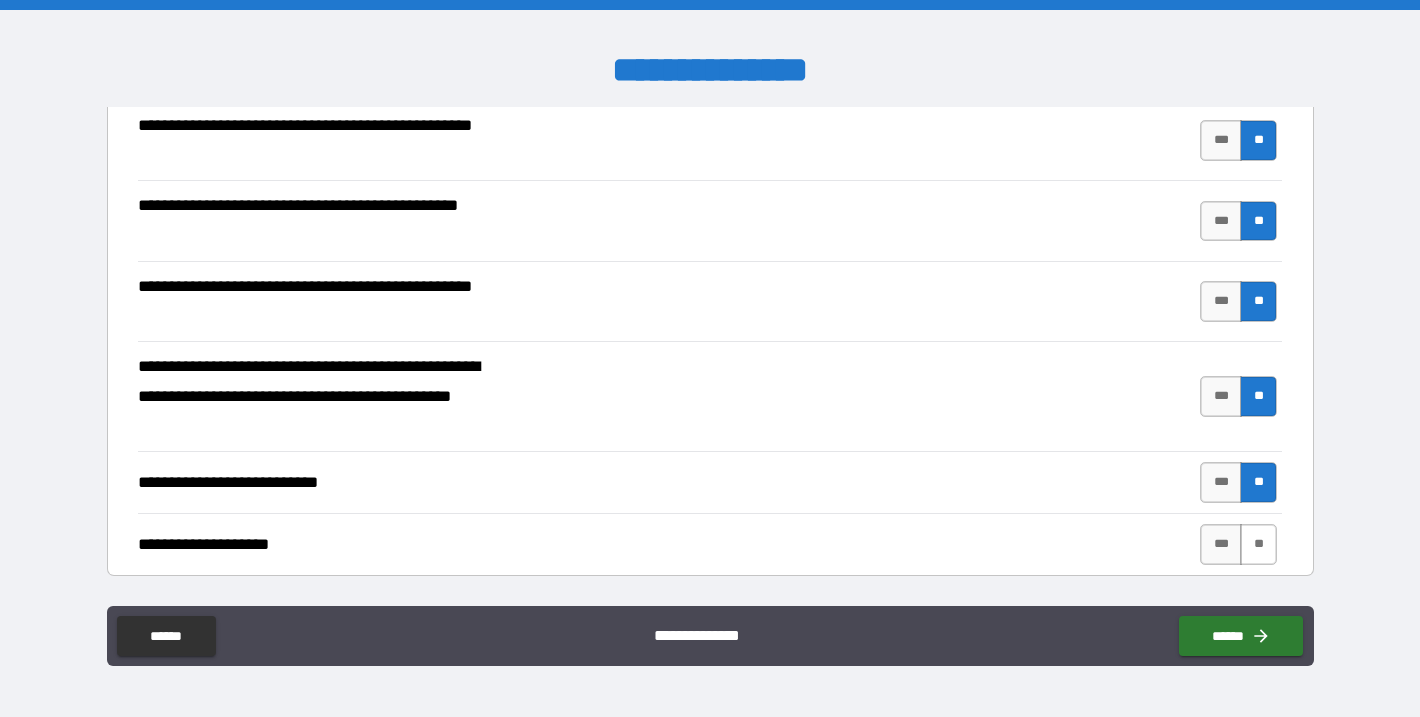 click on "**" at bounding box center [1258, 544] 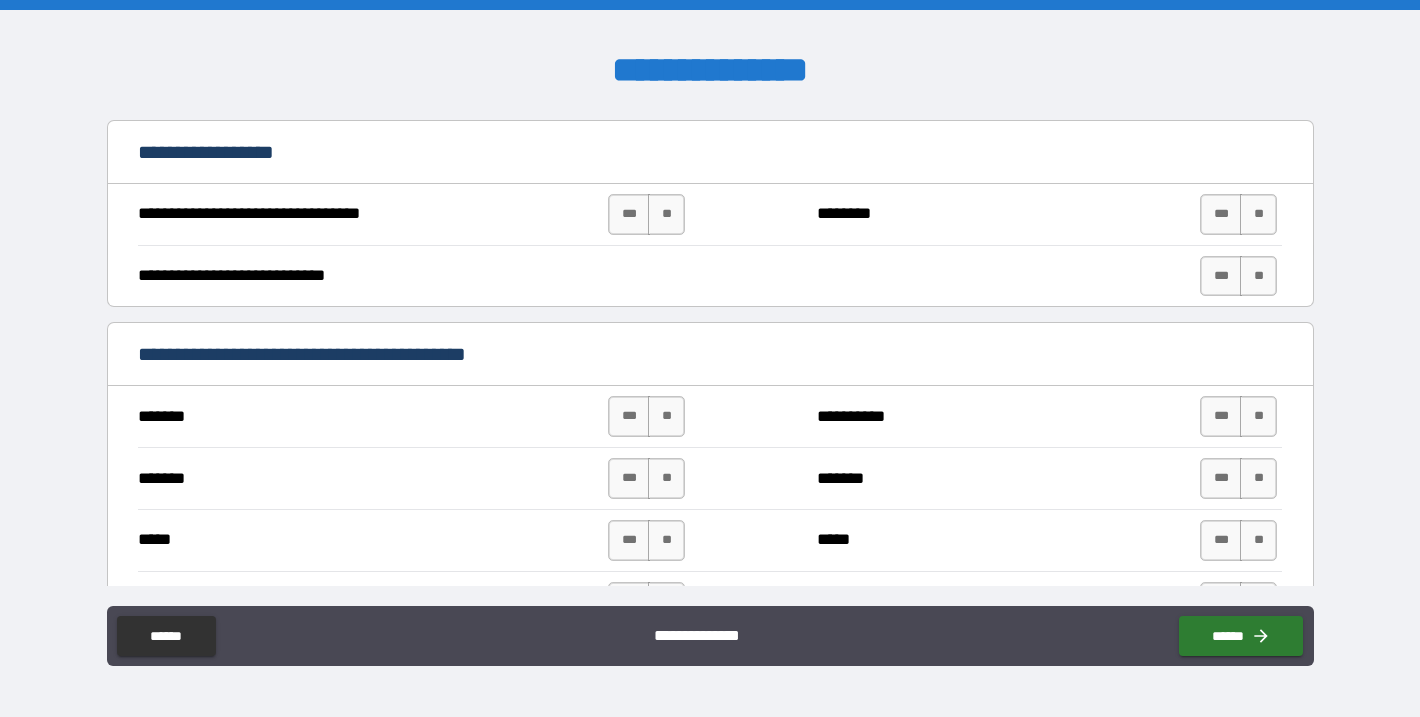 scroll, scrollTop: 791, scrollLeft: 0, axis: vertical 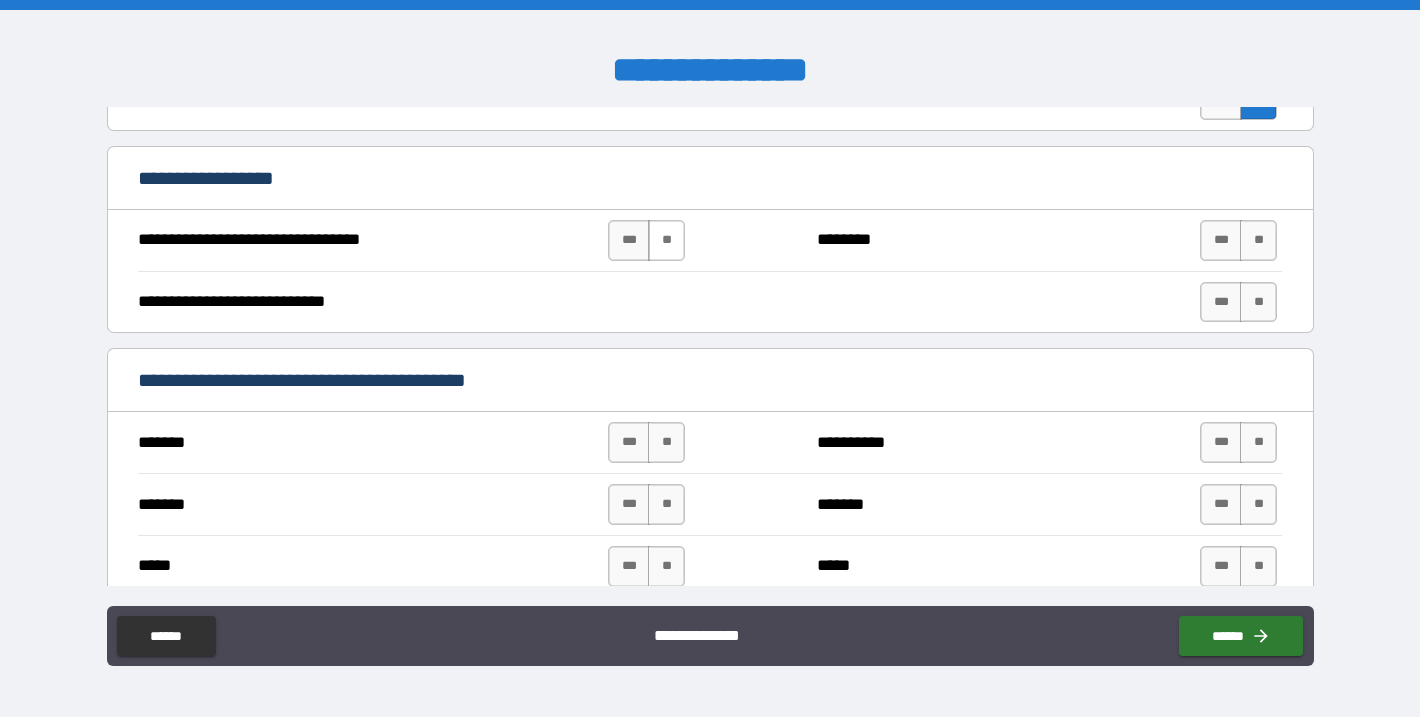 click on "**" at bounding box center (666, 240) 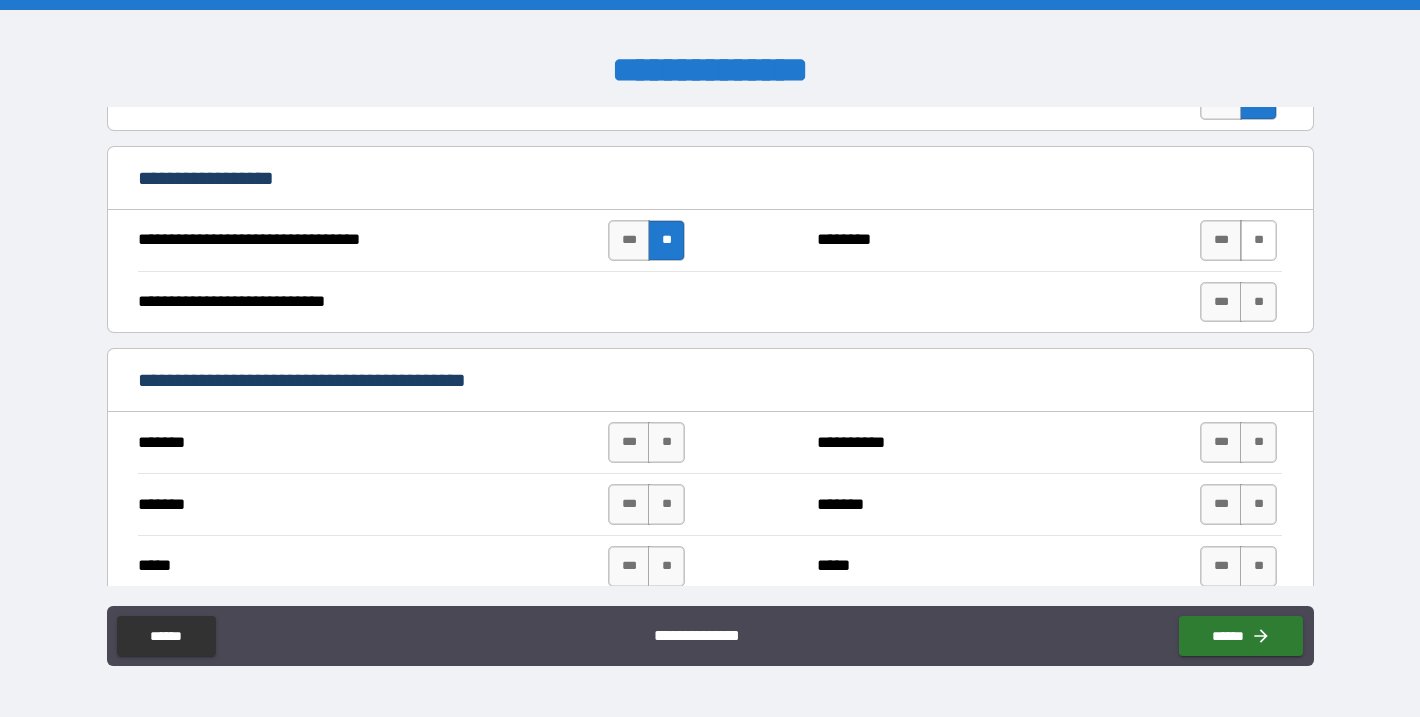 click on "**" at bounding box center (1258, 240) 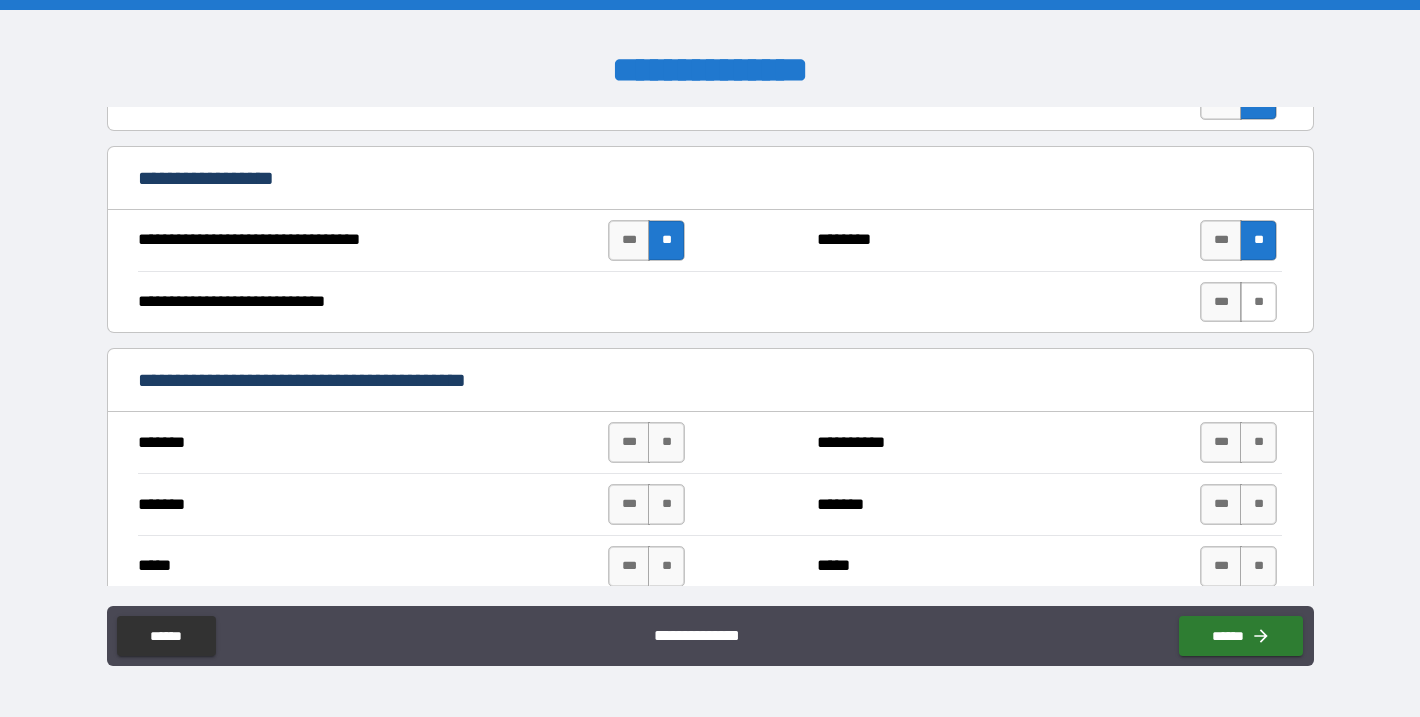 click on "**" at bounding box center [1258, 302] 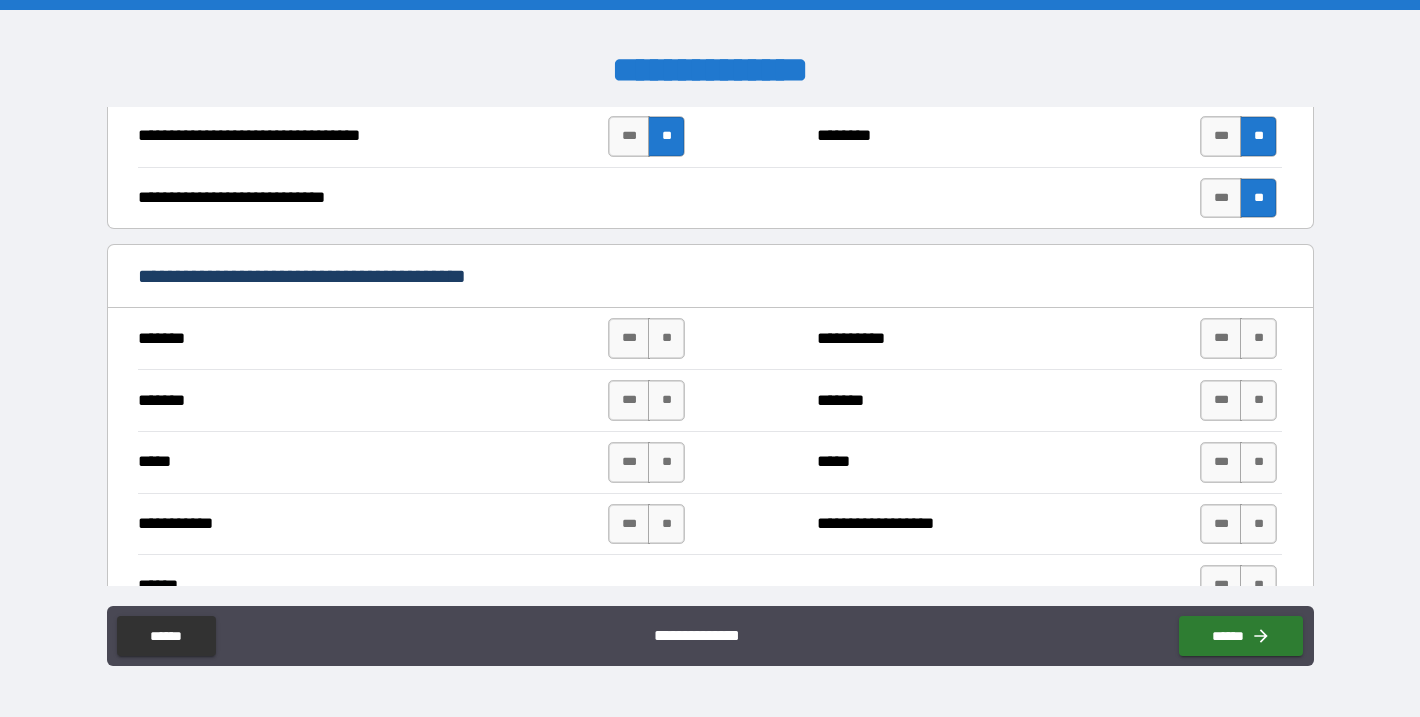 scroll, scrollTop: 934, scrollLeft: 0, axis: vertical 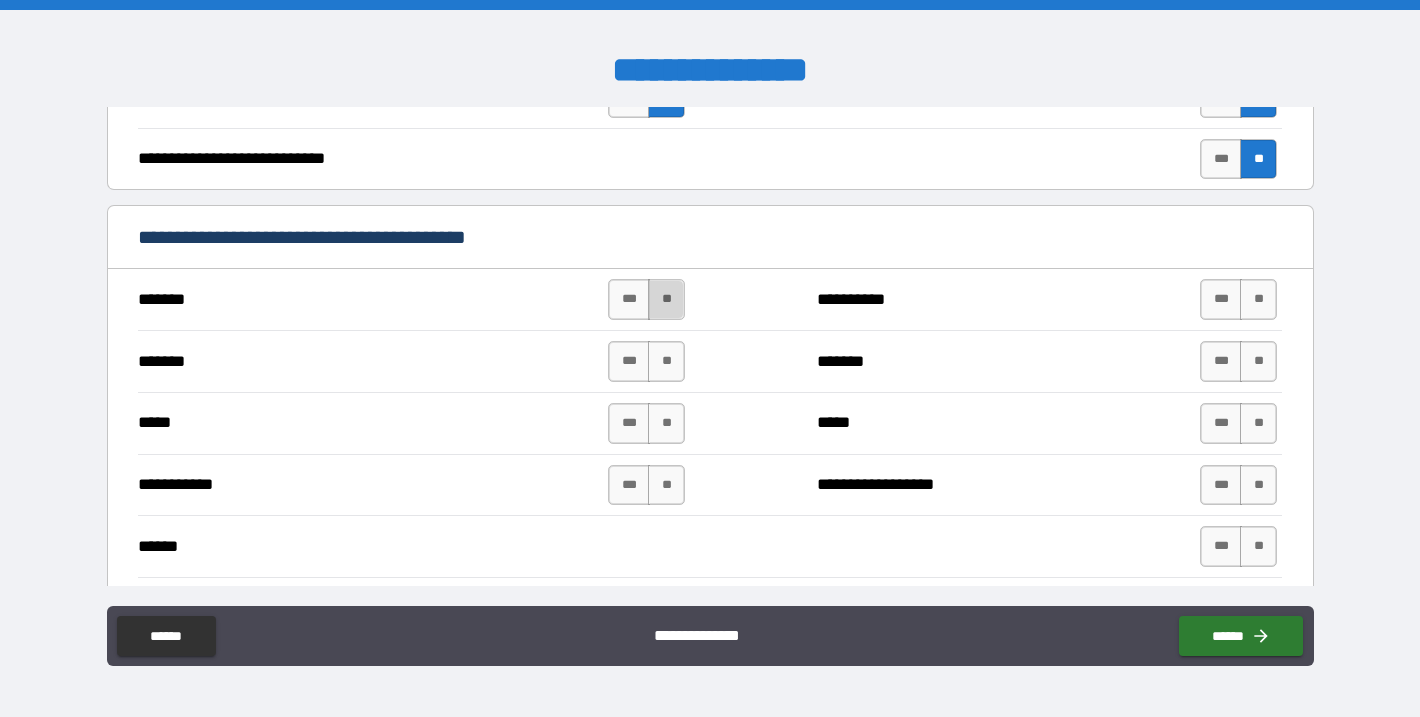 click on "**" at bounding box center (666, 299) 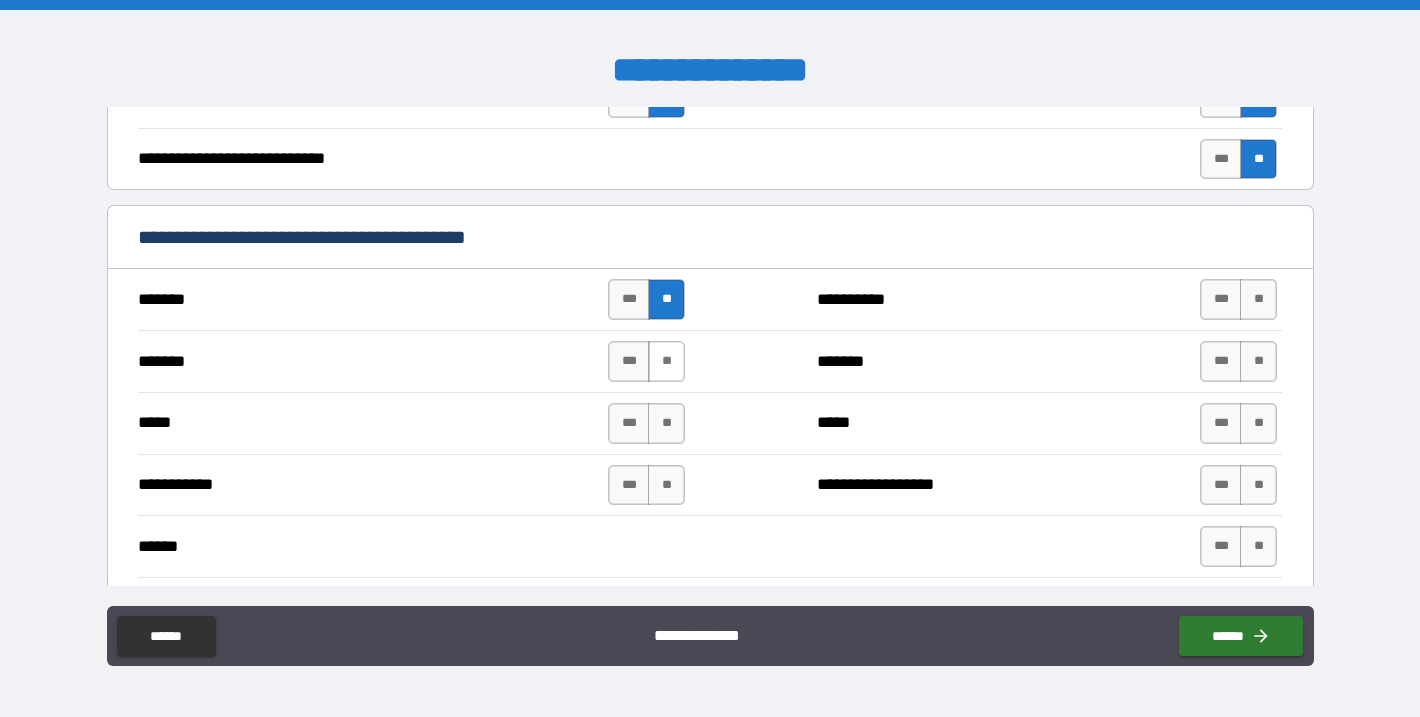 click on "**" at bounding box center (666, 361) 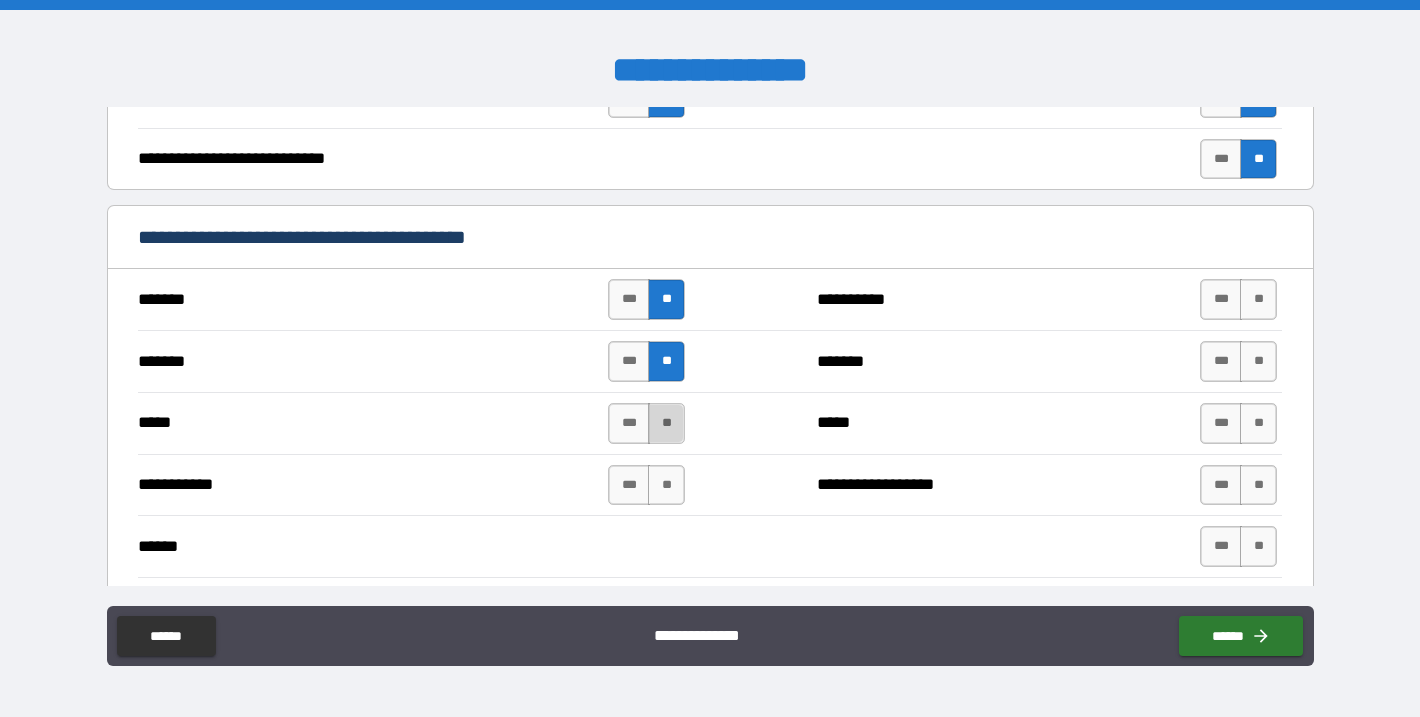 click on "**" at bounding box center (666, 423) 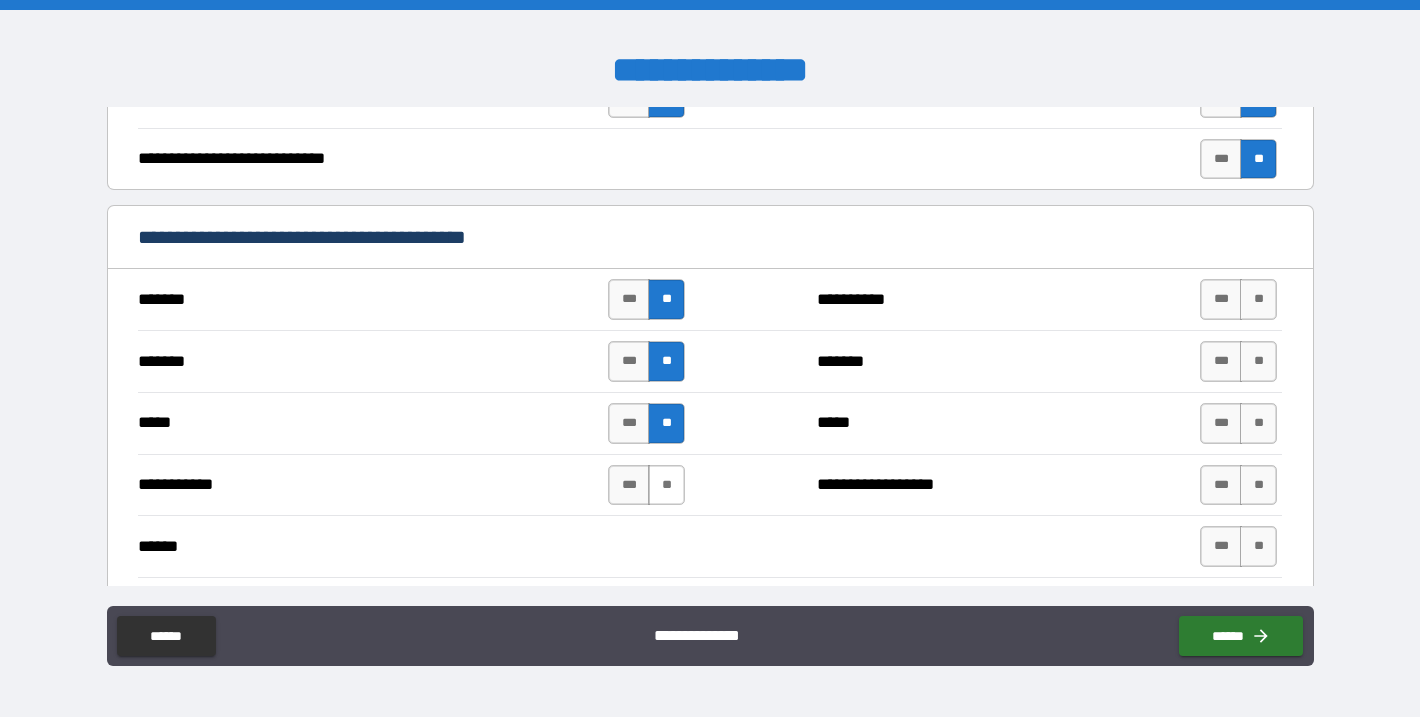 click on "**" at bounding box center (666, 485) 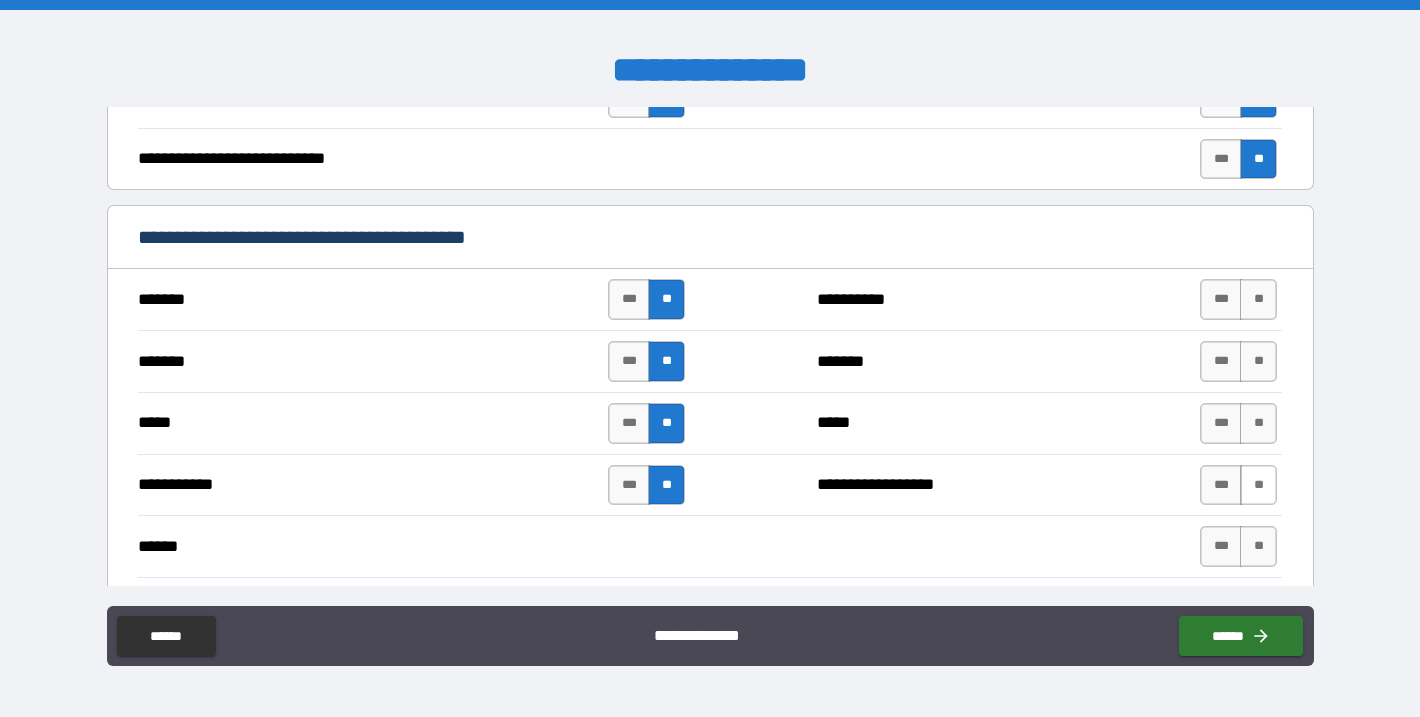 click on "**" at bounding box center [1258, 485] 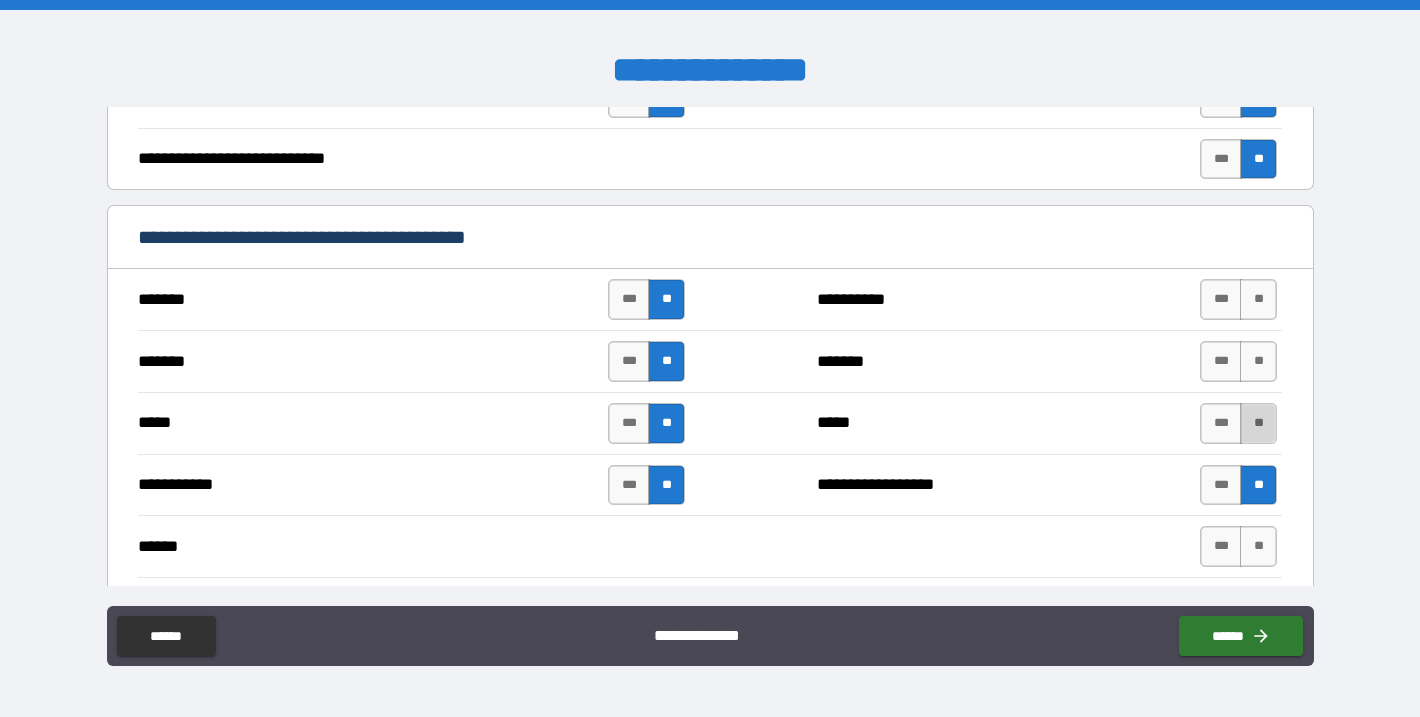 click on "**" at bounding box center [1258, 423] 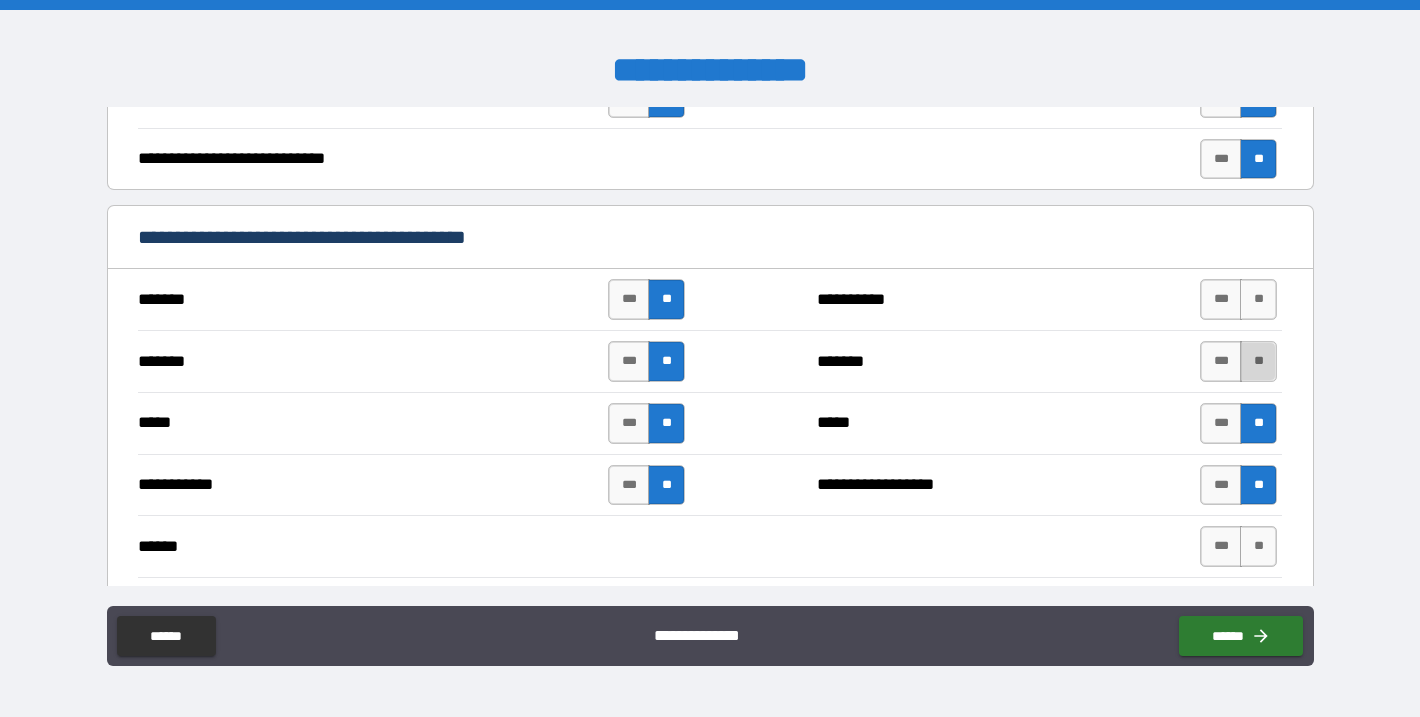 click on "**" at bounding box center [1258, 361] 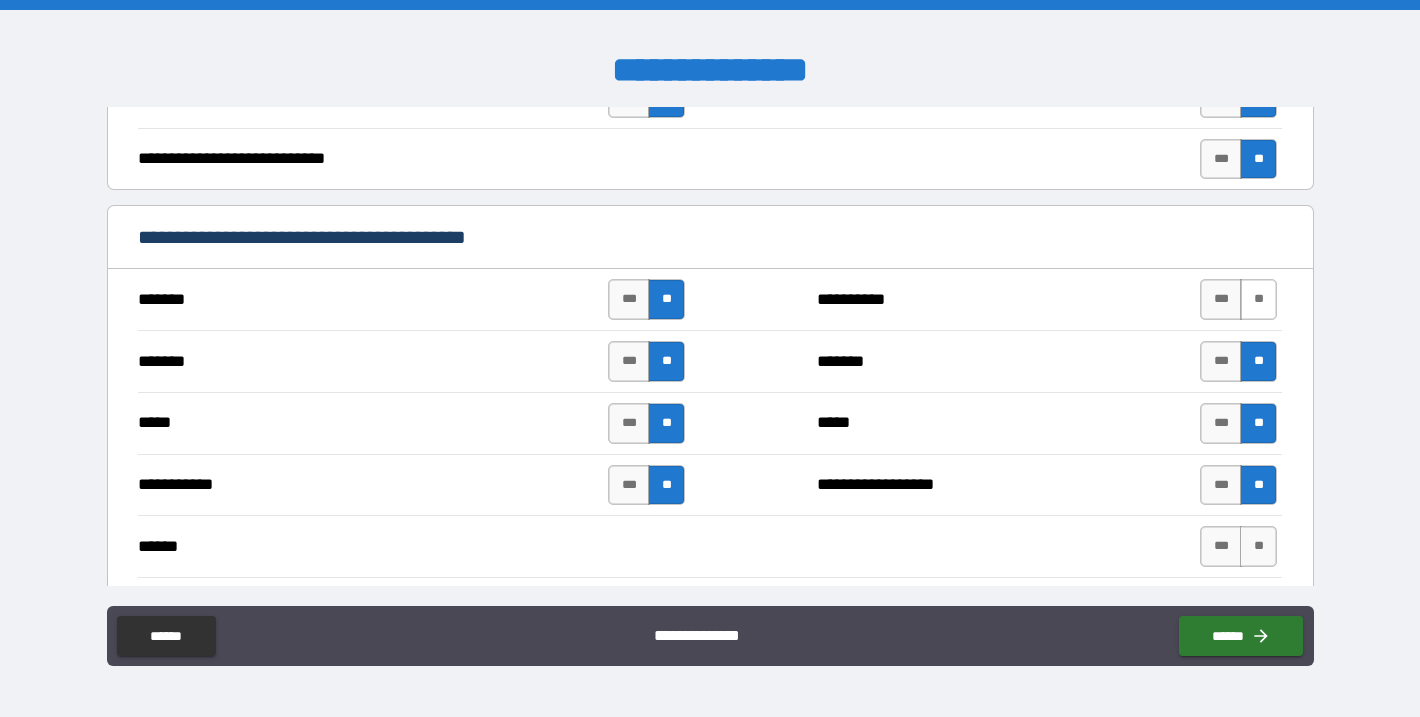 click on "**" at bounding box center (1258, 299) 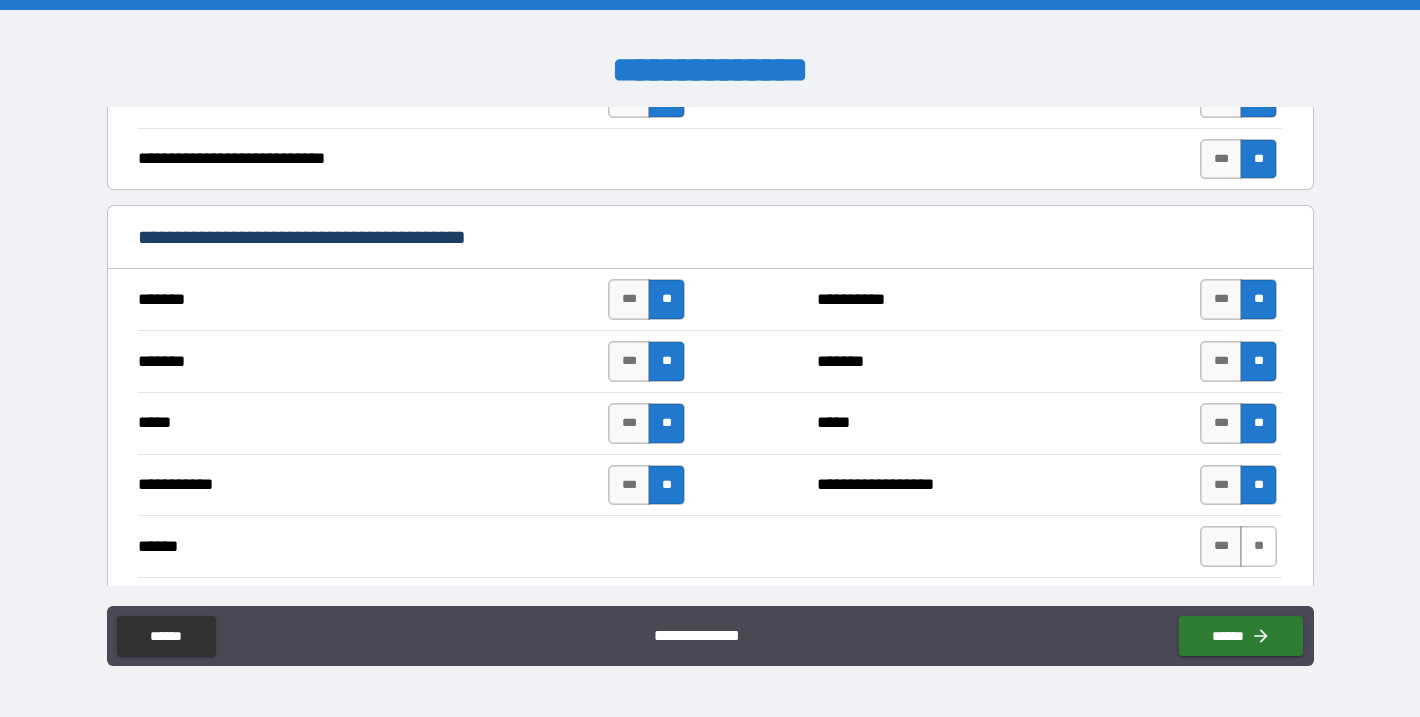 click on "**" at bounding box center (1258, 546) 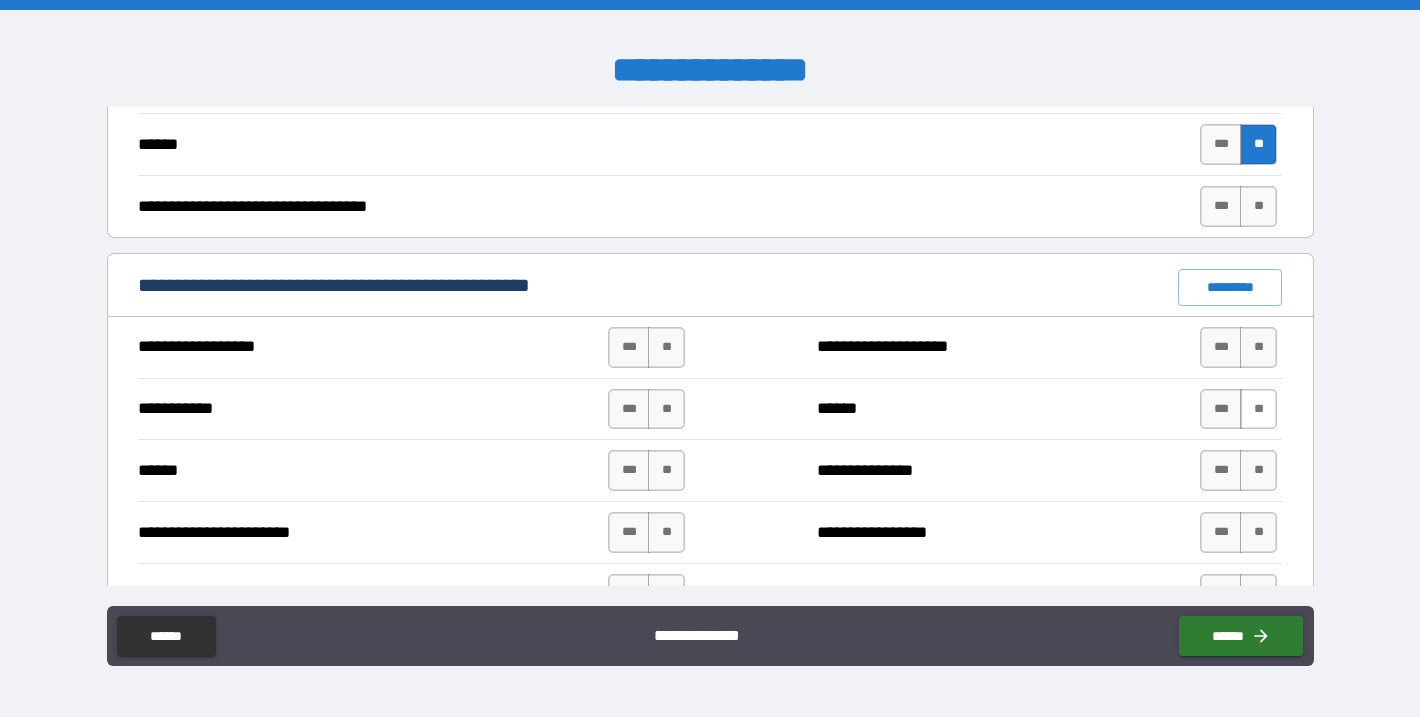 scroll, scrollTop: 1339, scrollLeft: 0, axis: vertical 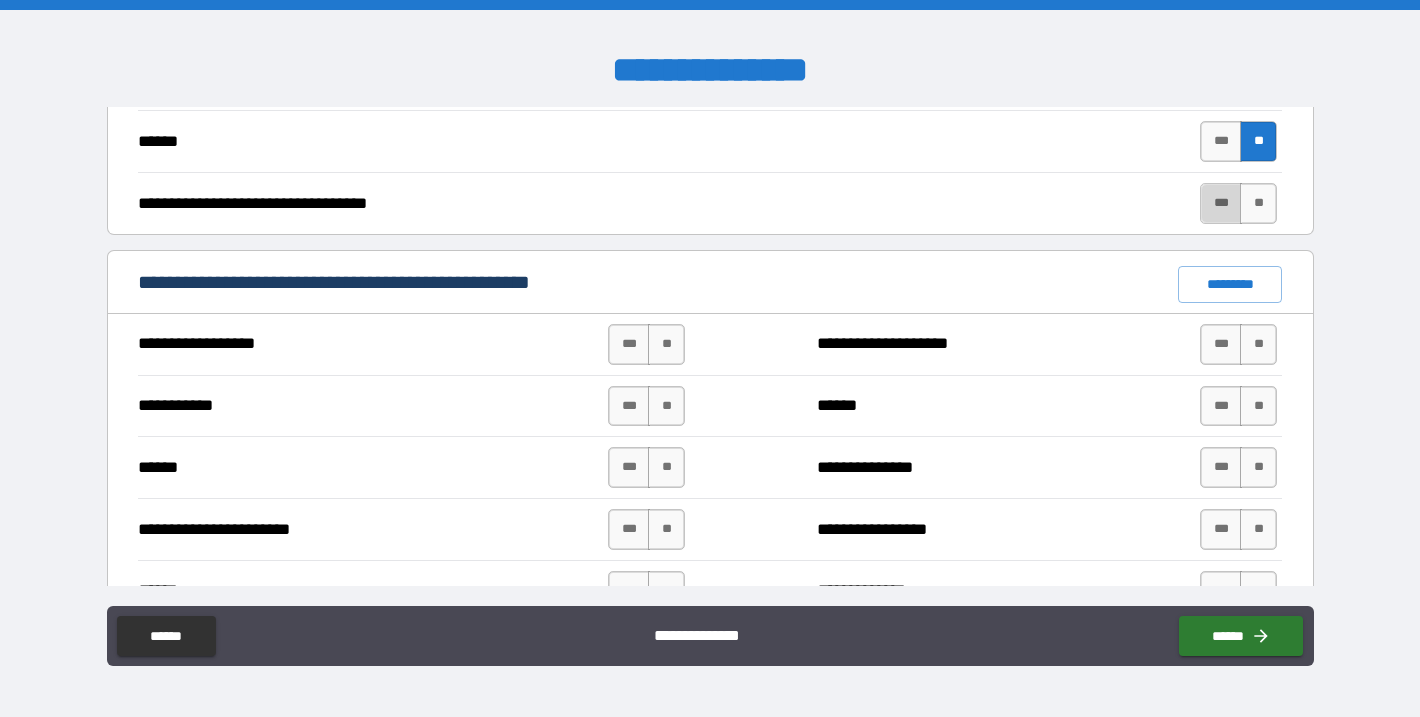 click on "***" at bounding box center (1221, 203) 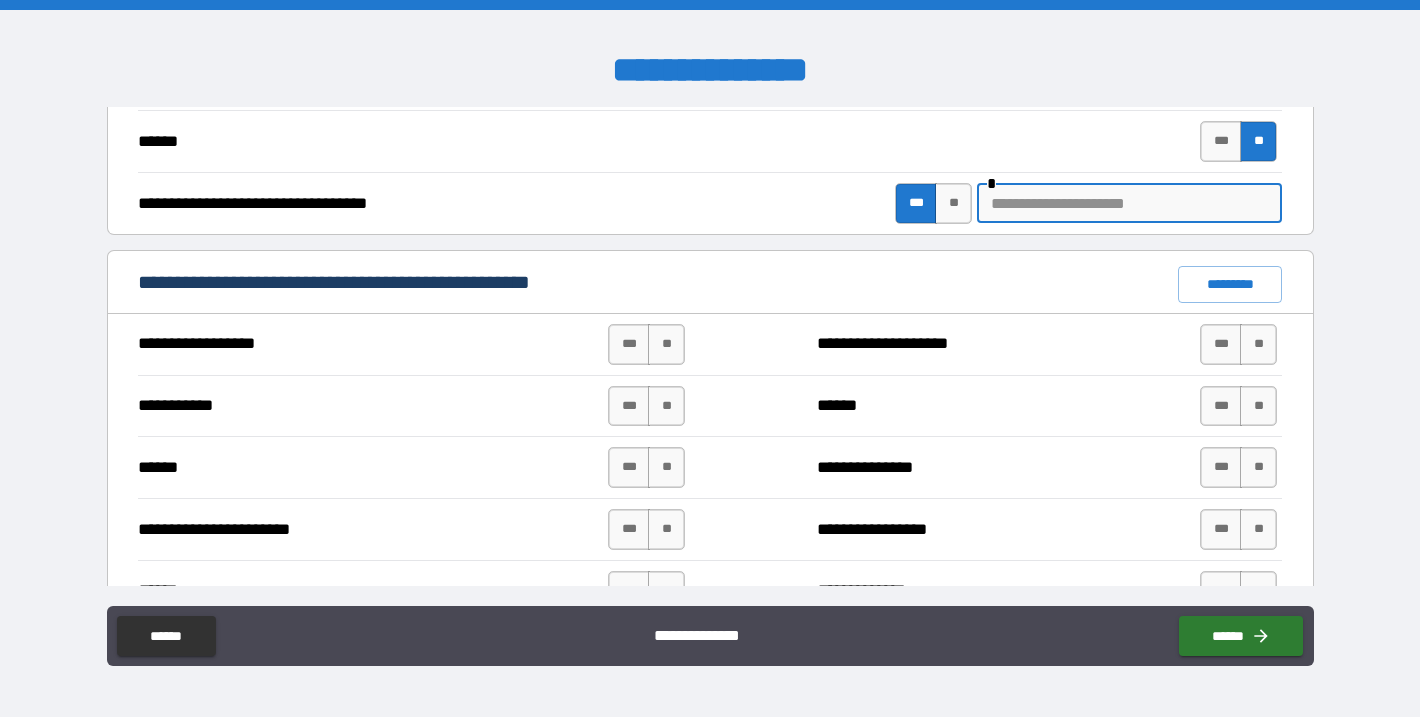 click at bounding box center [1129, 203] 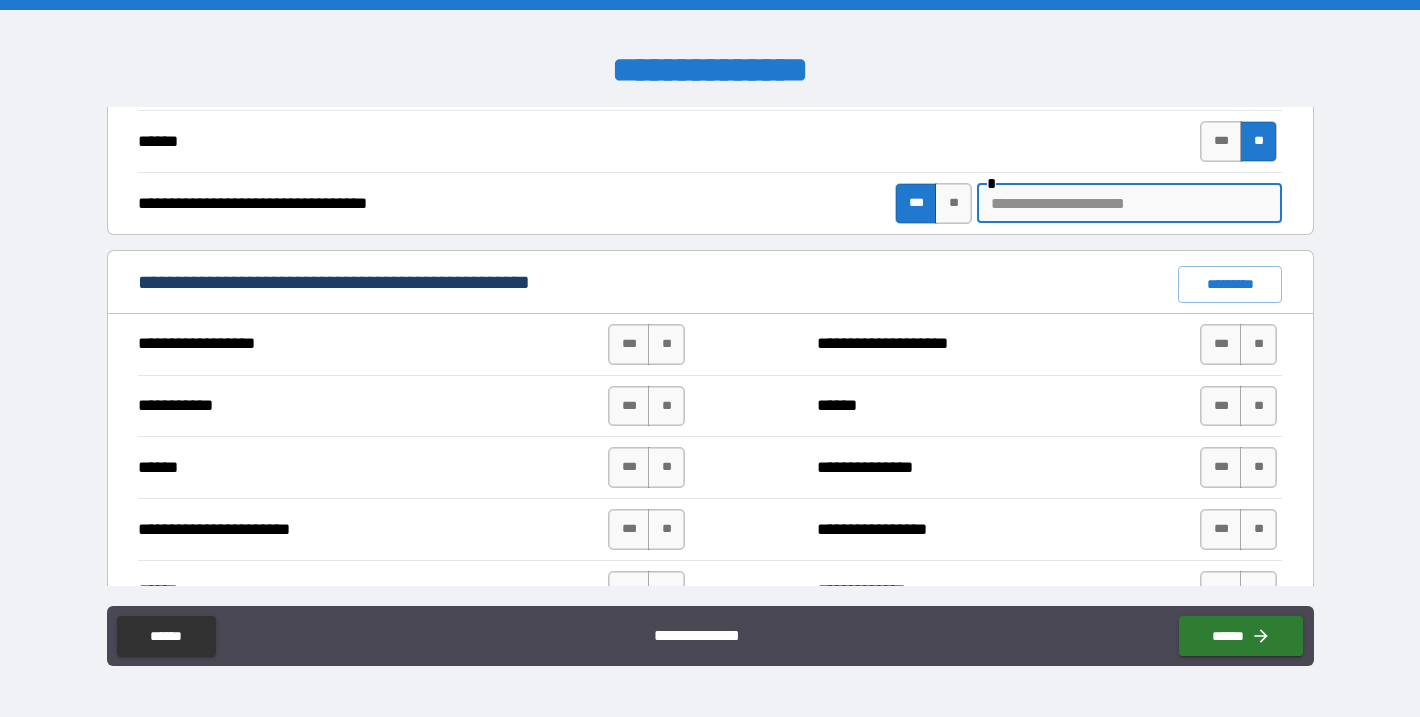 paste on "********" 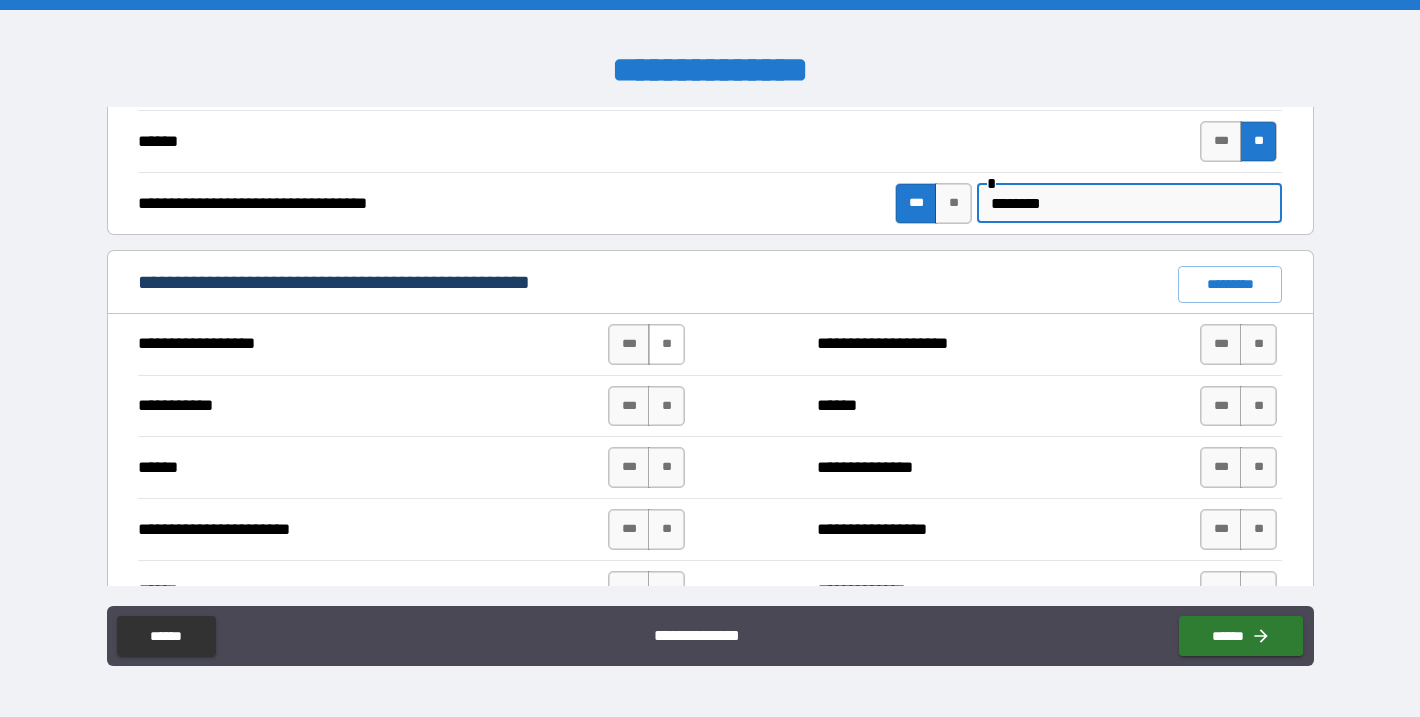 click on "**" at bounding box center (666, 344) 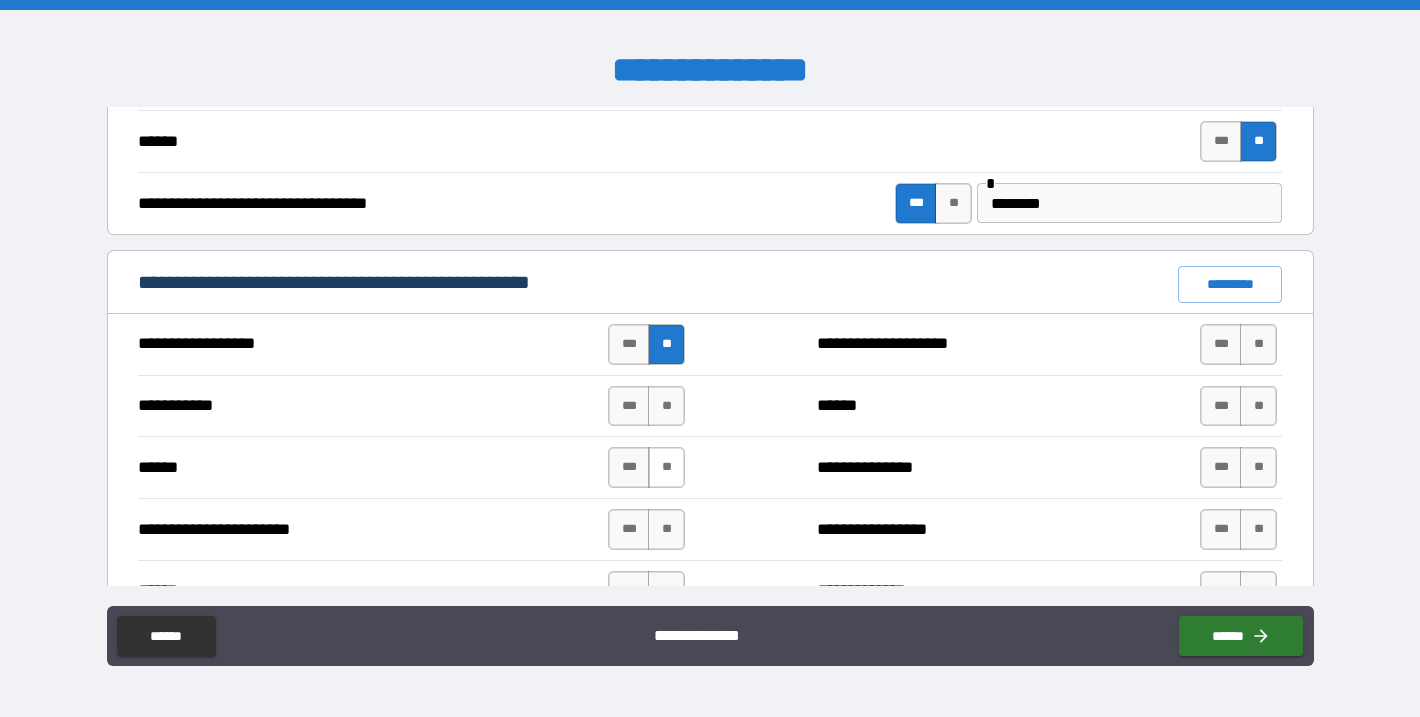 click on "**" at bounding box center [666, 406] 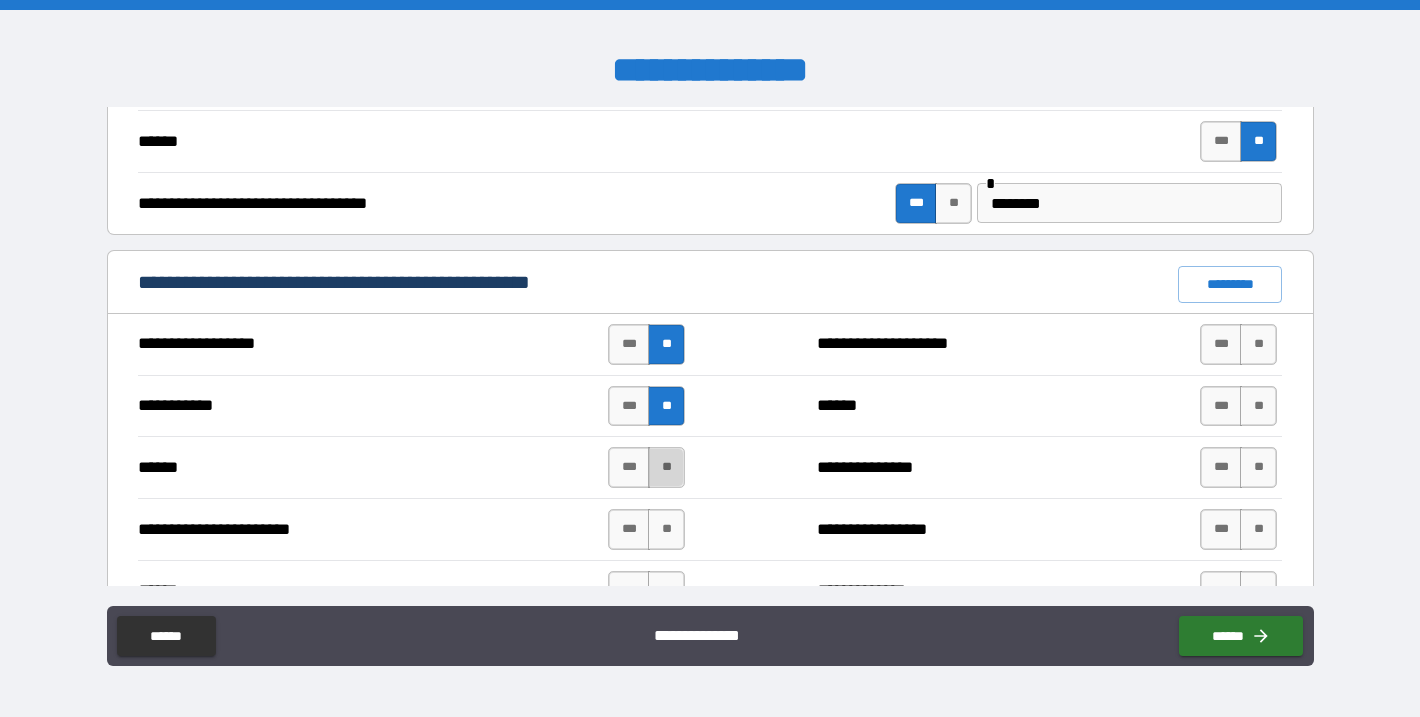 click on "**" at bounding box center [666, 467] 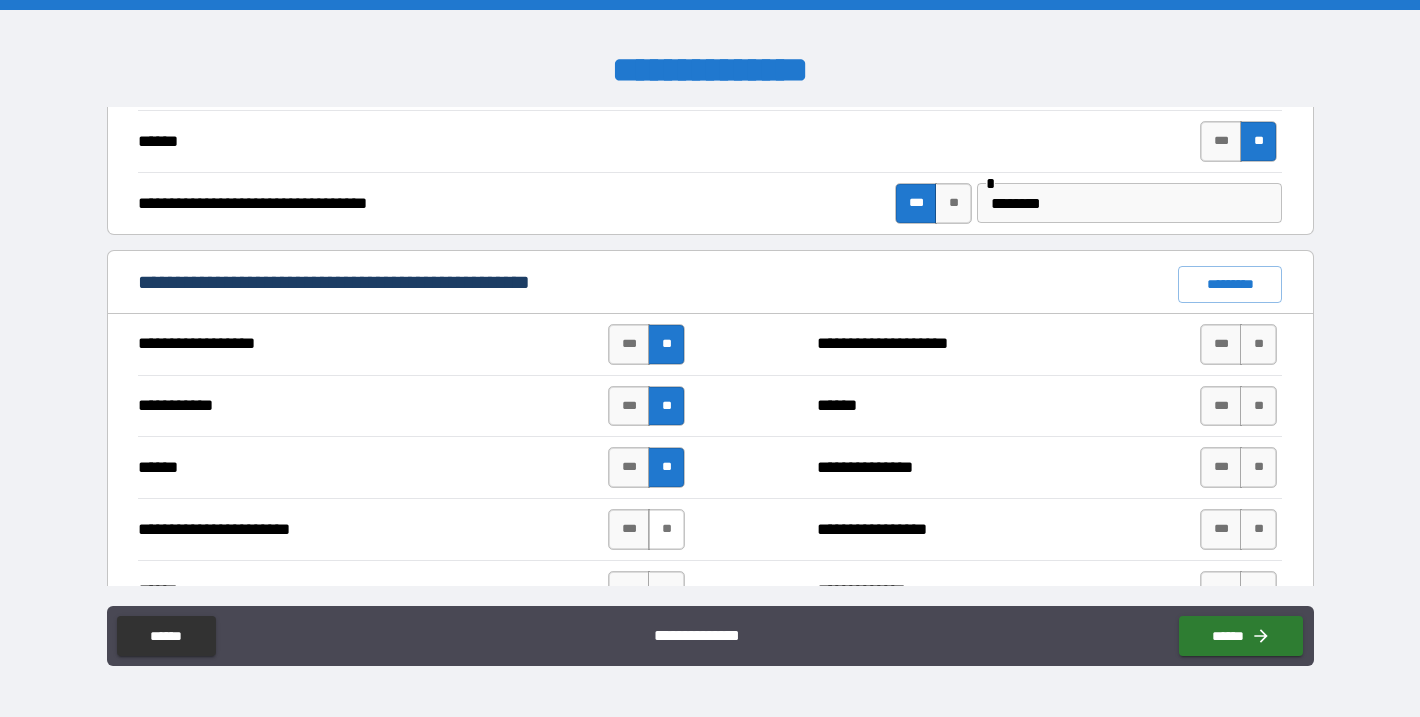 click on "**" at bounding box center [666, 529] 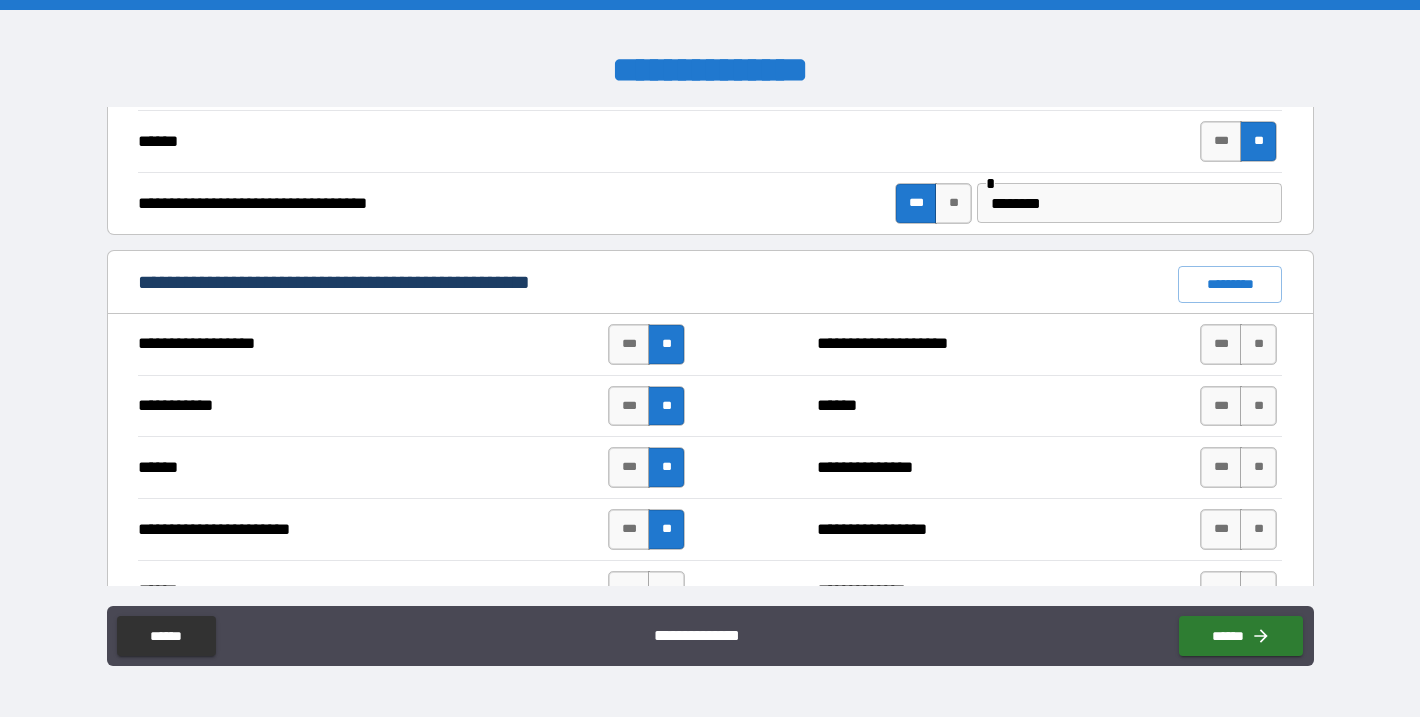 click on "*** **" at bounding box center (1238, 529) 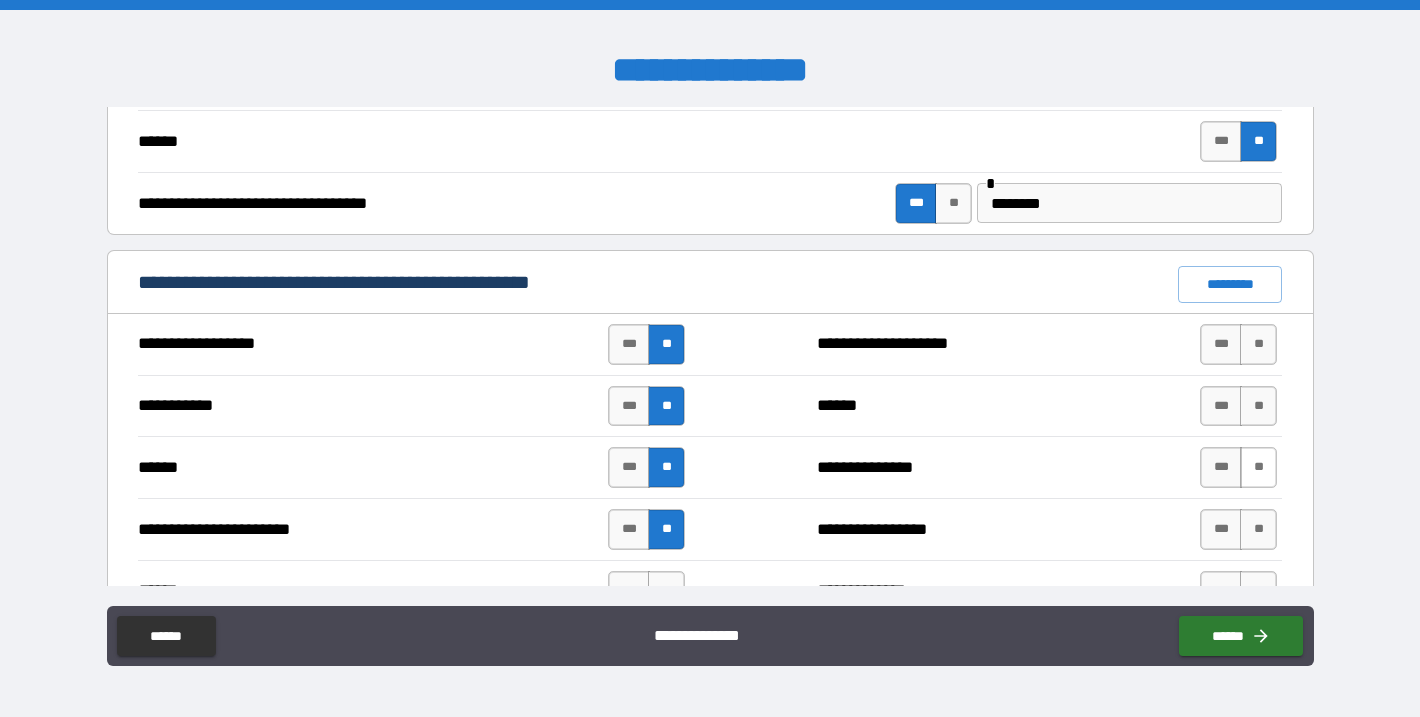 click on "**" at bounding box center (1258, 467) 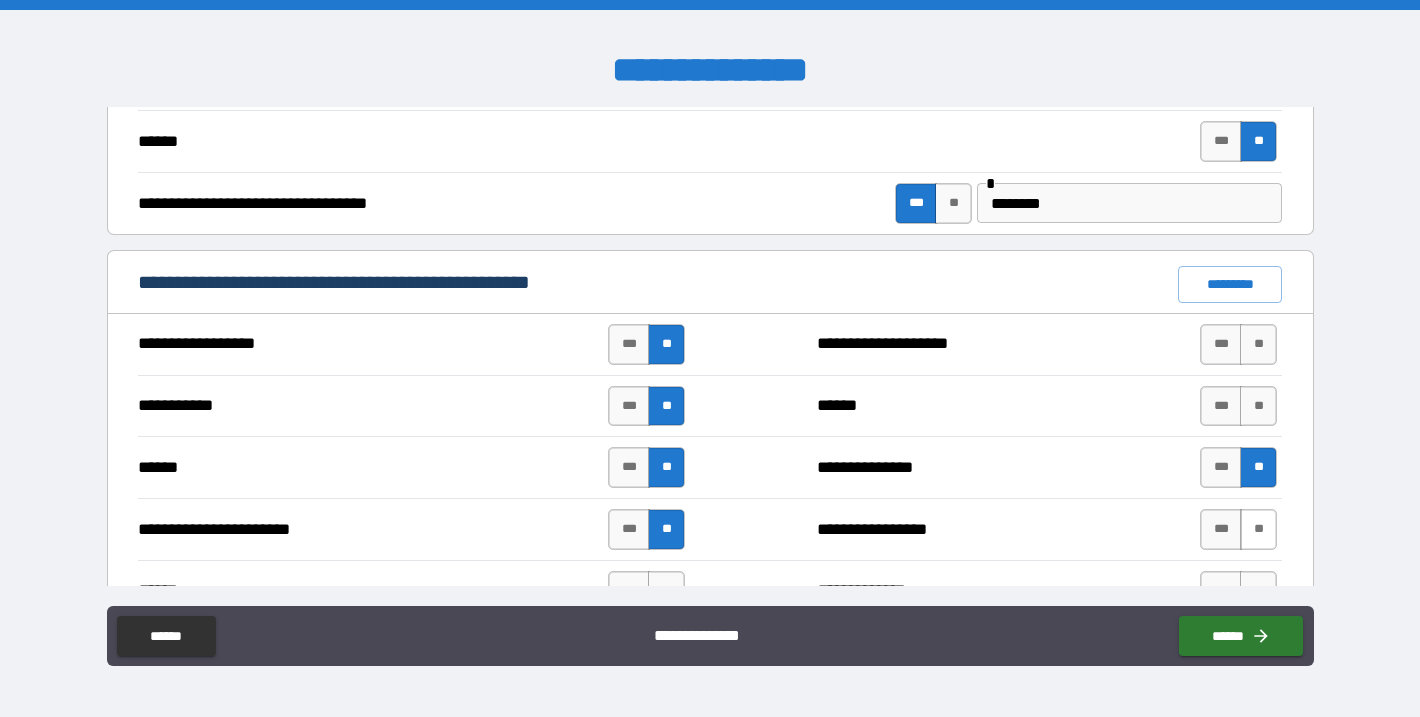 click on "**" at bounding box center (1258, 529) 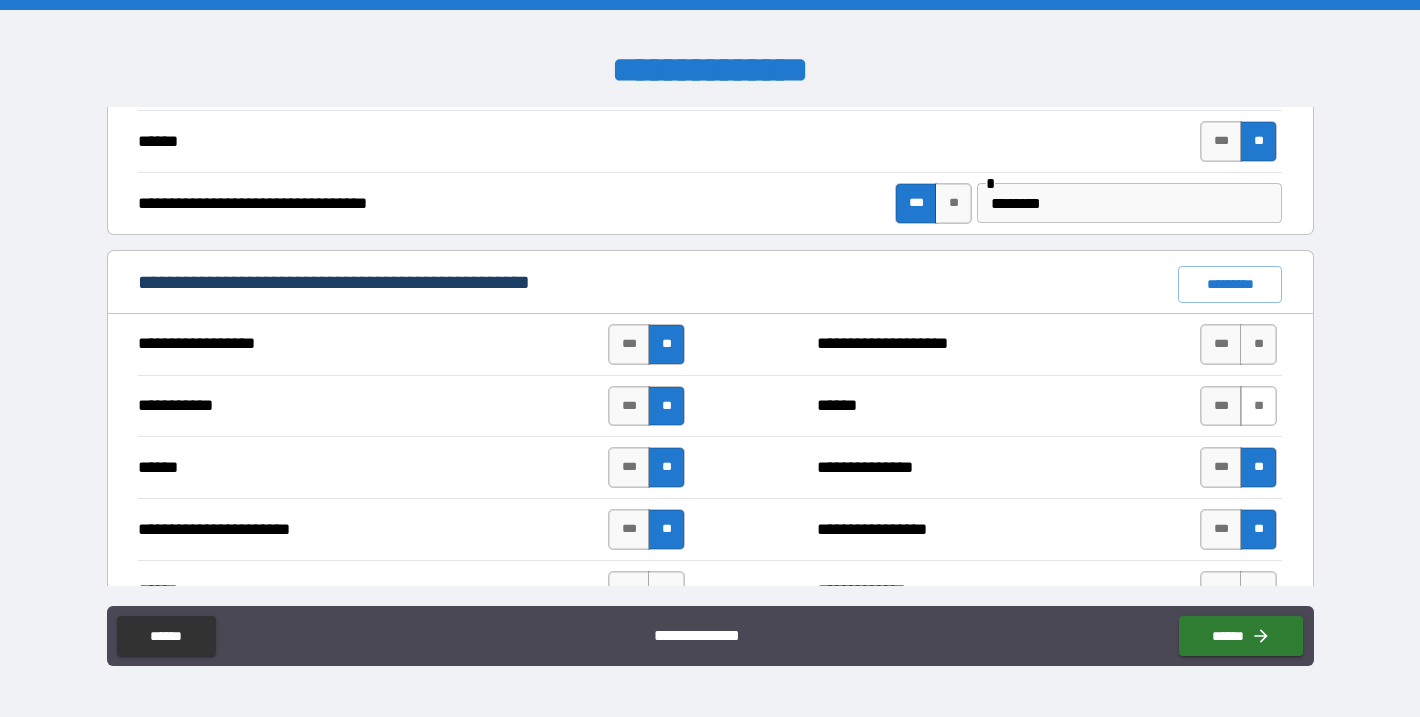 click on "**" at bounding box center [1258, 406] 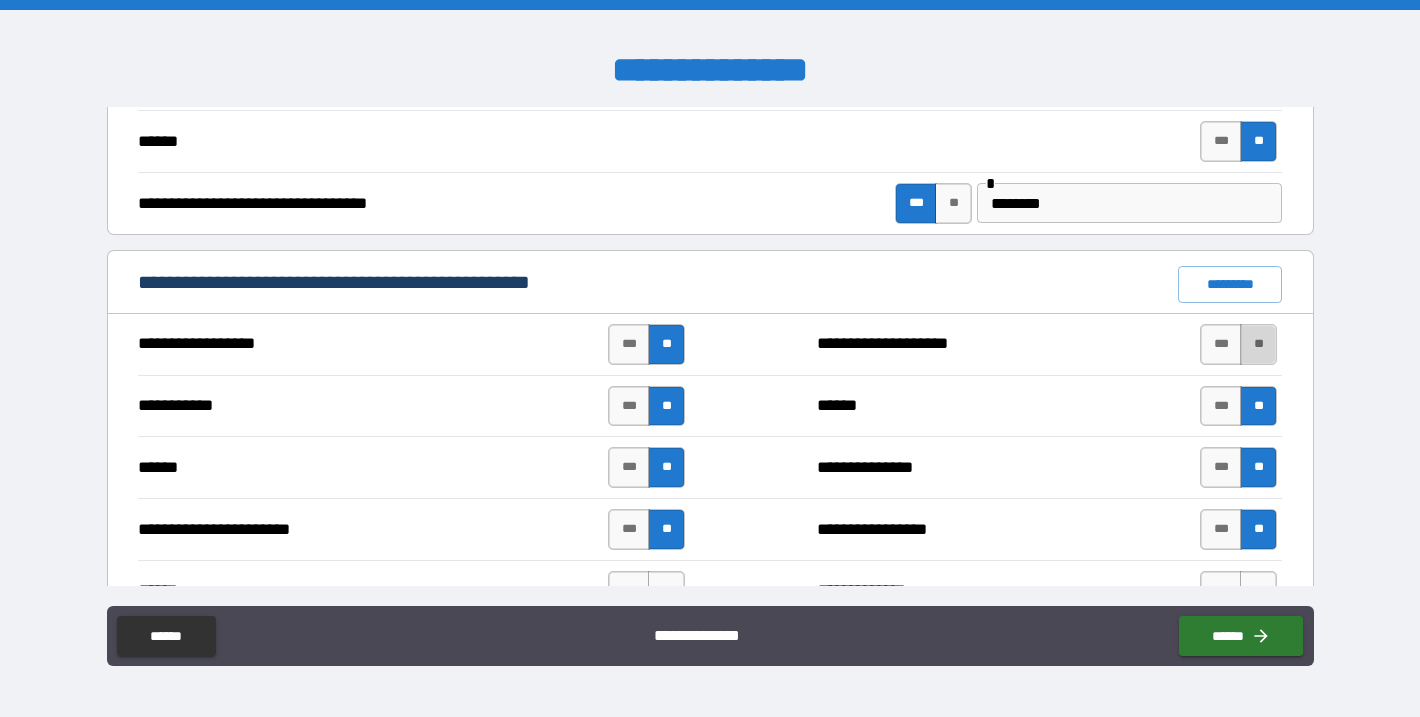 click on "**" at bounding box center (1258, 344) 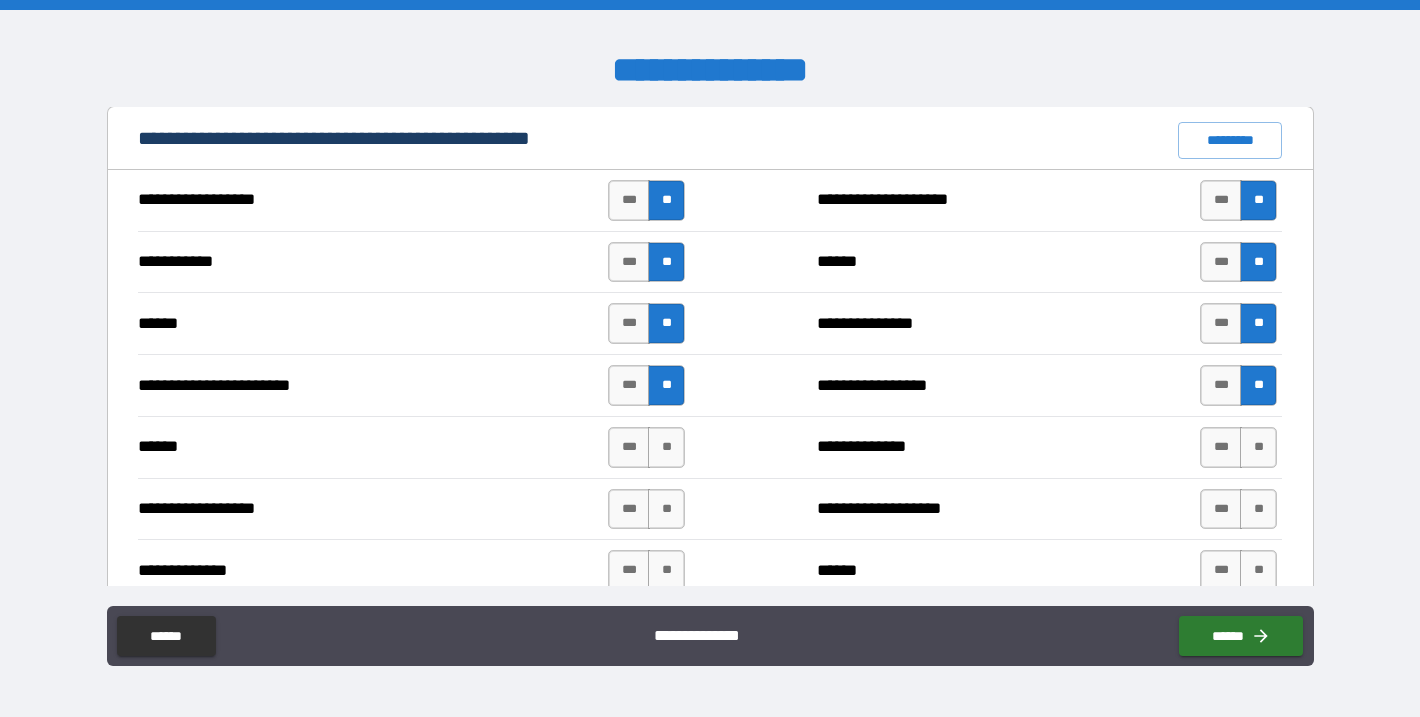 scroll, scrollTop: 1416, scrollLeft: 0, axis: vertical 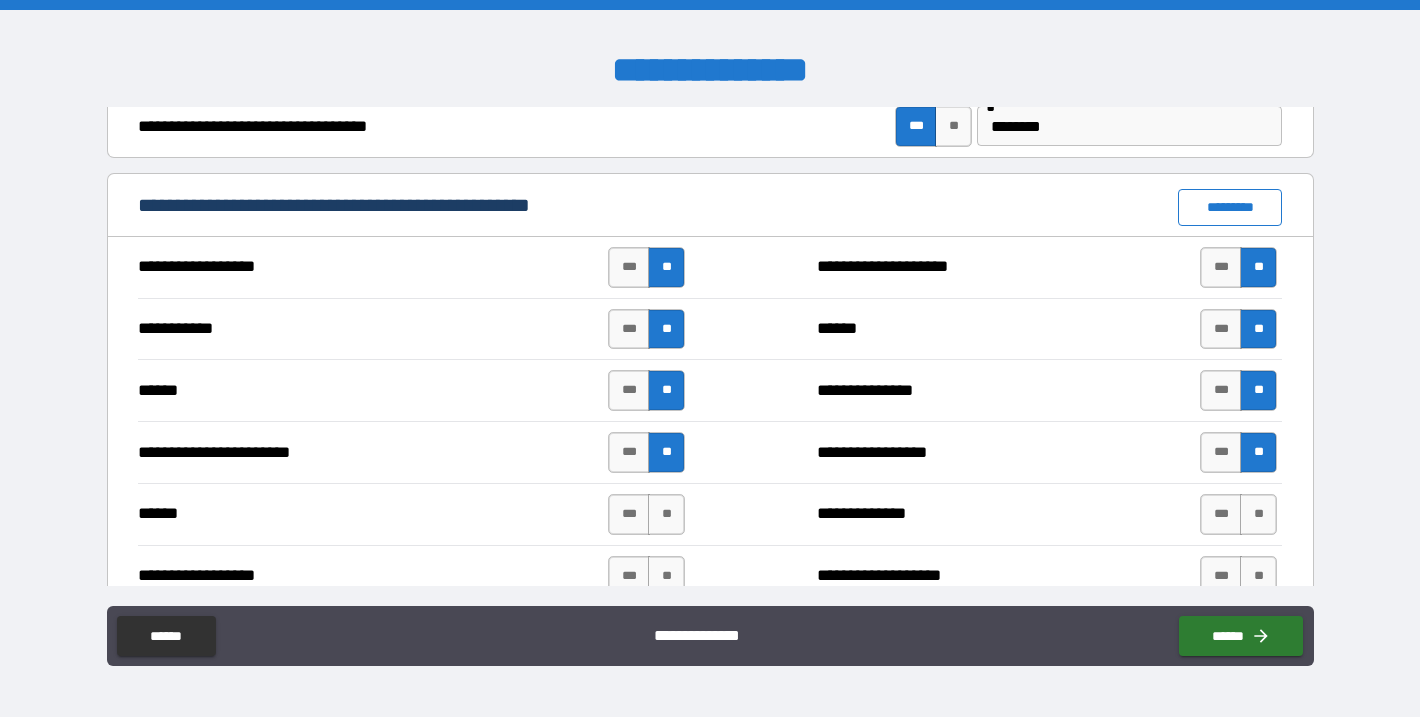click on "*********" at bounding box center (1230, 207) 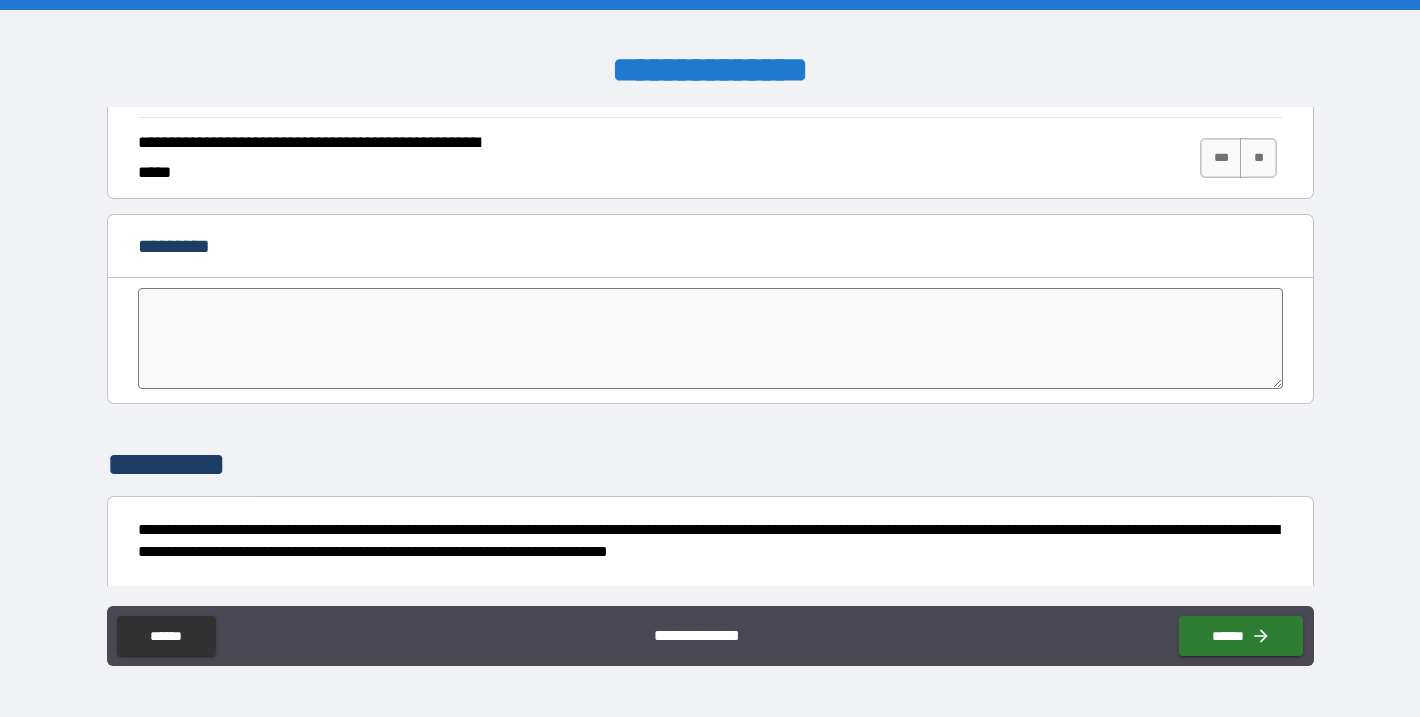 scroll, scrollTop: 3928, scrollLeft: 0, axis: vertical 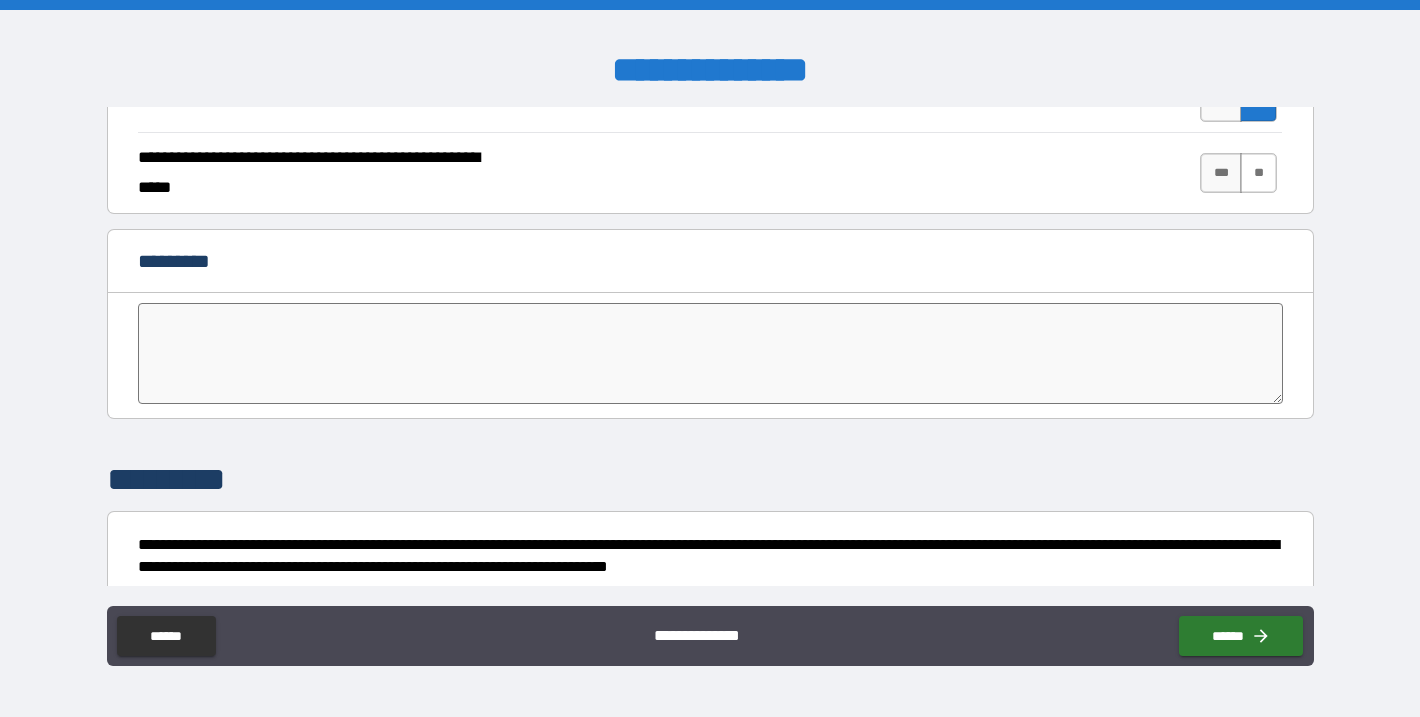 click on "**" at bounding box center [1258, 173] 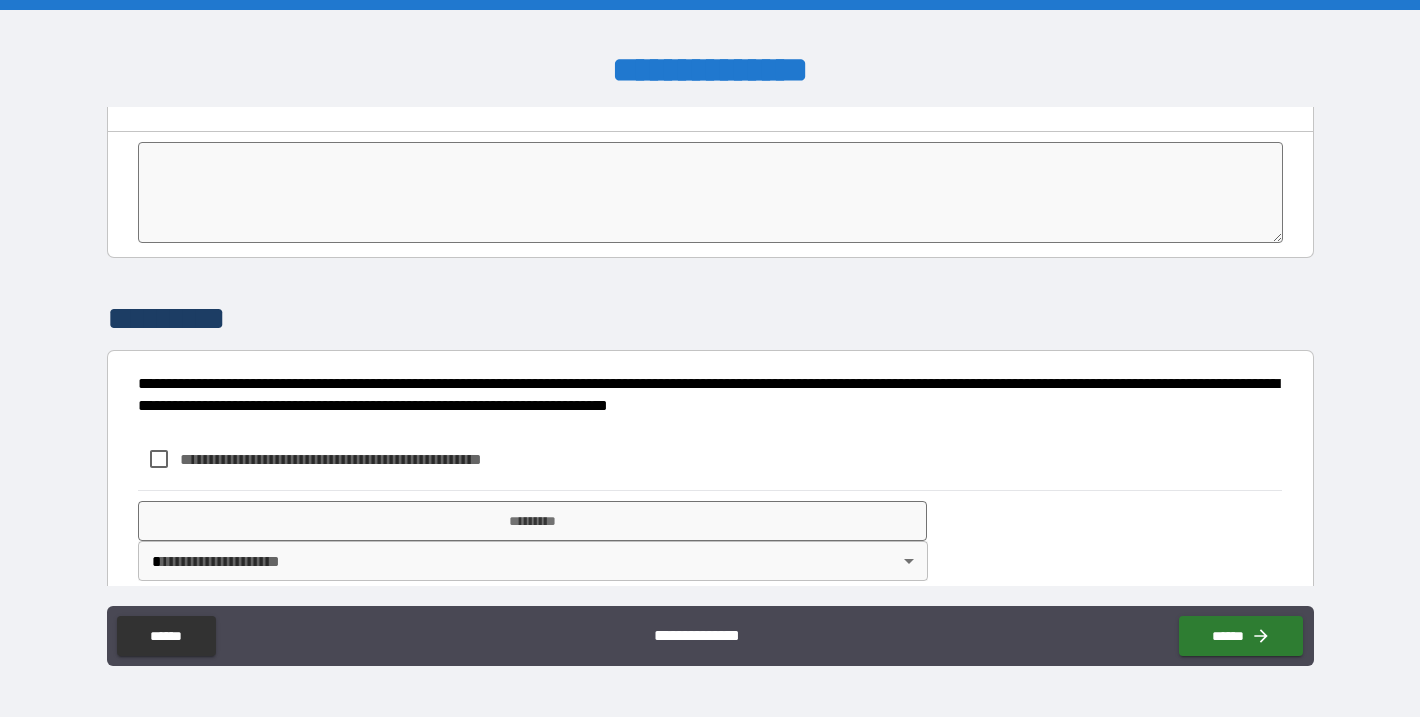 scroll, scrollTop: 4115, scrollLeft: 0, axis: vertical 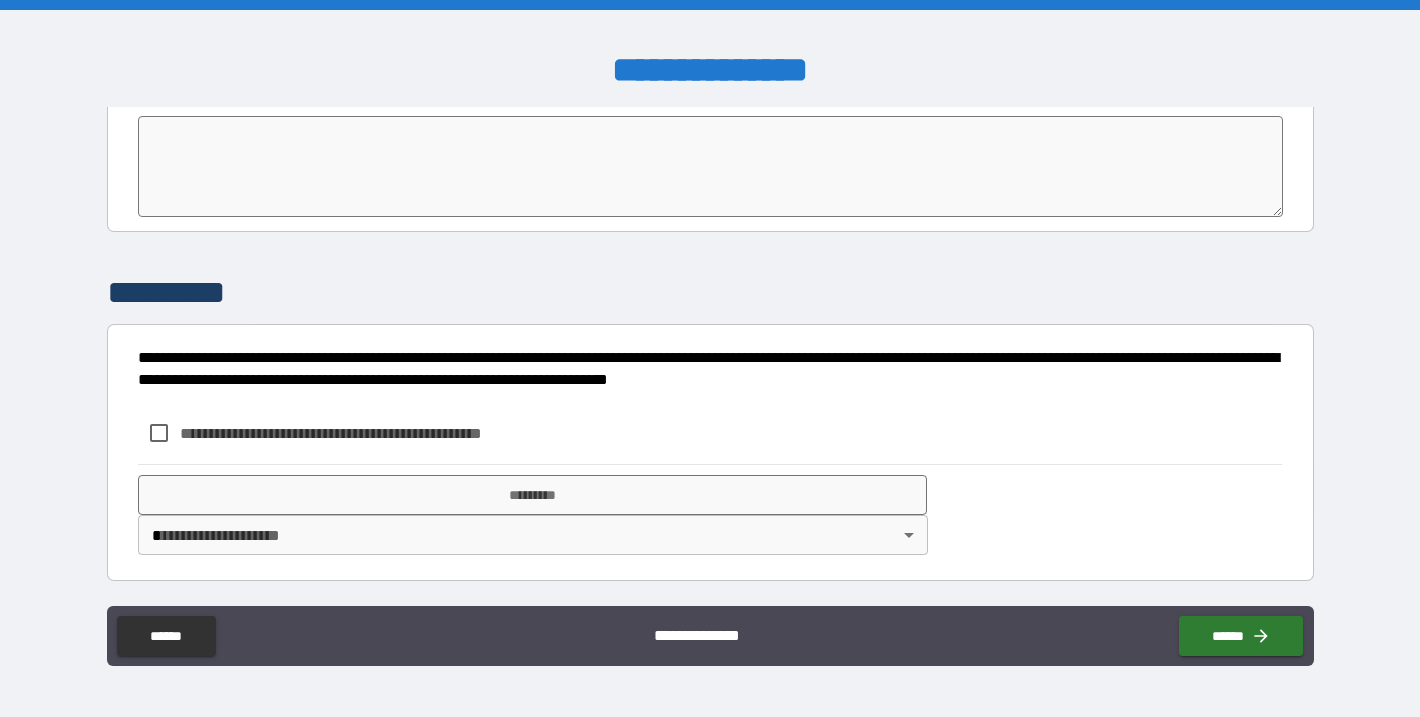 click on "**********" at bounding box center (364, 433) 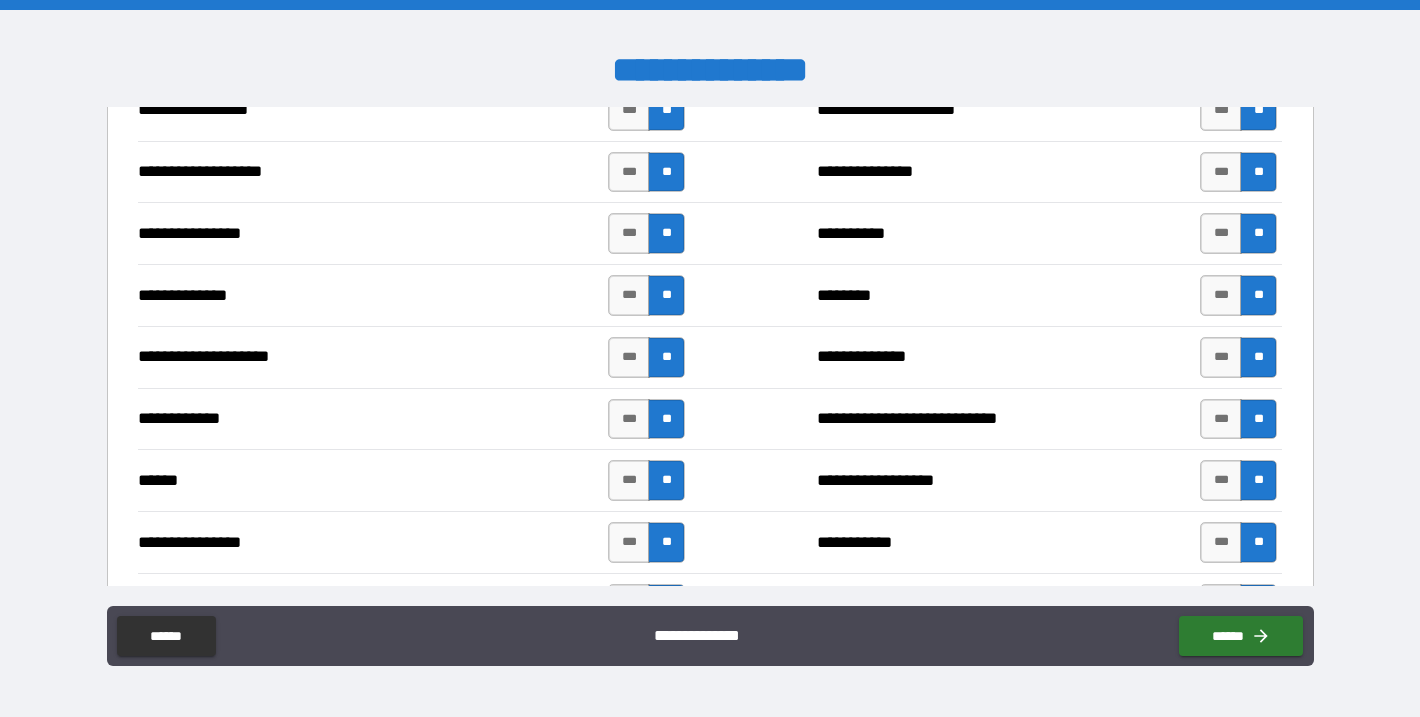 scroll, scrollTop: 3307, scrollLeft: 0, axis: vertical 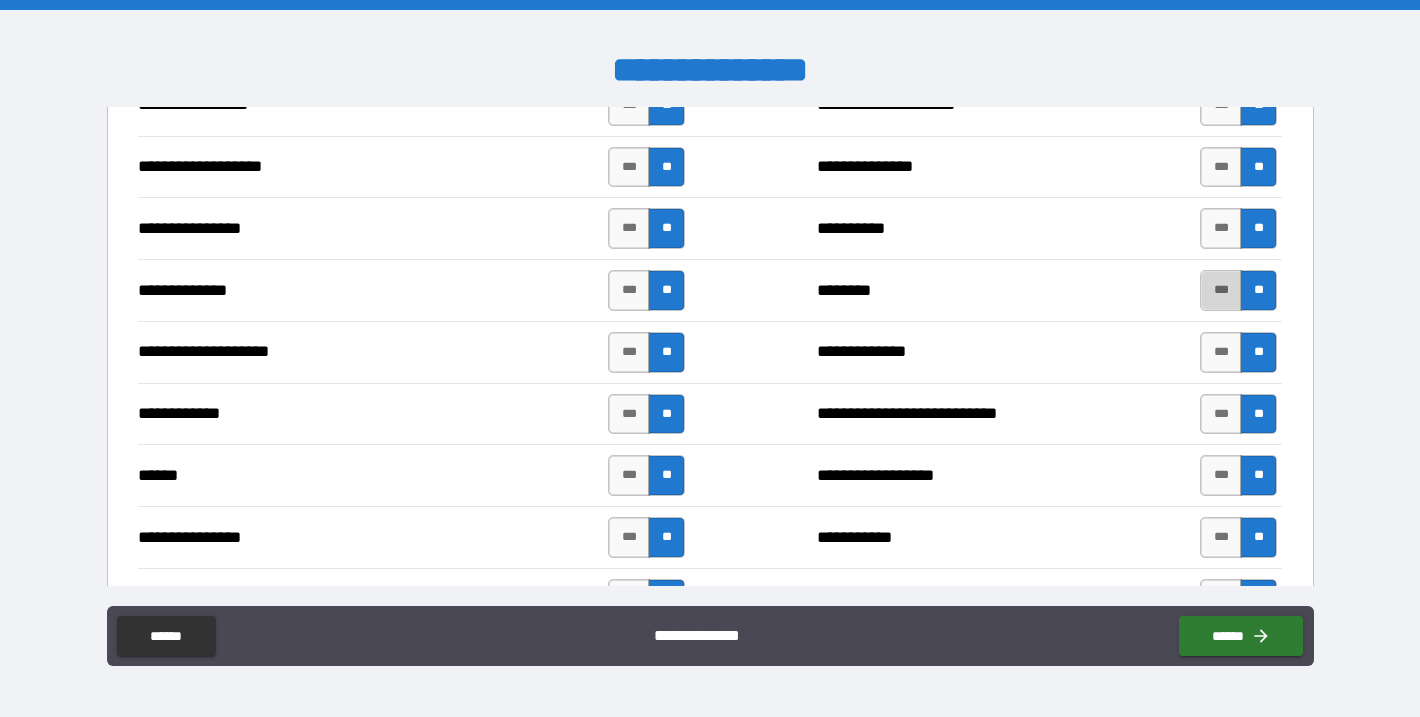 click on "***" at bounding box center (1221, 290) 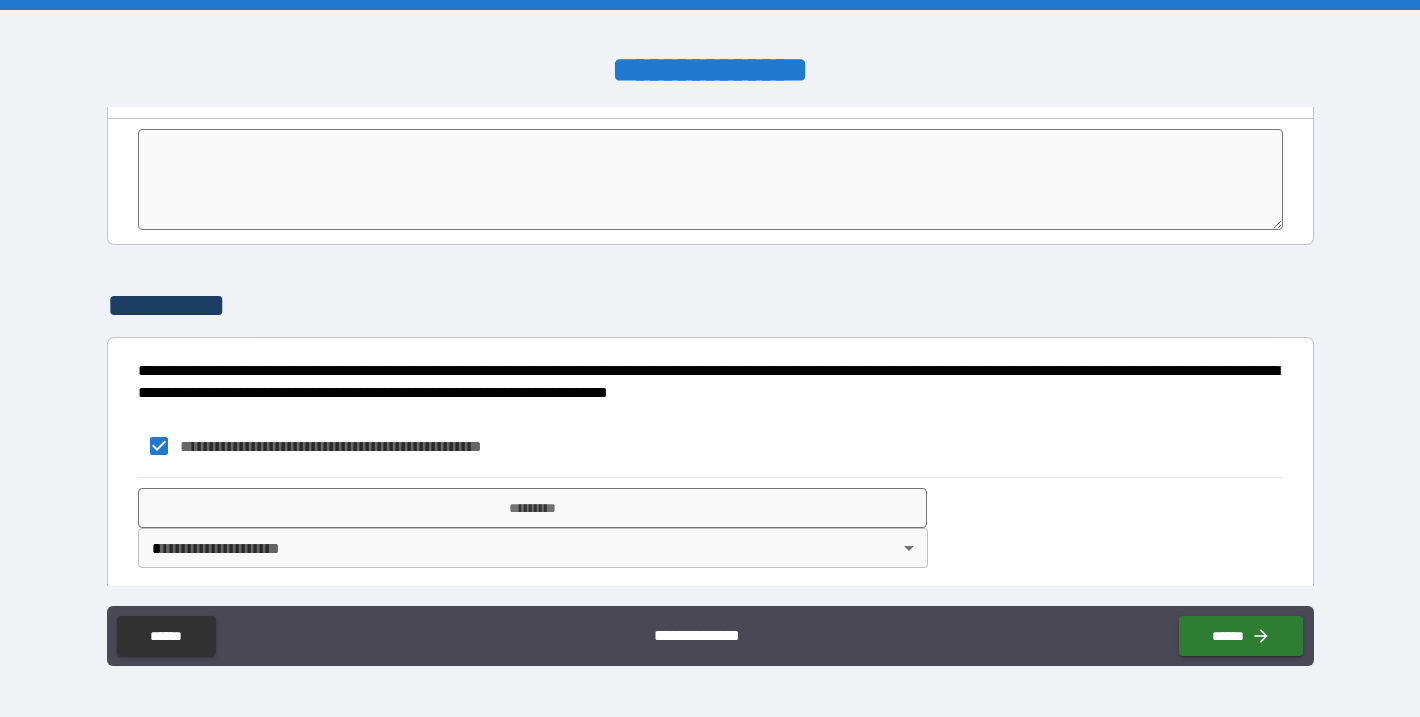 scroll, scrollTop: 4115, scrollLeft: 0, axis: vertical 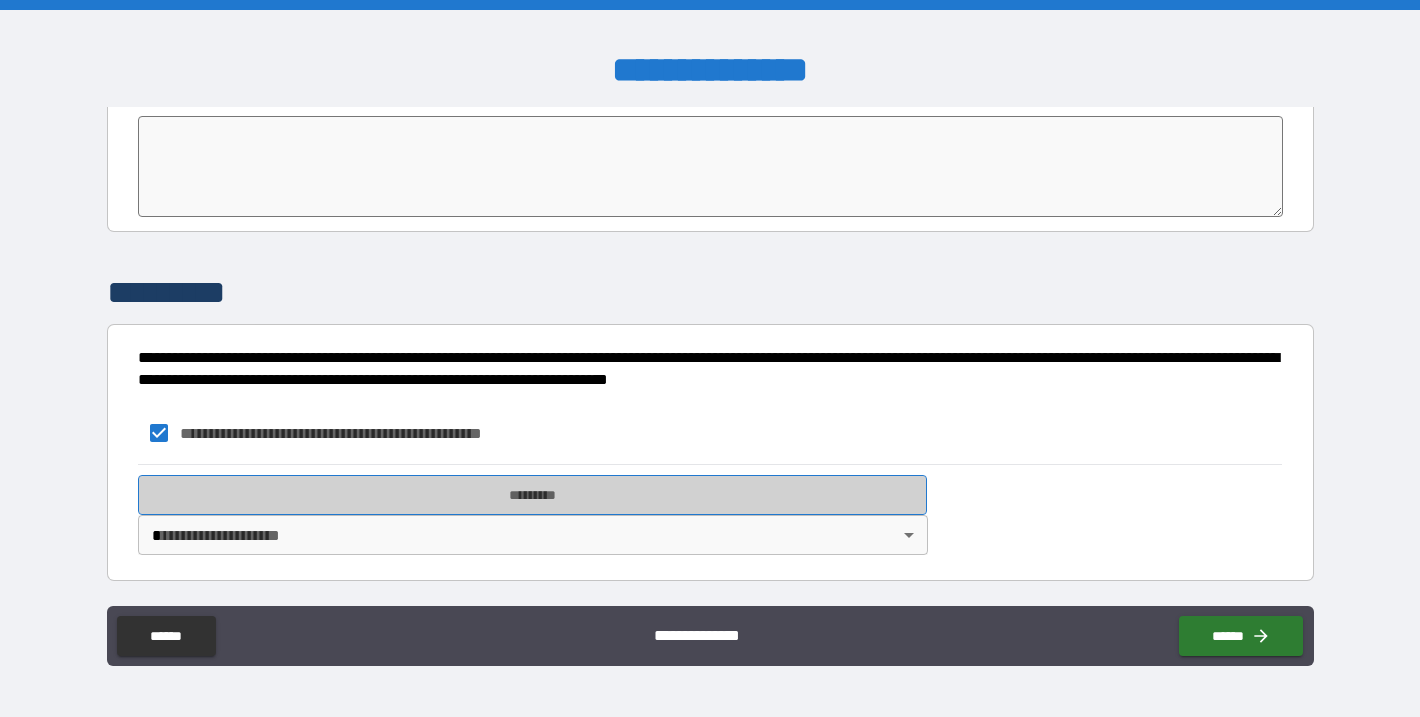 click on "*********" at bounding box center [533, 495] 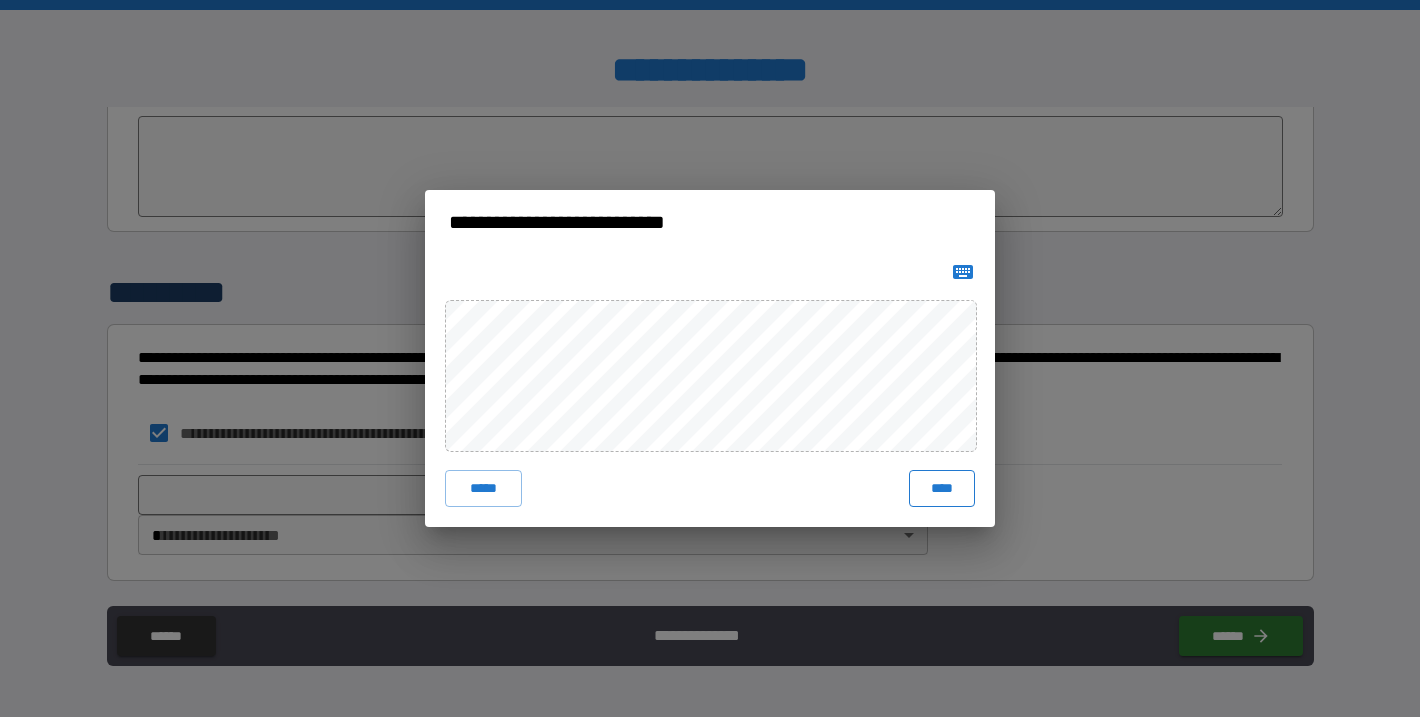 click on "****" at bounding box center [942, 488] 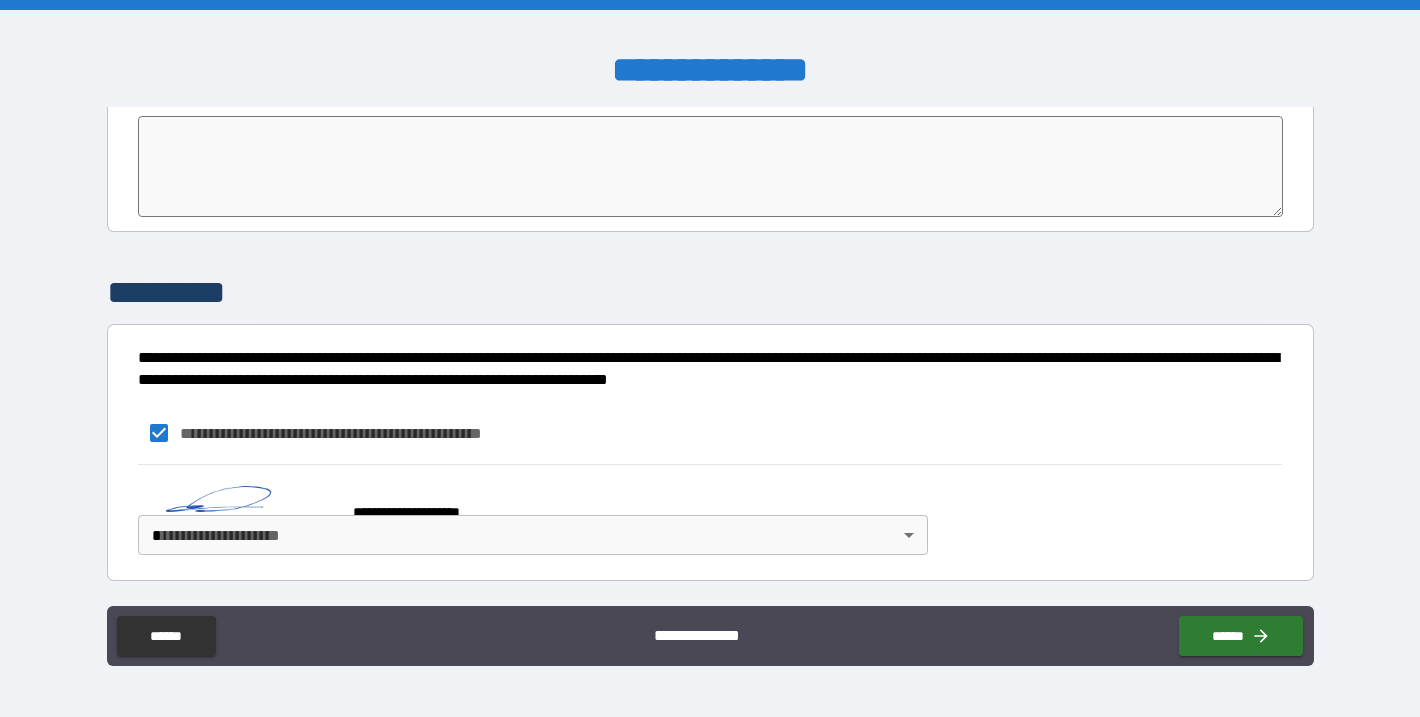 scroll, scrollTop: 4105, scrollLeft: 0, axis: vertical 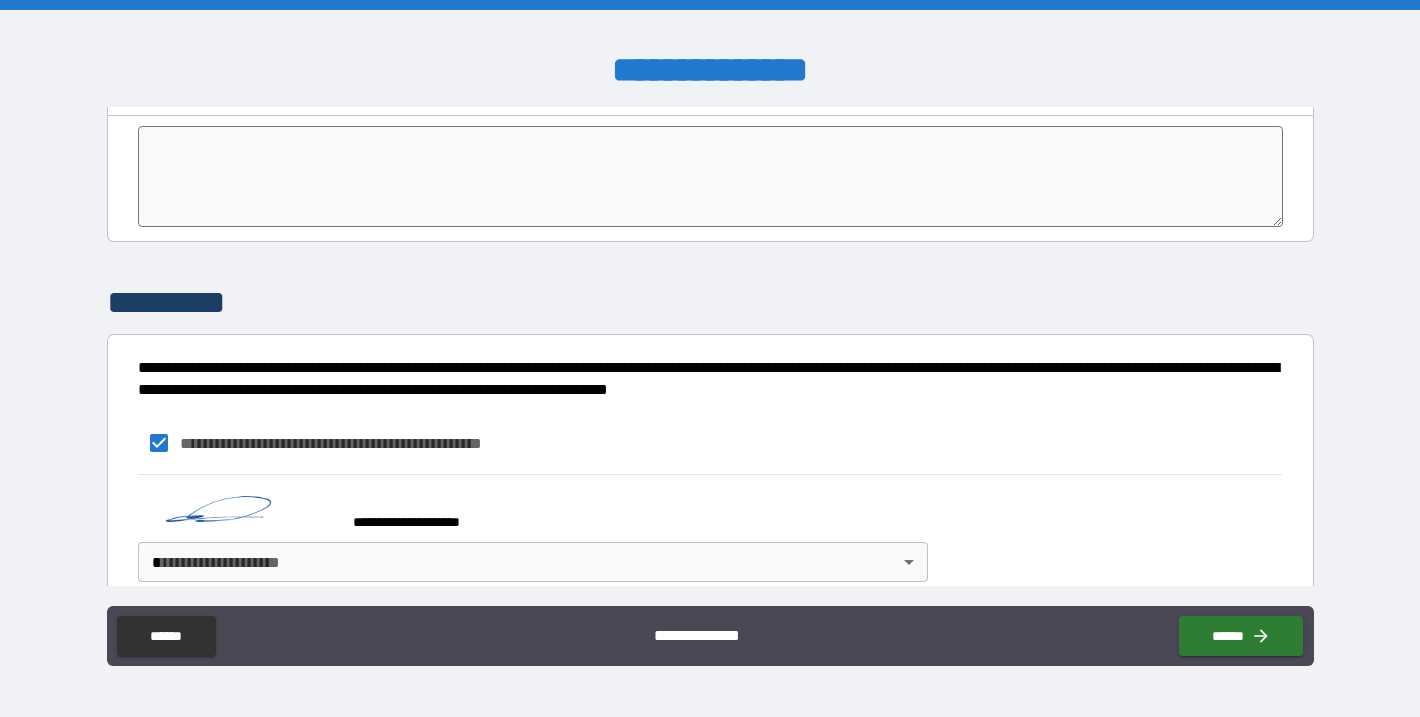 click on "**********" at bounding box center [710, 358] 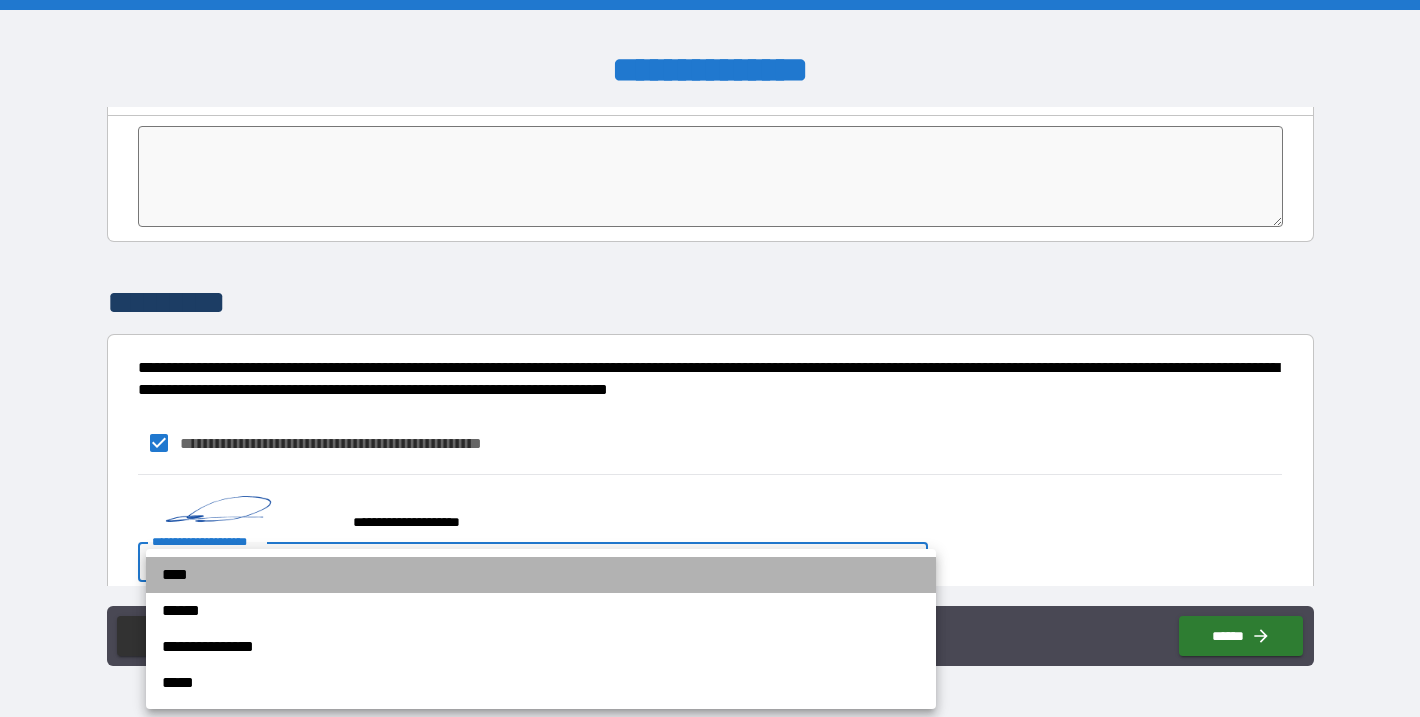 click on "****" at bounding box center (541, 575) 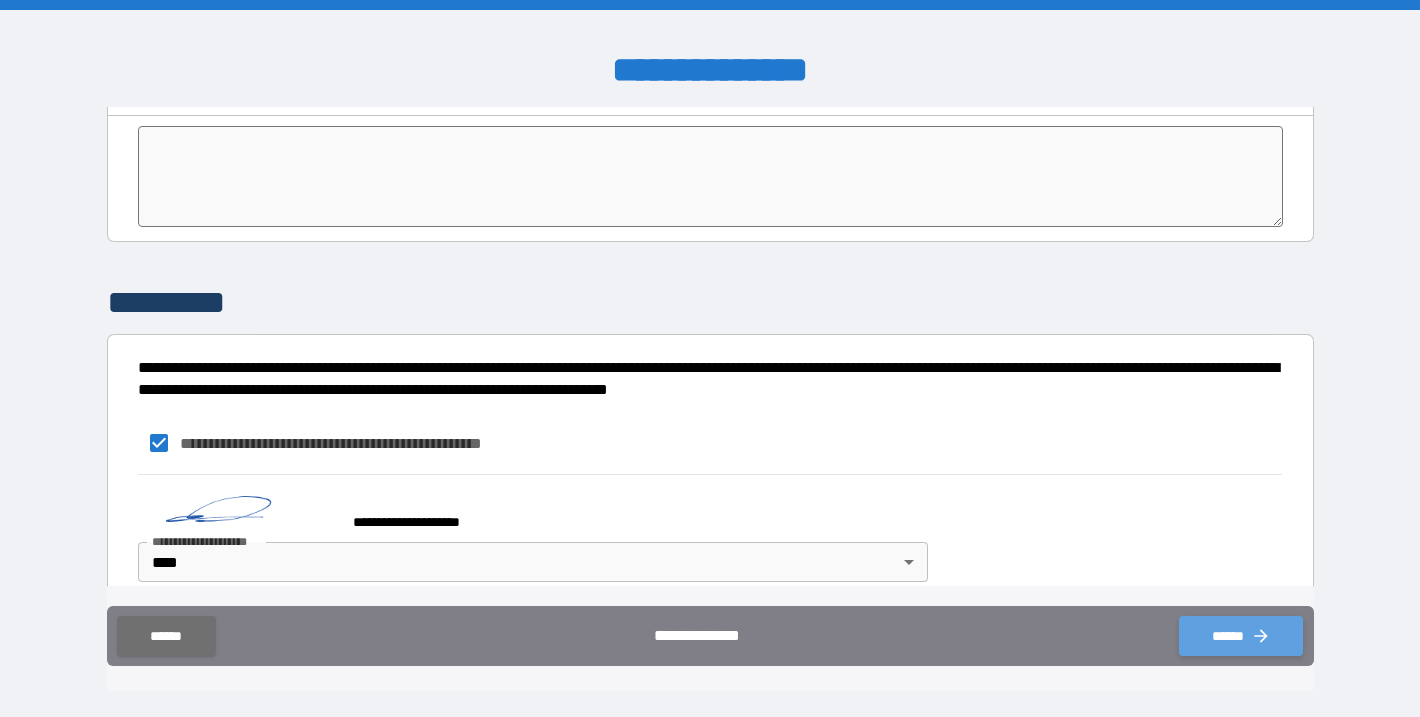 click on "******" at bounding box center (1241, 636) 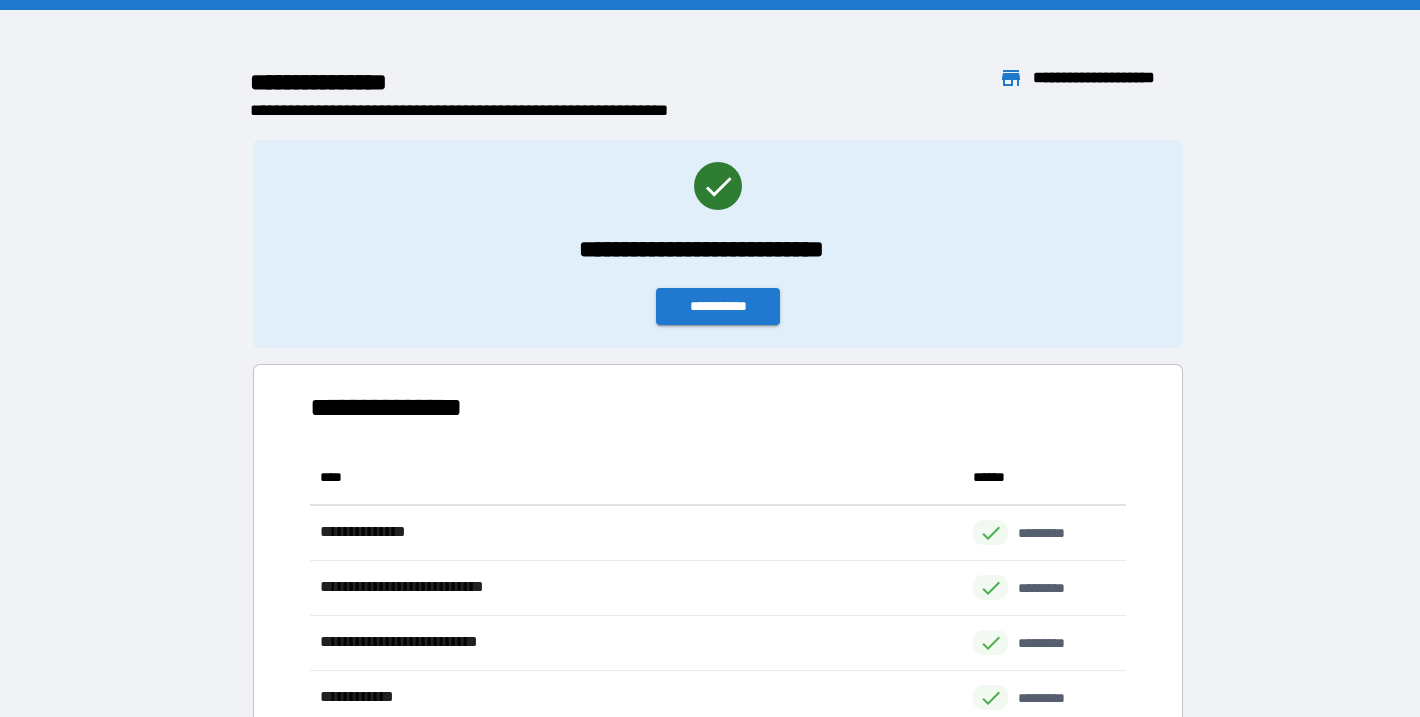 scroll, scrollTop: 1, scrollLeft: 2, axis: both 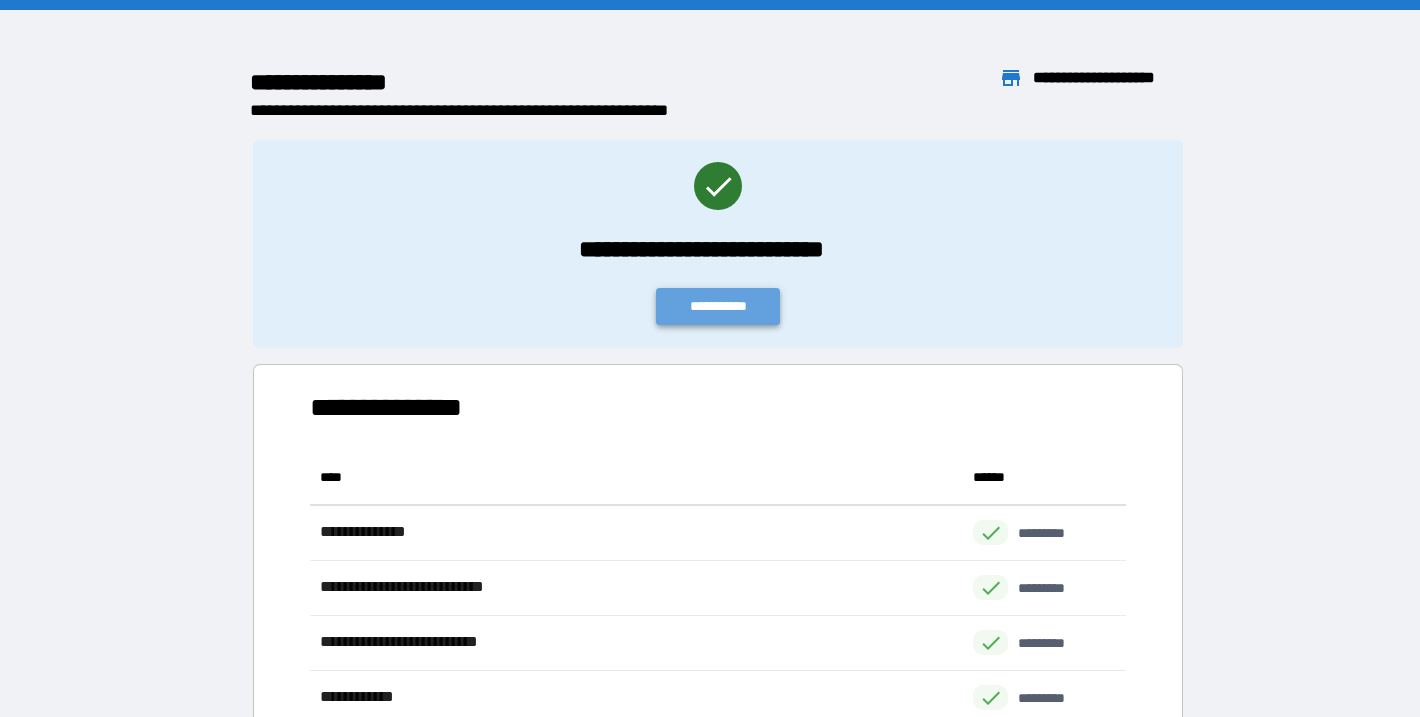 click on "**********" at bounding box center [718, 306] 